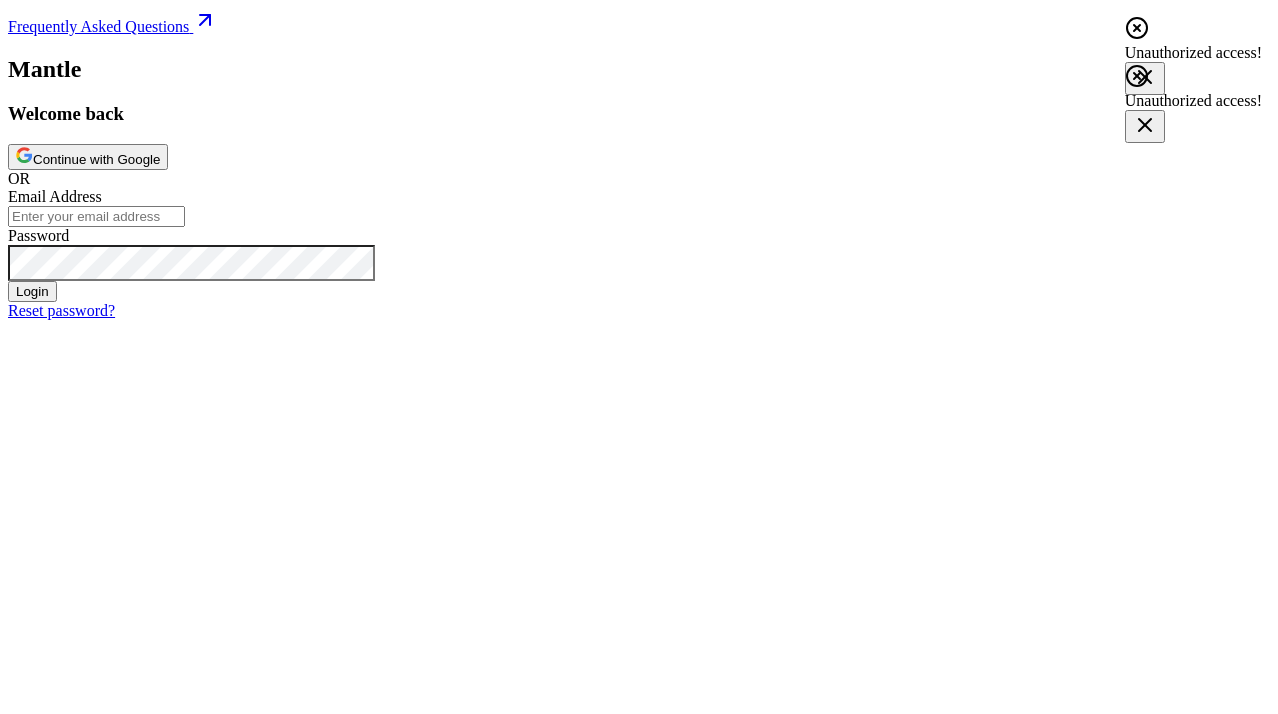 scroll, scrollTop: 0, scrollLeft: 0, axis: both 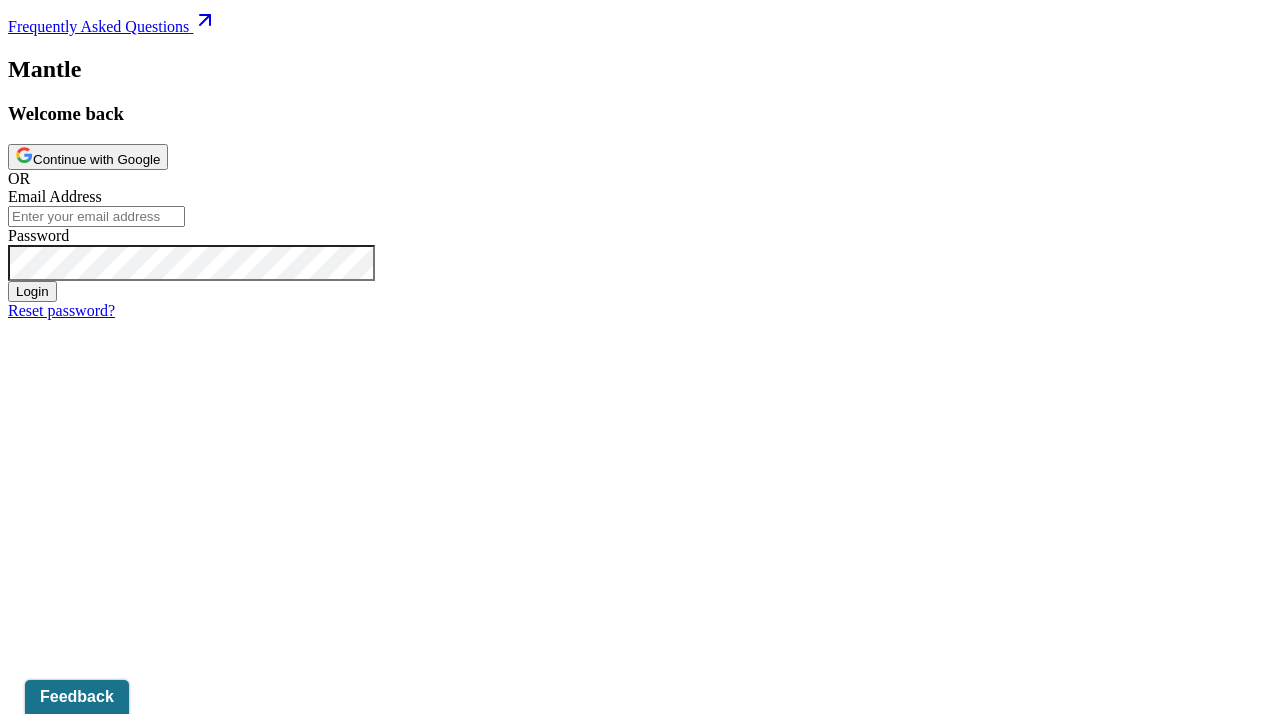 click on "Continue with Google" at bounding box center [88, 157] 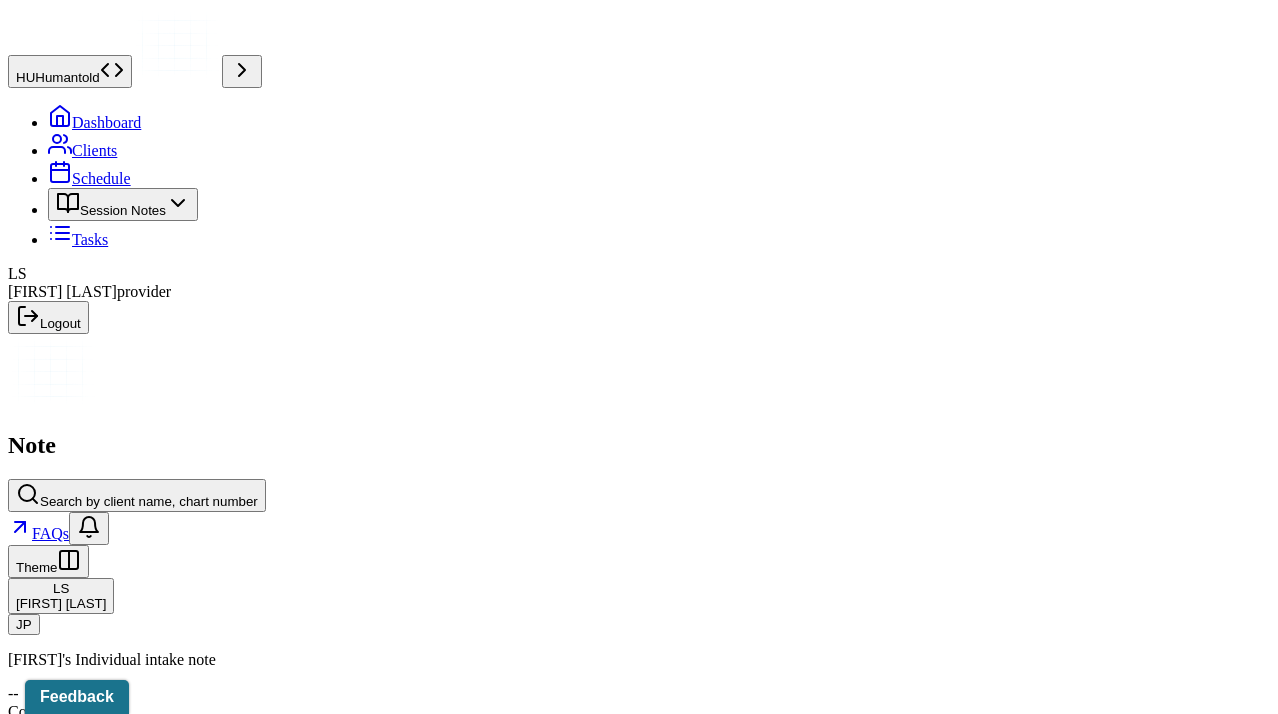 click on "Session Notes" at bounding box center (123, 204) 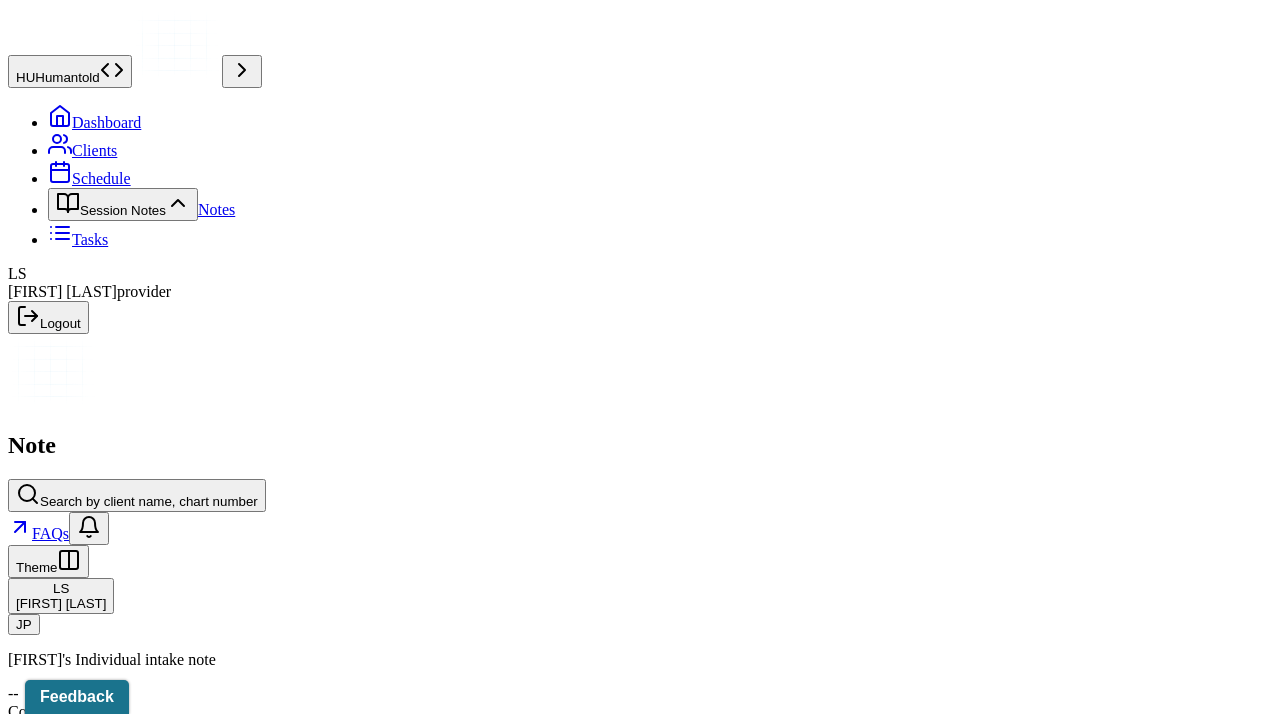 click on "Notes" at bounding box center (216, 209) 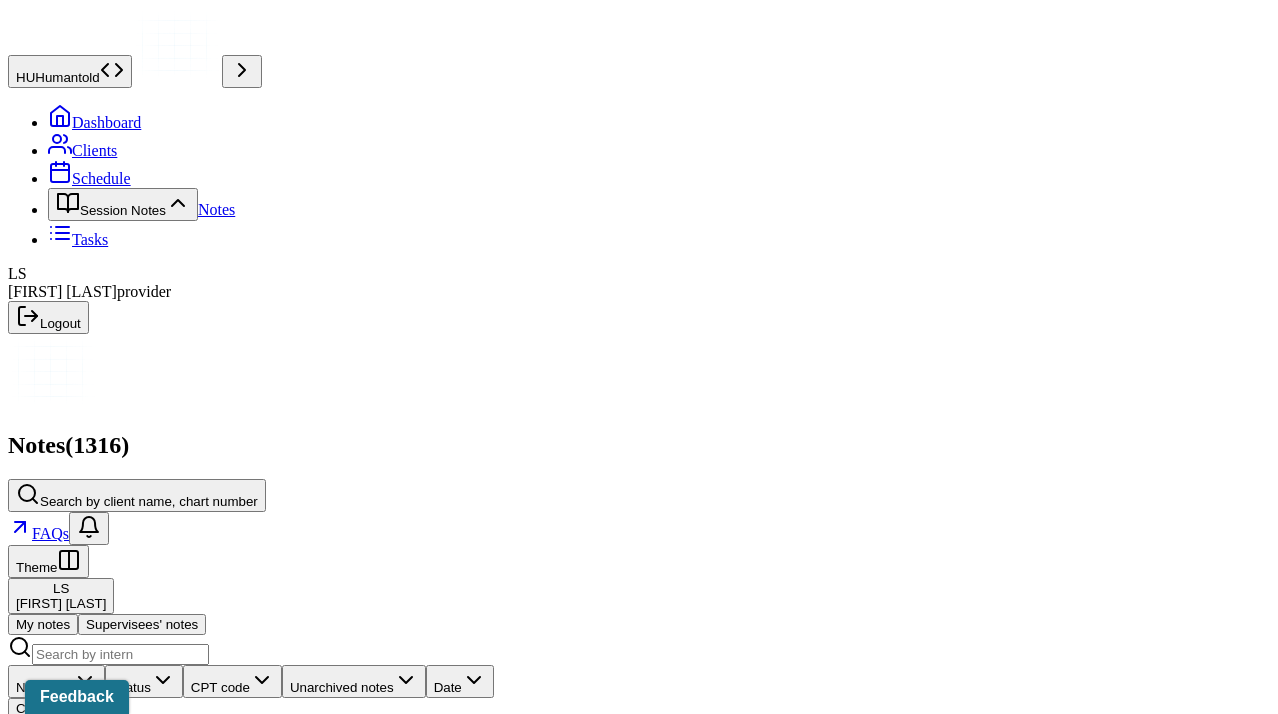 click on "Dashboard" at bounding box center (94, 122) 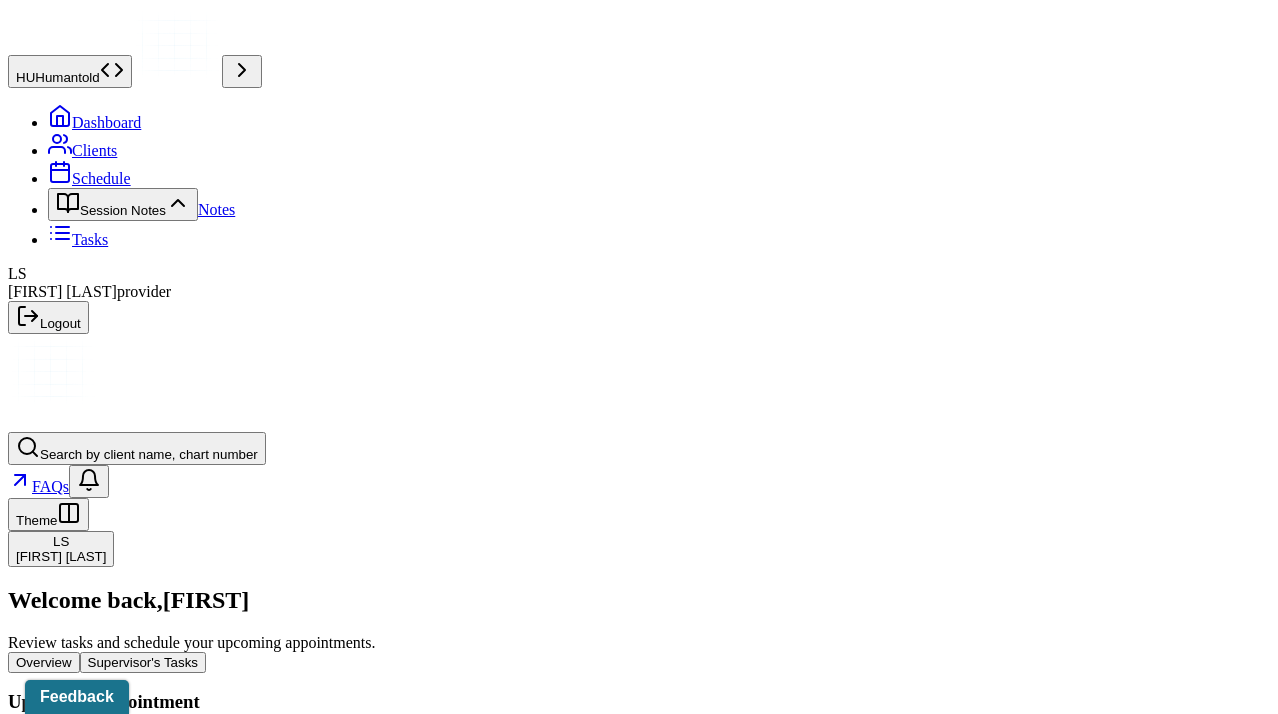 click on "Schedule" at bounding box center (89, 178) 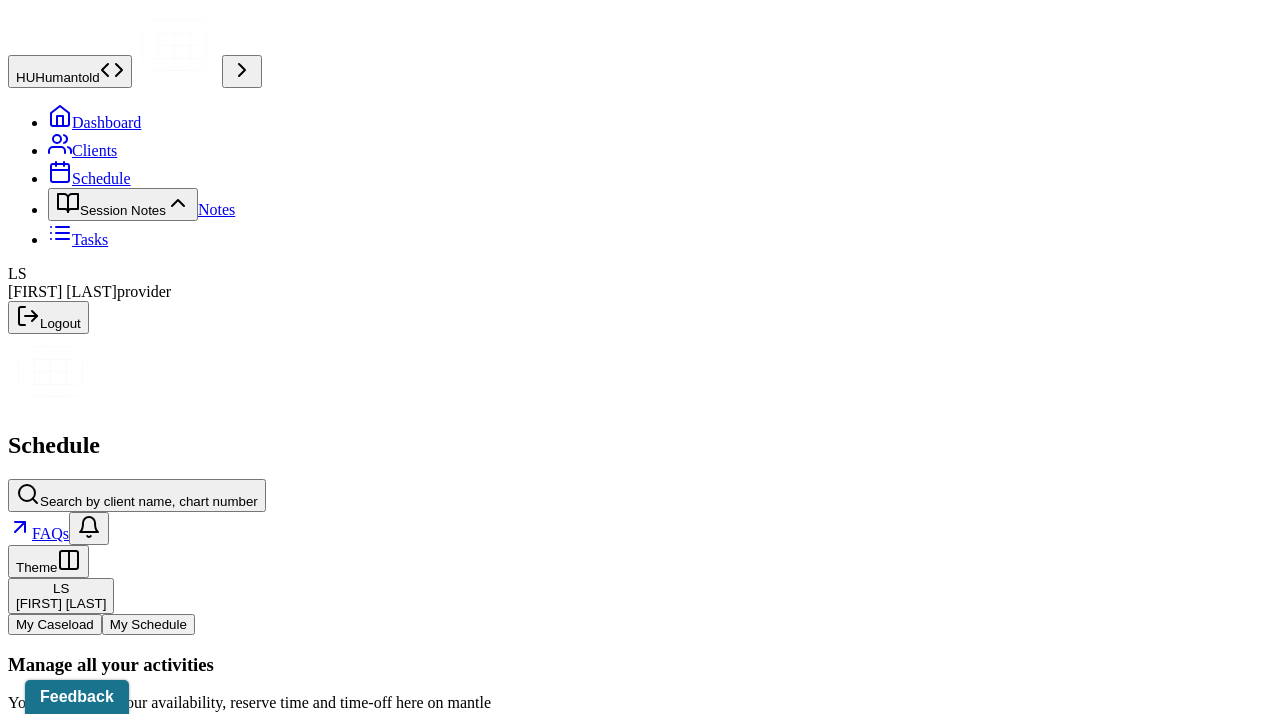 click on "Dashboard" at bounding box center [94, 122] 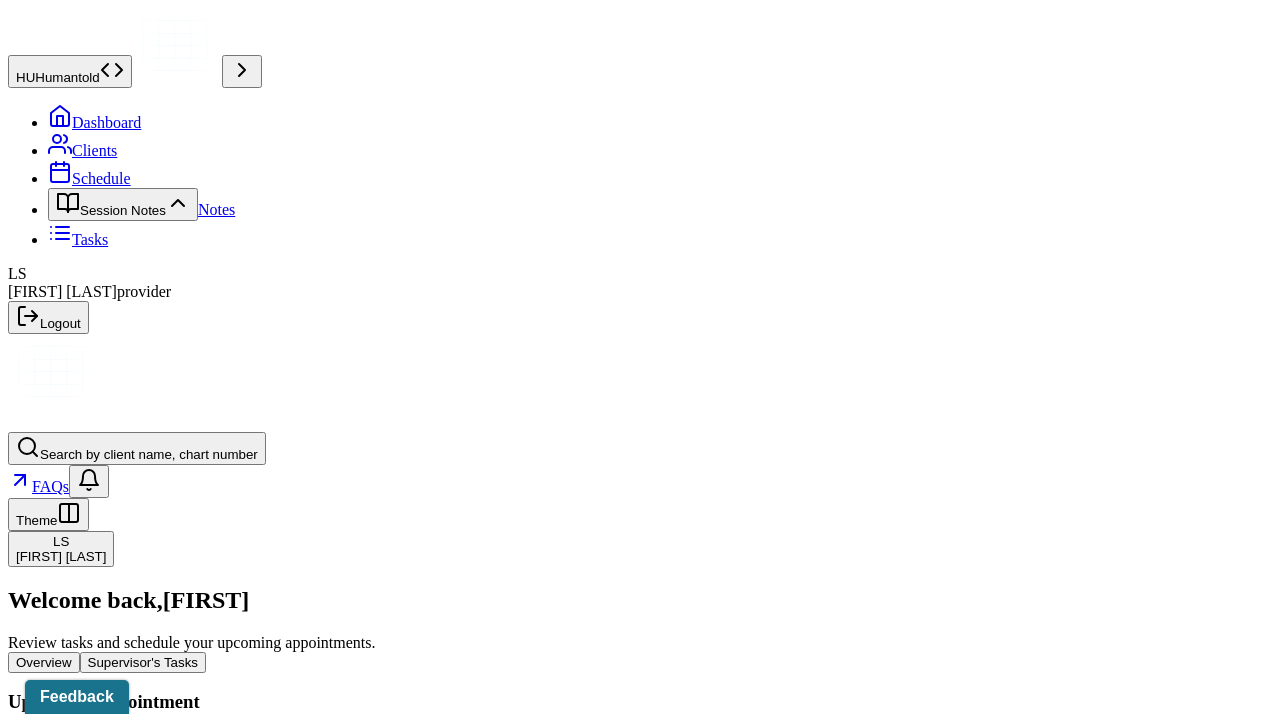 click on "Supervisor's Tasks" at bounding box center (143, 662) 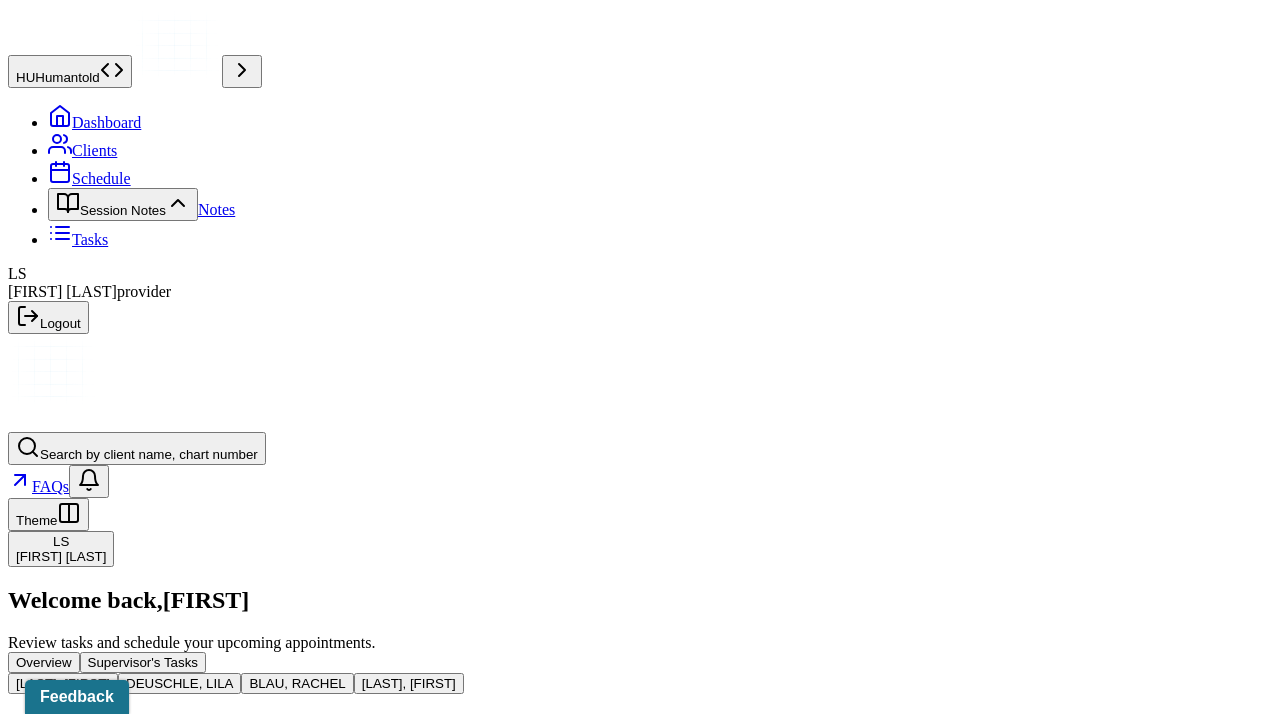 click on "Overview Supervisor's Tasks" at bounding box center [639, 662] 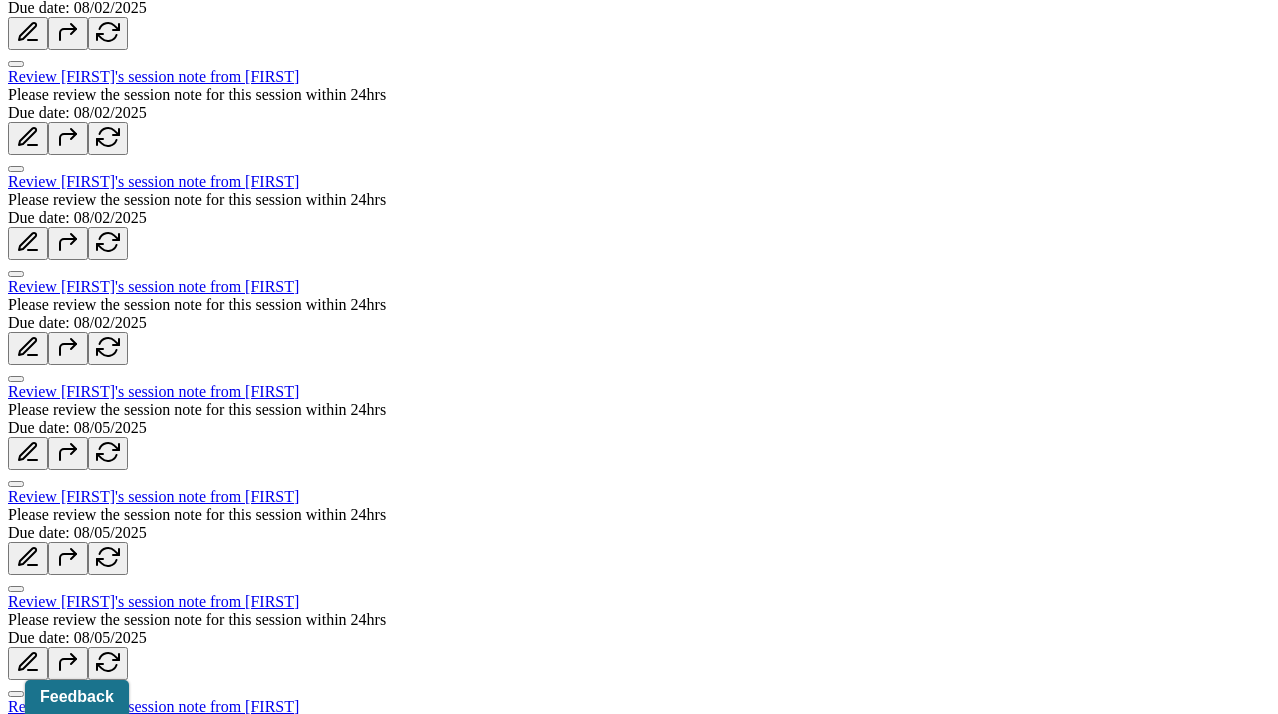 scroll, scrollTop: 2438, scrollLeft: 0, axis: vertical 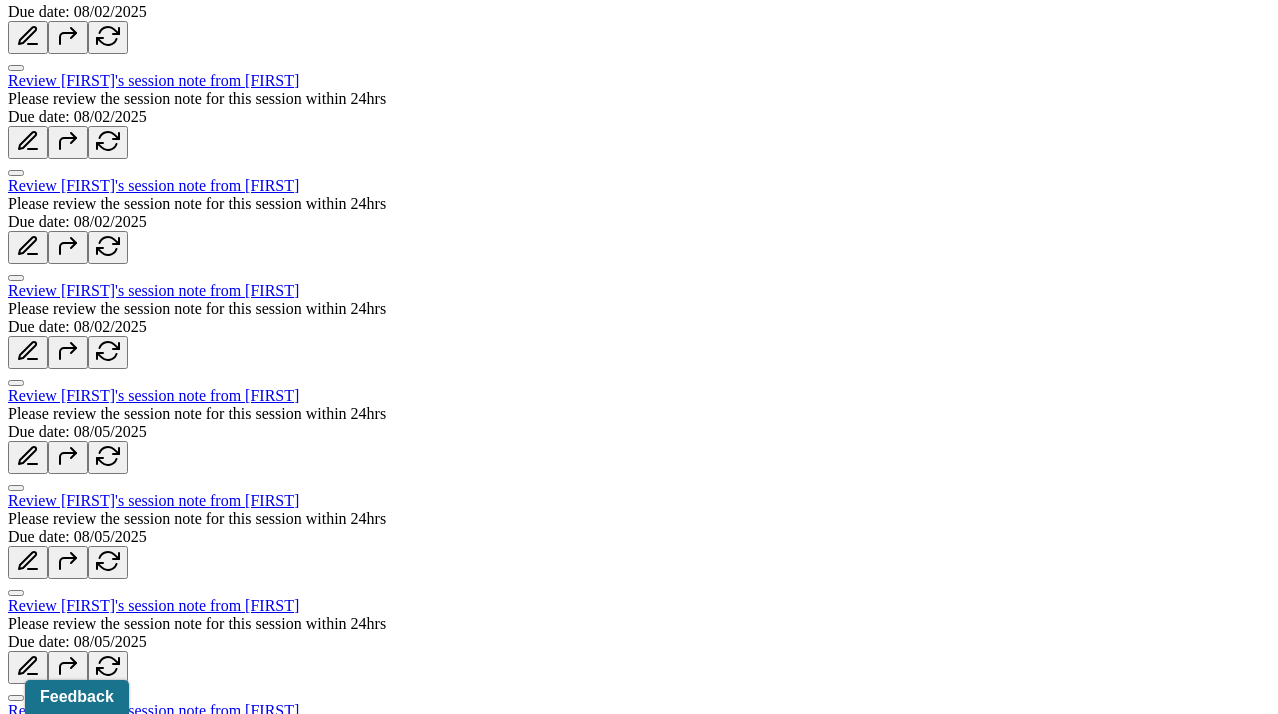 click on "Review Daniel's session note from Brianna" at bounding box center (153, 710) 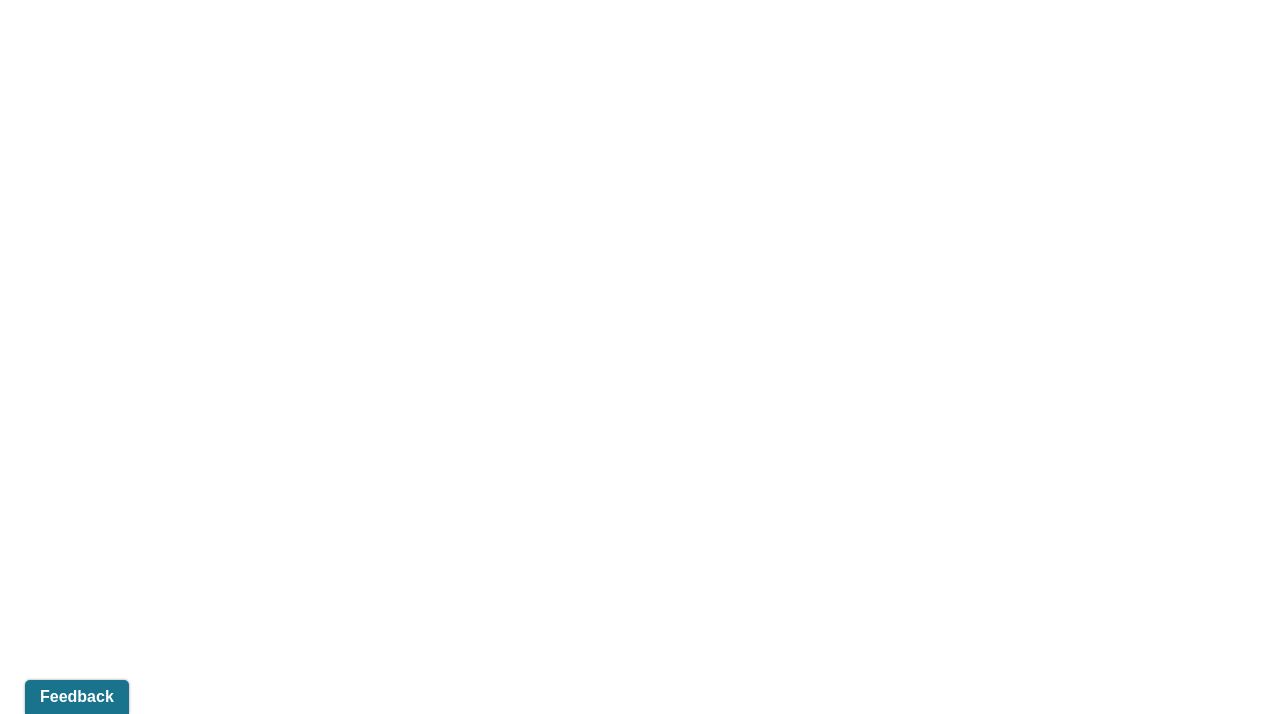 scroll, scrollTop: 45, scrollLeft: 0, axis: vertical 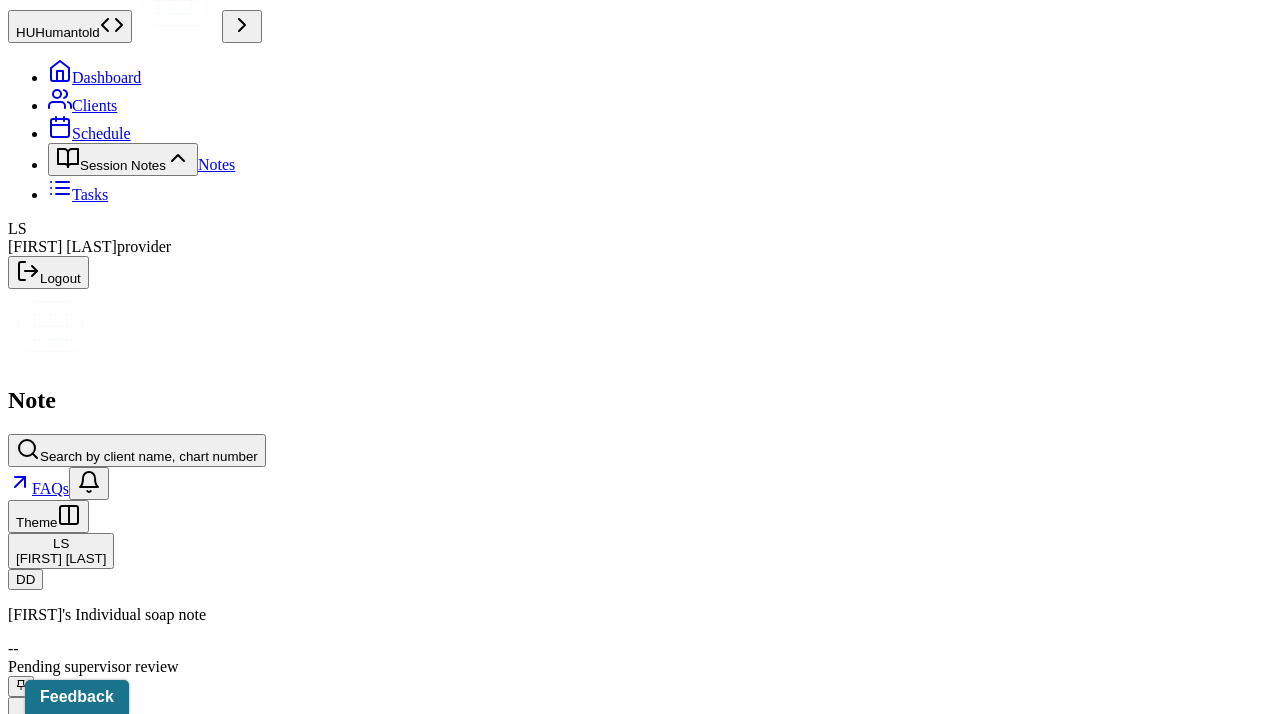 click 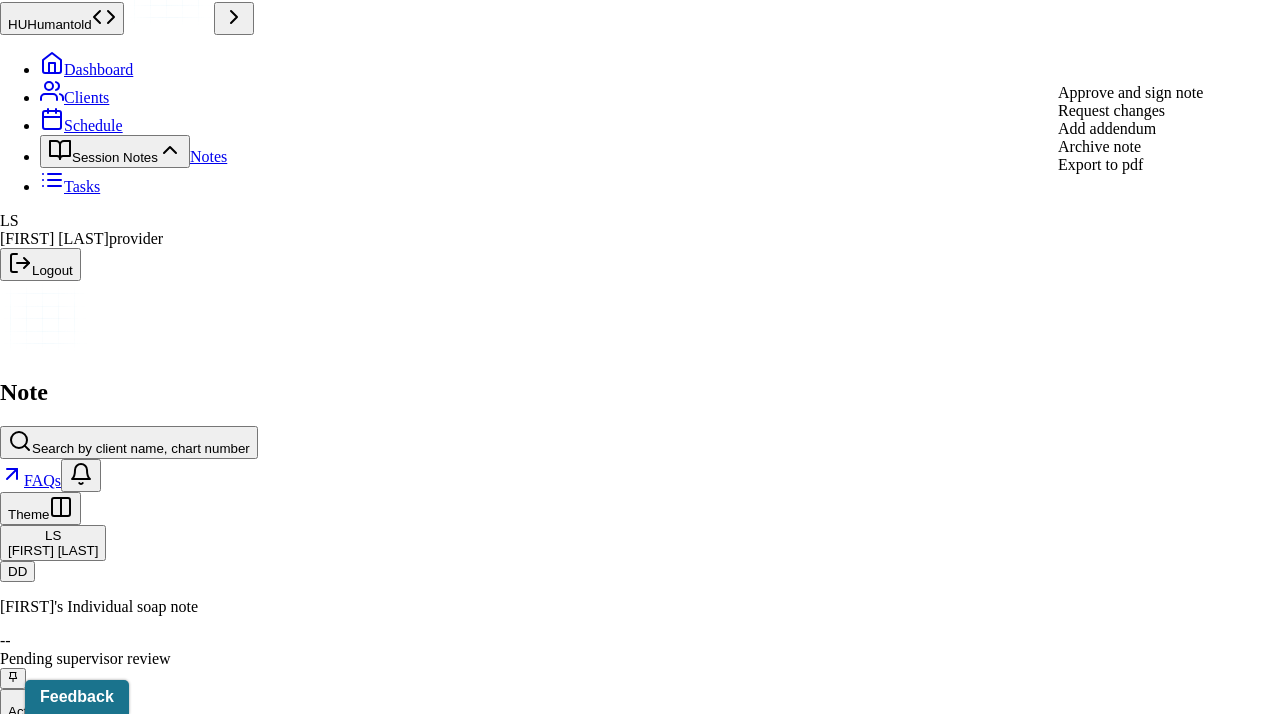 click on "Approve and sign note" at bounding box center [1130, 92] 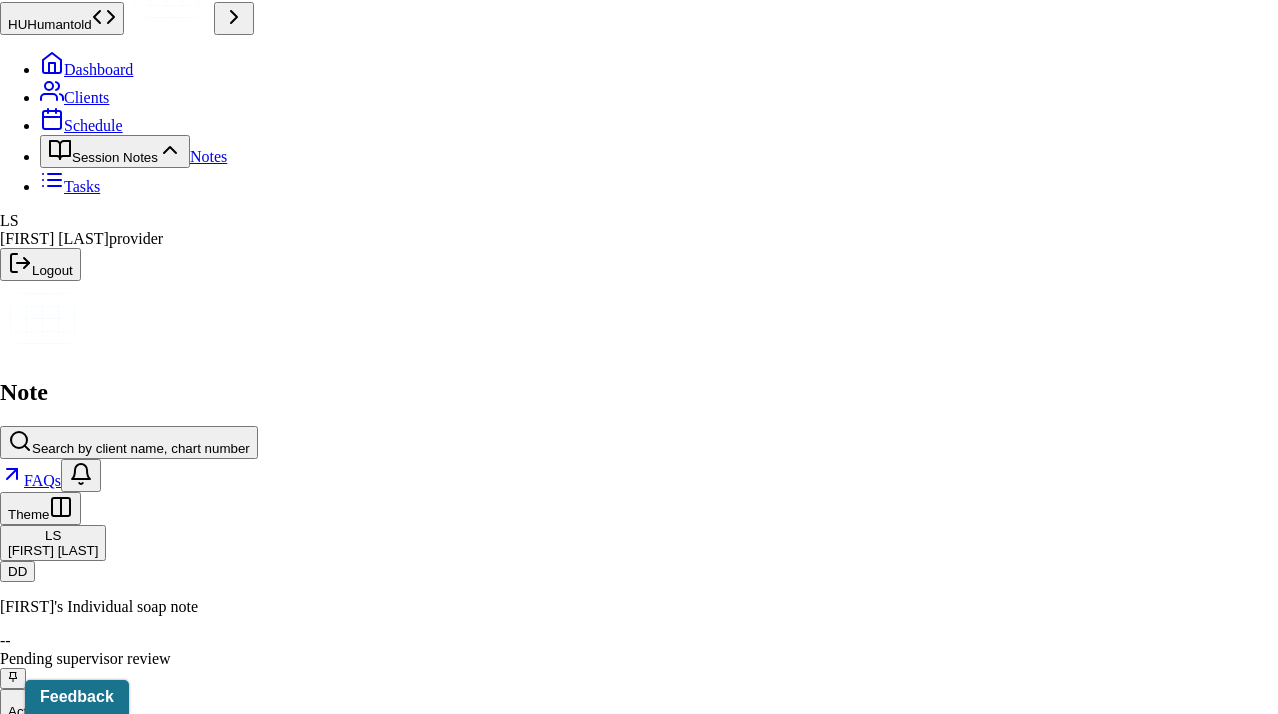 click at bounding box center (88, 5701) 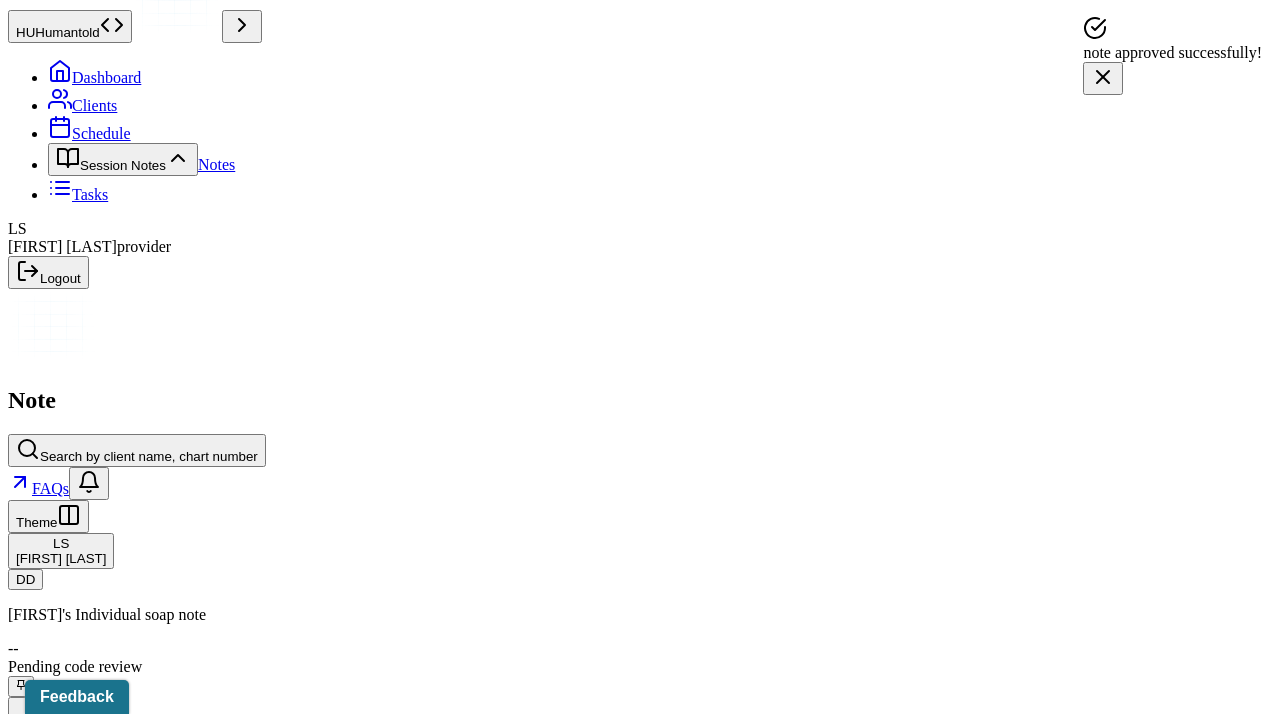 click on "Dashboard" at bounding box center [94, 77] 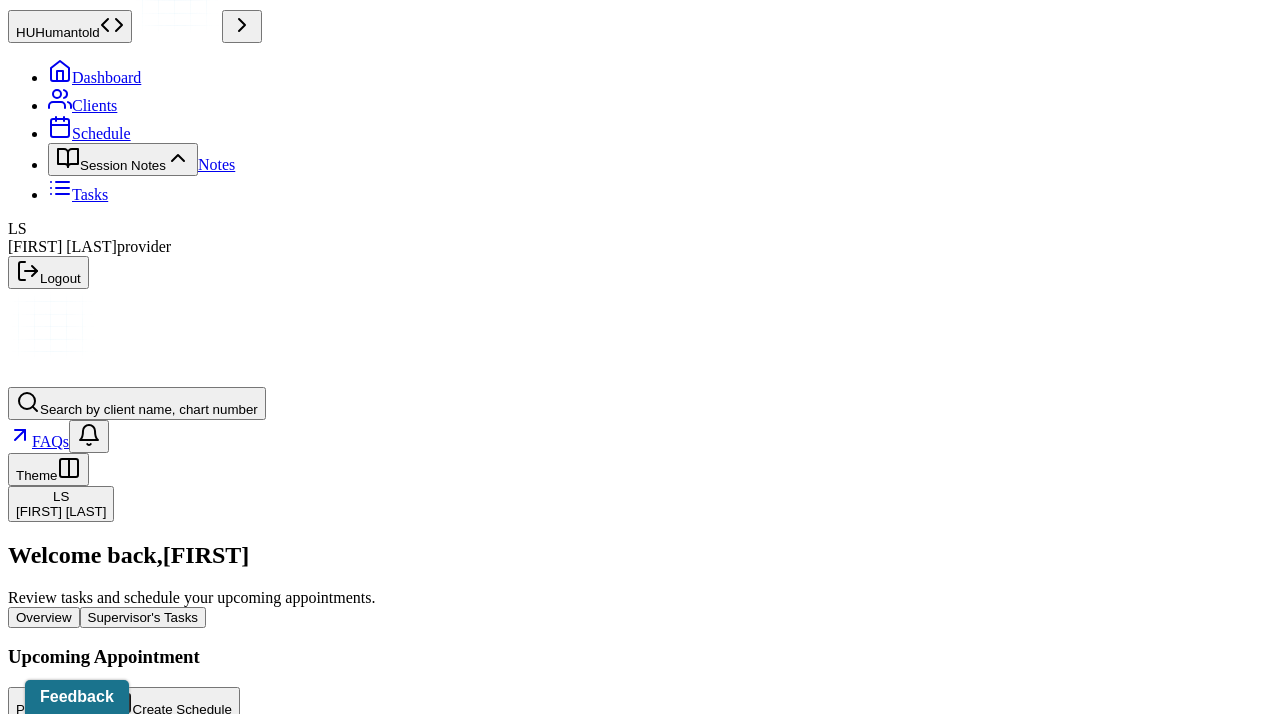 click on "Supervisor's Tasks" at bounding box center (143, 617) 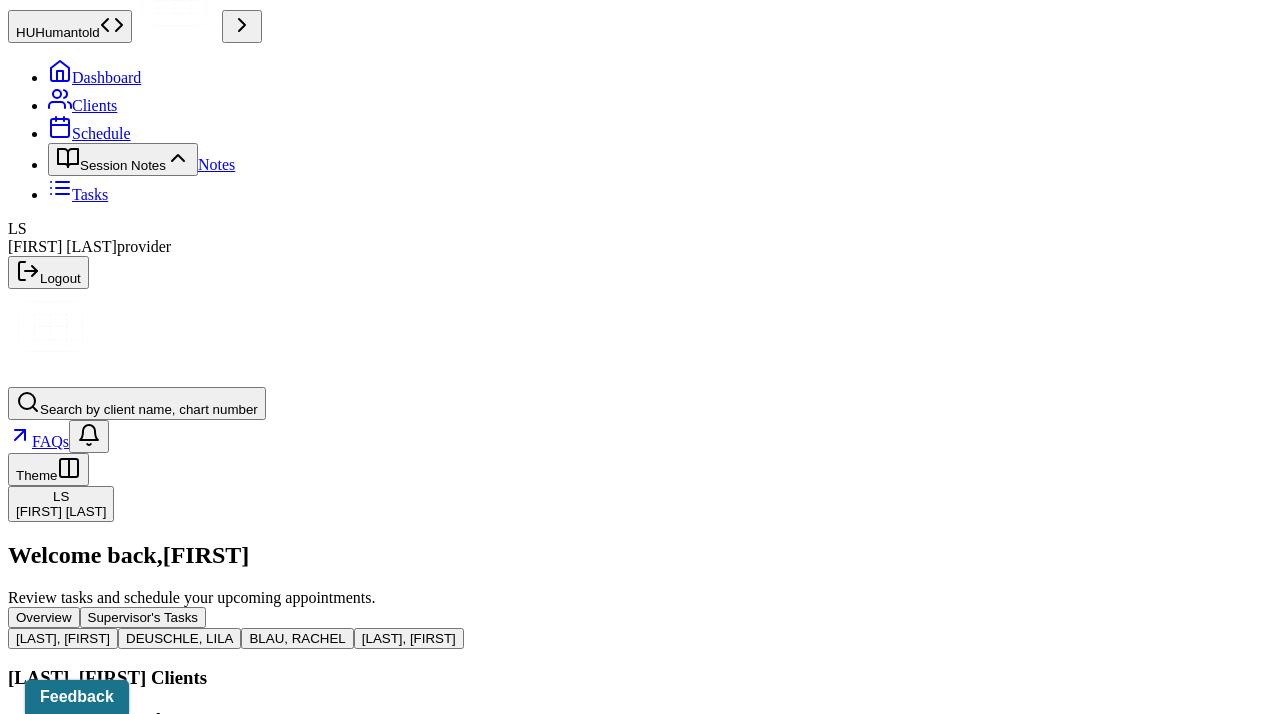 click on "Welcome back,  Lisa Review tasks and schedule your upcoming appointments. Overview Supervisor's Tasks SALGADO, ANDRES DEUSCHLE, LILA BLAU, RACHEL FOPPIANO, BRIANNA SALGADO, ANDRES Clients CLIENT Intake SUPERVISION NOTE QUARTERLY CHECK ADAMES NUNEZ, KEVI Done Due date  10/02/2025 N/A MAGEE, KEVIN Done Due date  10/07/2025 Due date  10/01/2025 CUSCUNA III, ROCCO Done Due date  10/12/2025 Due date  10/01/2025 CRESCENZO, TIMOTHY Done Due date  10/12/2025 Due date  10/01/2025 TAGGART, ZAKARY Done Due date  10/27/2025 Due date  10/01/2025 Notes Requiring Signature Review Max's session note from Rachel Please review the session note for this session within 24hrs Due date: 08/01/2025 Review George's session note from Rachel Please review the session note for this session within 24hrs Due date: 08/01/2025 Review Kristi's session note from Lila Please review the session note for this session within 24hrs Due date: 08/02/2025 Review John's session note from Lila Due date: 08/02/2025 Due date: 08/02/2025" at bounding box center [639, 1809] 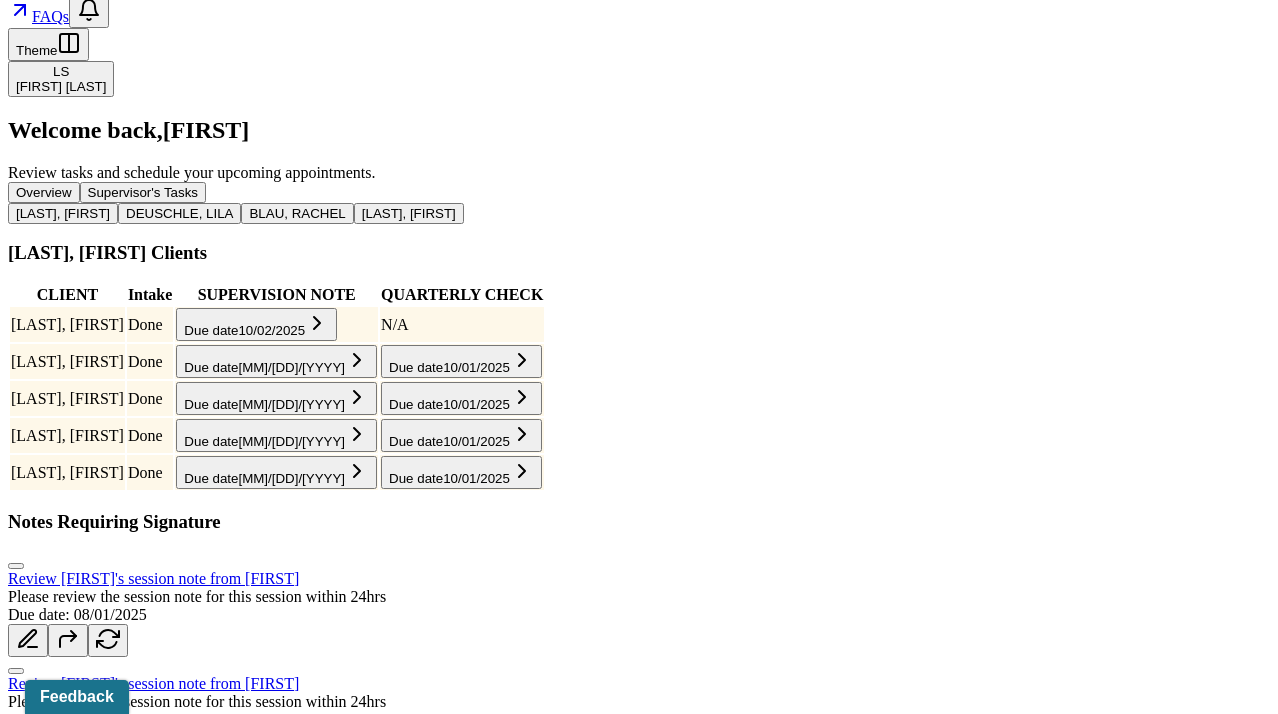 click on "Review Max's session note from Rachel" at bounding box center [153, 578] 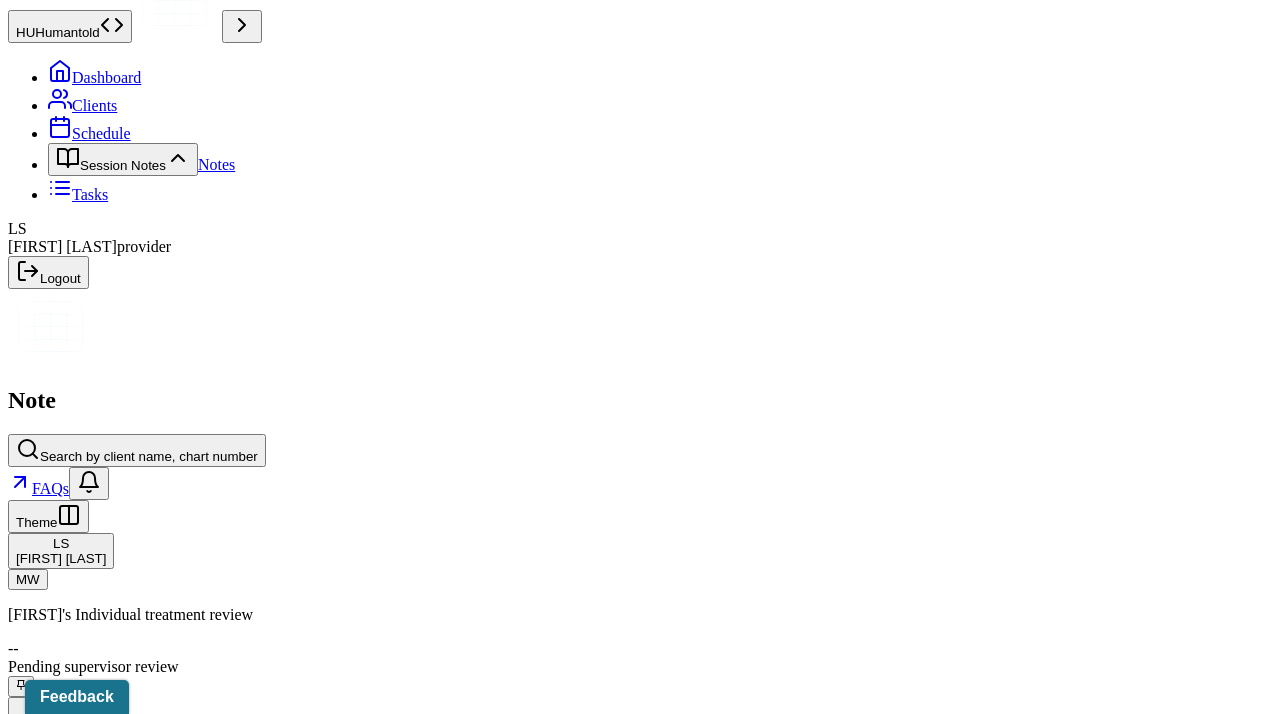 click on "Actions" at bounding box center (50, 713) 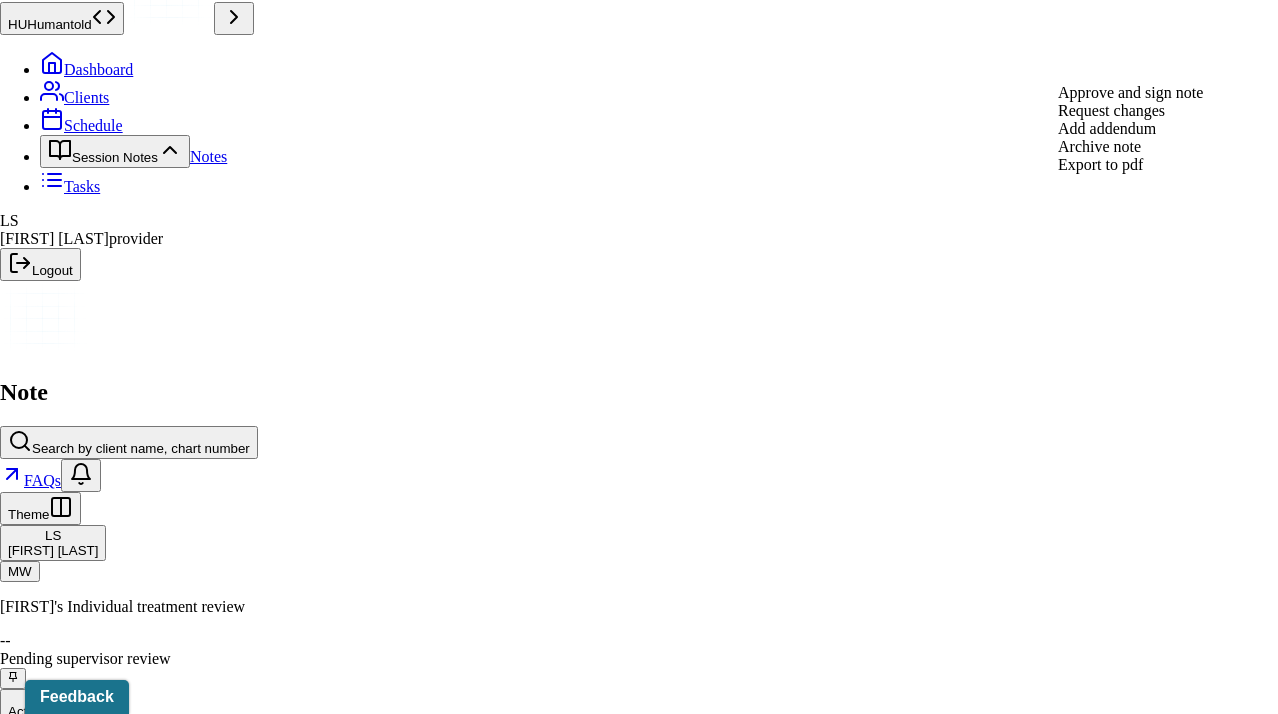 click on "Approve and sign note" at bounding box center (1130, 92) 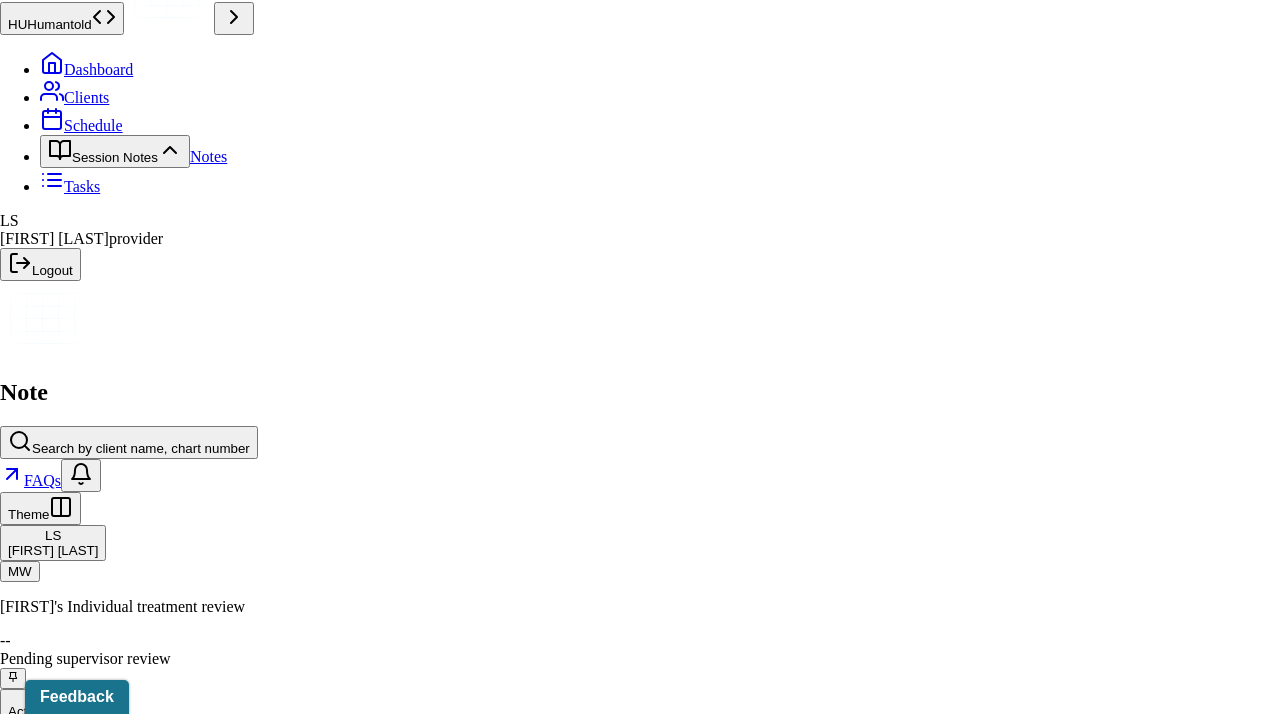 click at bounding box center [88, 9154] 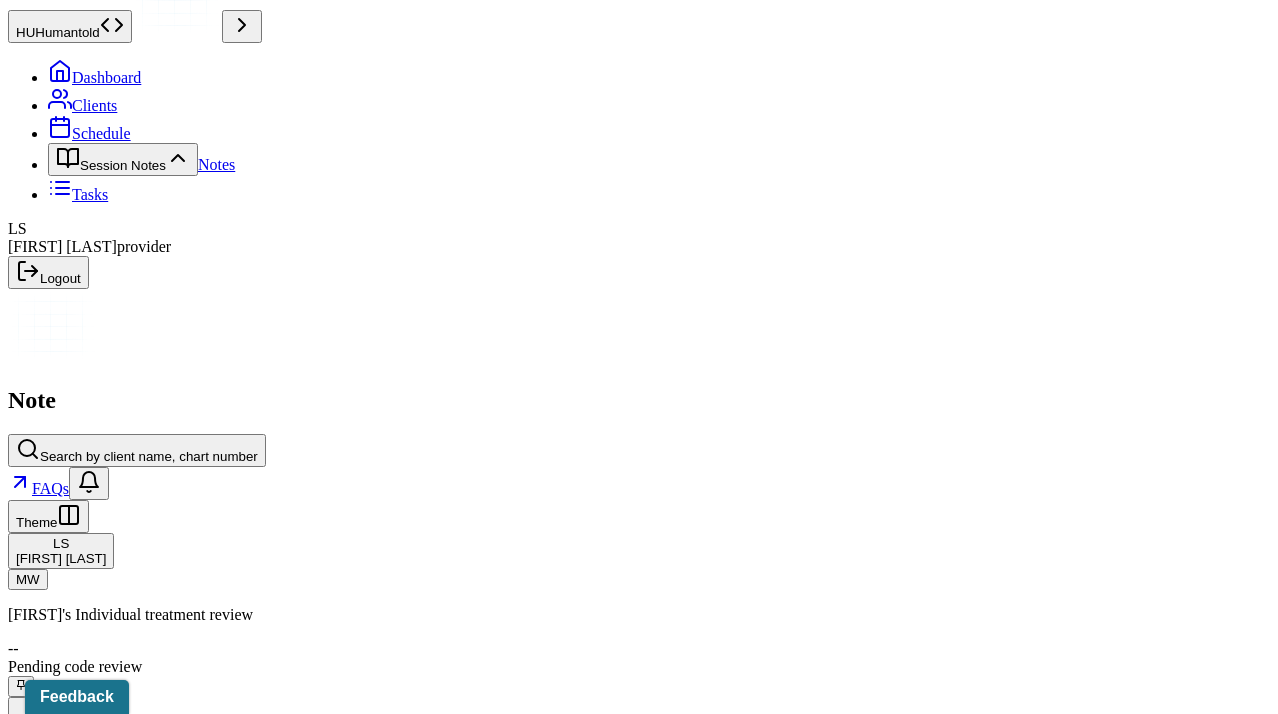 click on "Dashboard" at bounding box center [94, 77] 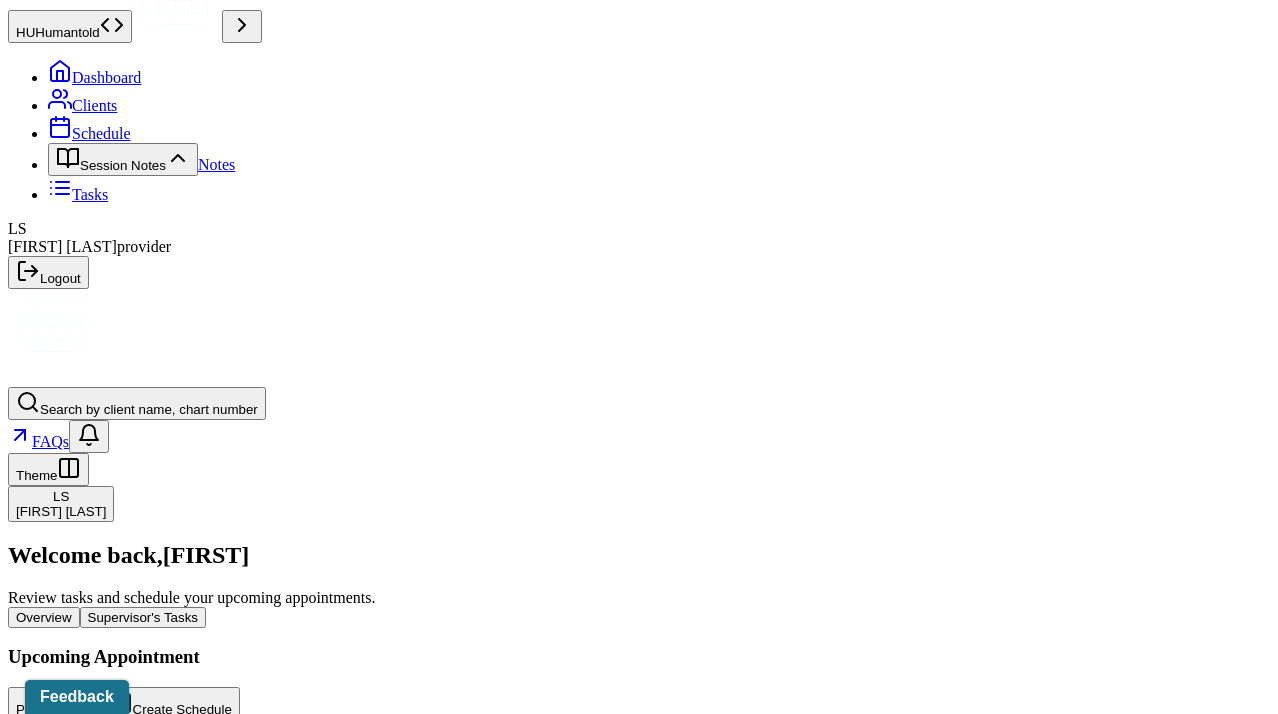 click on "Welcome back,  Lisa Review tasks and schedule your upcoming appointments. Overview Supervisor's Tasks Upcoming Appointment Payment Create Schedule No schedule found Click the "+Create schedule" button to create and confirm your schedule for the week. Create schedule Pending Tasks Date Make requested changes to Kayleigh's note null has requested changes to your note. Details of the changes: Incomplete or missing information; Please confirm if session date is correct, Medcon payment is dated 9/26/24.
Please make the requested changes within 24hrs. Due date: 10/04/2024 Complete Sheri's Thu, 10/17 session note Please complete the session note for this session within 24hrs of the session end time. If the session did not occur, please indicate that the session did not happen by using the "Report Session as Cancelled" option on the right. If the client cancelled with less than 24hrs notice, please complete the cancellation note. Due date: 10/18/2024 Complete Jaclyn's Fri, 10/18 session note Due date: 10/19/2024" at bounding box center (639, 3939) 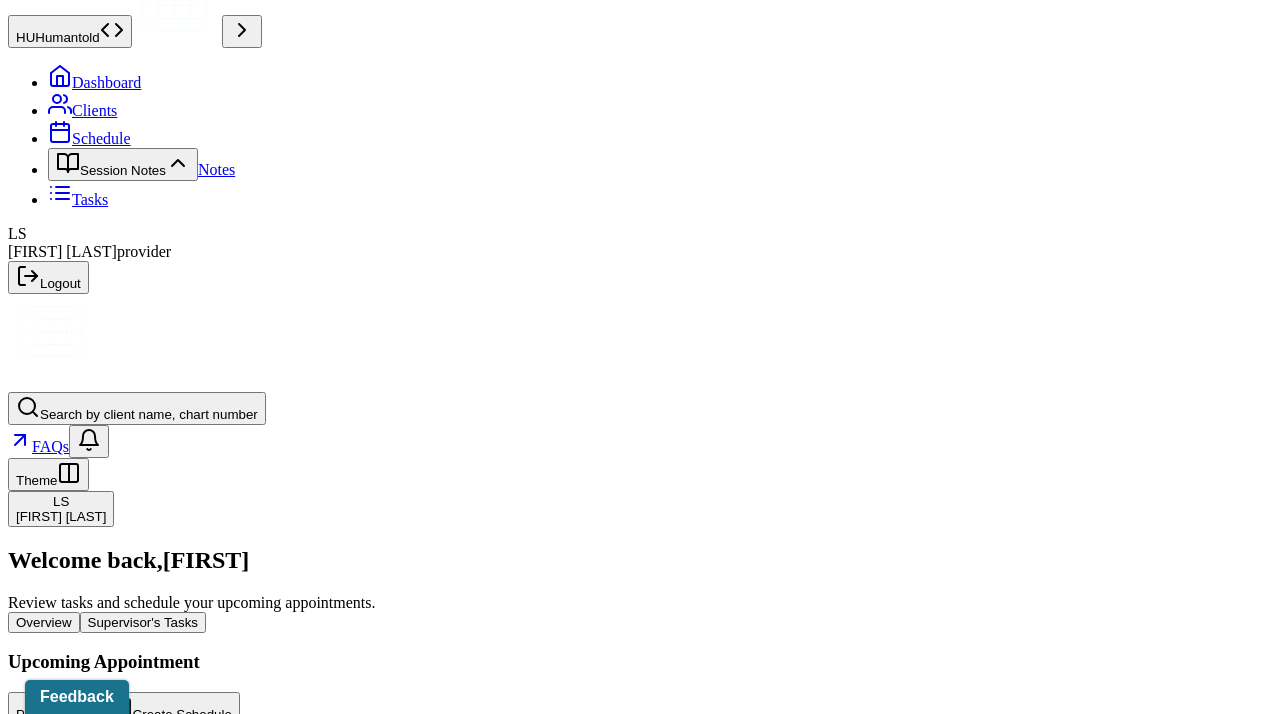 scroll, scrollTop: 31, scrollLeft: 0, axis: vertical 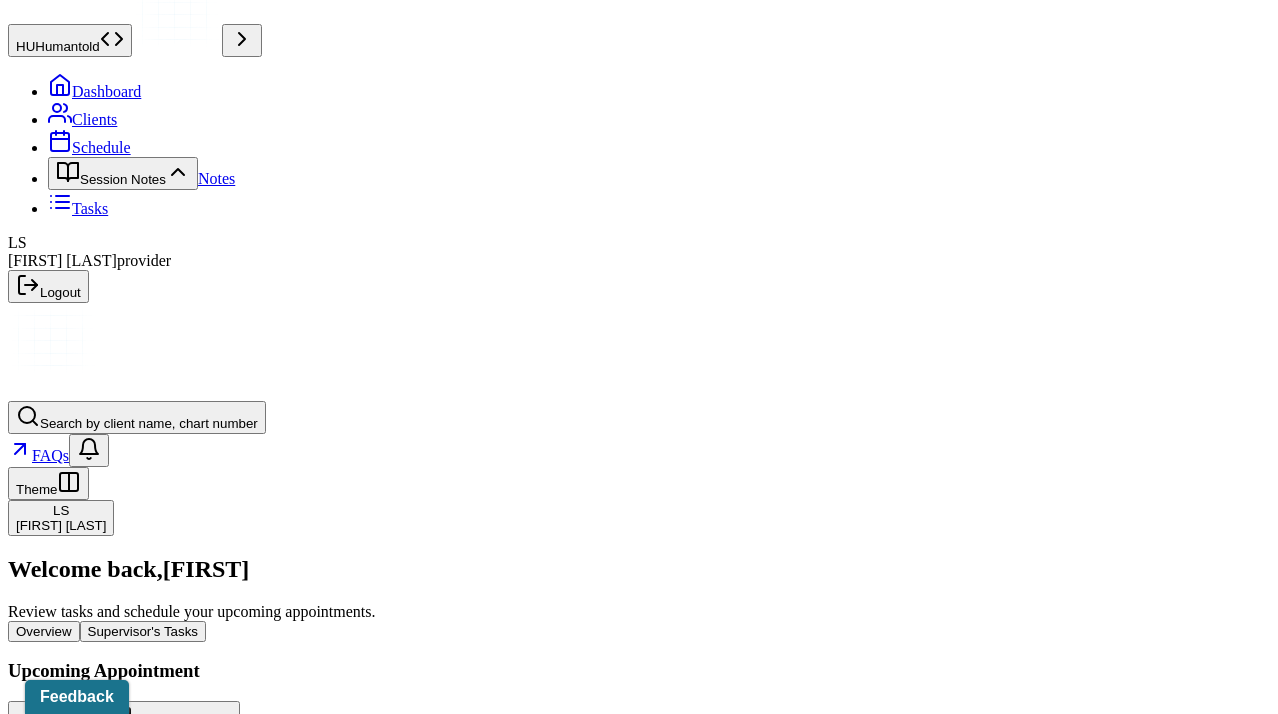 click on "Supervisor's Tasks" at bounding box center (143, 631) 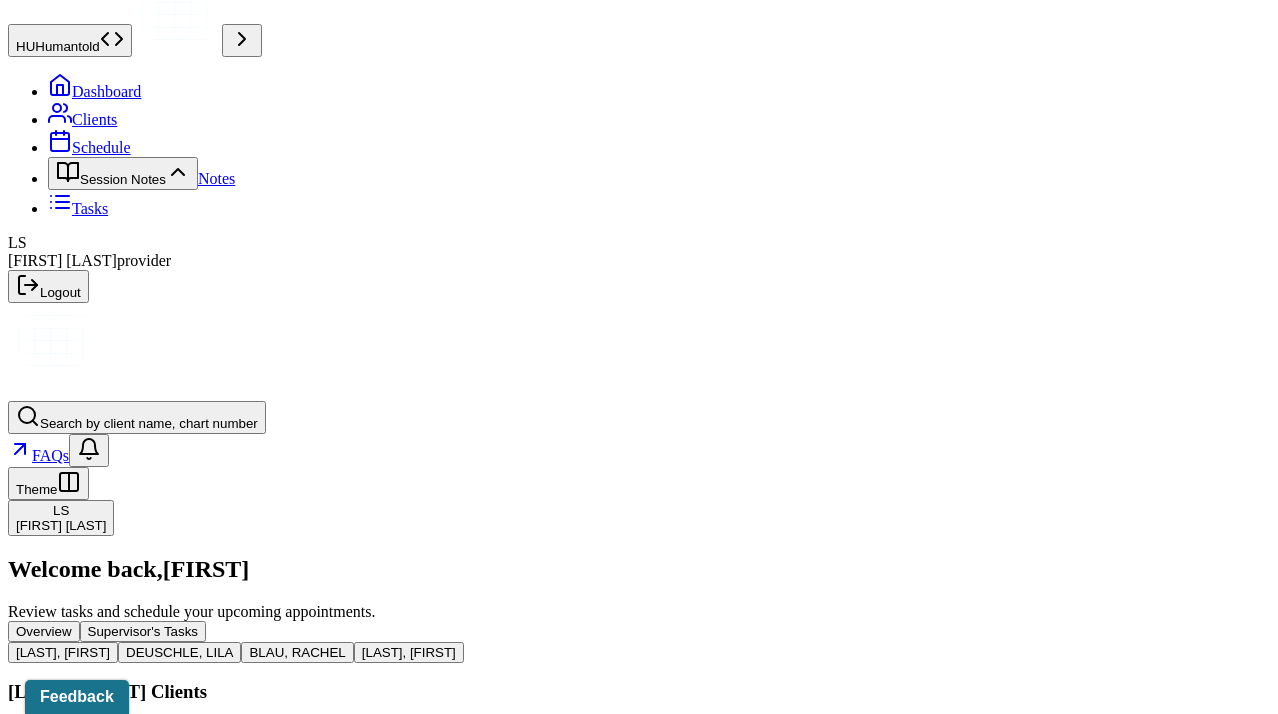 click on "SALGADO, ANDRES DEUSCHLE, LILA BLAU, RACHEL FOPPIANO, BRIANNA SALGADO, ANDRES Clients CLIENT Intake SUPERVISION NOTE QUARTERLY CHECK ADAMES NUNEZ, KEVI Done Due date  10/02/2025 N/A MAGEE, KEVIN Done Due date  10/07/2025 Due date  10/01/2025 CUSCUNA III, ROCCO Done Due date  10/12/2025 Due date  10/01/2025 CRESCENZO, TIMOTHY Done Due date  10/12/2025 Due date  10/01/2025 TAGGART, ZAKARY Done Due date  10/27/2025 Due date  10/01/2025 Notes Requiring Signature Review Max's session note from Rachel Please review the session note for this session within 24hrs Due date: 08/01/2025 Review George's session note from Rachel Please review the session note for this session within 24hrs Due date: 08/01/2025 Review Kristi's session note from Lila Please review the session note for this session within 24hrs Due date: 08/02/2025 Review John's session note from Lila Please review the session note for this session within 24hrs Due date: 08/02/2025 Review Kevin's session note from Andres Due date: 08/02/2025" at bounding box center (639, 1866) 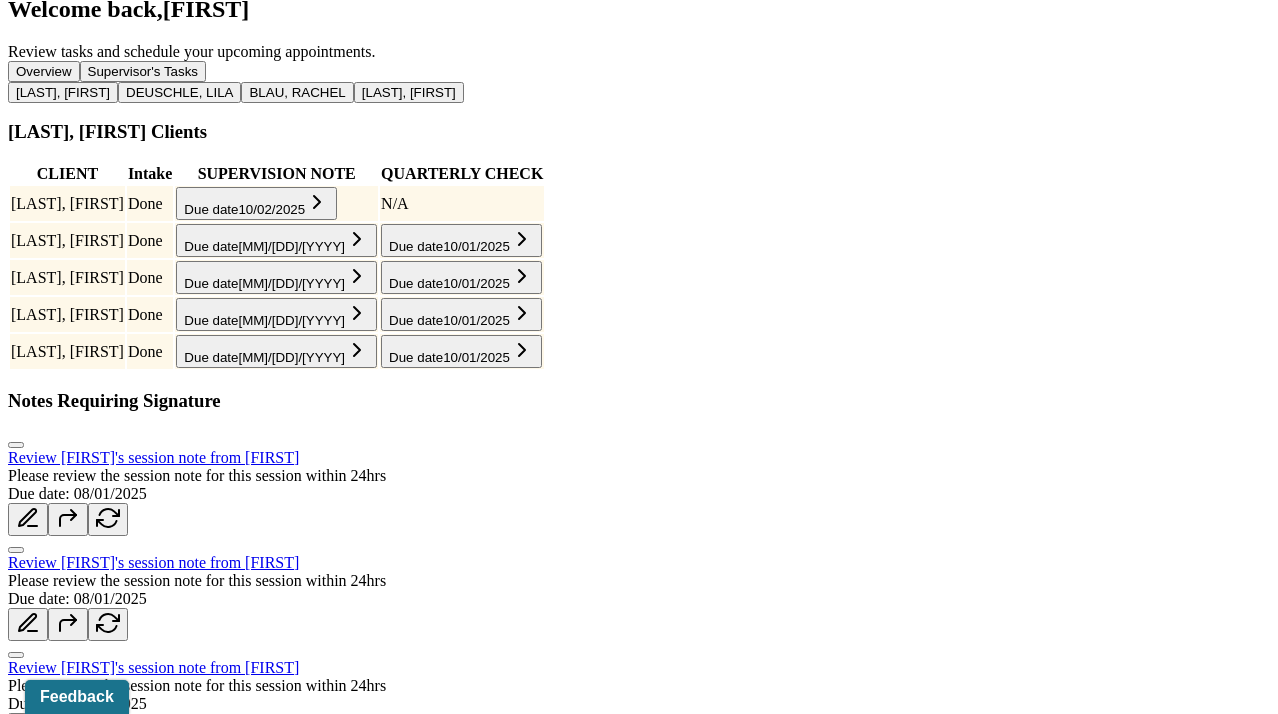 scroll, scrollTop: 603, scrollLeft: 0, axis: vertical 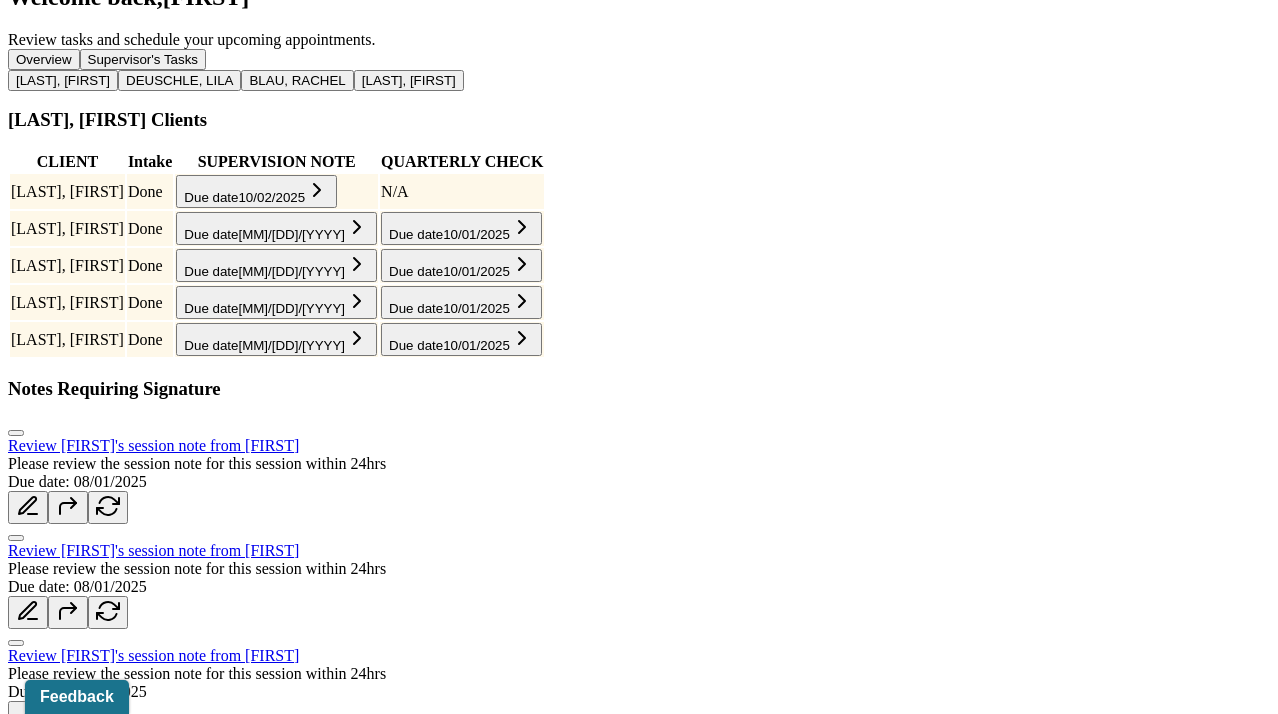 click on "Review Max's session note from Rachel" at bounding box center [153, 445] 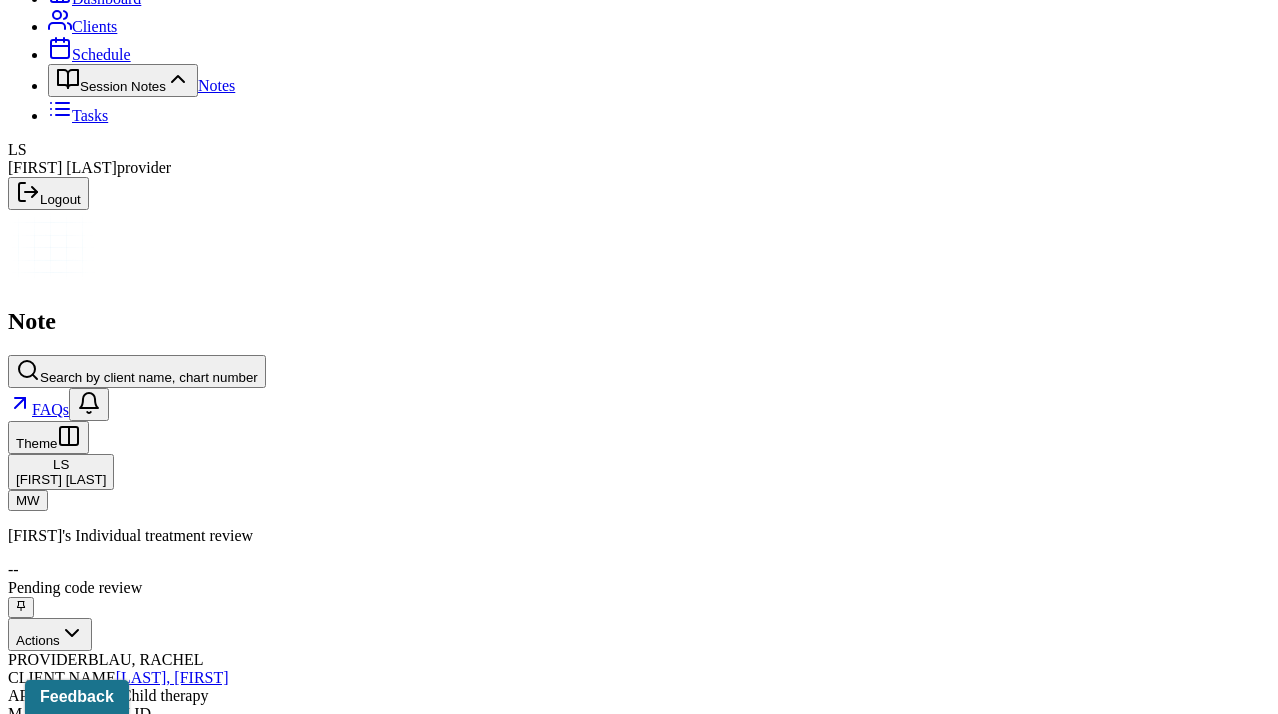 scroll, scrollTop: 0, scrollLeft: 0, axis: both 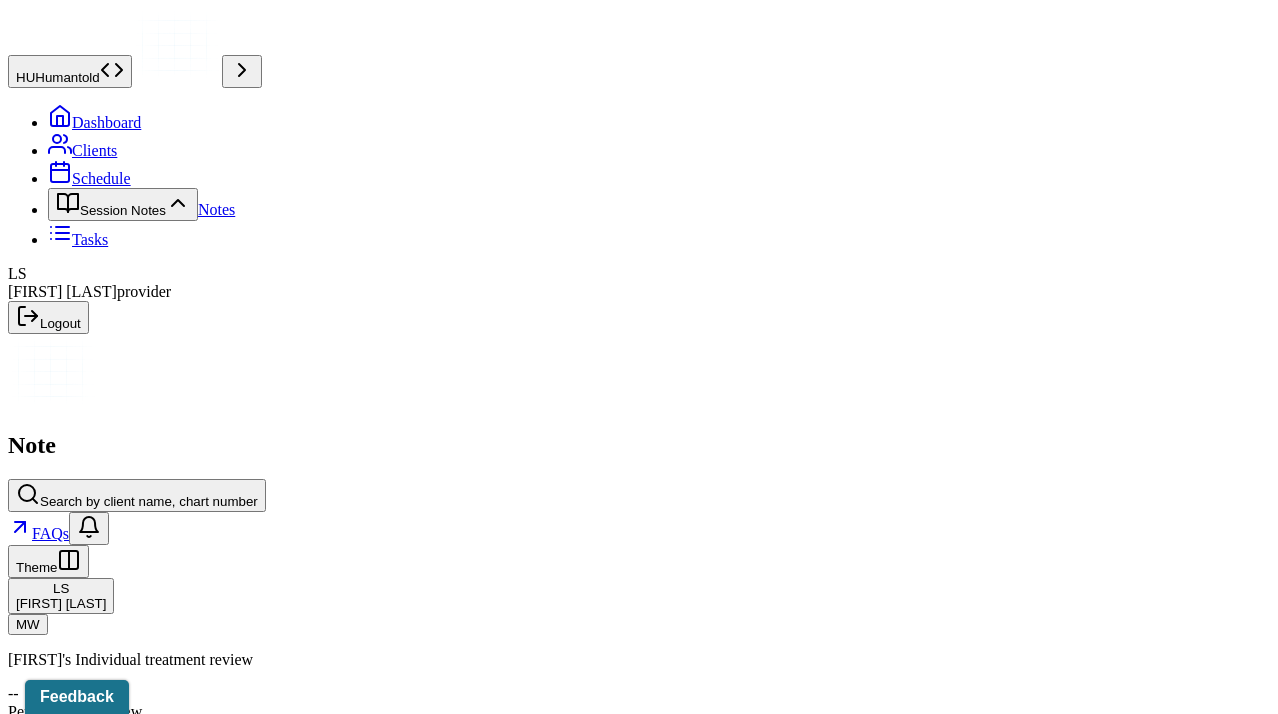 click on "Actions" at bounding box center (50, 758) 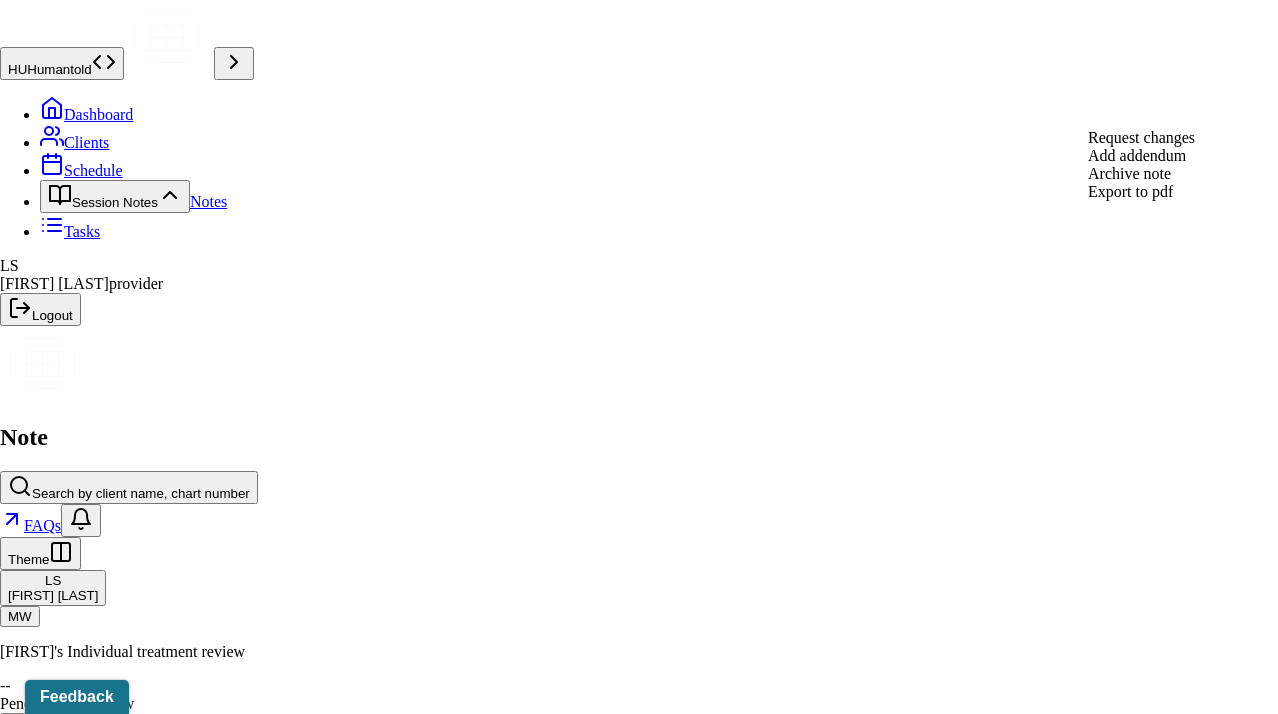 click on "Request changes" at bounding box center (1141, 137) 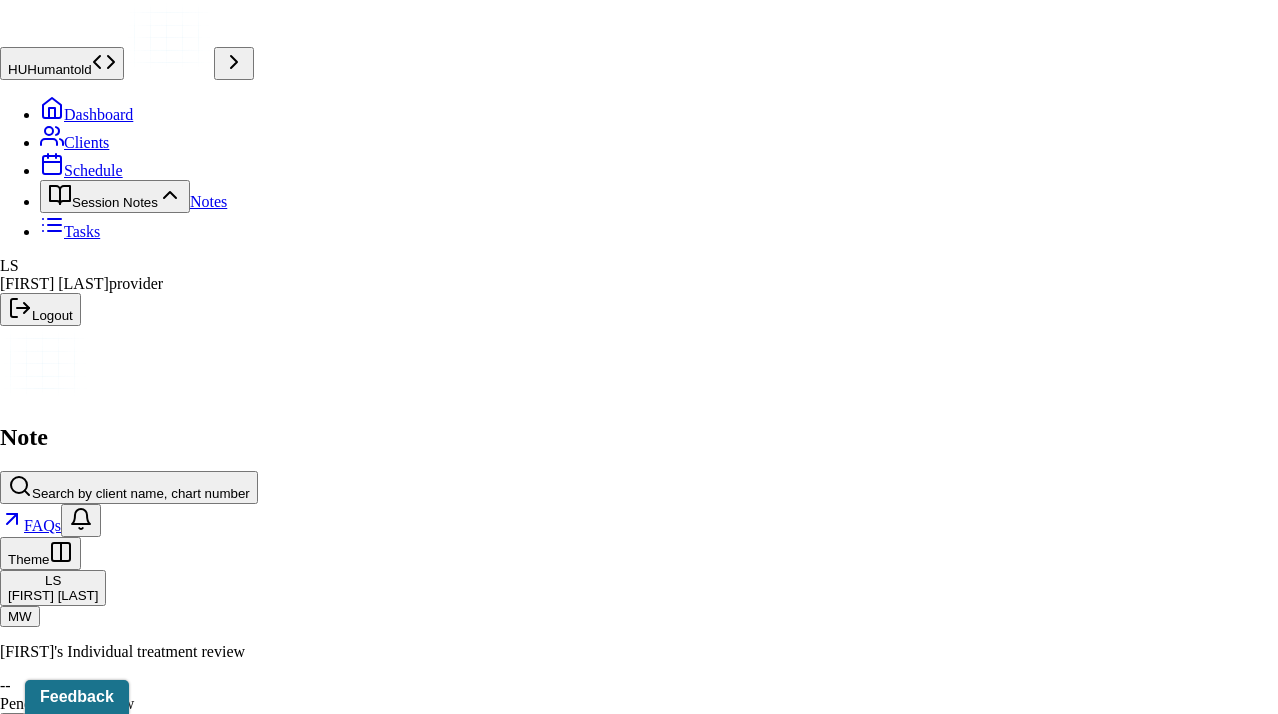 click 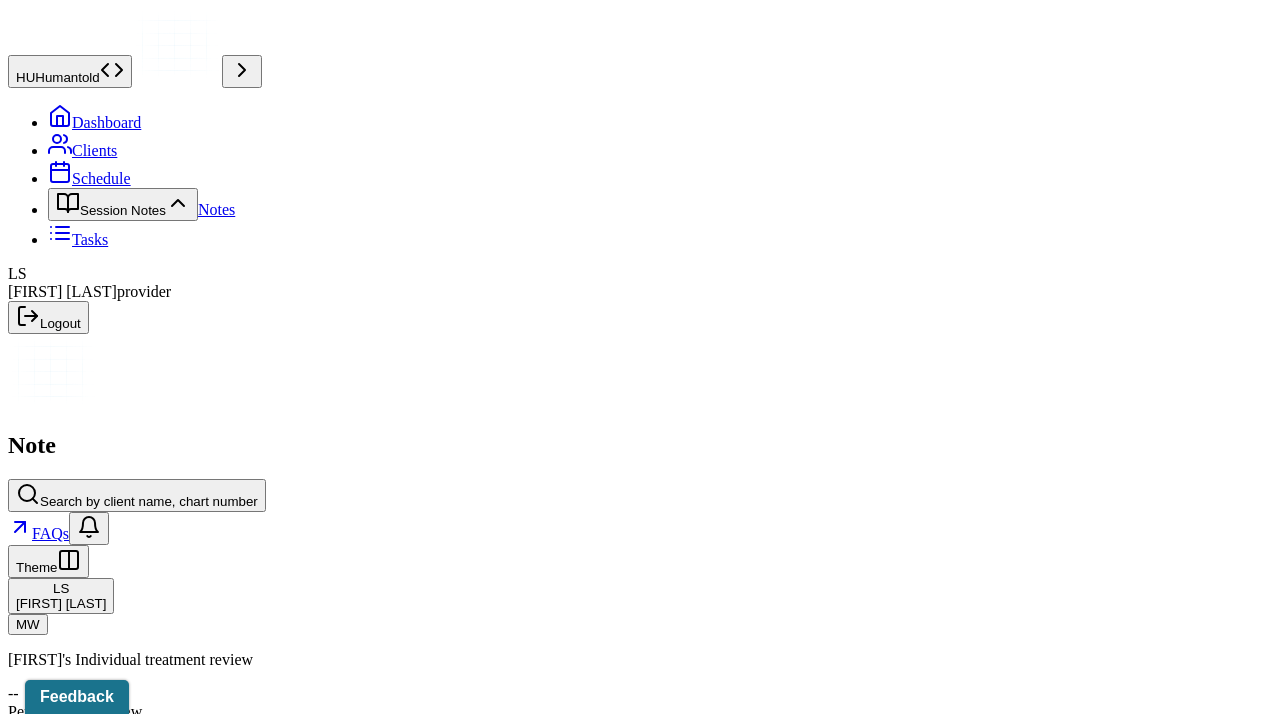 click on "Dashboard" at bounding box center [94, 122] 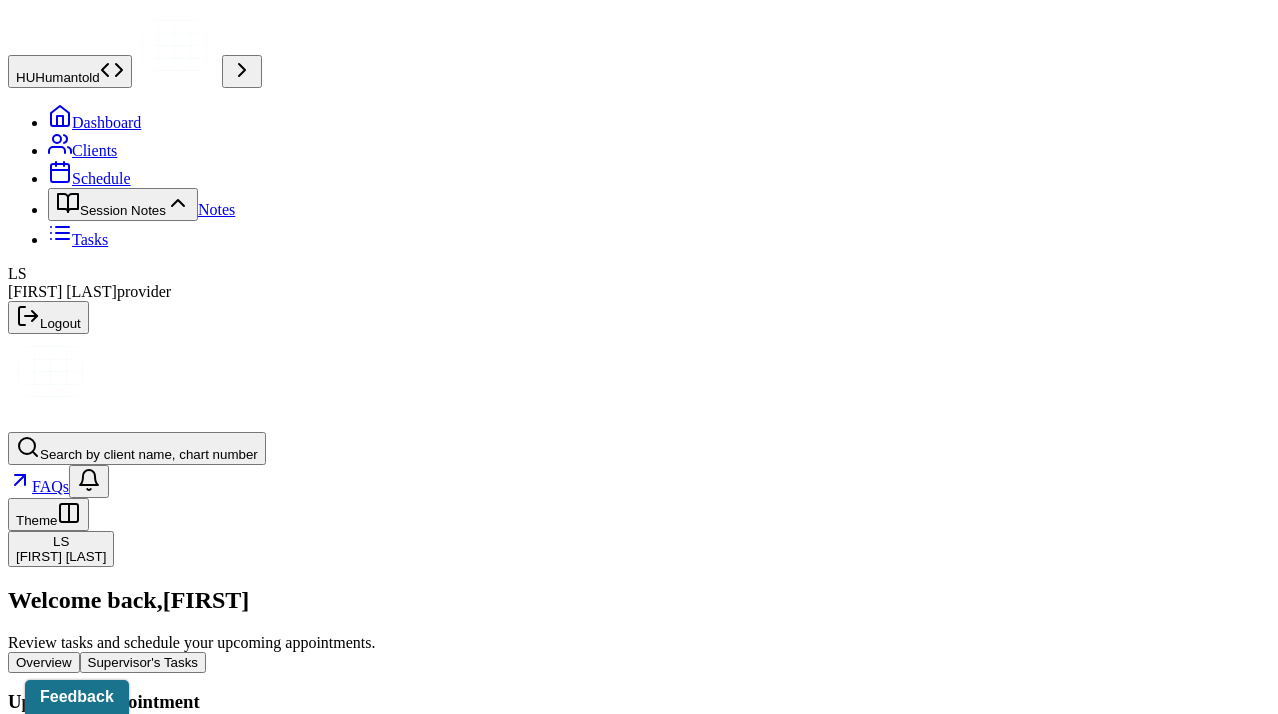 scroll, scrollTop: 0, scrollLeft: 0, axis: both 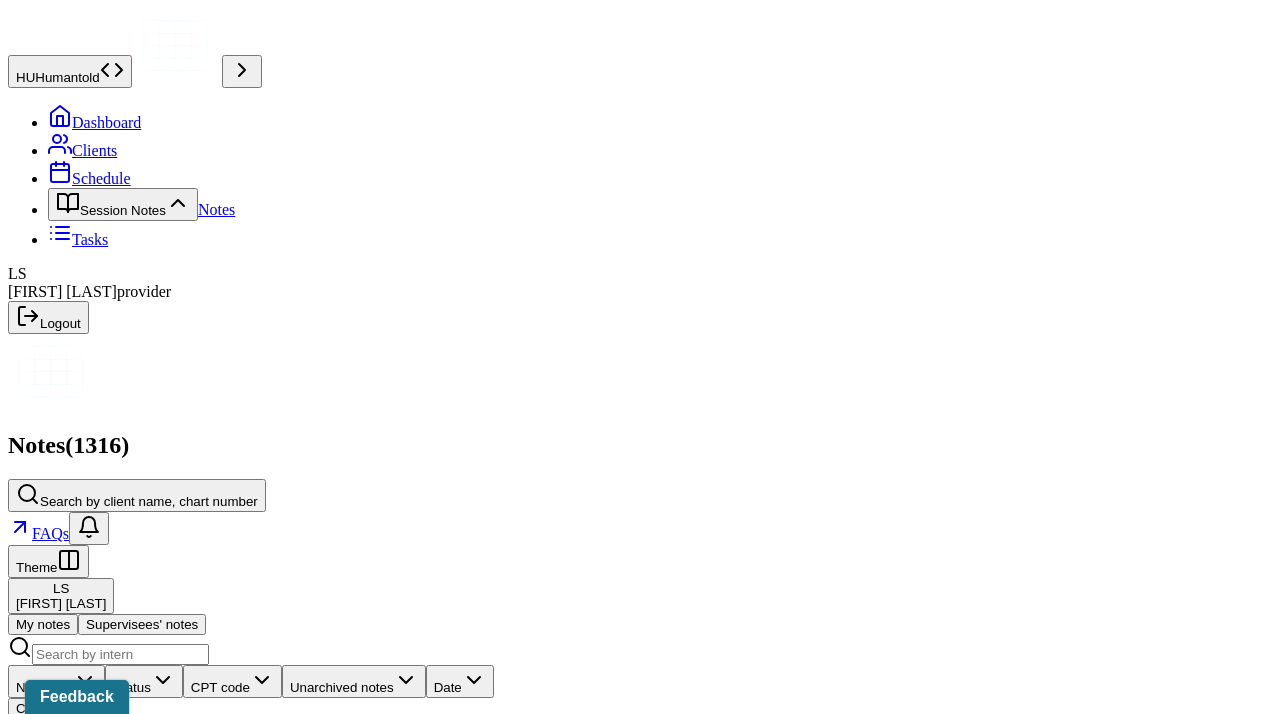 click on "Dashboard" at bounding box center [94, 122] 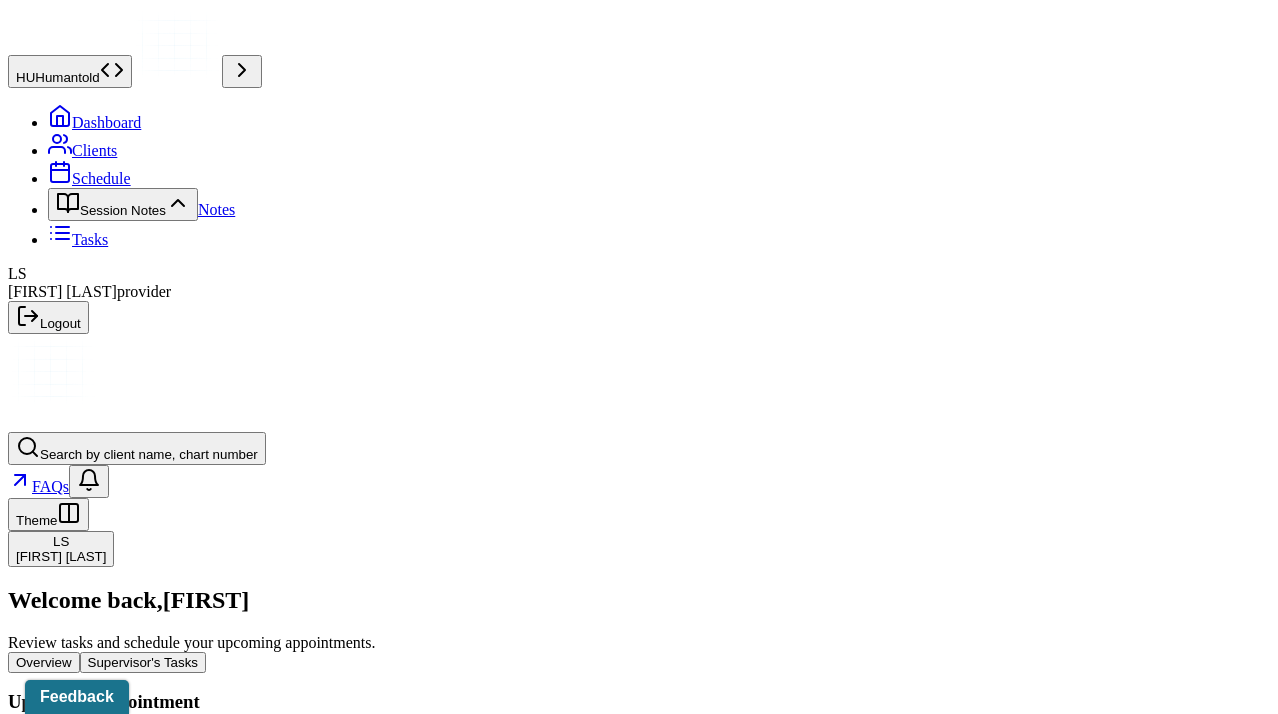 click on "Supervisor's Tasks" at bounding box center (143, 662) 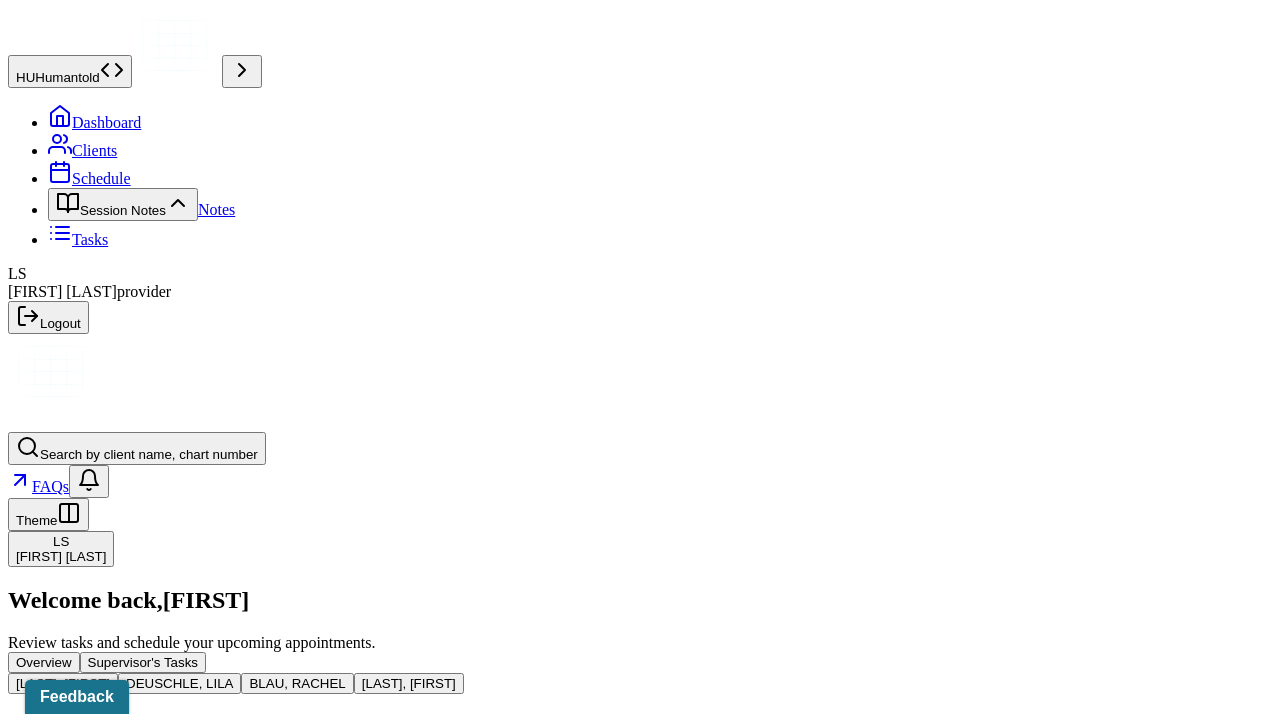 click on "[LAST], [FIRST] Clients" at bounding box center [639, 723] 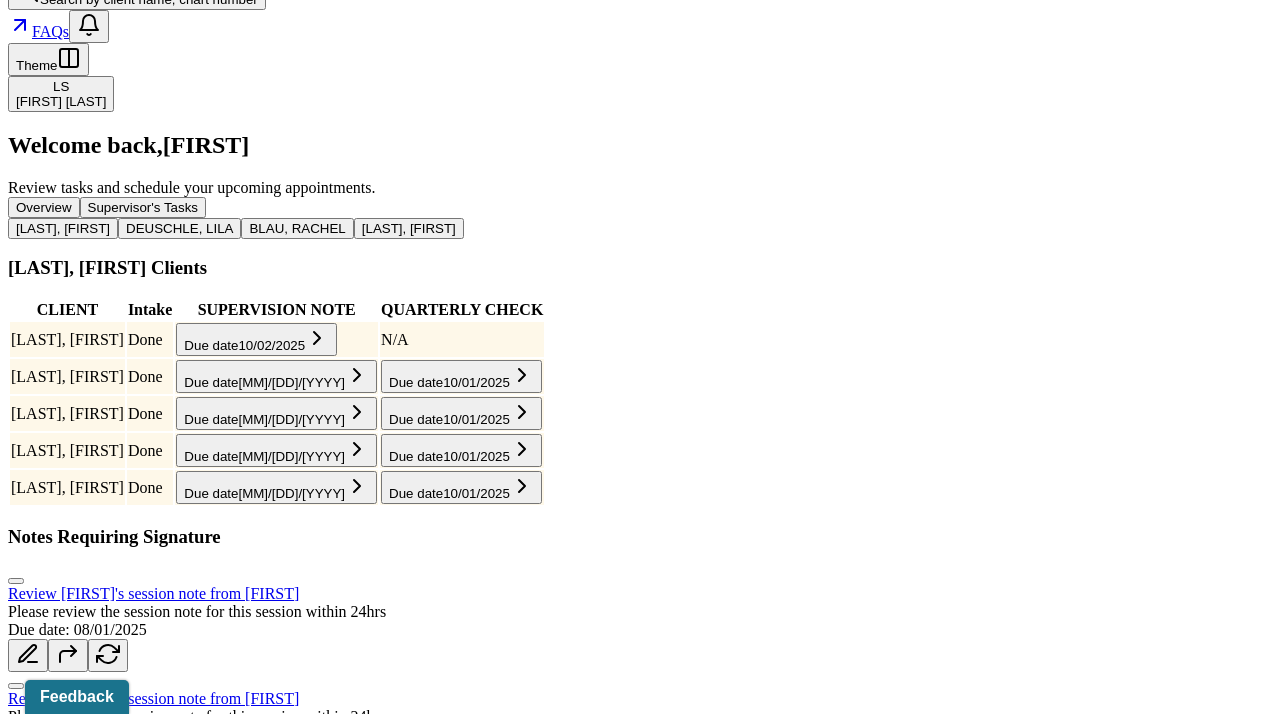 click on "Review George's session note from Rachel" at bounding box center (153, 593) 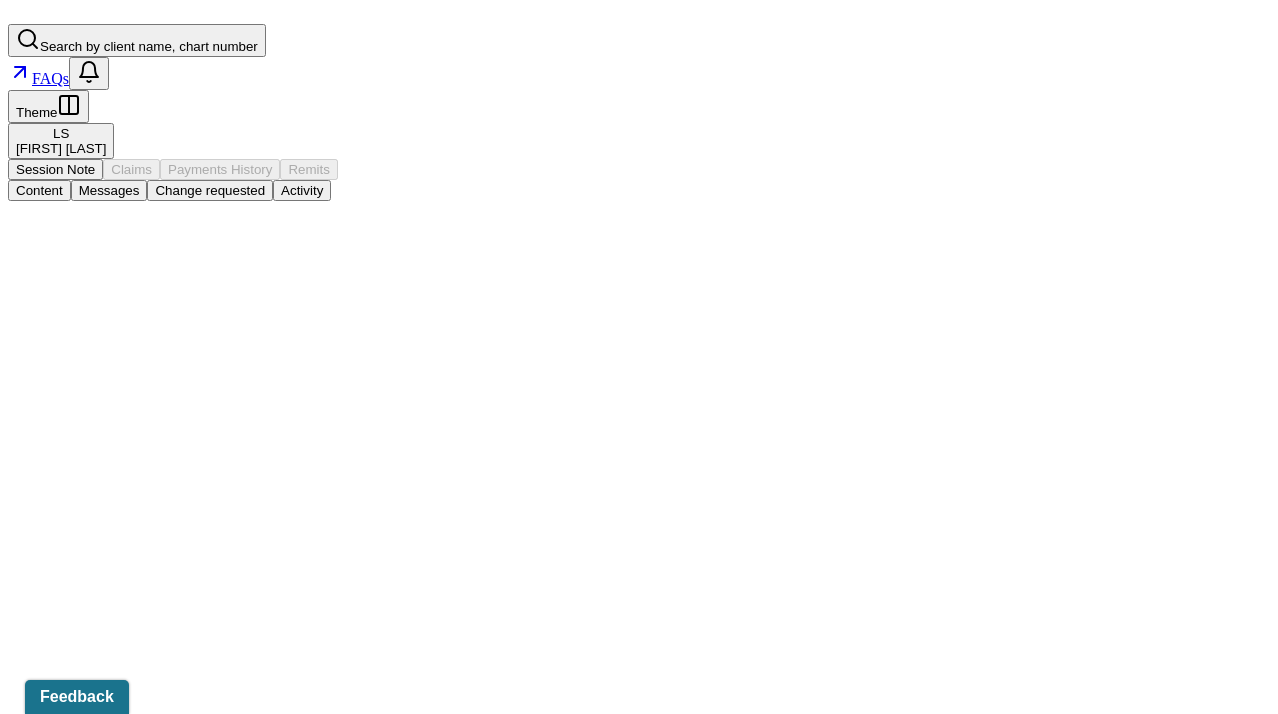 scroll, scrollTop: 45, scrollLeft: 0, axis: vertical 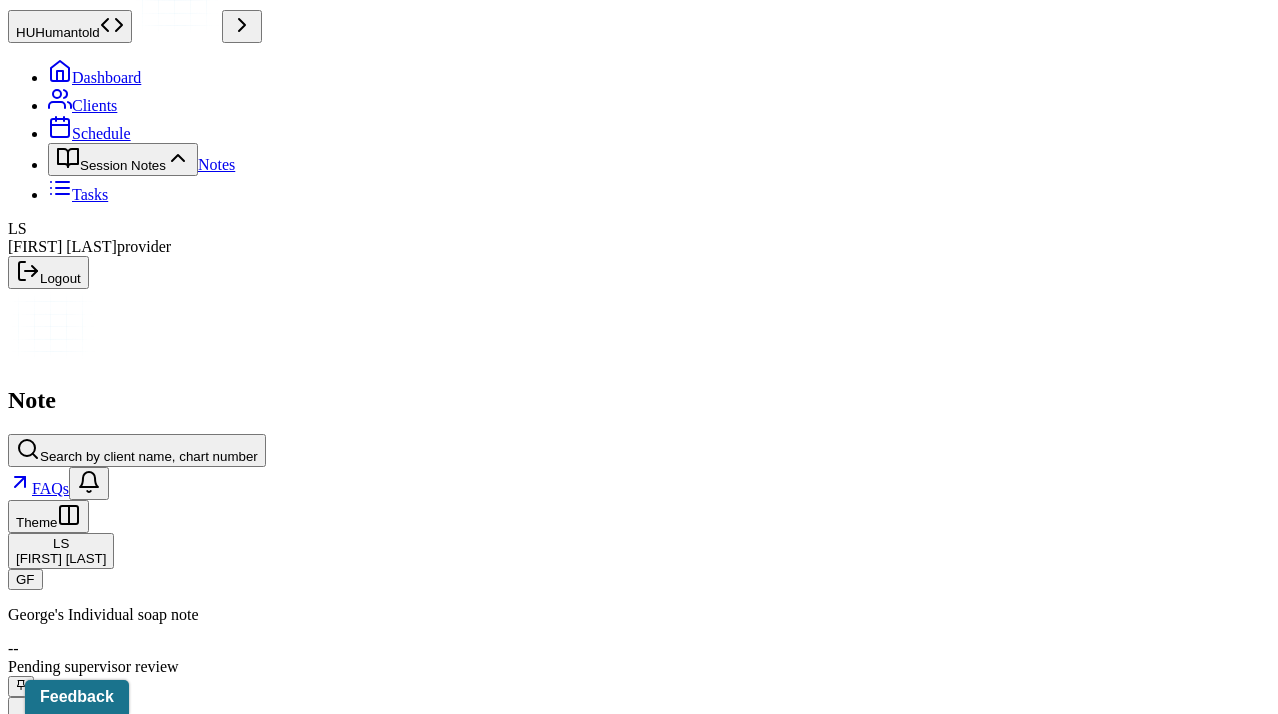 click 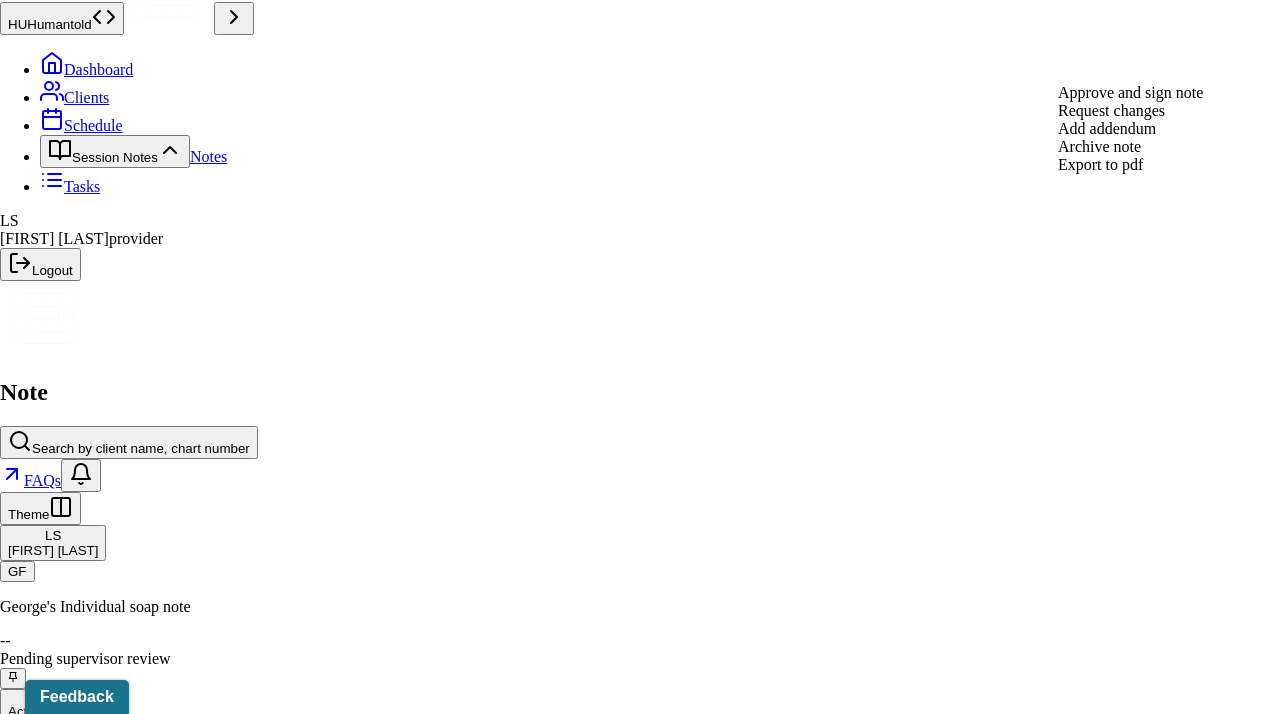 click on "Approve and sign note" at bounding box center (1130, 92) 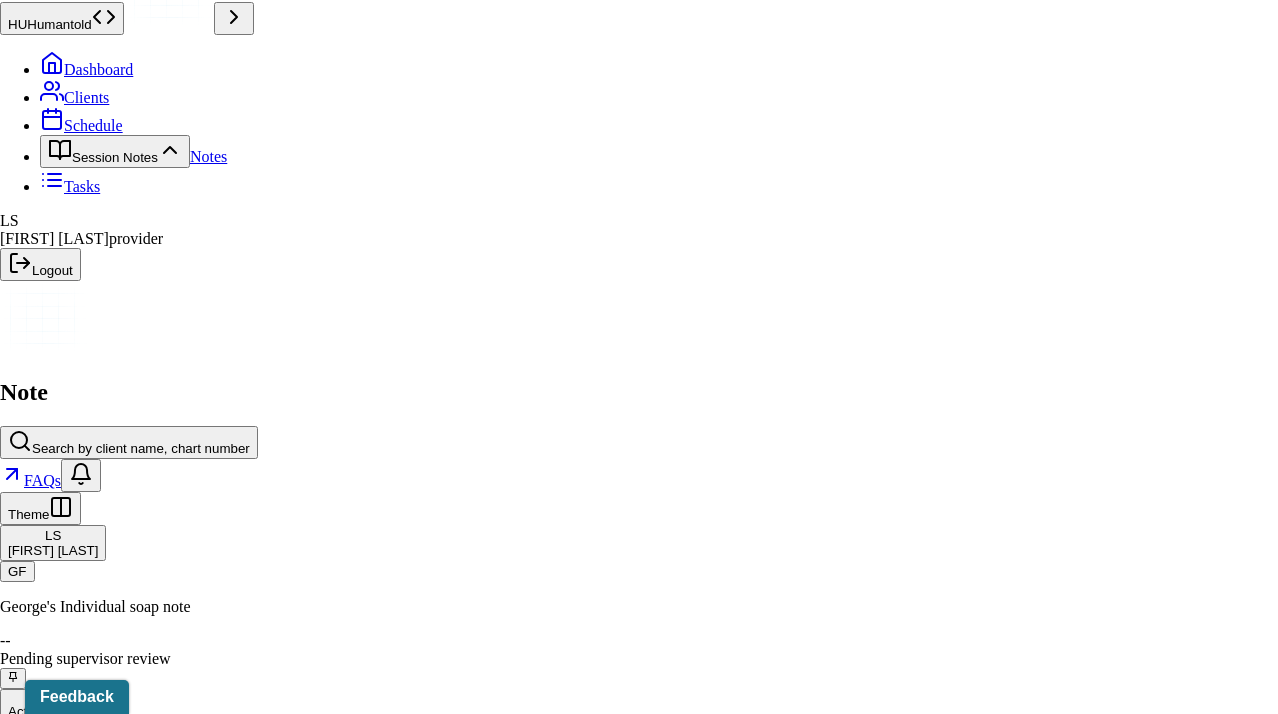 click at bounding box center [88, 5737] 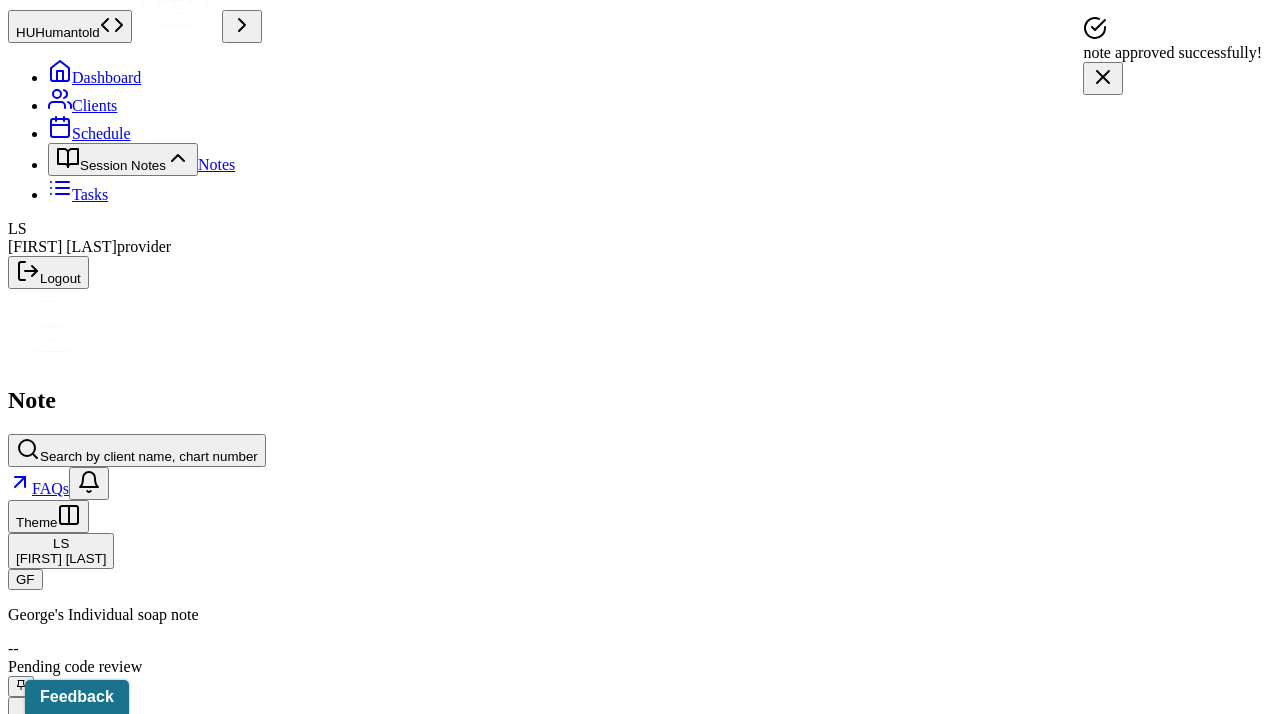 click on "Dashboard" at bounding box center (94, 77) 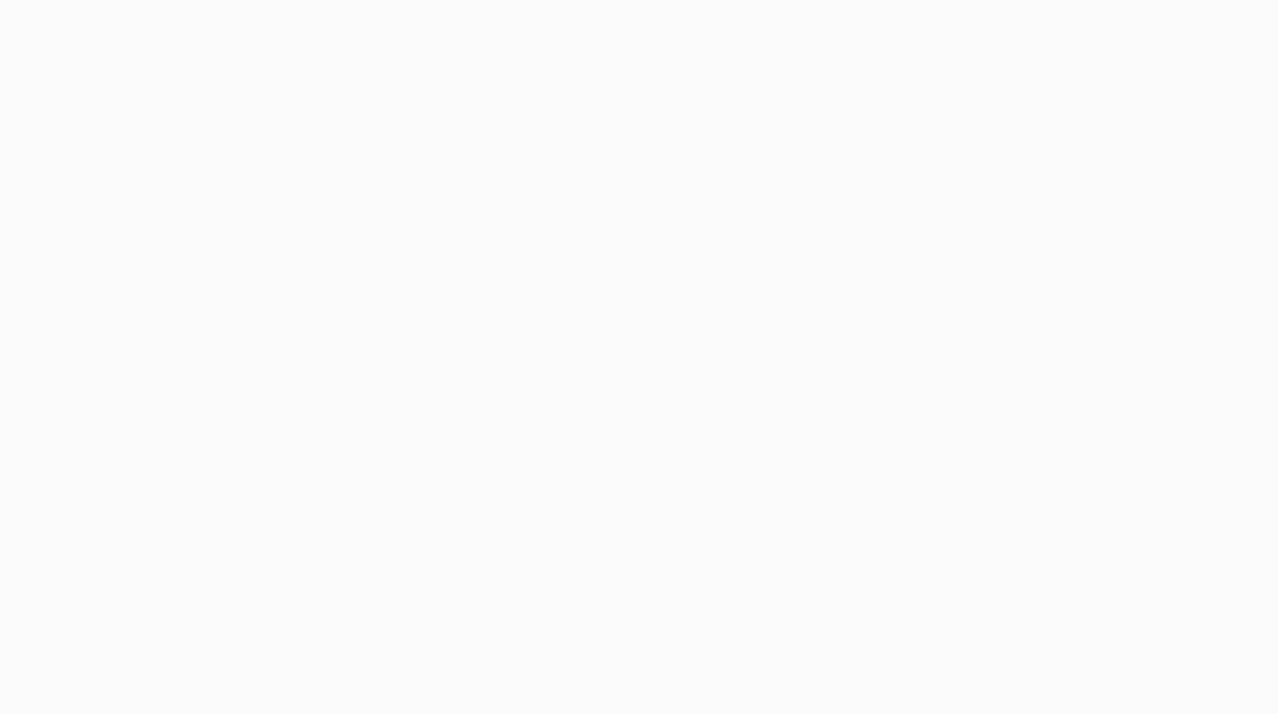 scroll, scrollTop: 0, scrollLeft: 0, axis: both 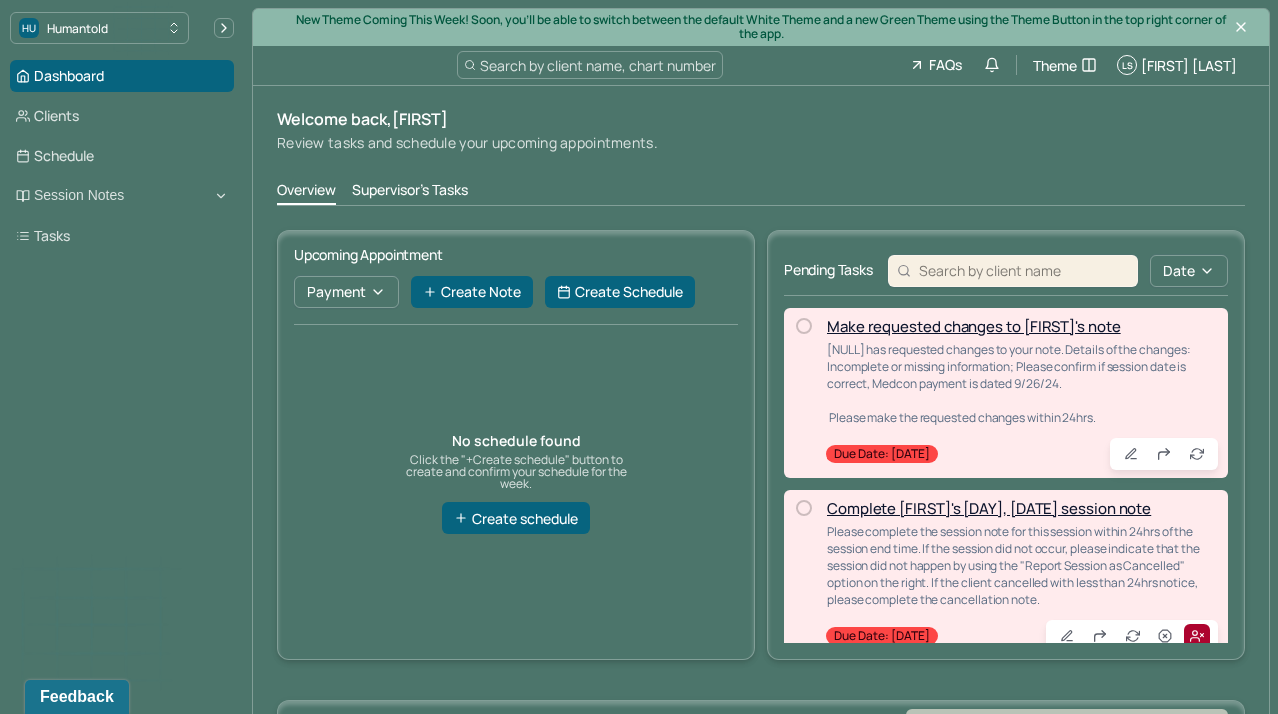 click on "Supervisor's Tasks" at bounding box center [410, 192] 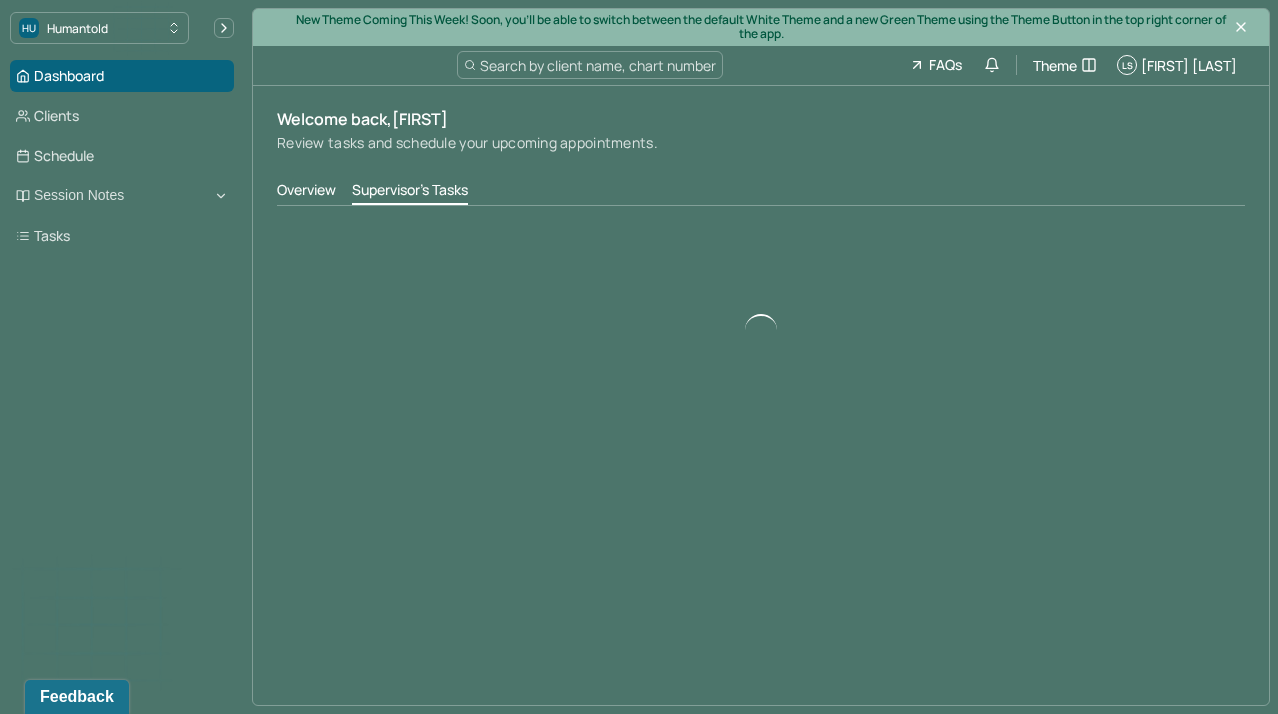 click on "Welcome back,  Lisa Review tasks and schedule your upcoming appointments. Overview Supervisor's Tasks" at bounding box center [761, 270] 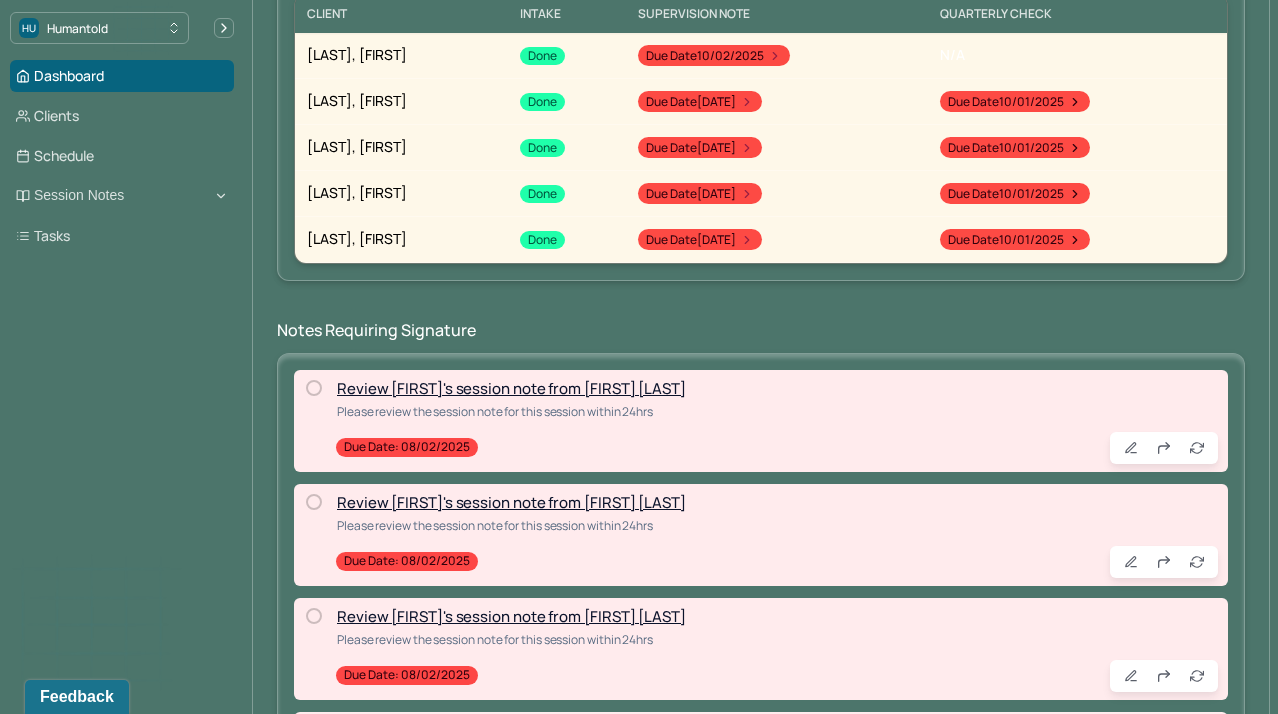 scroll, scrollTop: 445, scrollLeft: 0, axis: vertical 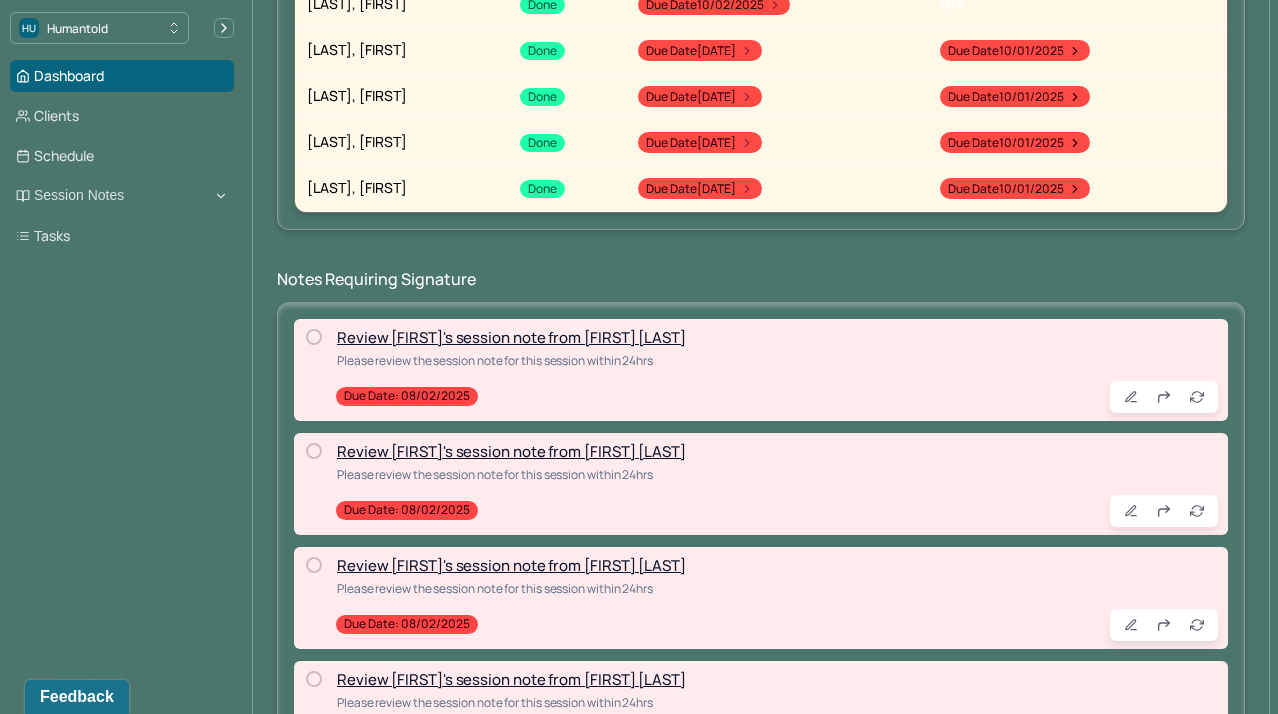 click on "Review [FIRST]'s session note from [FIRST]" at bounding box center [511, 337] 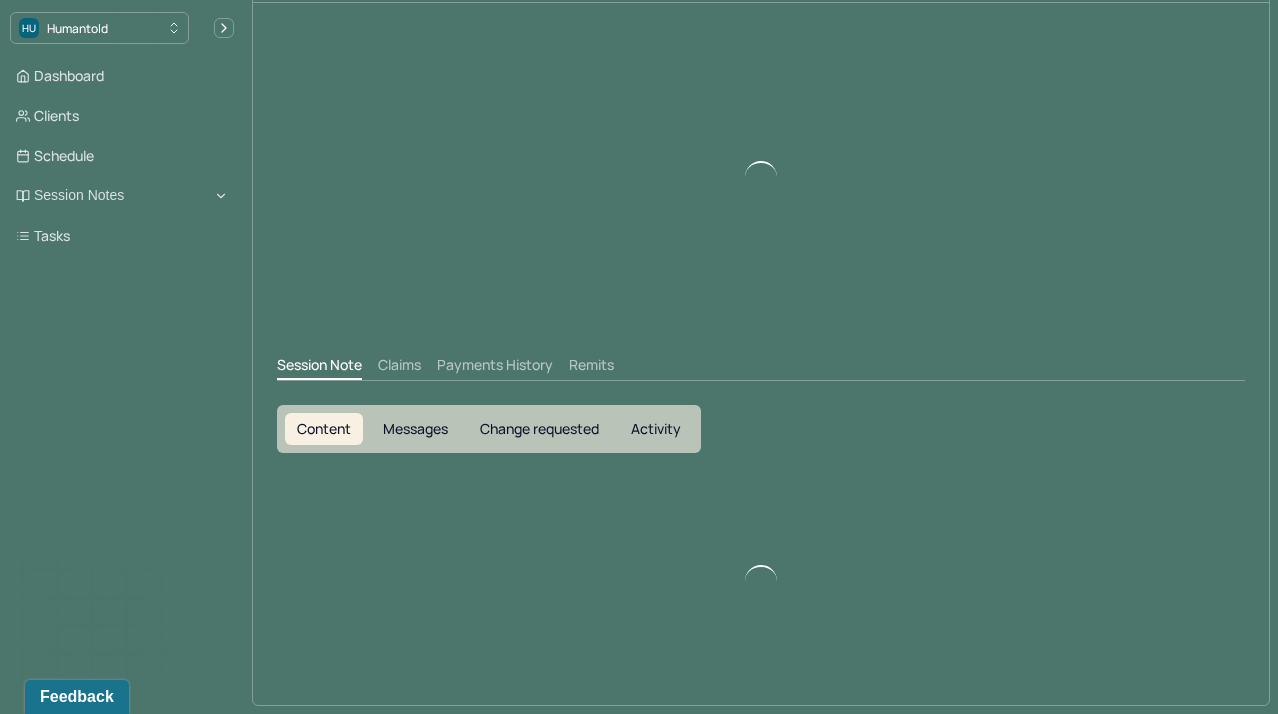 scroll, scrollTop: 5, scrollLeft: 0, axis: vertical 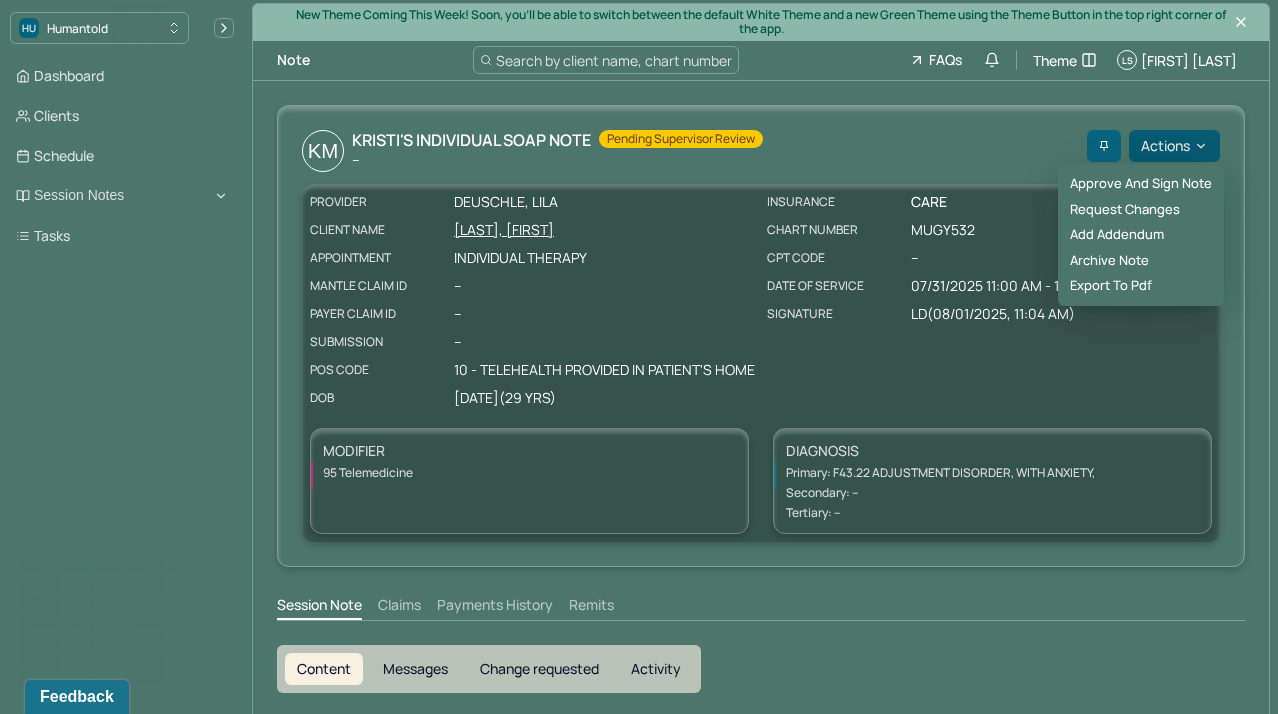 click on "Actions" at bounding box center (1174, 146) 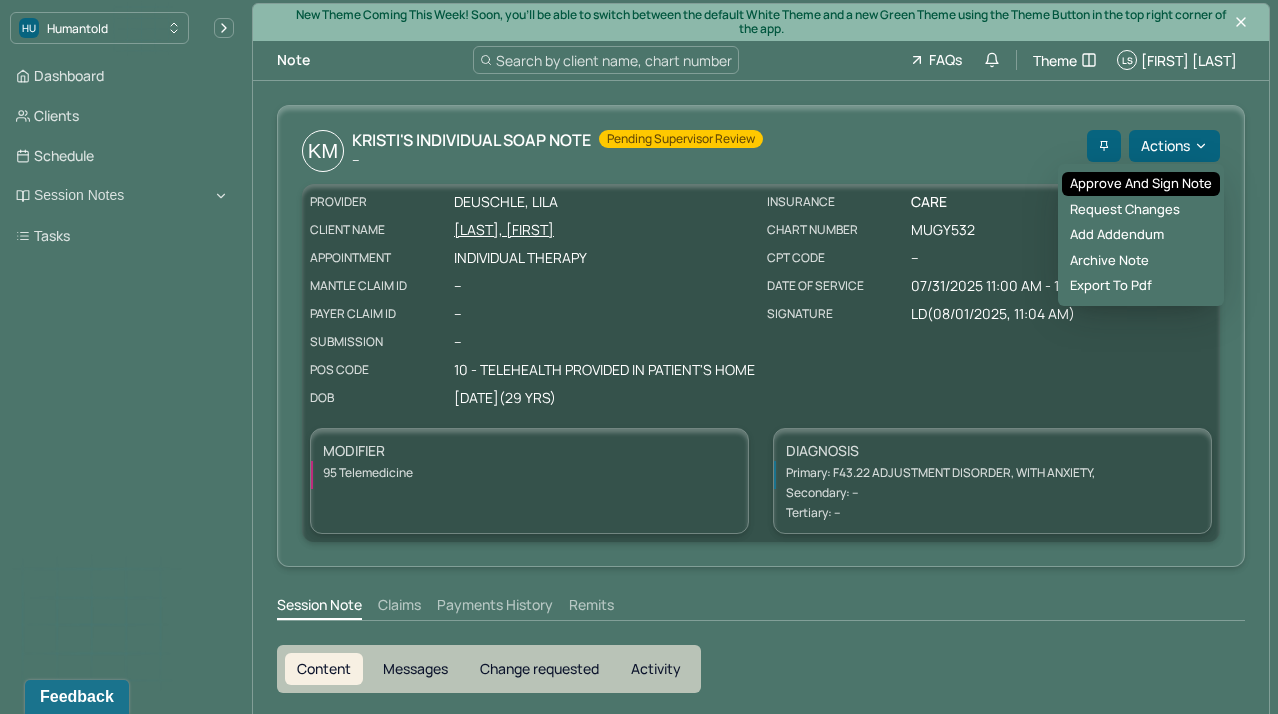 click on "Approve and sign note" at bounding box center (1141, 184) 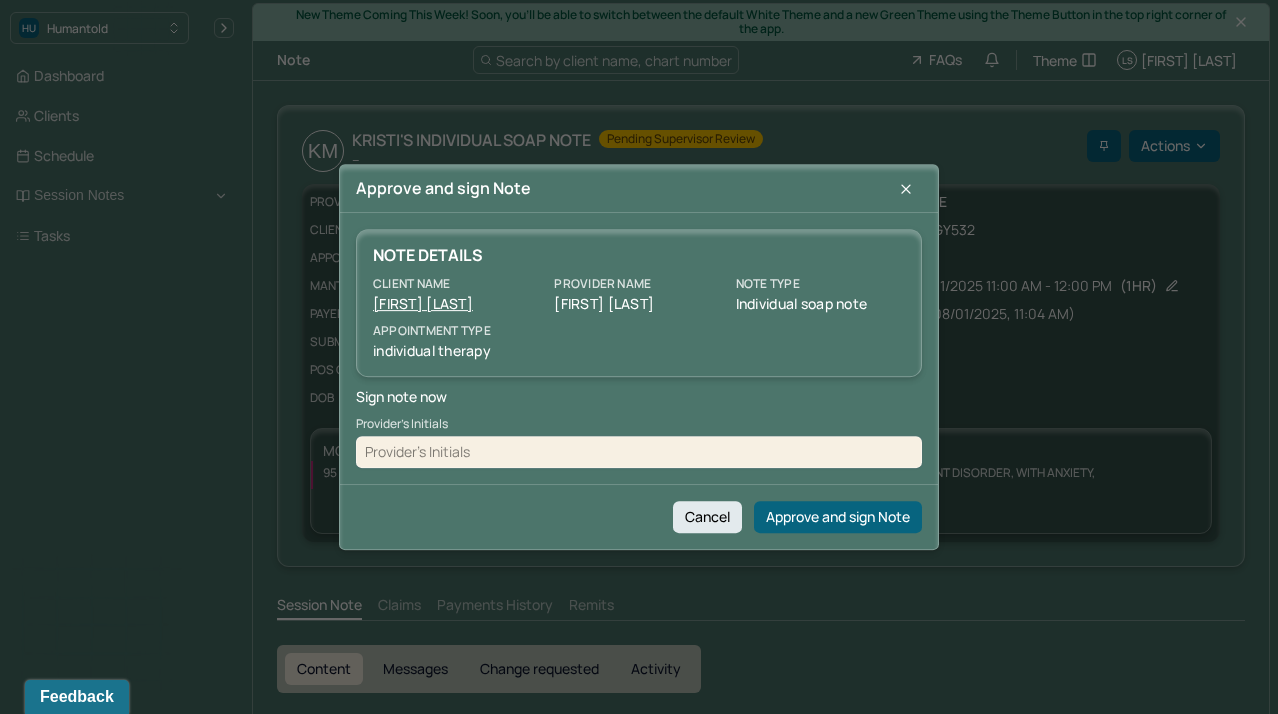 click at bounding box center [639, 452] 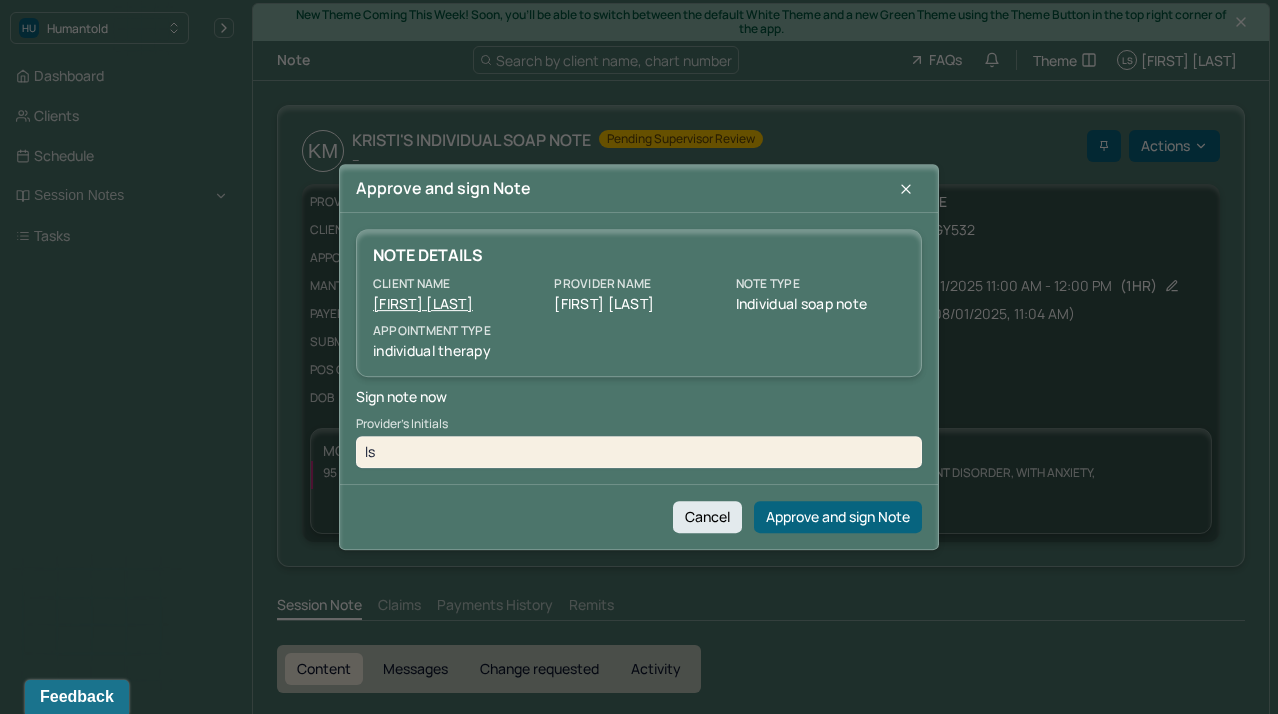 type on "ls" 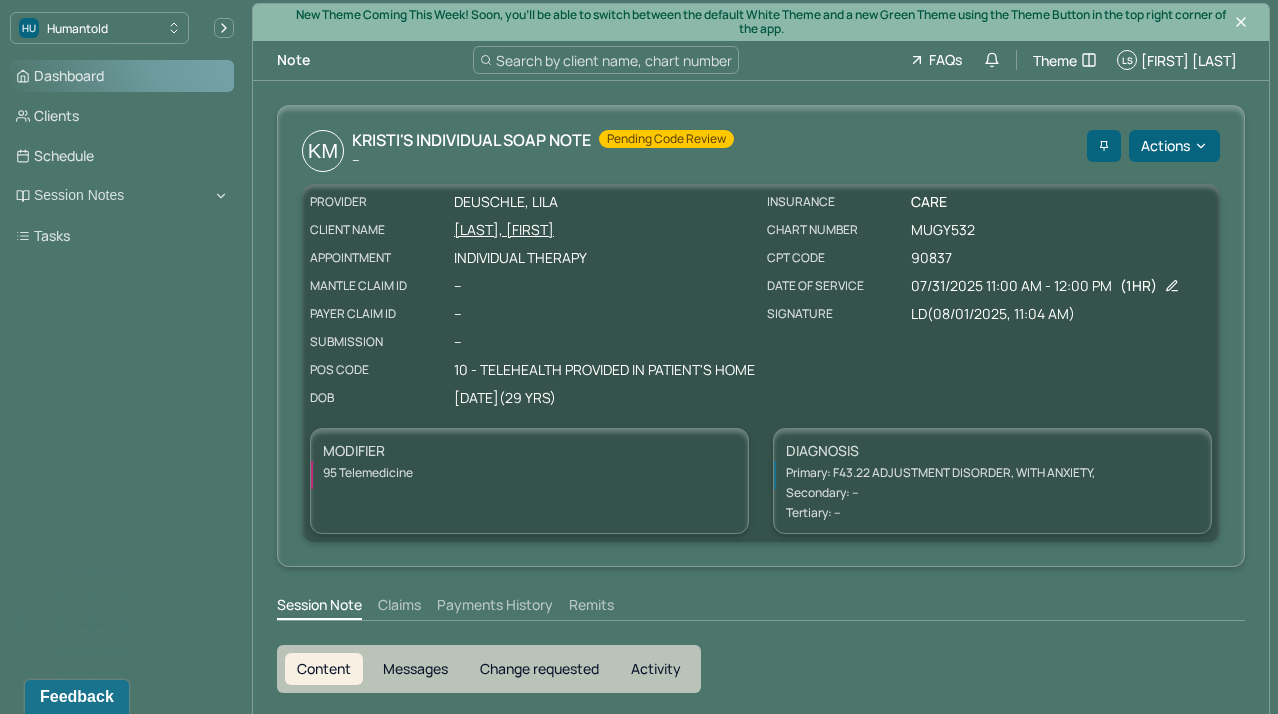 click on "Dashboard" at bounding box center [122, 76] 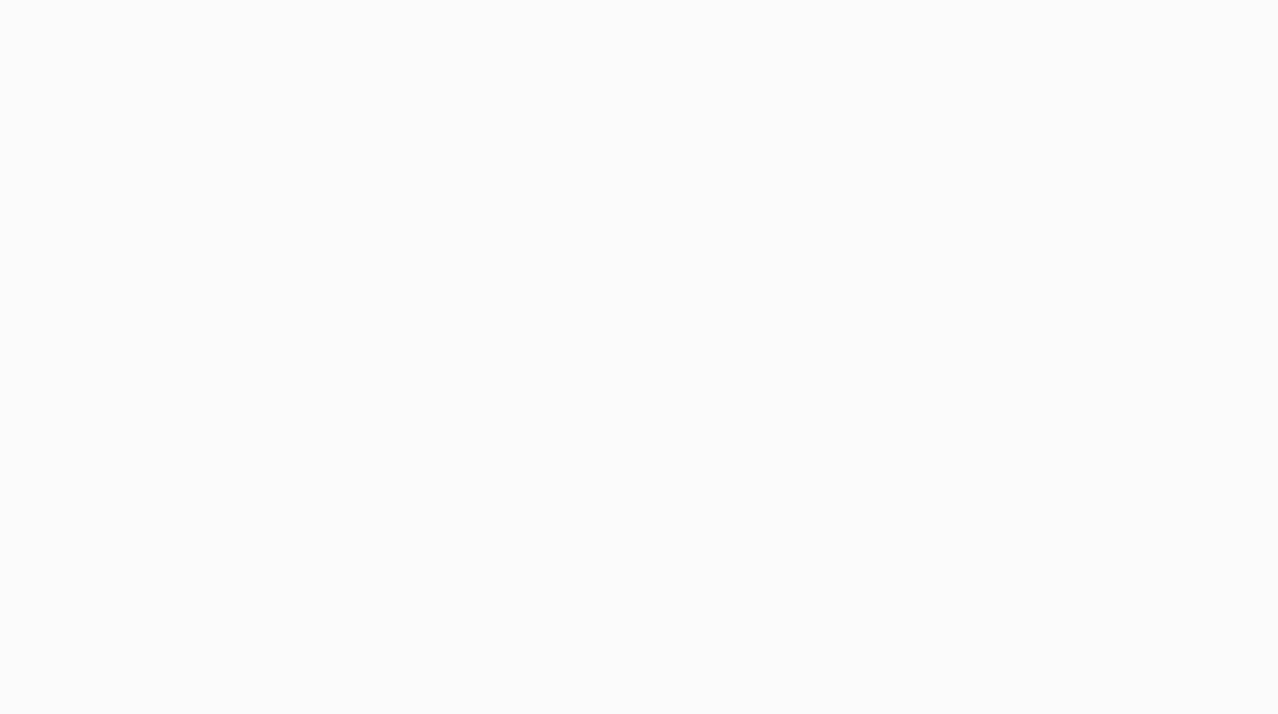 scroll, scrollTop: 0, scrollLeft: 0, axis: both 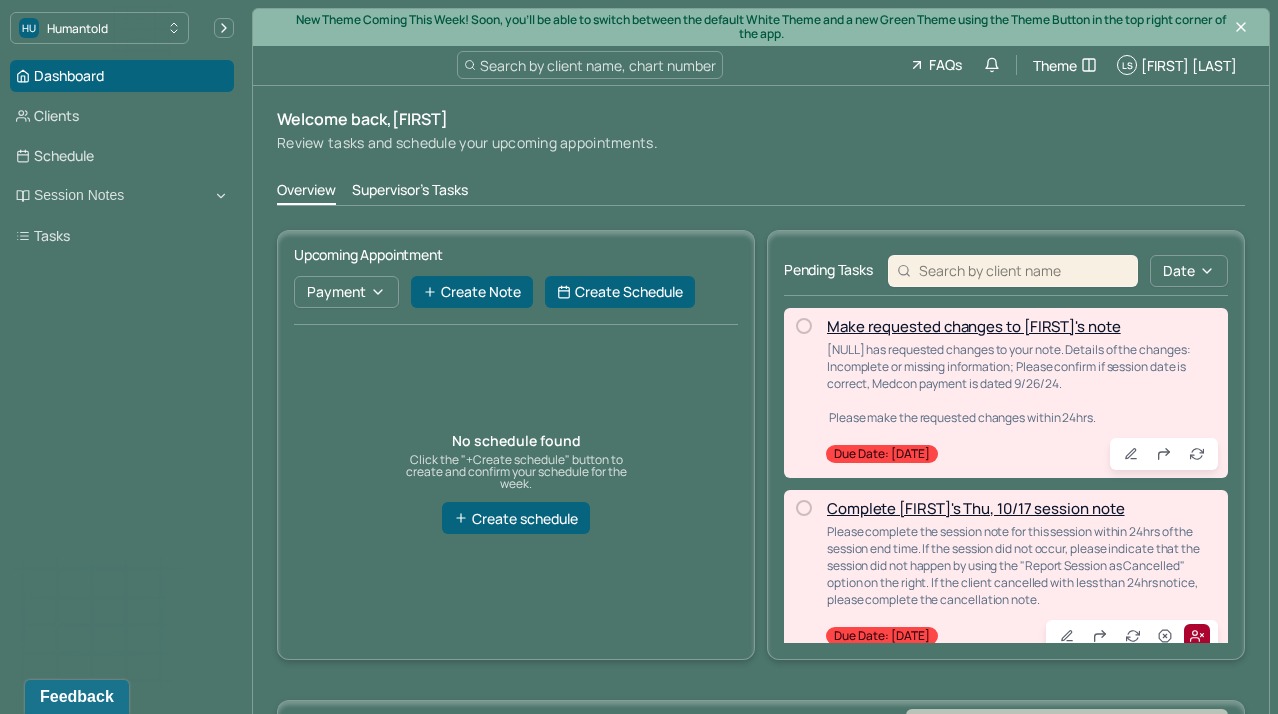 click on "Supervisor's Tasks" at bounding box center [410, 192] 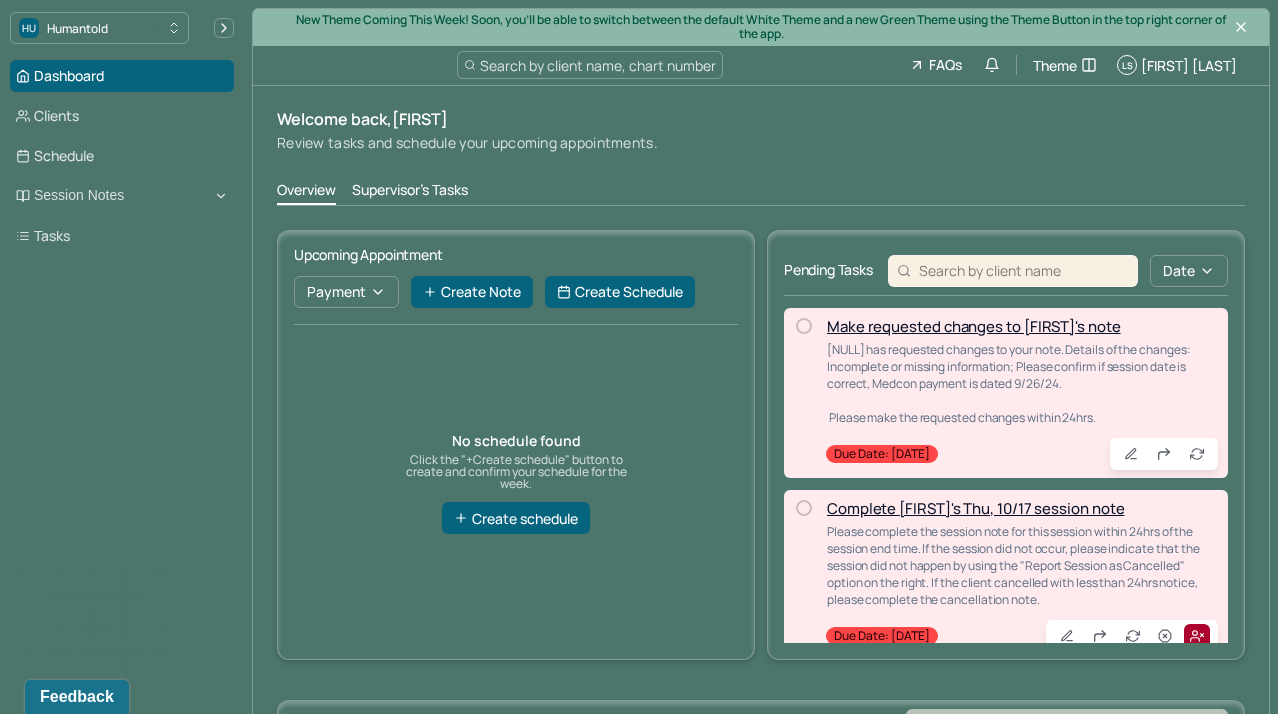 scroll, scrollTop: 0, scrollLeft: 0, axis: both 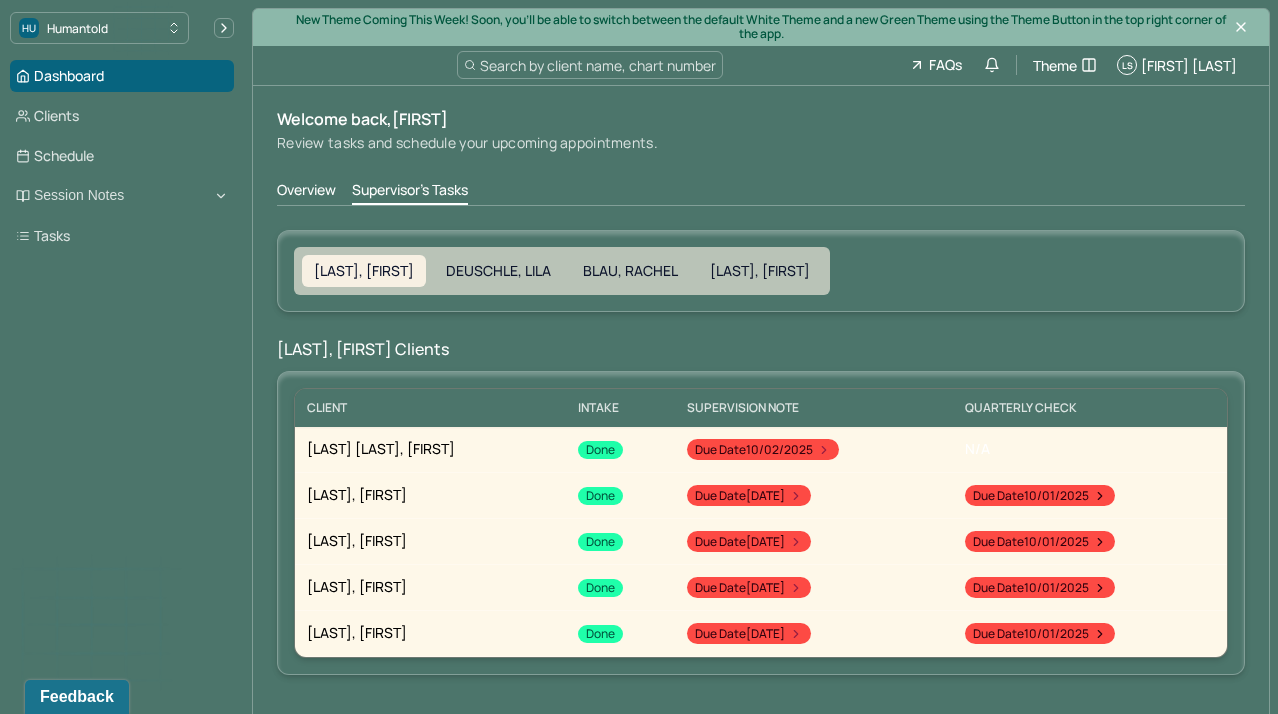 click on "SALGADO, ANDRES DEUSCHLE, LILA BLAU, RACHEL FOPPIANO, BRIANNA SALGADO, ANDRES Clients CLIENT Intake SUPERVISION NOTE QUARTERLY CHECK ADAMES NUNEZ, KEVI Done Due date  10/02/2025 N/A MAGEE, KEVIN Done Due date  10/07/2025 Due date  10/01/2025 CUSCUNA III, ROCCO Done Due date  10/12/2025 Due date  10/01/2025 CRESCENZO, TIMOTHY Done Due date  10/12/2025 Due date  10/01/2025 TAGGART, ZAKARY Done Due date  10/27/2025 Due date  10/01/2025 Notes Requiring Signature Review John's session note from Lila Please review the session note for this session within 24hrs Due date: 08/02/2025 Review Kevin's session note from Andres Please review the session note for this session within 24hrs Due date: 08/02/2025 Review Rocco's session note from Andres Please review the session note for this session within 24hrs Due date: 08/02/2025 Review Travis's session note from Lila Please review the session note for this session within 24hrs Due date: 08/02/2025 Review Emma's session note from Lila Due date: 08/02/2025" at bounding box center [761, 1468] 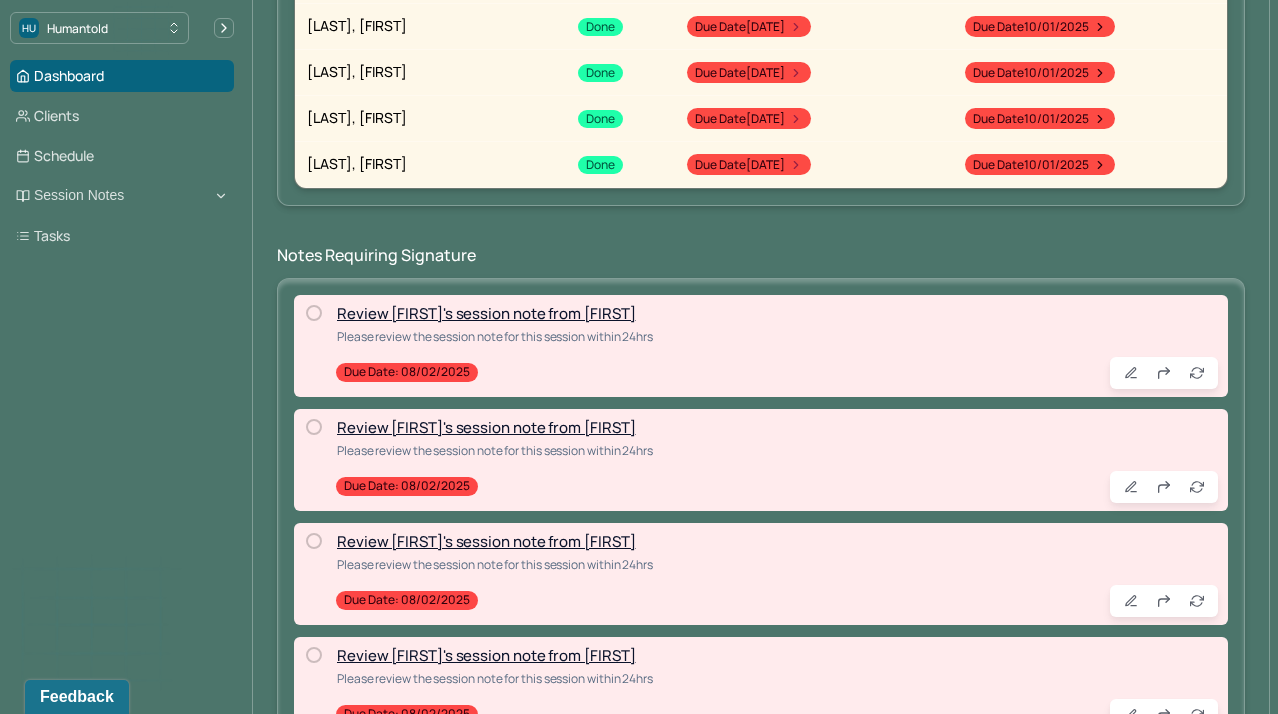 scroll, scrollTop: 474, scrollLeft: 0, axis: vertical 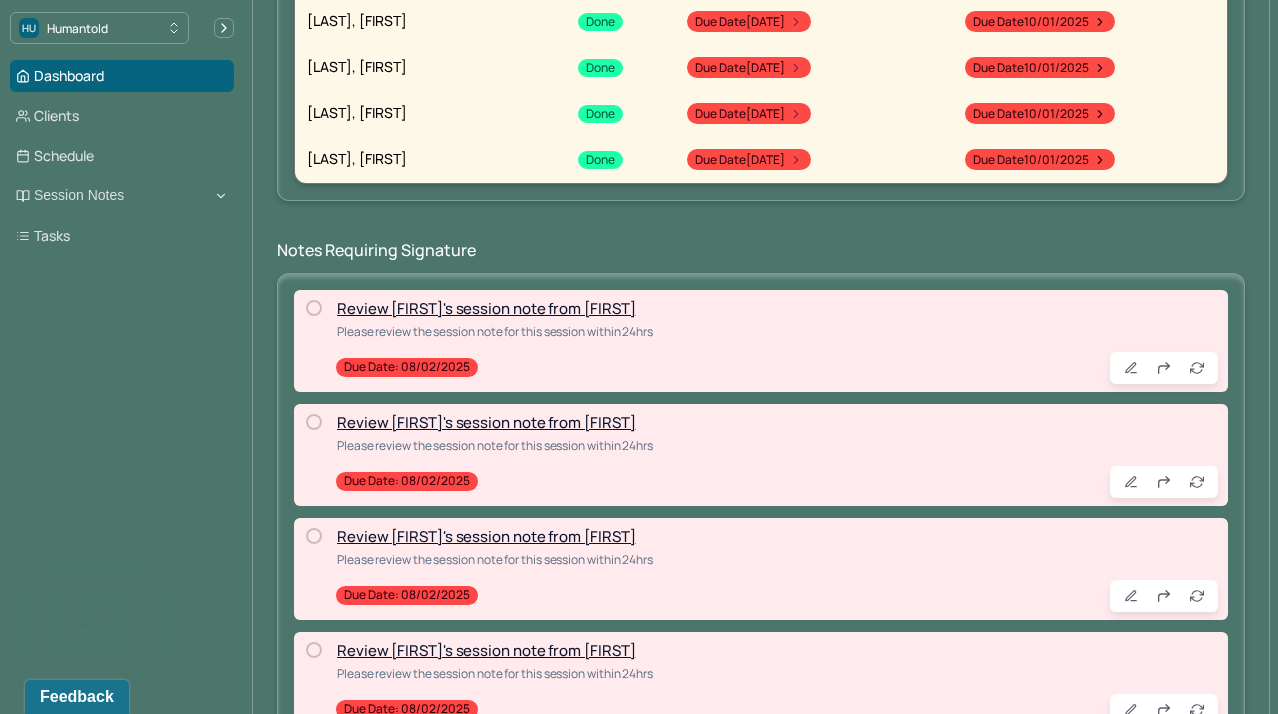 click on "Please review the session note for this session within 24hrs" at bounding box center (495, 331) 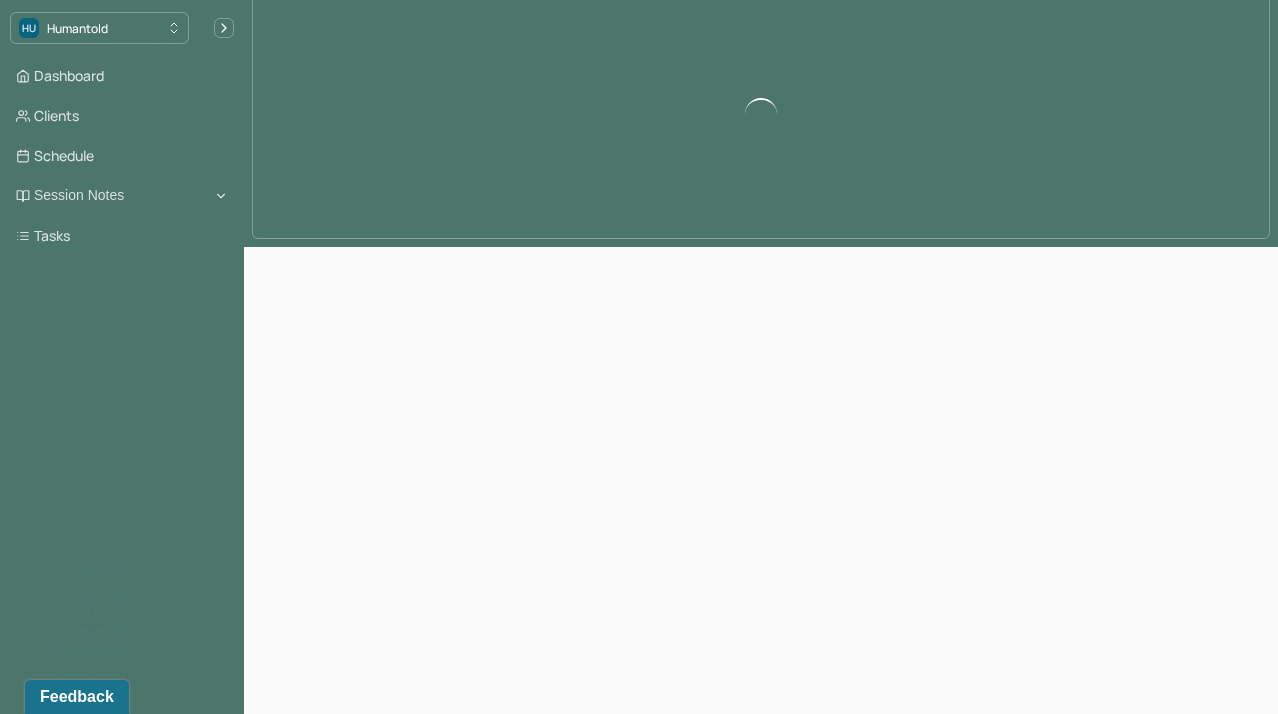 scroll, scrollTop: 5, scrollLeft: 0, axis: vertical 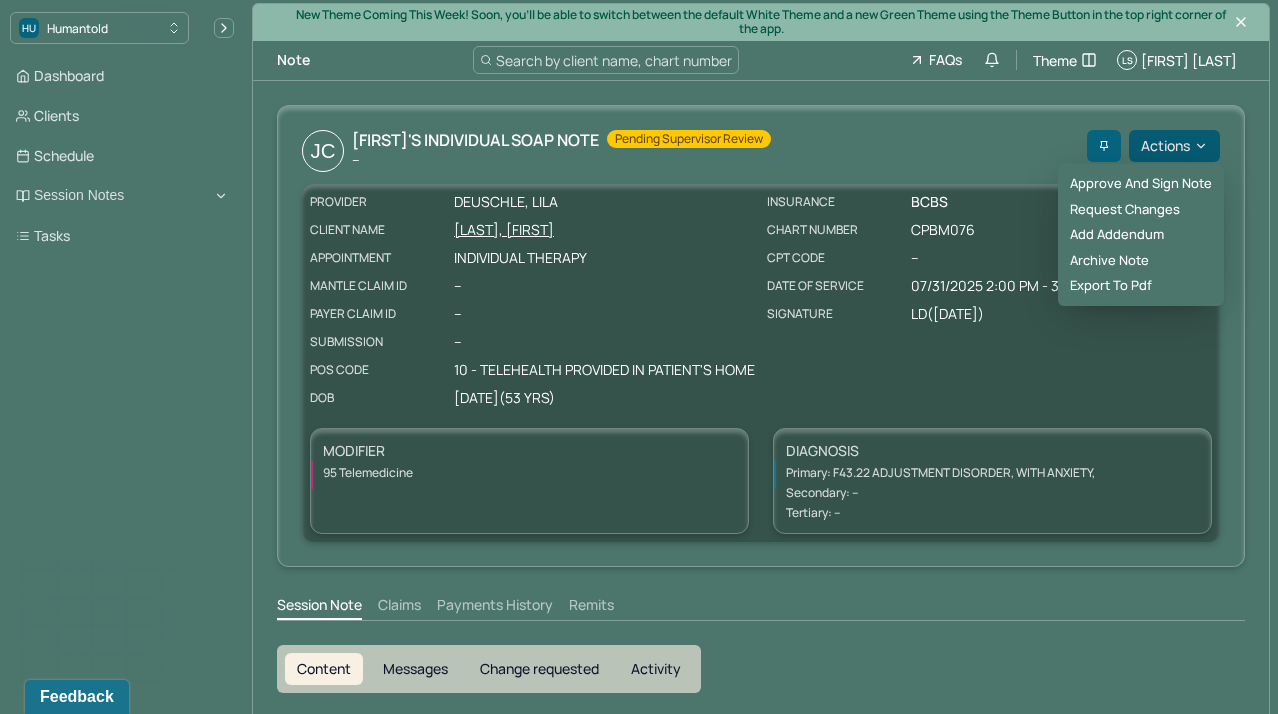 click on "Actions" at bounding box center [1174, 146] 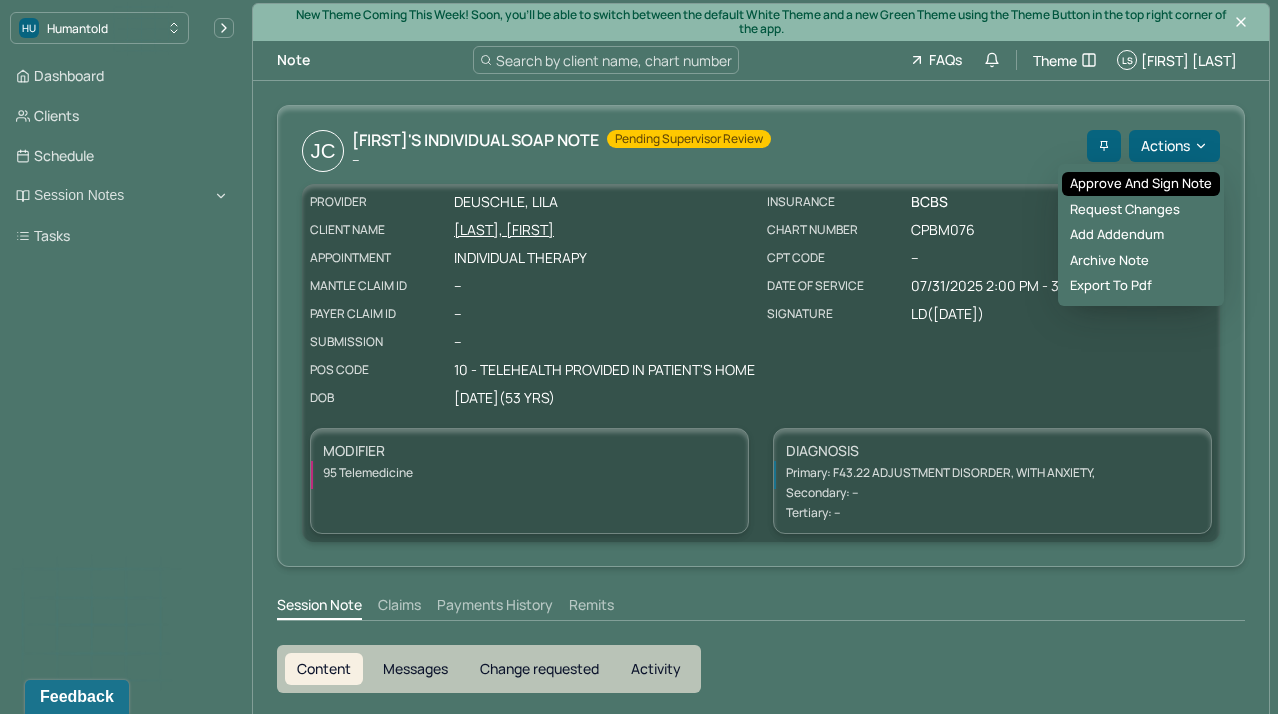 click on "Approve and sign note" at bounding box center [1141, 184] 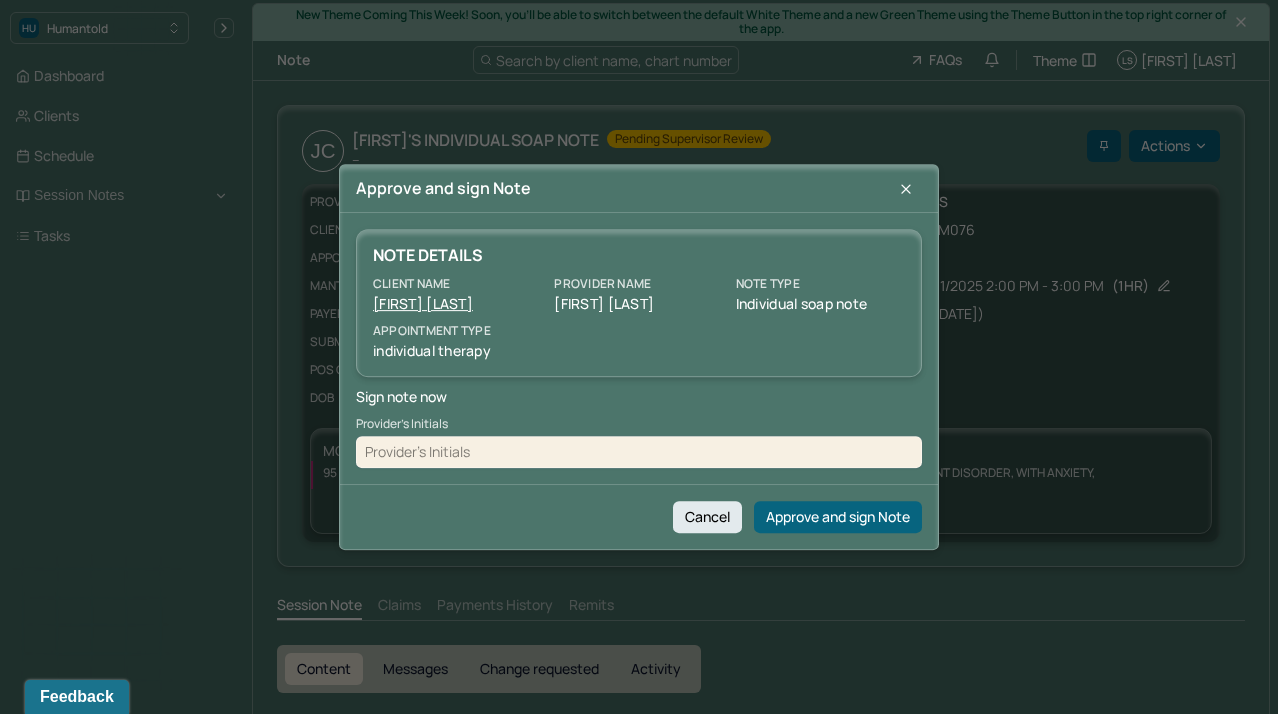 click at bounding box center [639, 452] 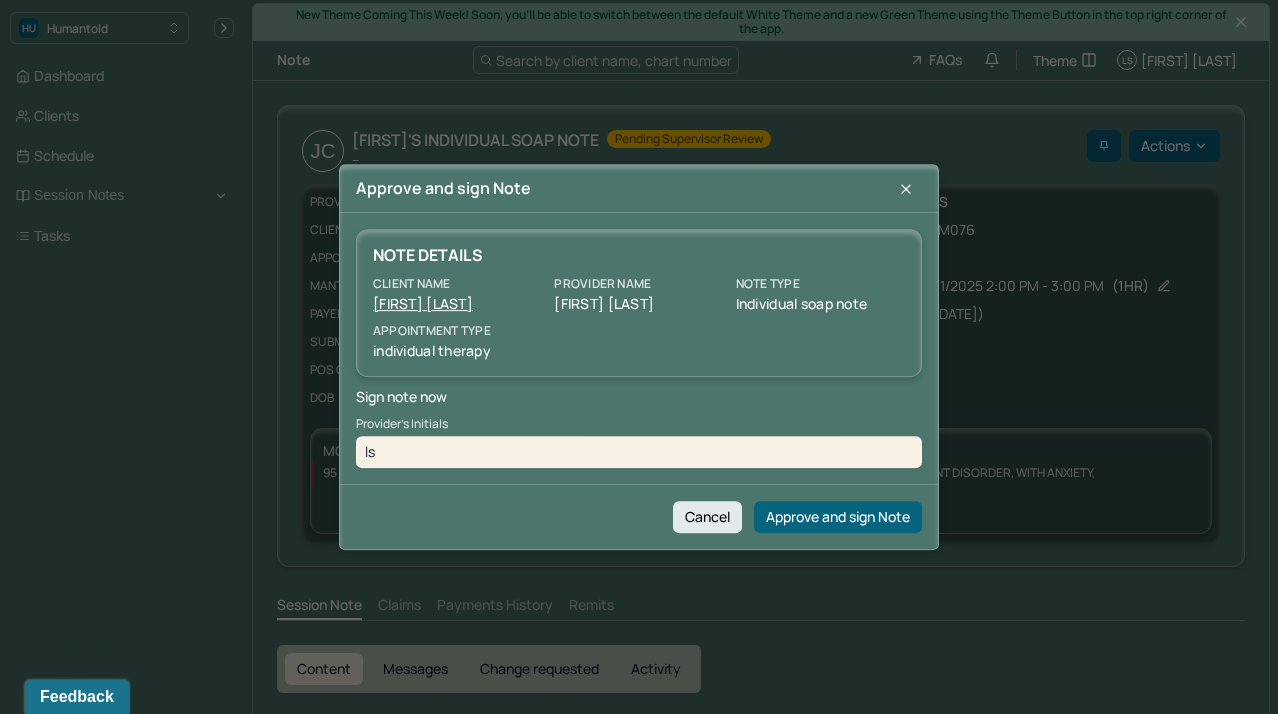 type on "ls" 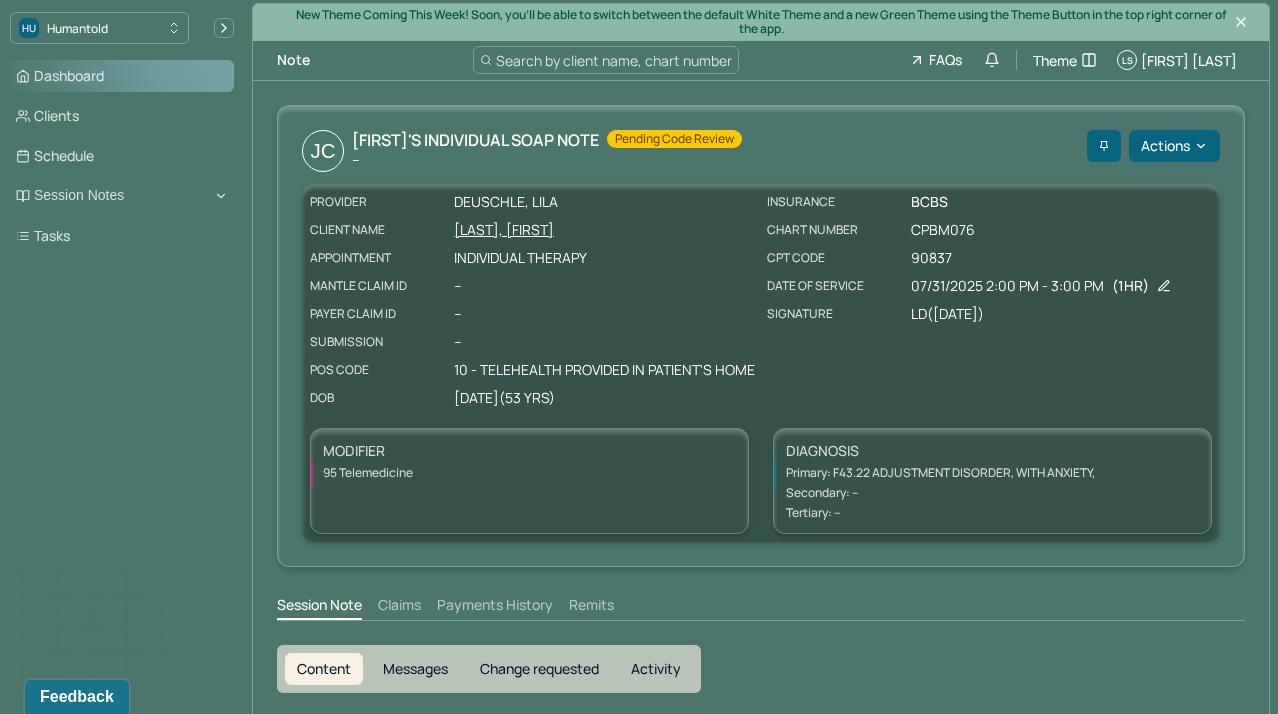 click on "Dashboard" at bounding box center (122, 76) 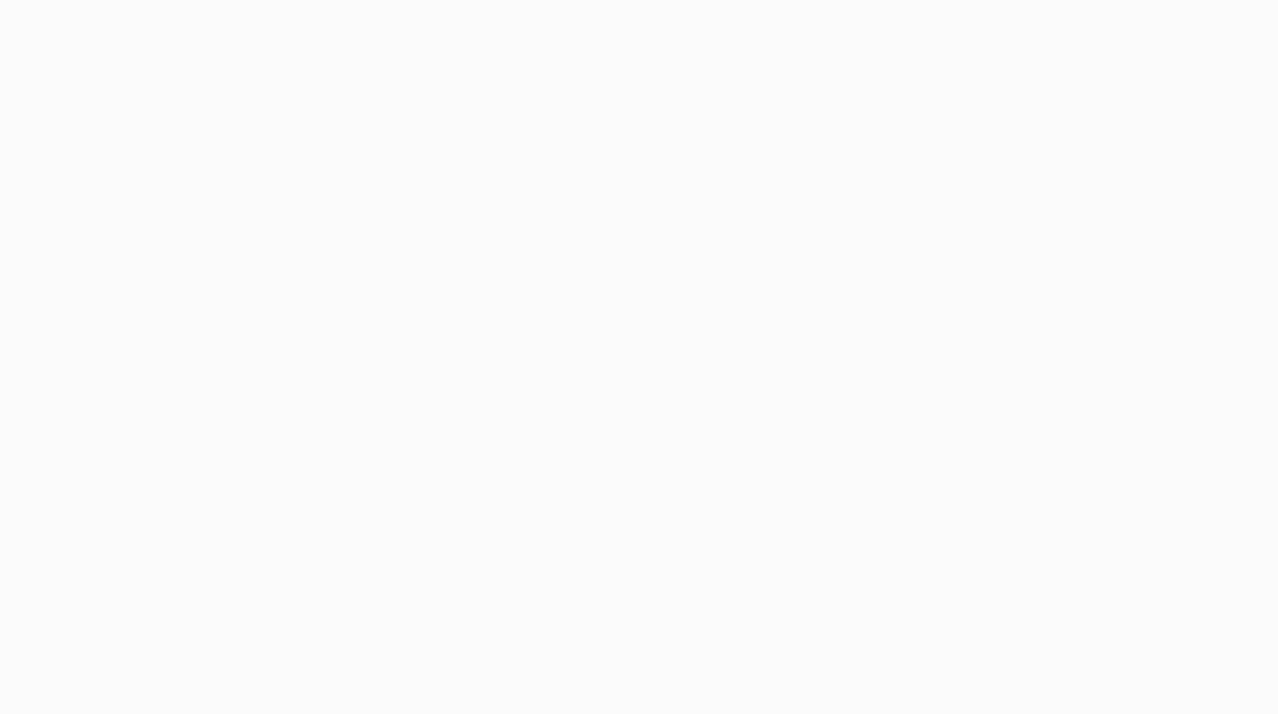 scroll, scrollTop: 0, scrollLeft: 0, axis: both 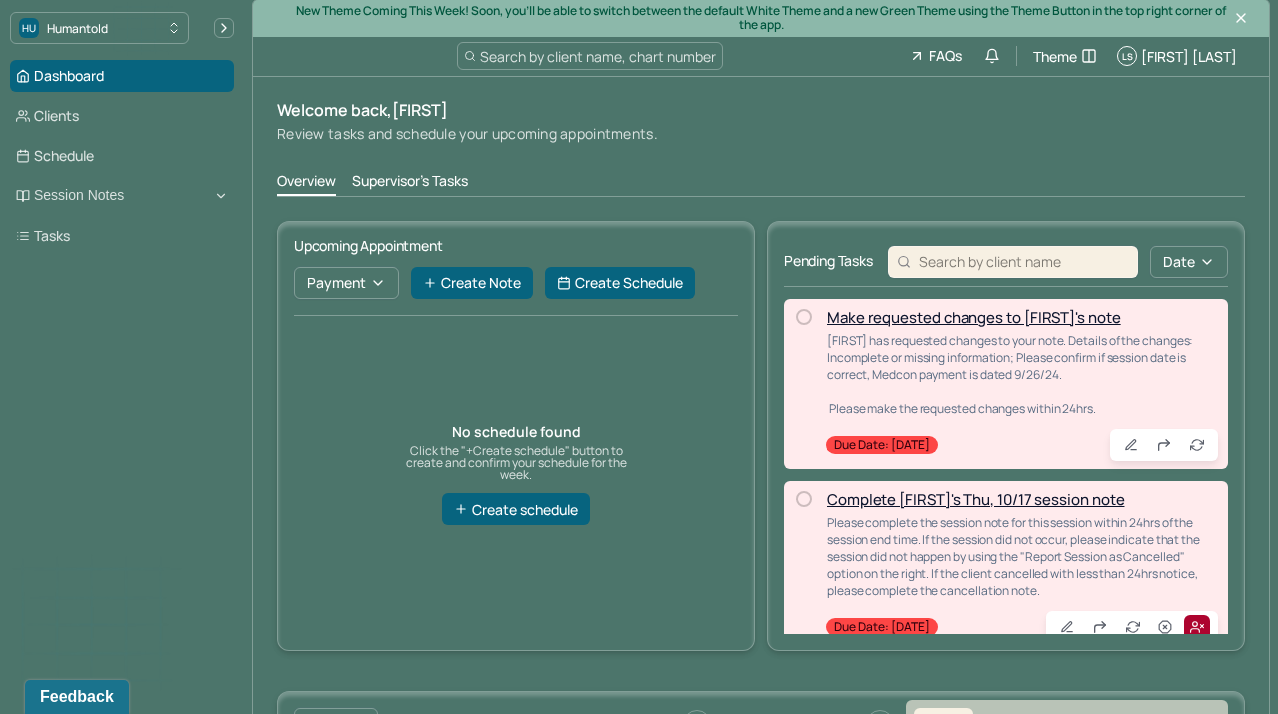 click on "Supervisor's Tasks" at bounding box center (410, 183) 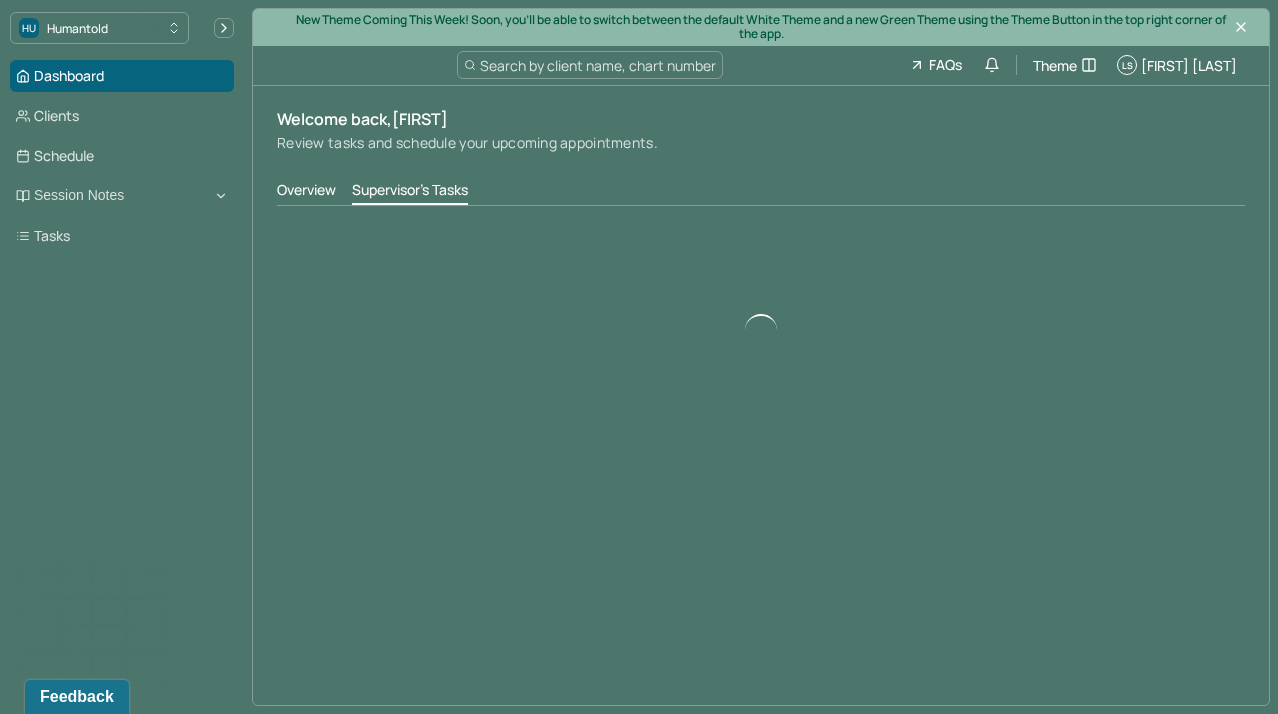 click on "Welcome back,  Lisa Review tasks and schedule your upcoming appointments. Overview Supervisor's Tasks" at bounding box center [761, 270] 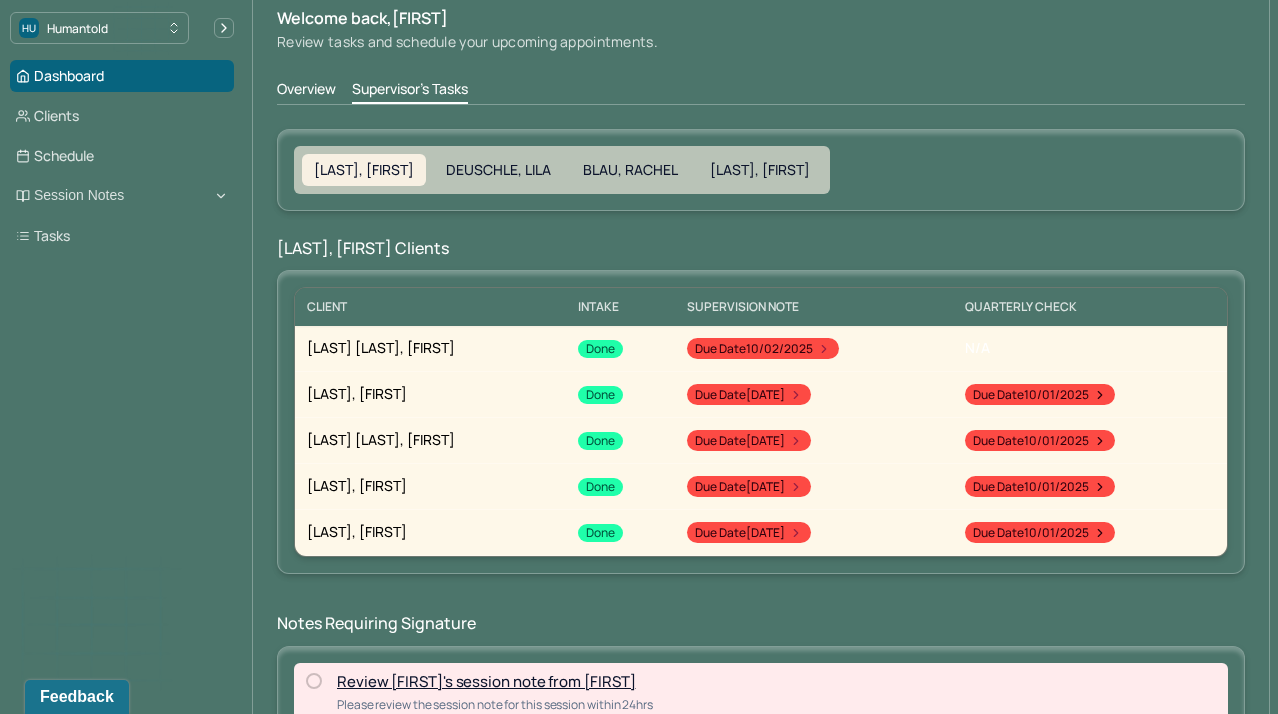 scroll, scrollTop: 116, scrollLeft: 0, axis: vertical 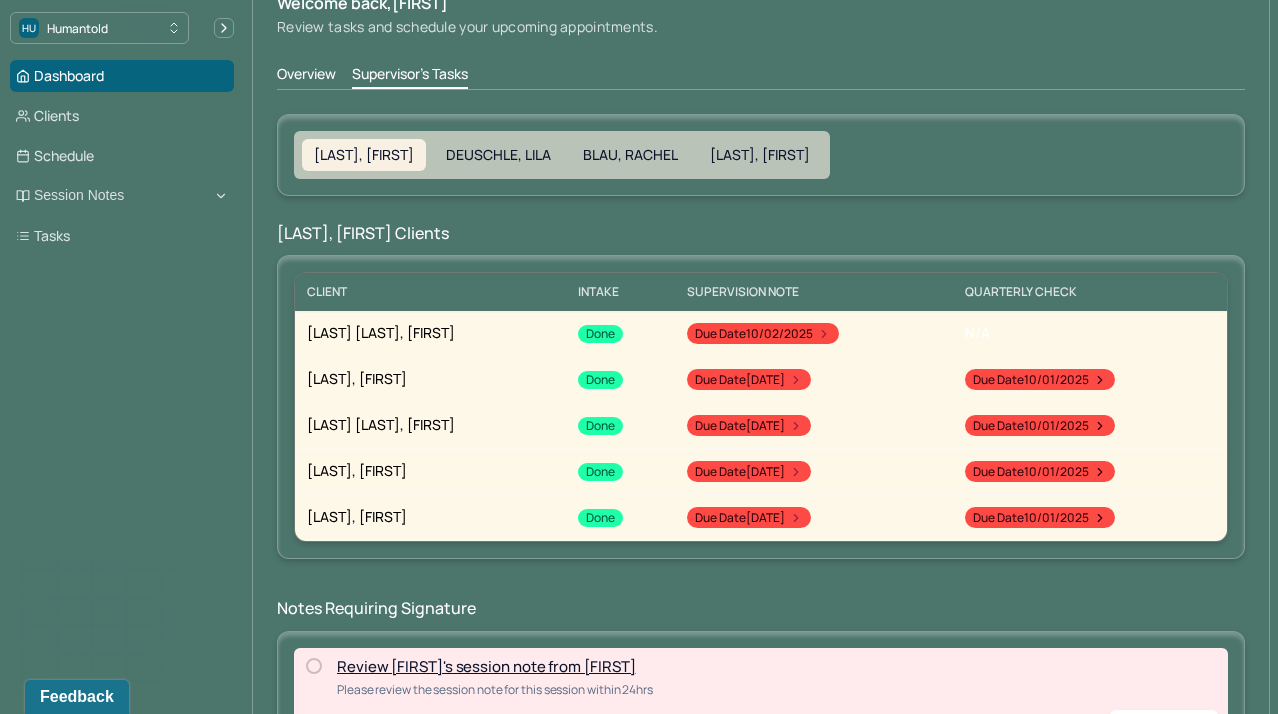 click on "Review [FIRST]'s session note from [FIRST]" at bounding box center [486, 666] 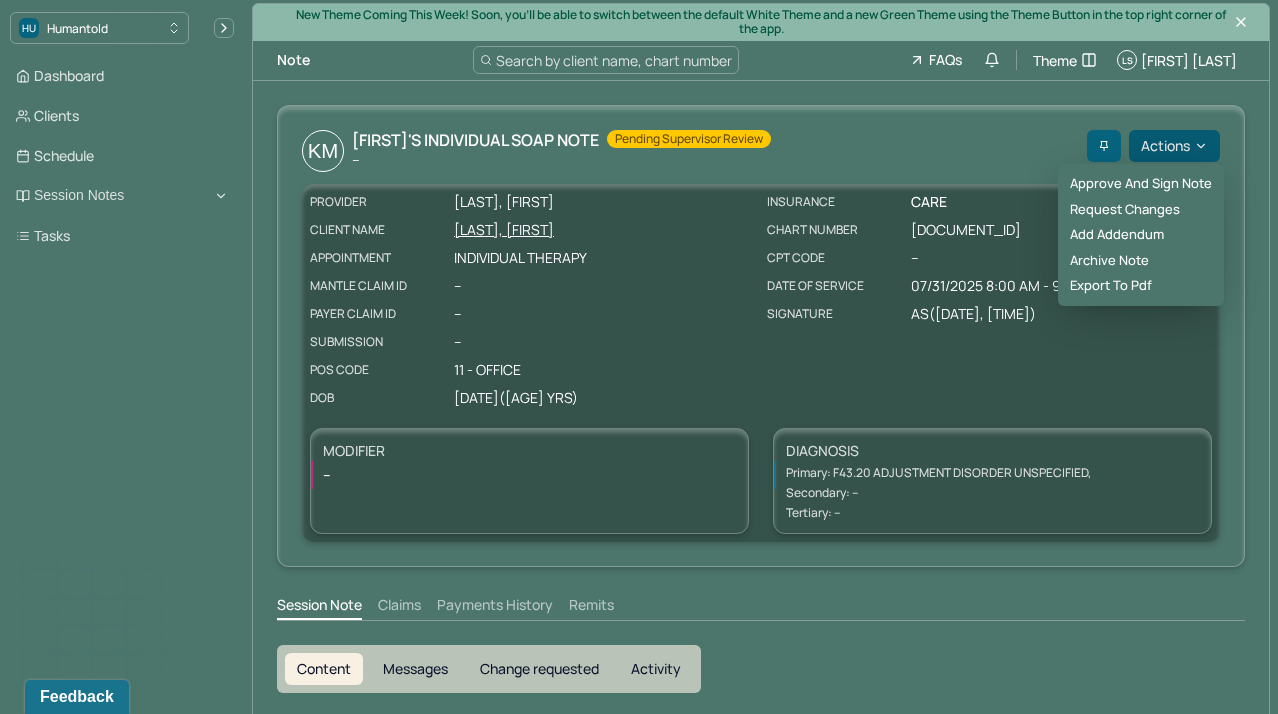click on "Actions" at bounding box center [1174, 146] 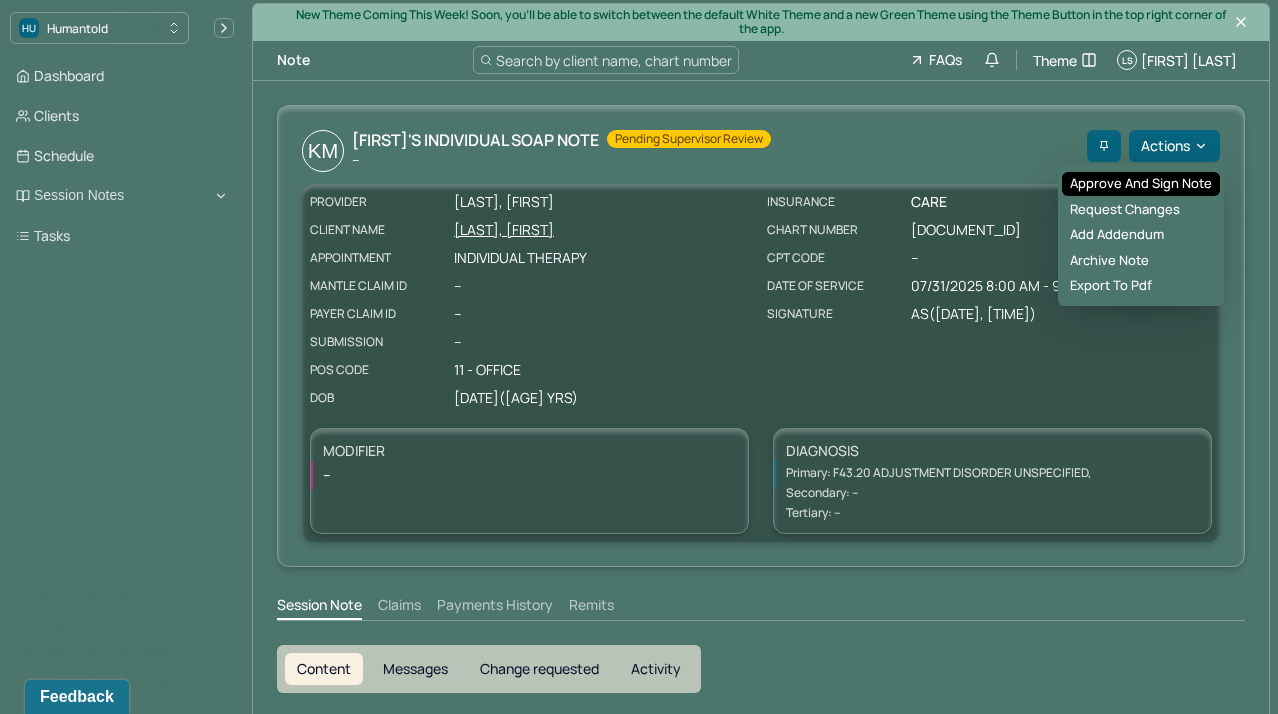click on "Approve and sign note" at bounding box center [1141, 184] 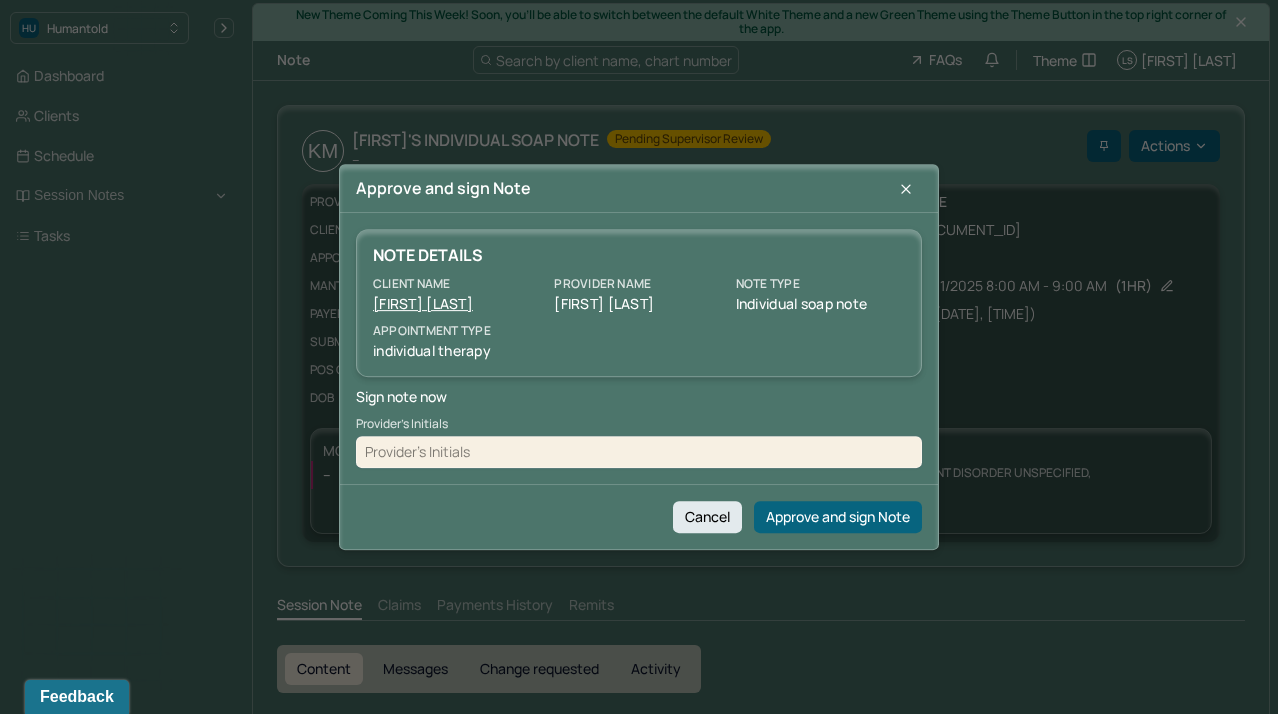 click at bounding box center (639, 452) 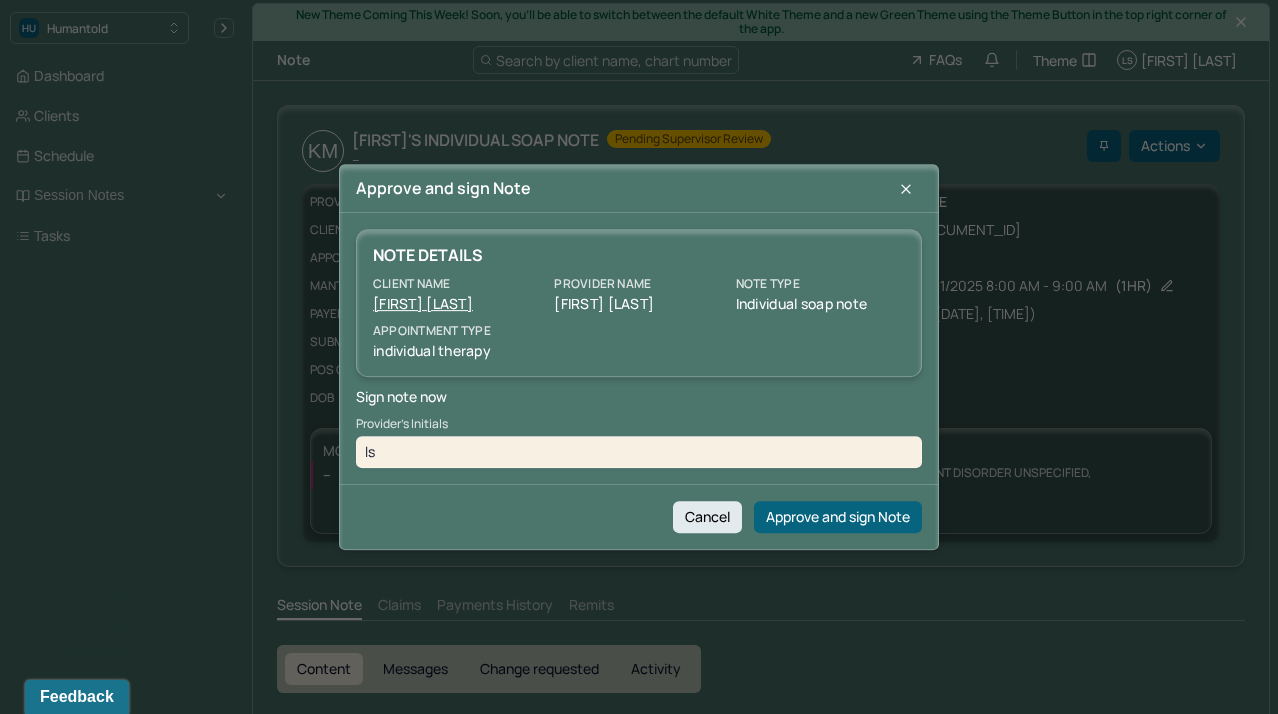 type on "ls" 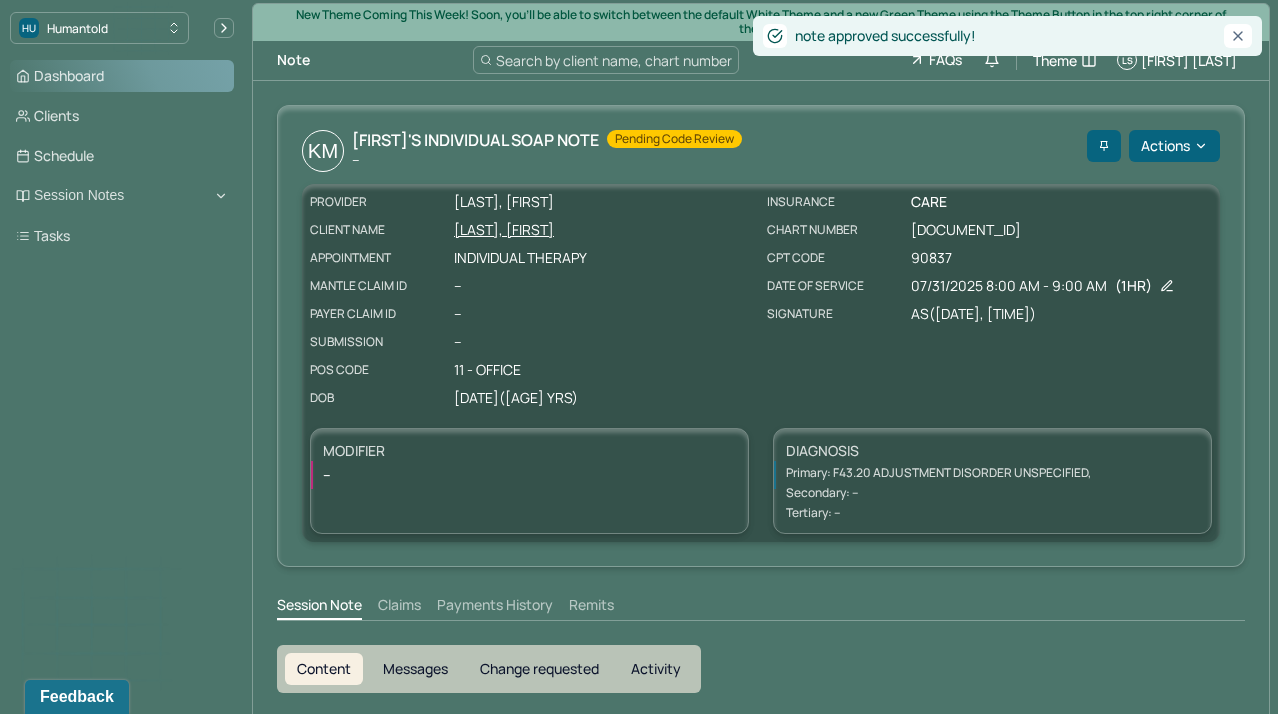 click on "Dashboard" at bounding box center [122, 76] 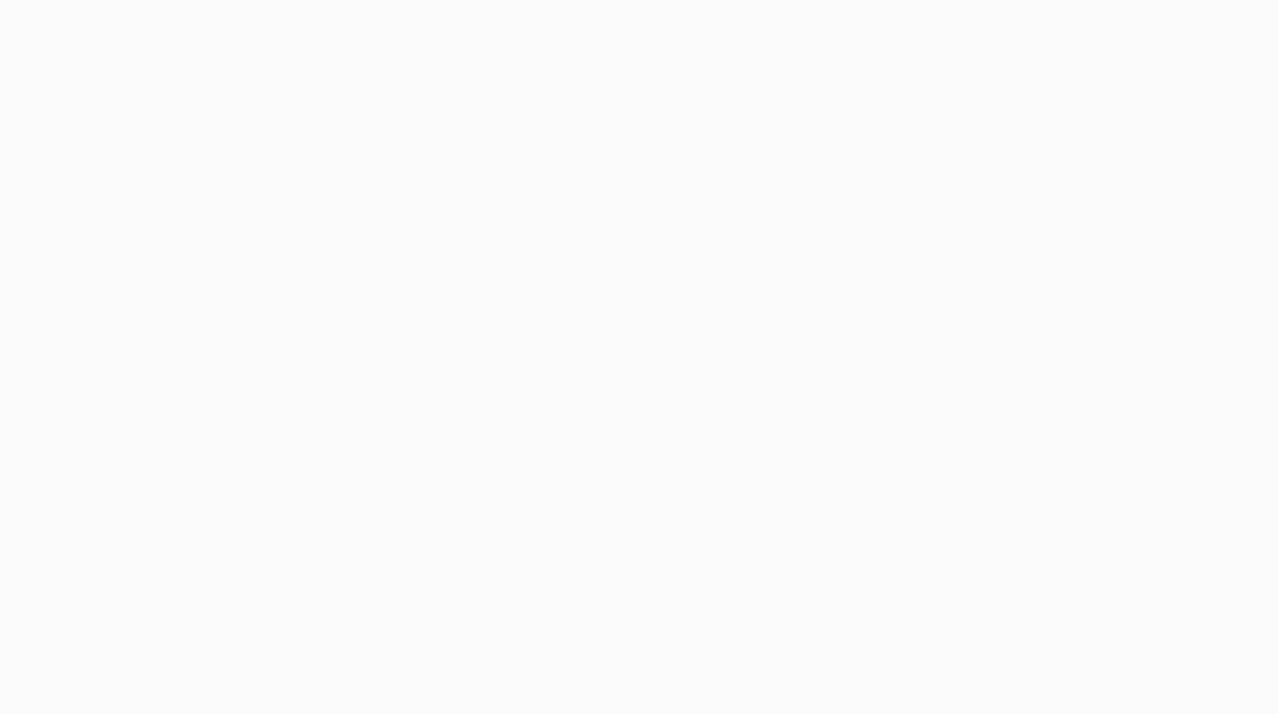scroll, scrollTop: 0, scrollLeft: 0, axis: both 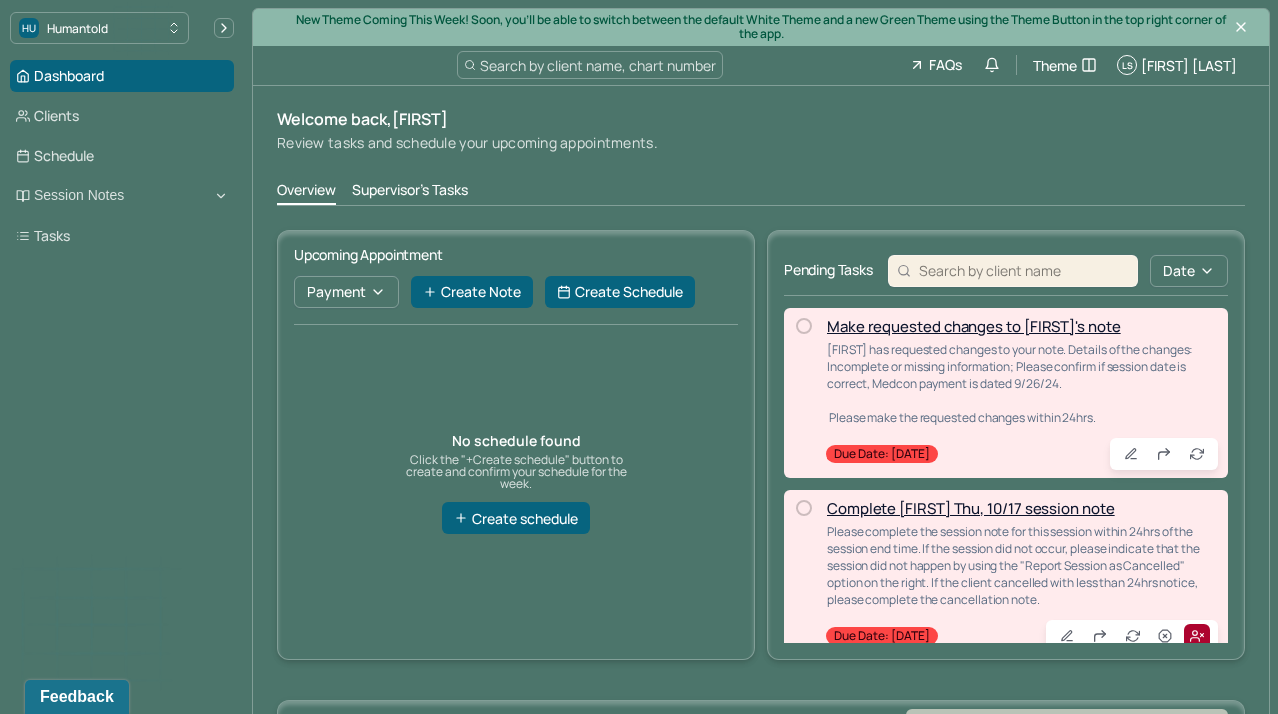 click on "Supervisor's Tasks" at bounding box center (410, 192) 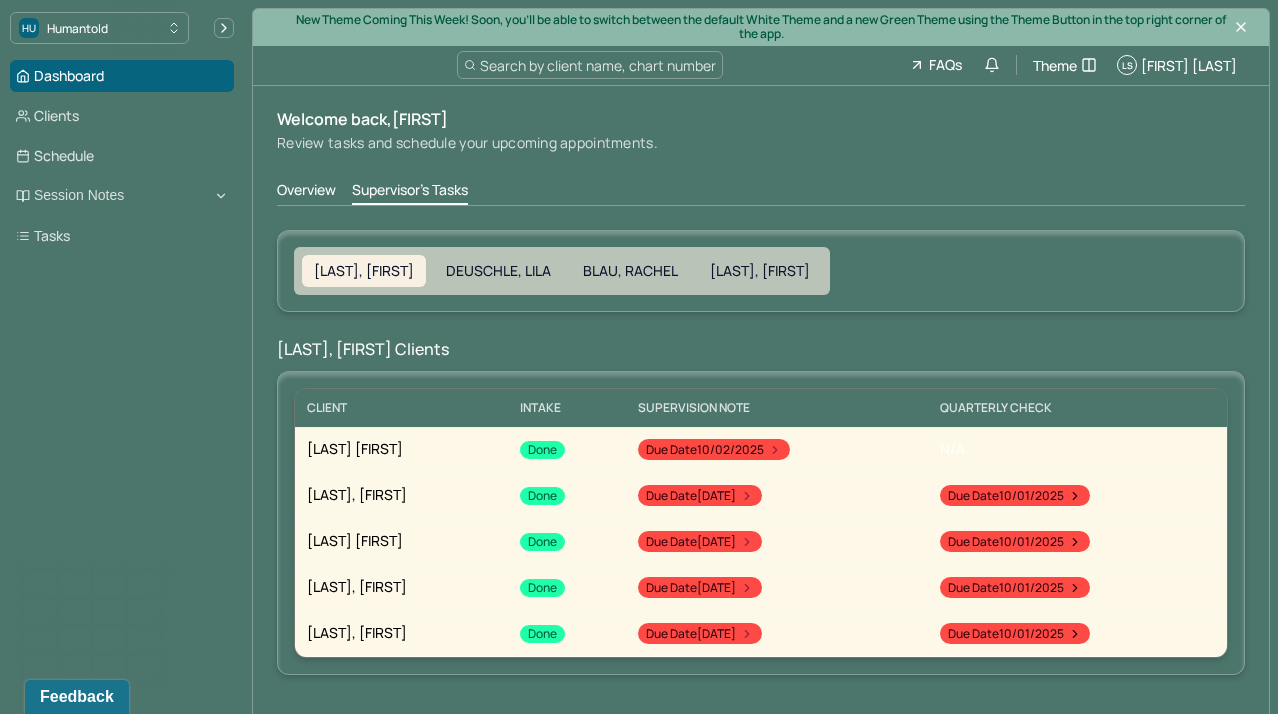 click on "Welcome back,  [FIRST] Review tasks and schedule your upcoming appointments. Overview Supervisor's Tasks [LAST], [FIRST] [LAST], [FIRST] [LAST], [FIRST] Clients CLIENT Intake SUPERVISION NOTE QUARTERLY CHECK [LAST], [FIRST] Done Due date  [DATE] N/A [LAST], [FIRST] Done Due date  [DATE] Due date  [DATE] [LAST], [FIRST] Done Due date  [DATE] Due date  [DATE] [LAST], [FIRST] Done Due date  [DATE] Due date  [DATE] [LAST], [FIRST] Done Due date  [DATE] Due date  [DATE] Notes Requiring Signature Review [FIRST]'s session note from [FIRST] Please review the session note for this session within 24hrs Due date: [DATE] Review [FIRST]'s session note from [FIRST] Please review the session note for this session within 24hrs Due date: [DATE] Review [FIRST]'s session note from [FIRST] Please review the session note for this session within 24hrs Due date: [DATE] Review [FIRST]'s session note from [FIRST] Due date: [DATE] Due date: [DATE]" at bounding box center [761, 1294] 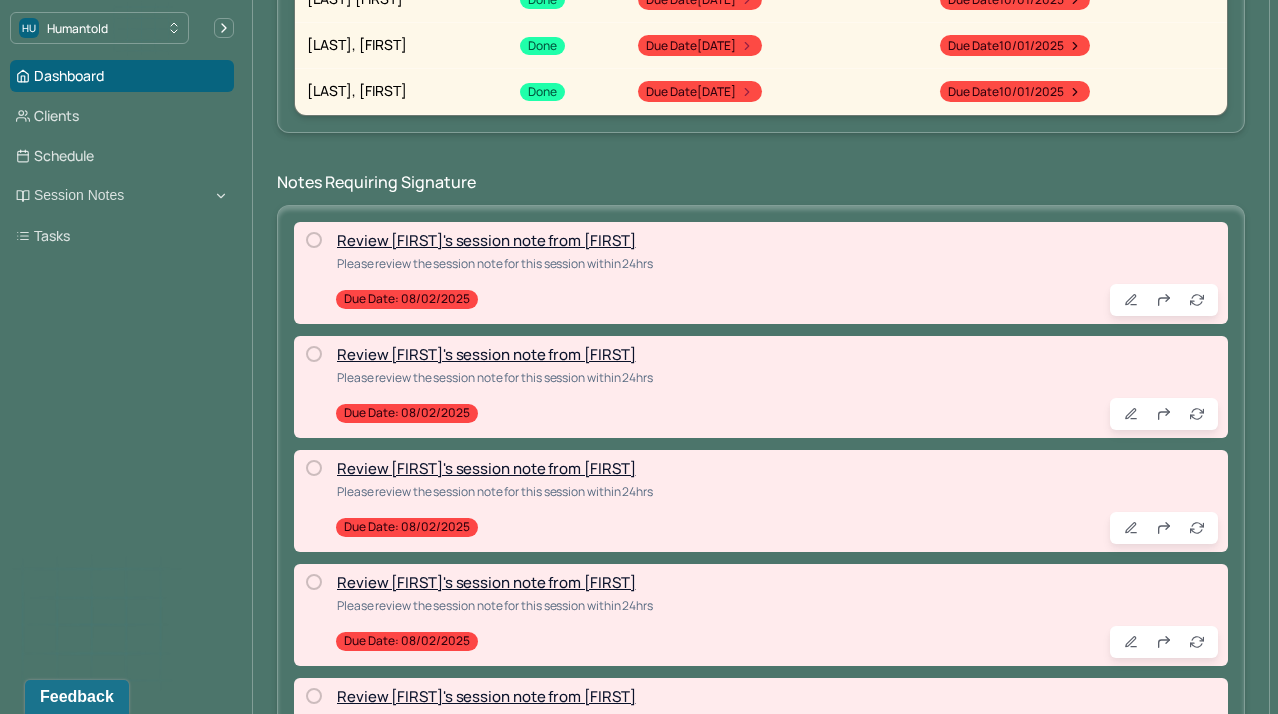 click on "Review [FIRST]'s session note from [FIRST]" at bounding box center [486, 240] 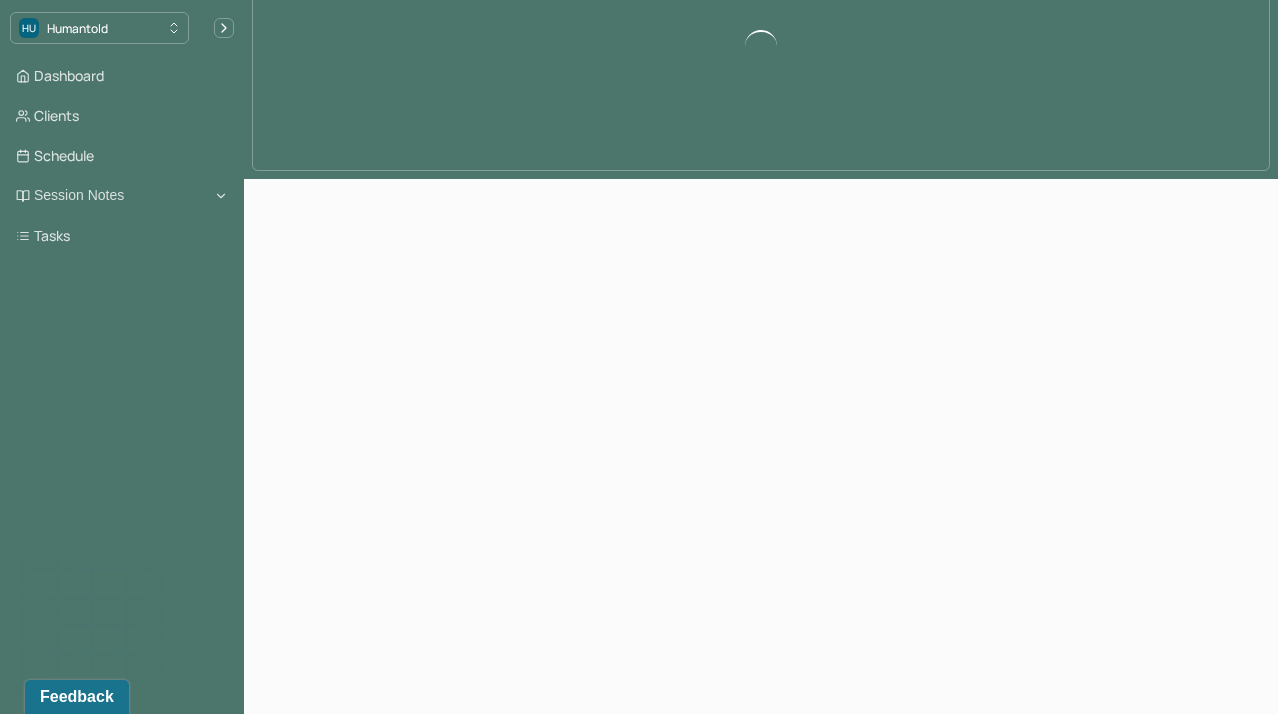 scroll, scrollTop: 5, scrollLeft: 0, axis: vertical 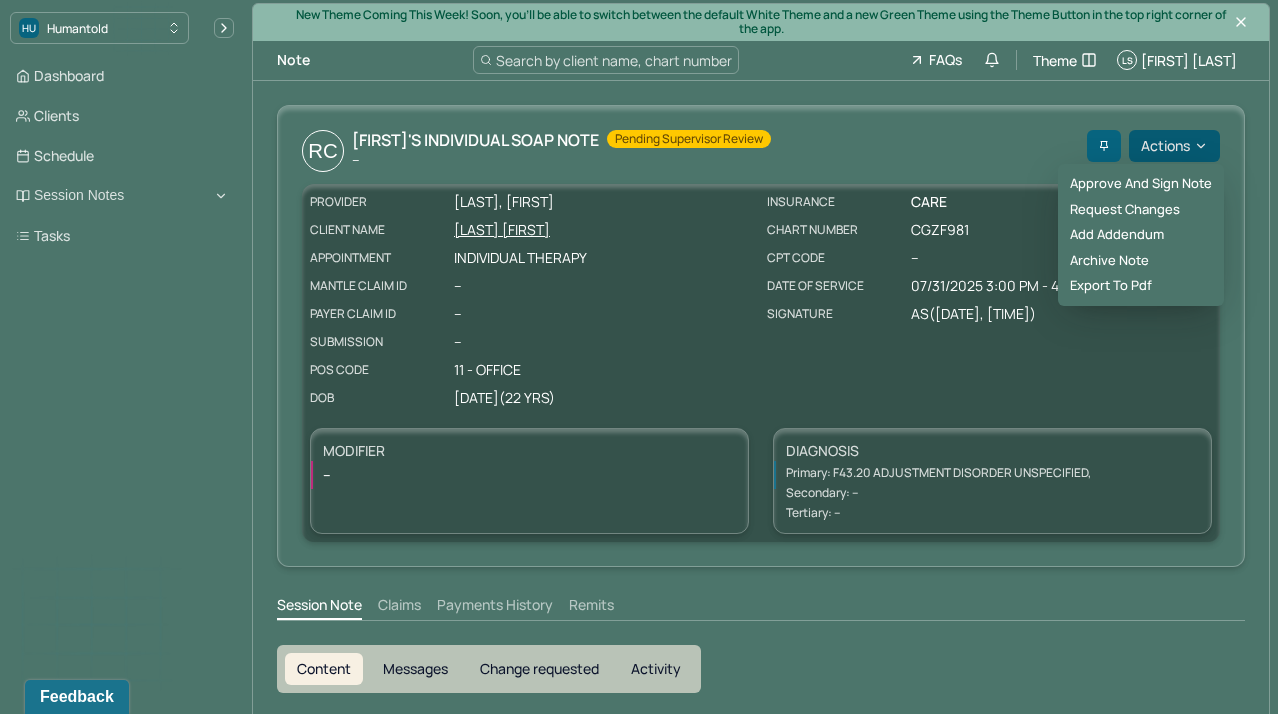 click on "Actions" at bounding box center [1174, 146] 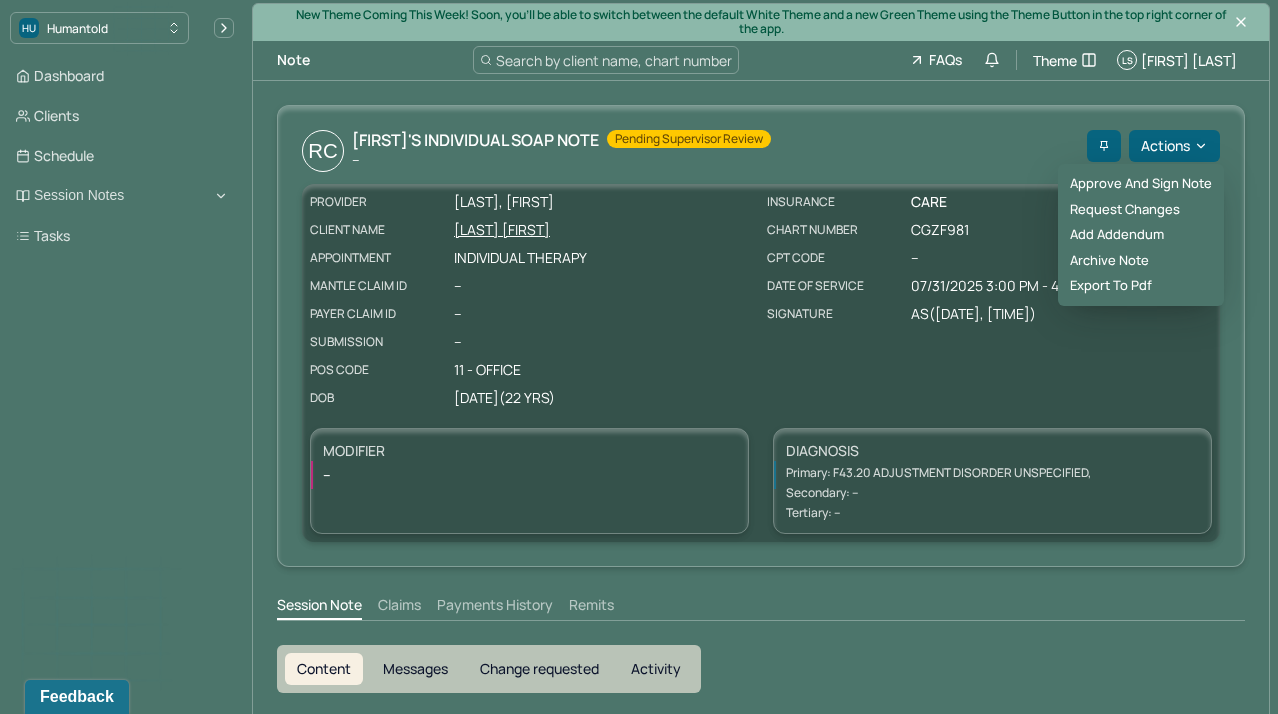 click on "Approve and sign note Request changes Add addendum Archive note Export to pdf" at bounding box center (1141, 235) 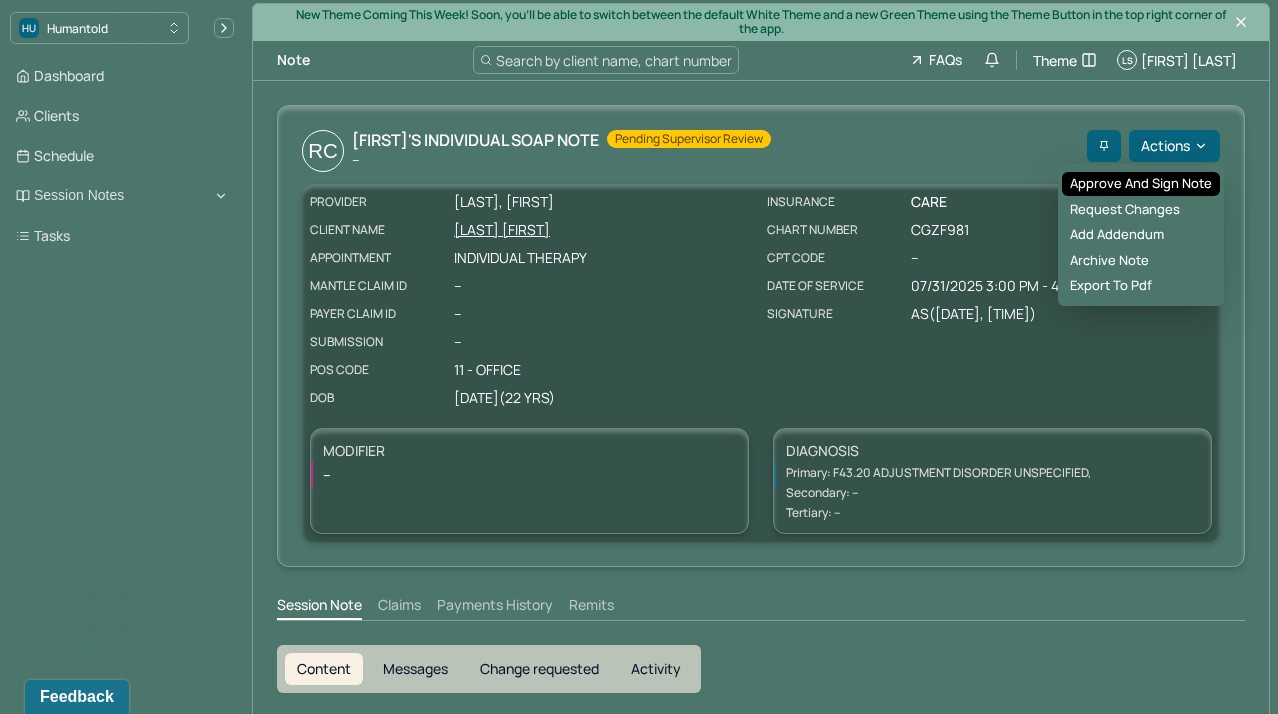 click on "Approve and sign note" at bounding box center (1141, 184) 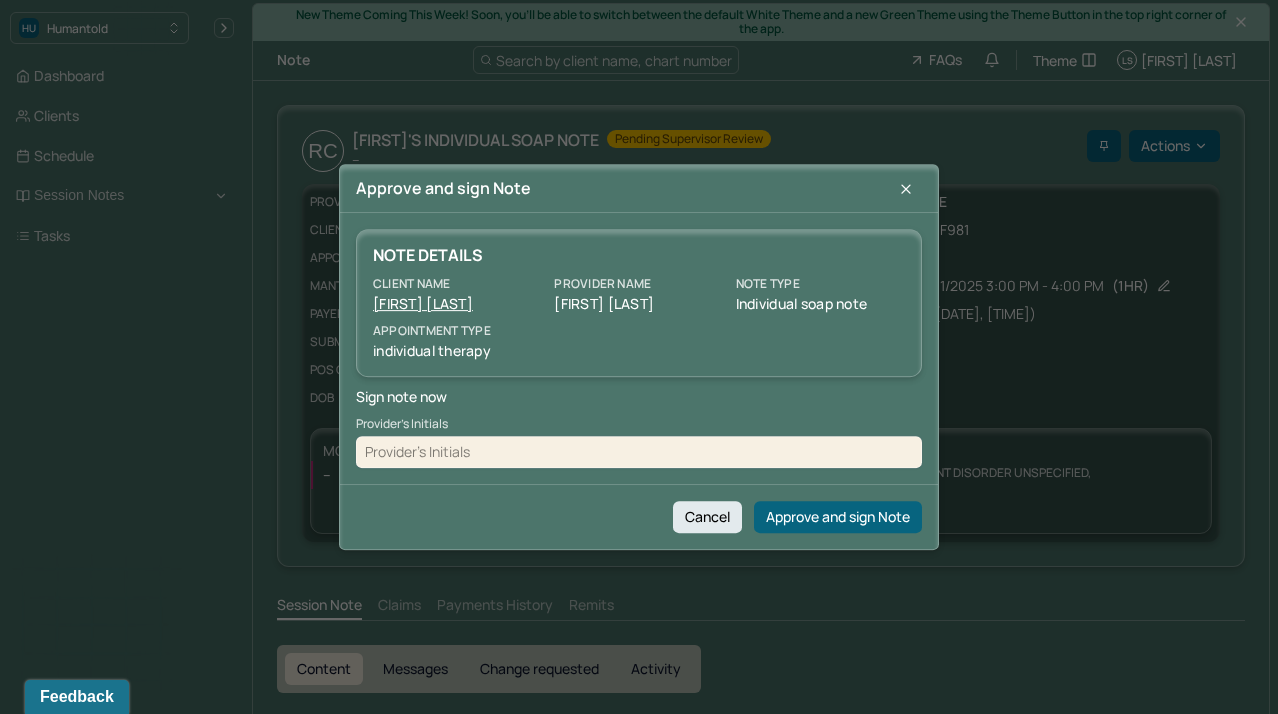 click at bounding box center [639, 452] 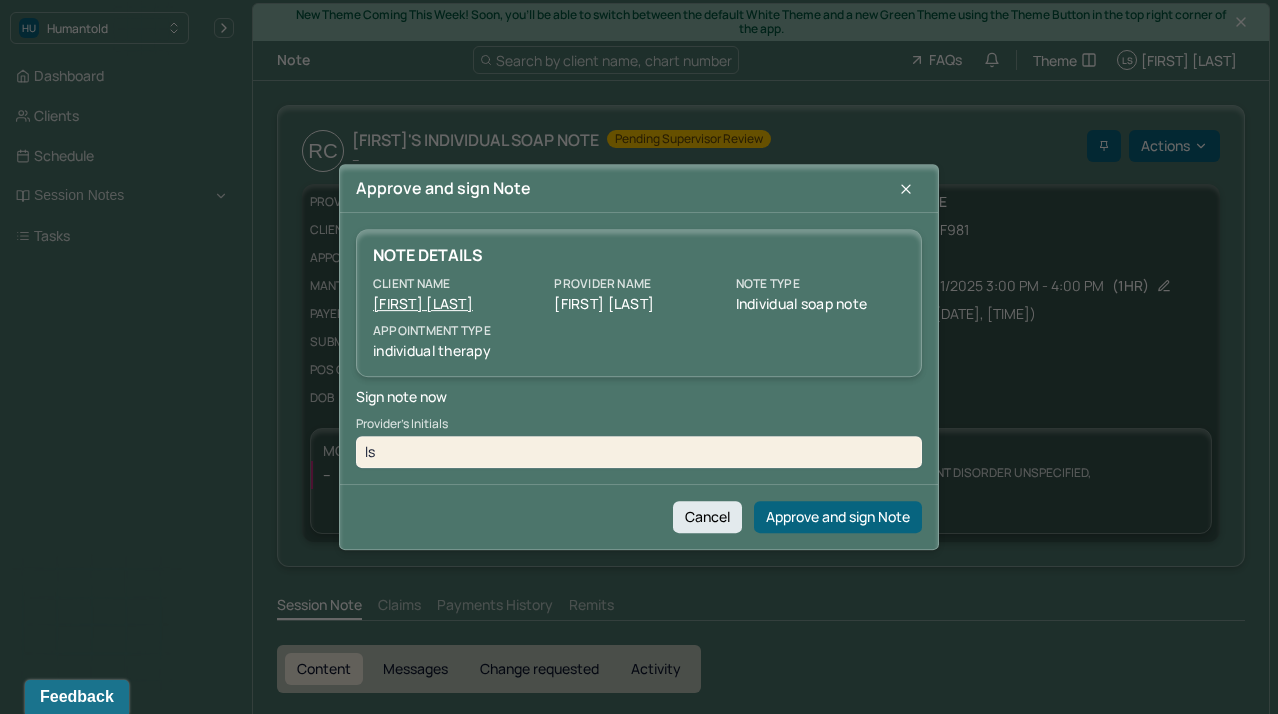 type on "ls" 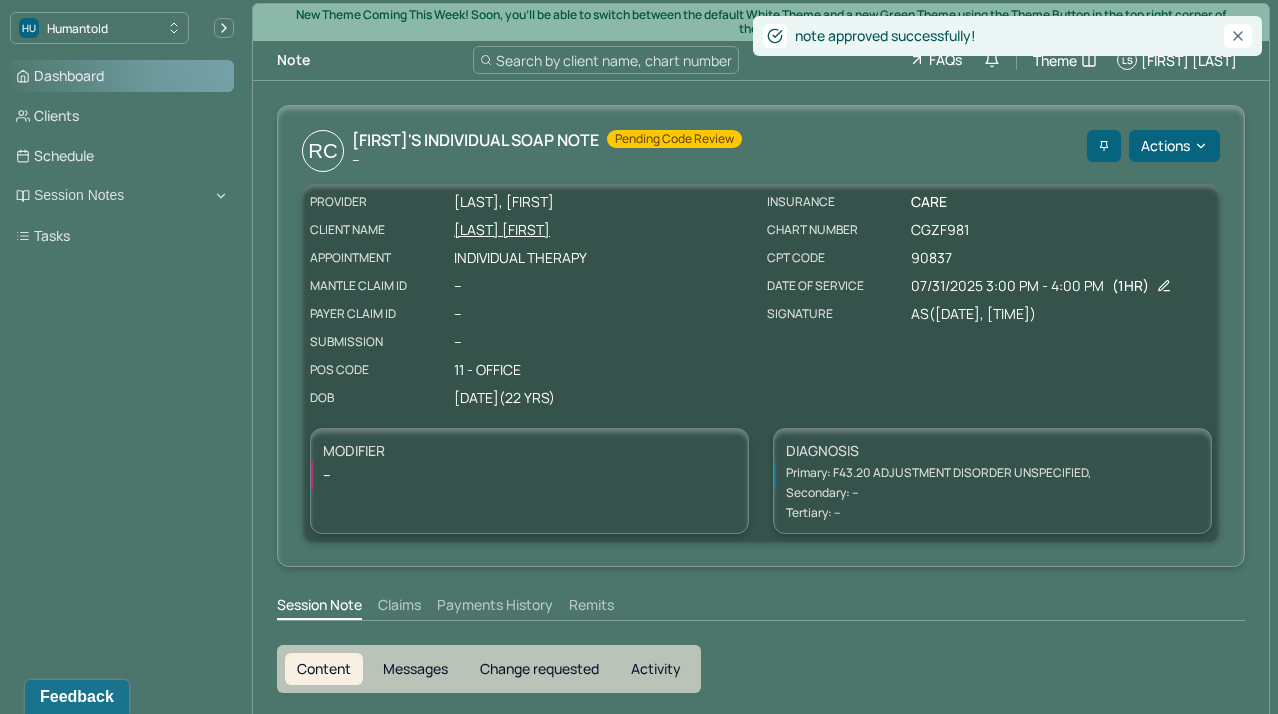 click on "Dashboard" at bounding box center (122, 76) 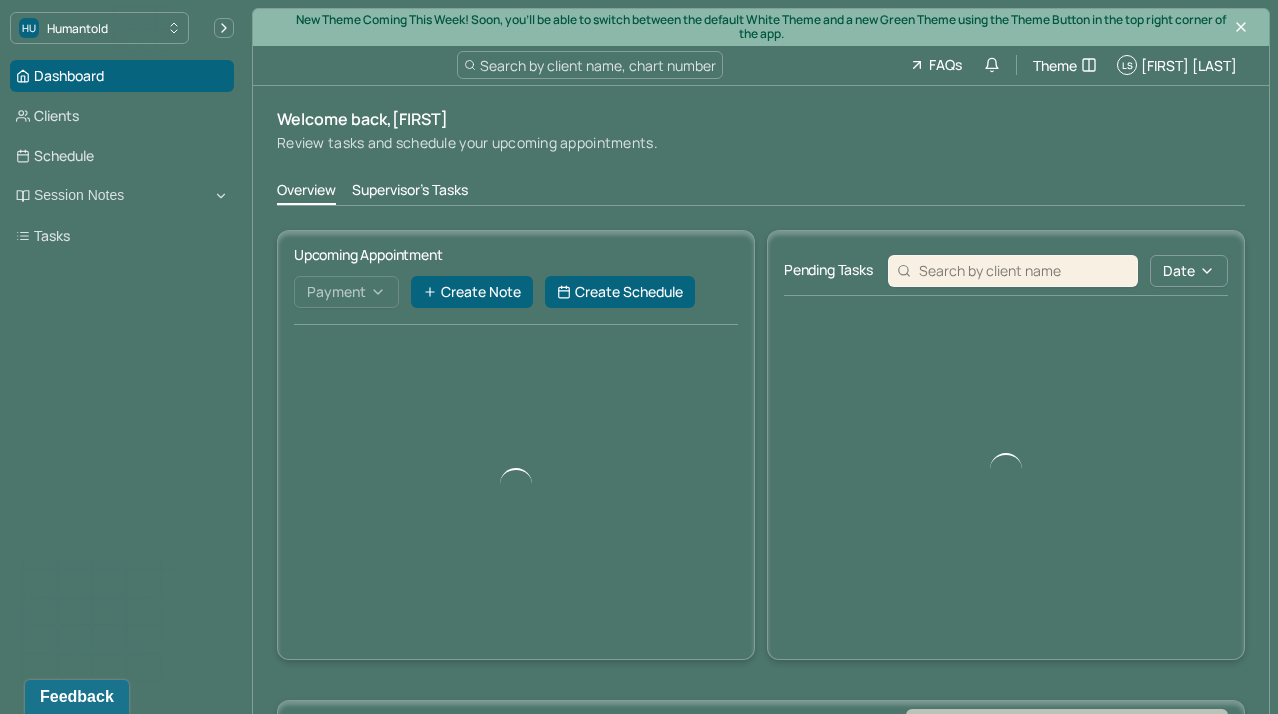 scroll, scrollTop: 34, scrollLeft: 0, axis: vertical 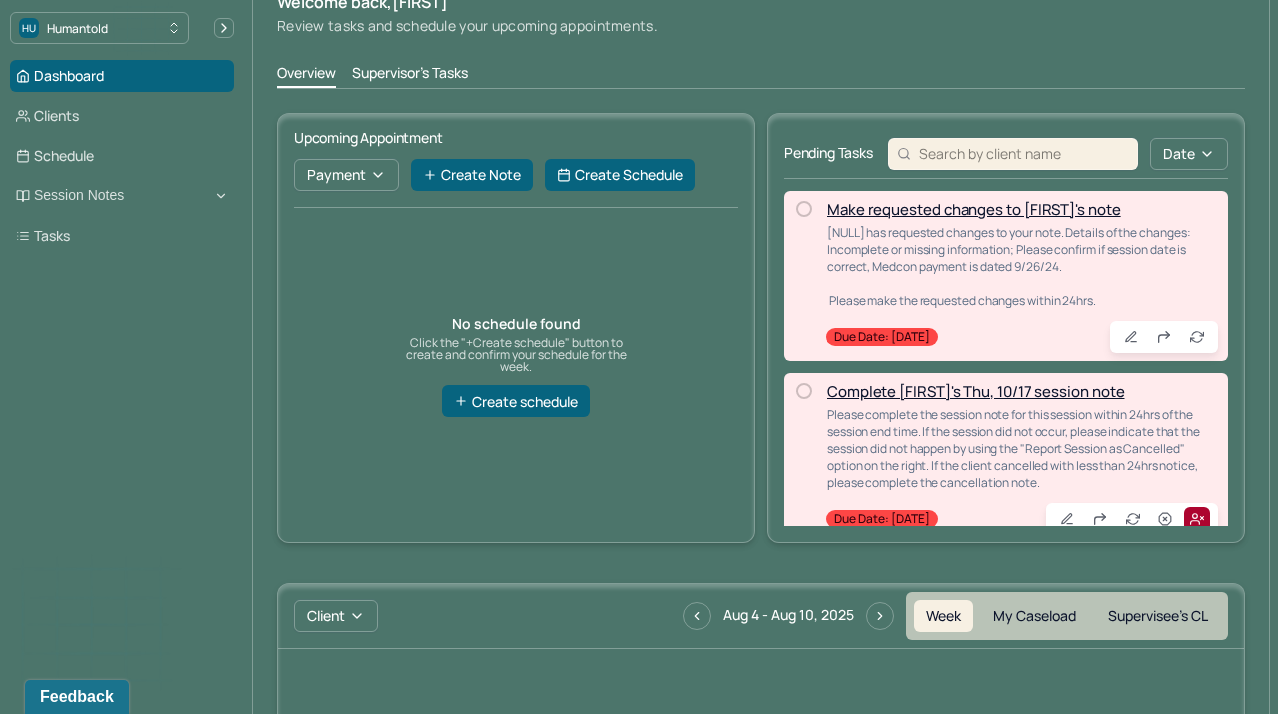 click on "Supervisor's Tasks" at bounding box center [410, 75] 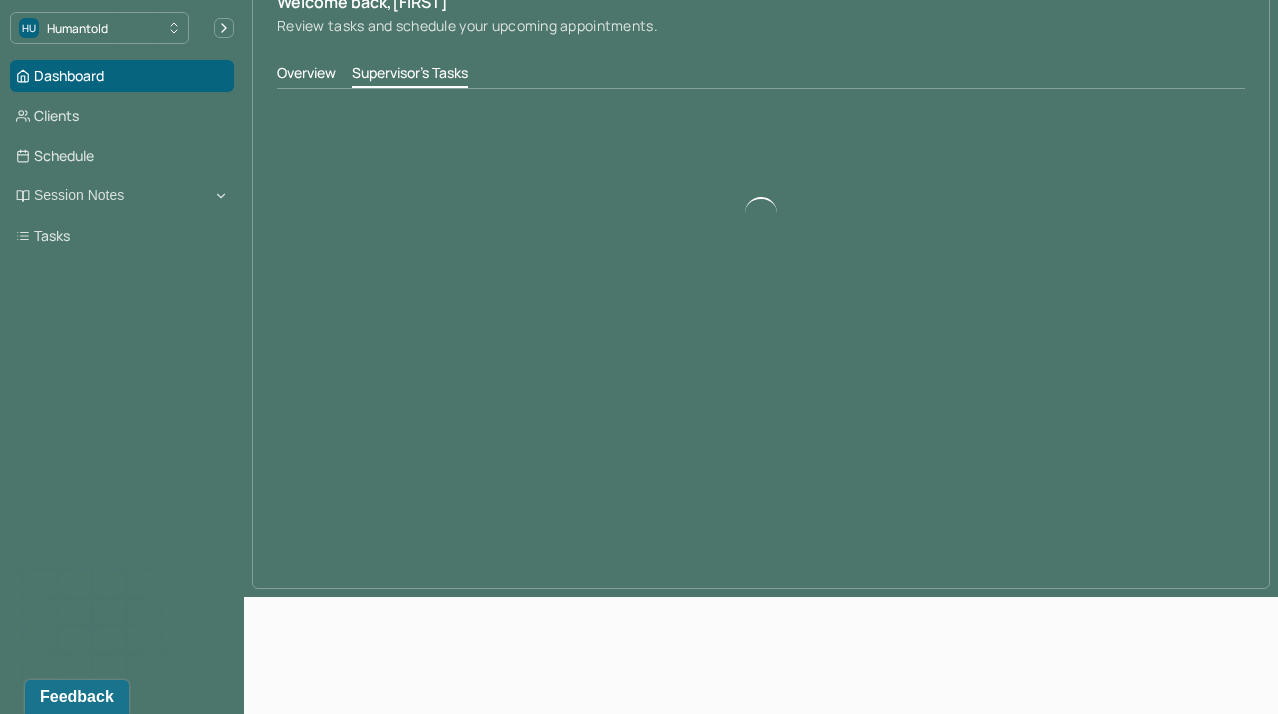 scroll, scrollTop: 0, scrollLeft: 0, axis: both 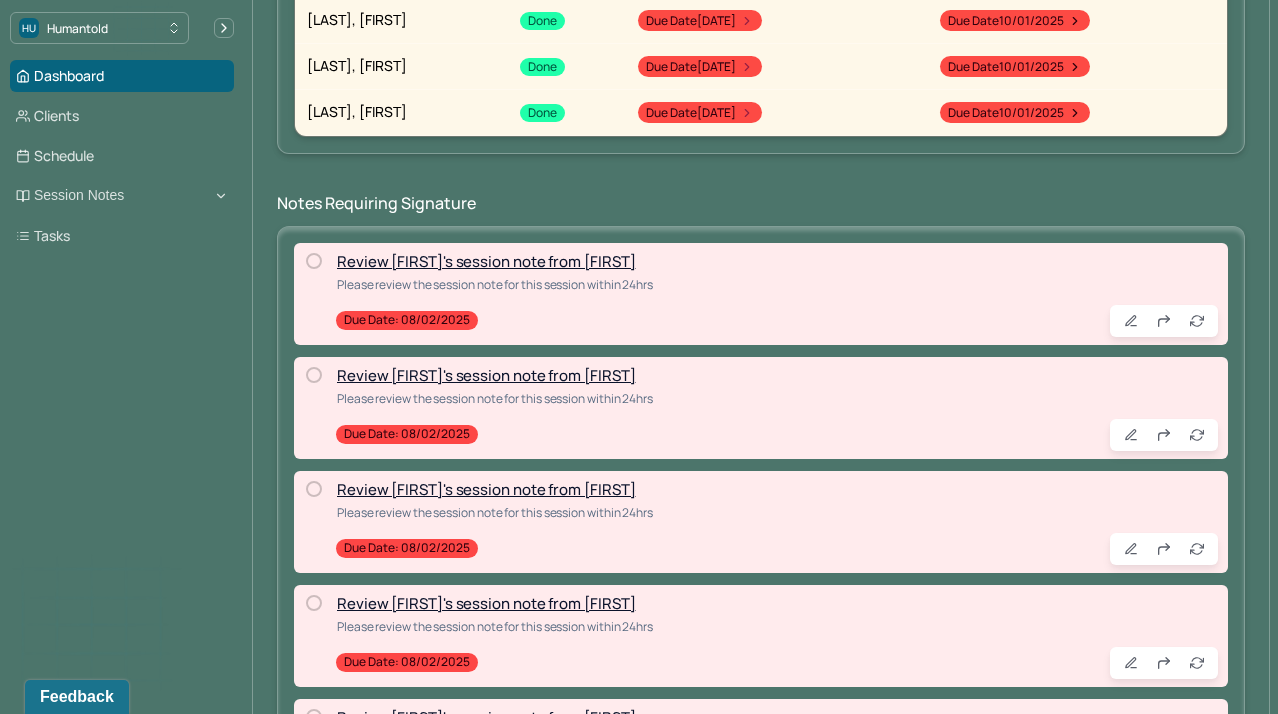 click on "Review [FIRST]'s session note from [FIRST]" at bounding box center (486, 261) 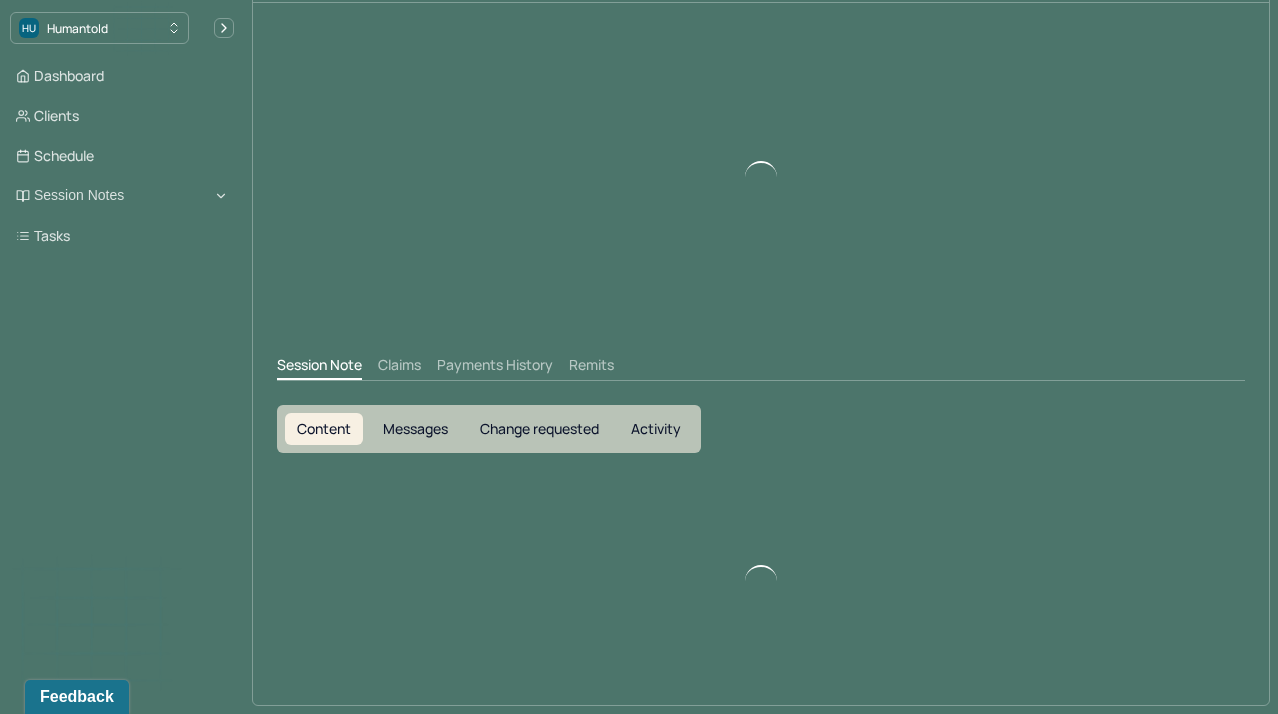 scroll, scrollTop: 5, scrollLeft: 0, axis: vertical 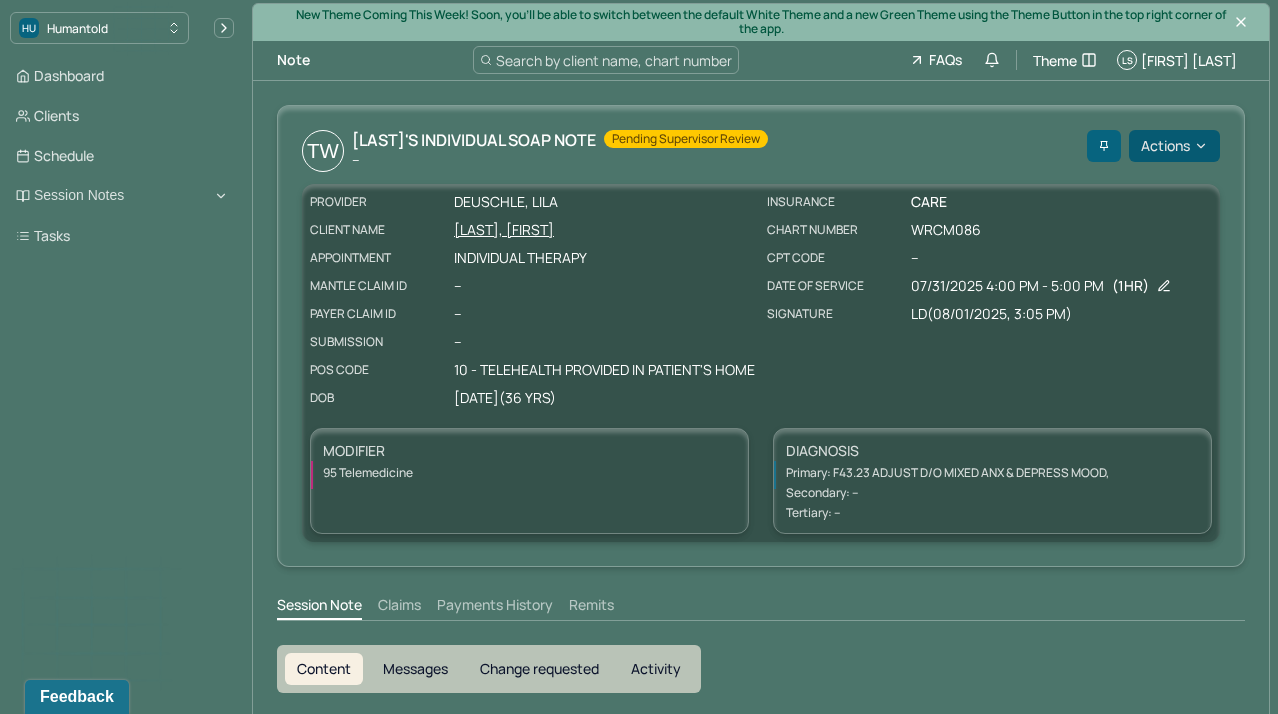 click 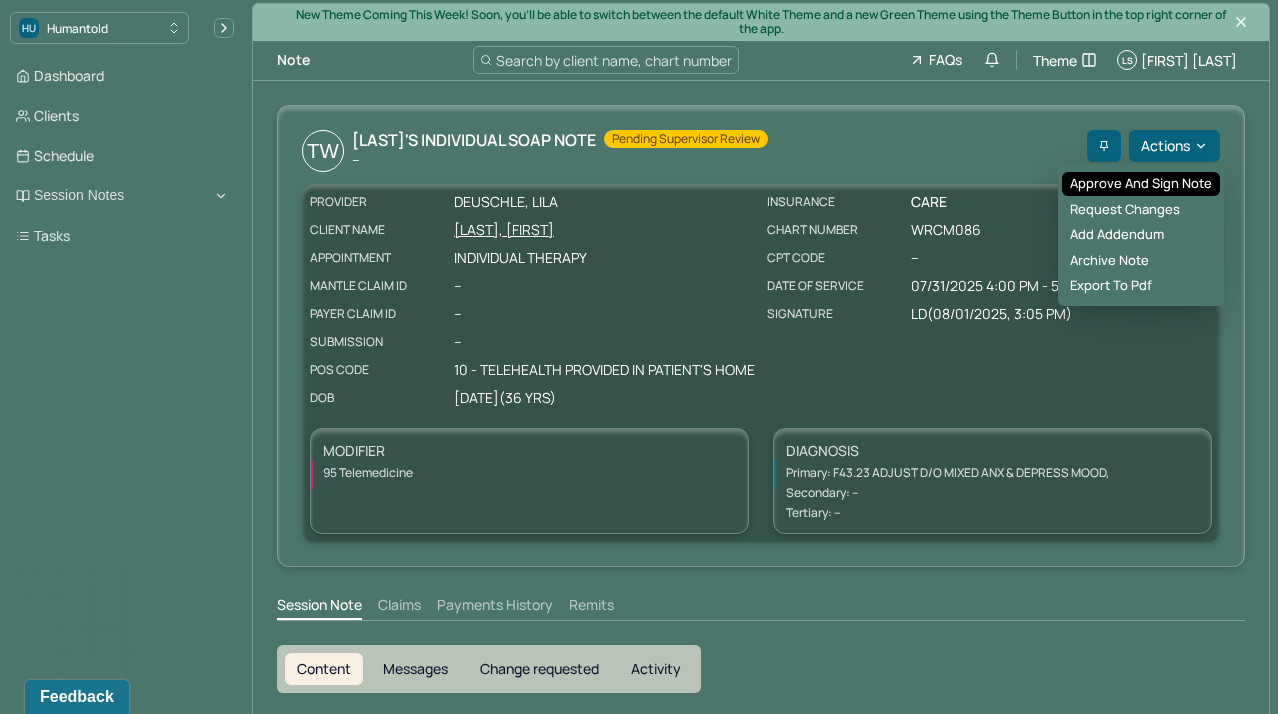 click on "Approve and sign note" at bounding box center (1141, 184) 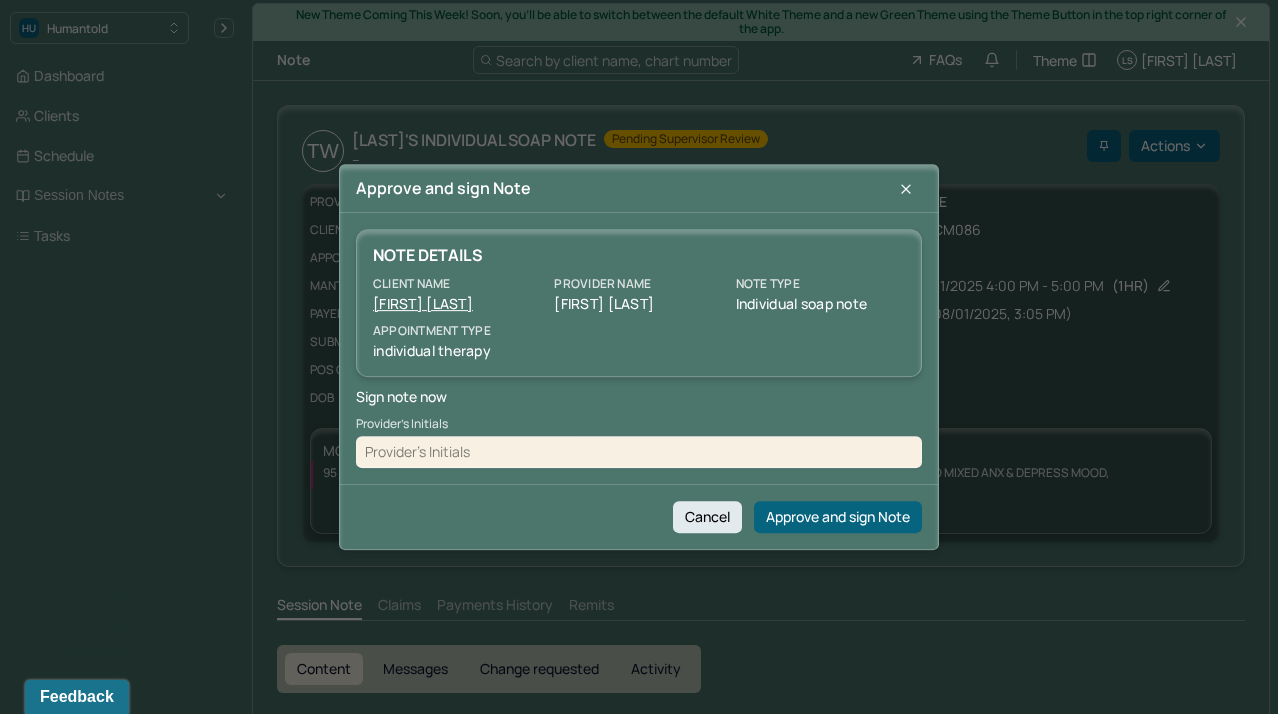 click at bounding box center [639, 452] 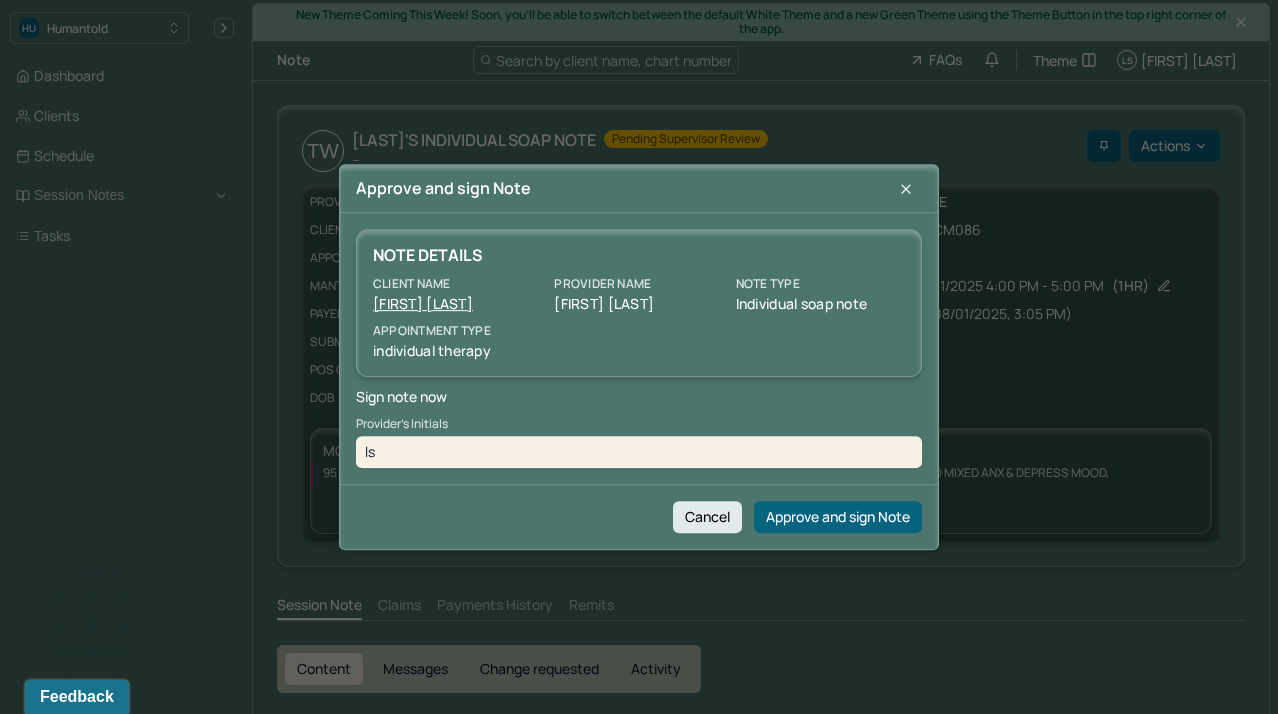 type on "ls" 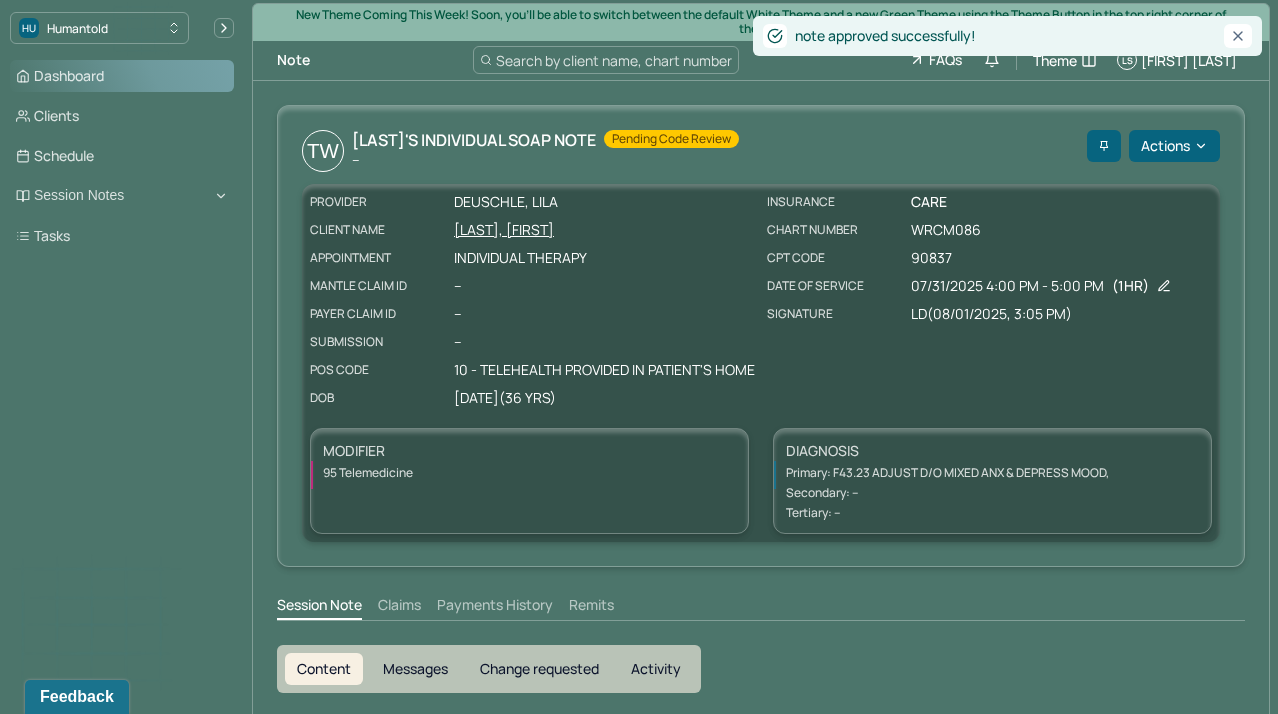 click on "Dashboard" at bounding box center [122, 76] 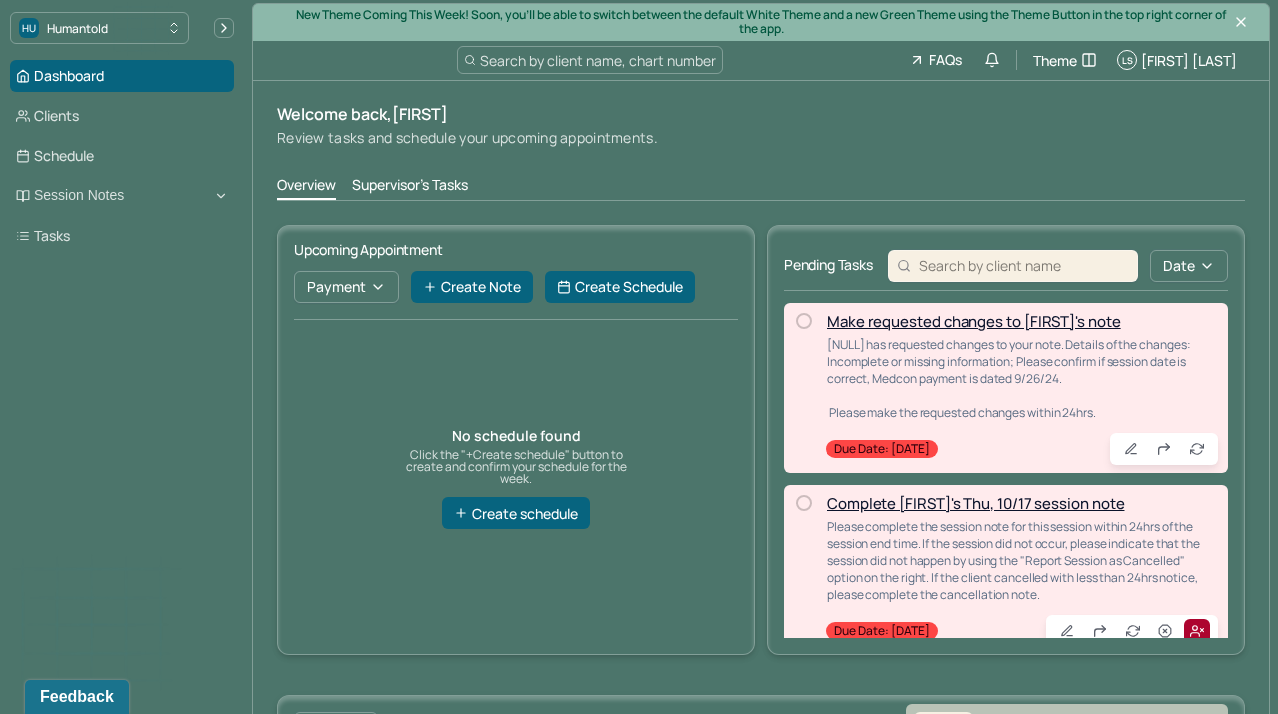 click on "Welcome back, [FIRST] Review tasks and schedule your upcoming appointments." at bounding box center [761, 126] 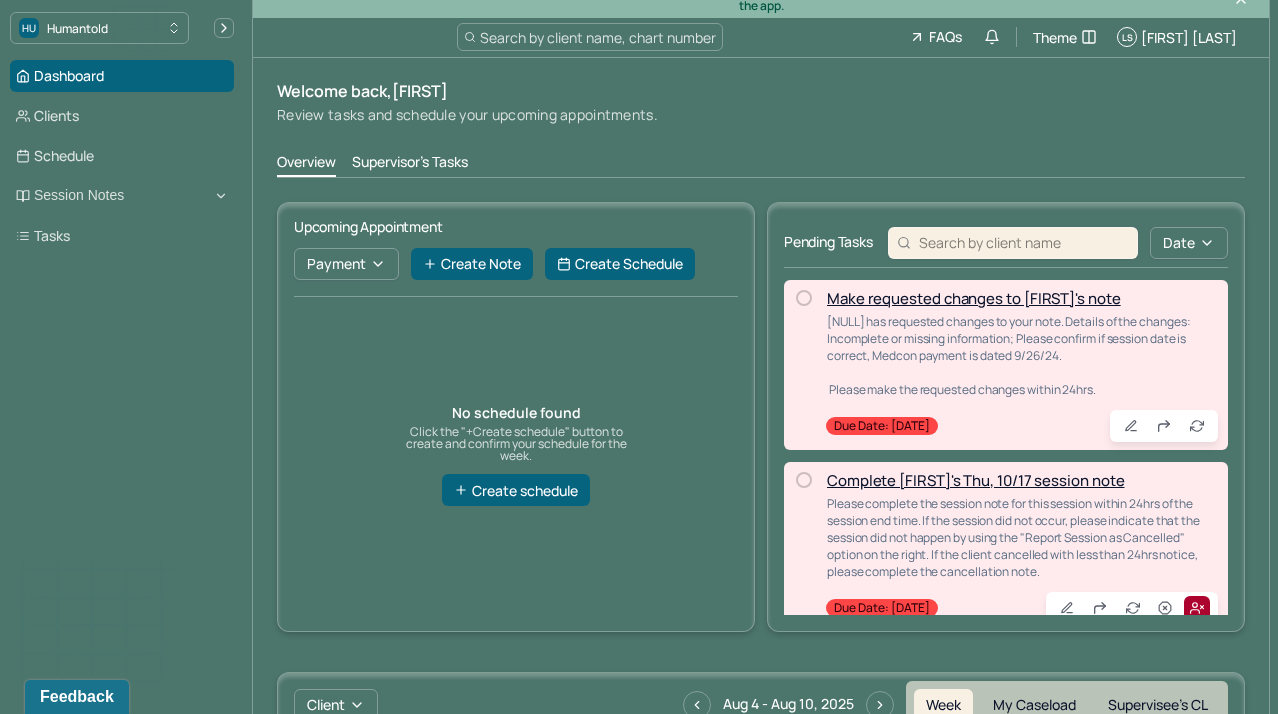scroll, scrollTop: 16, scrollLeft: 0, axis: vertical 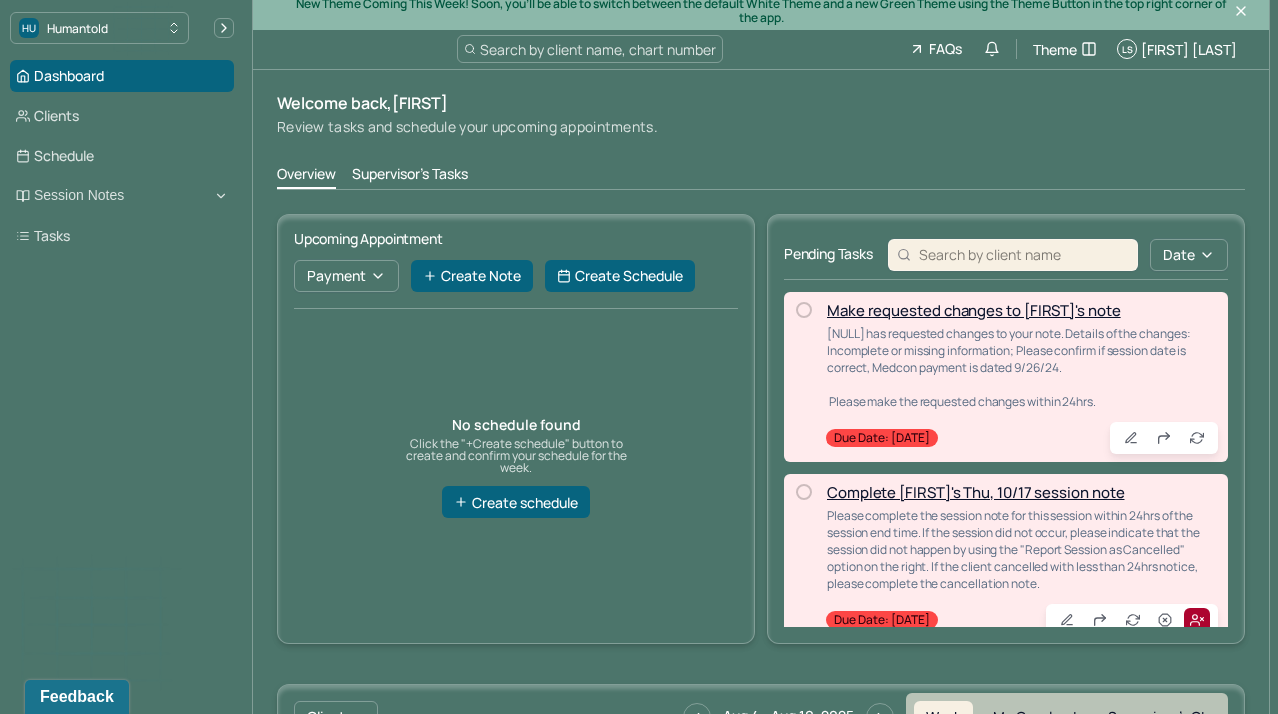 click on "Supervisor's Tasks" at bounding box center [410, 176] 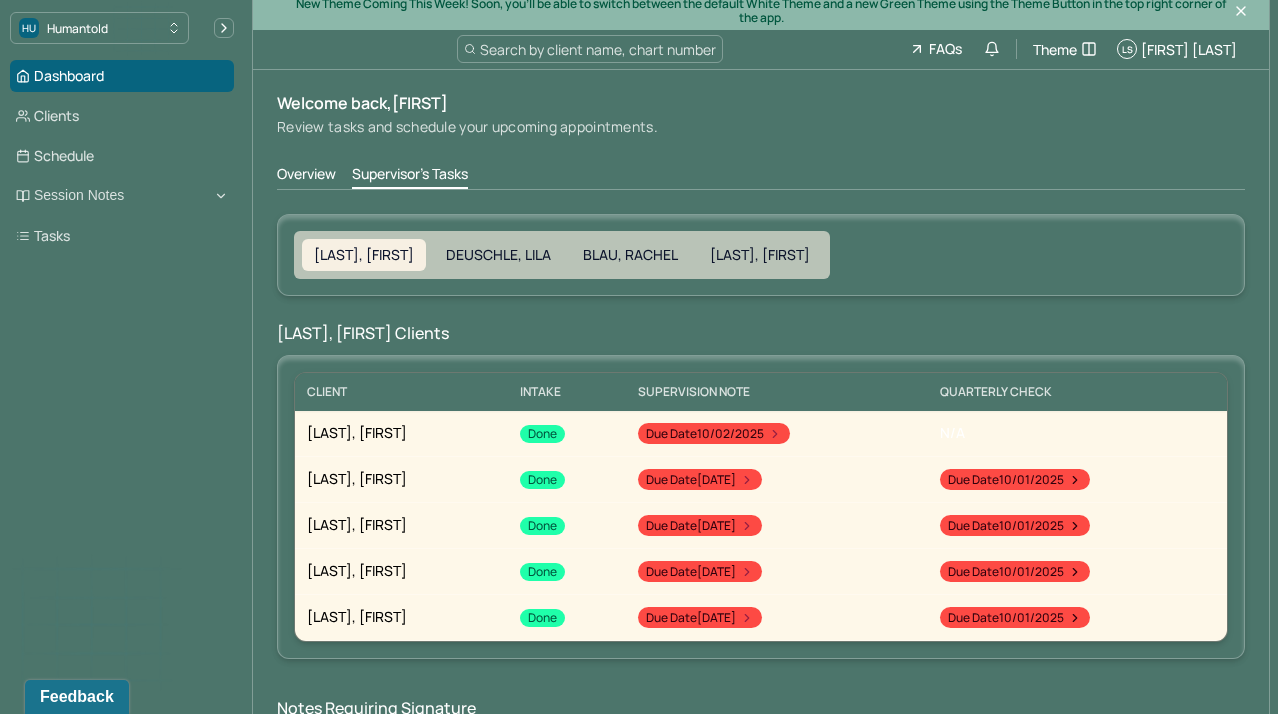 click on "Overview Supervisor's Tasks" at bounding box center [761, 177] 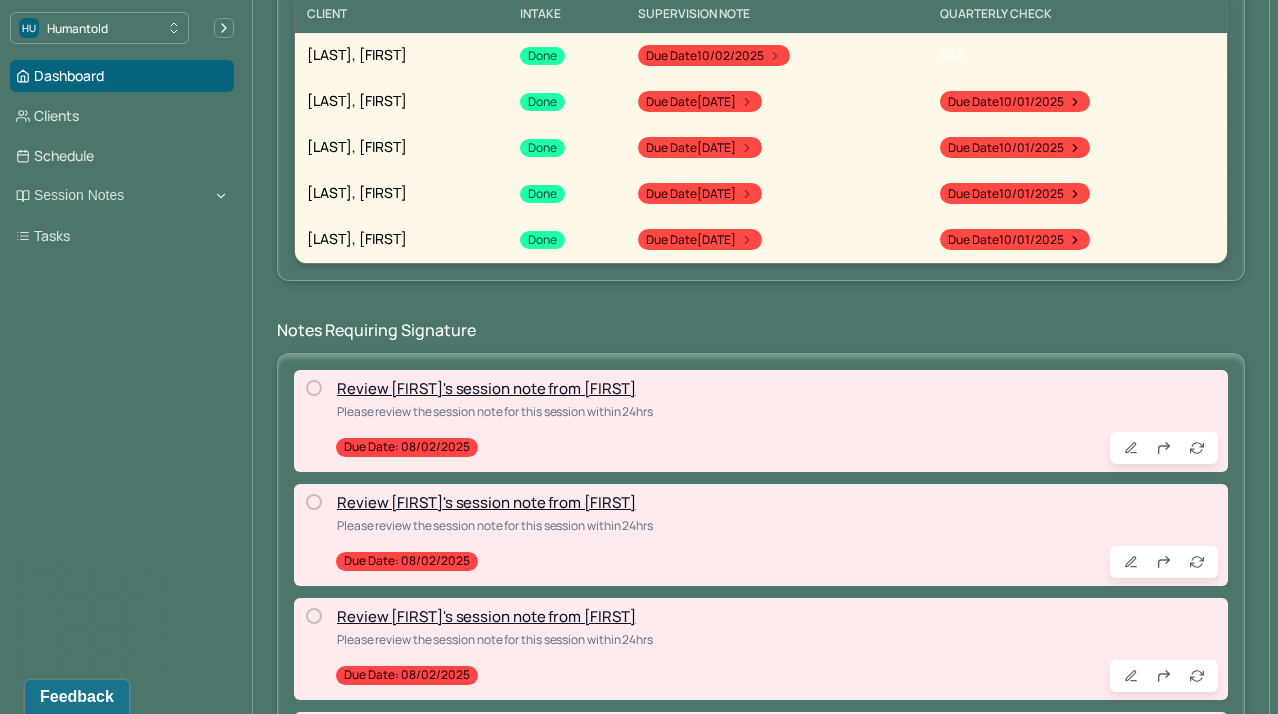 scroll, scrollTop: 399, scrollLeft: 0, axis: vertical 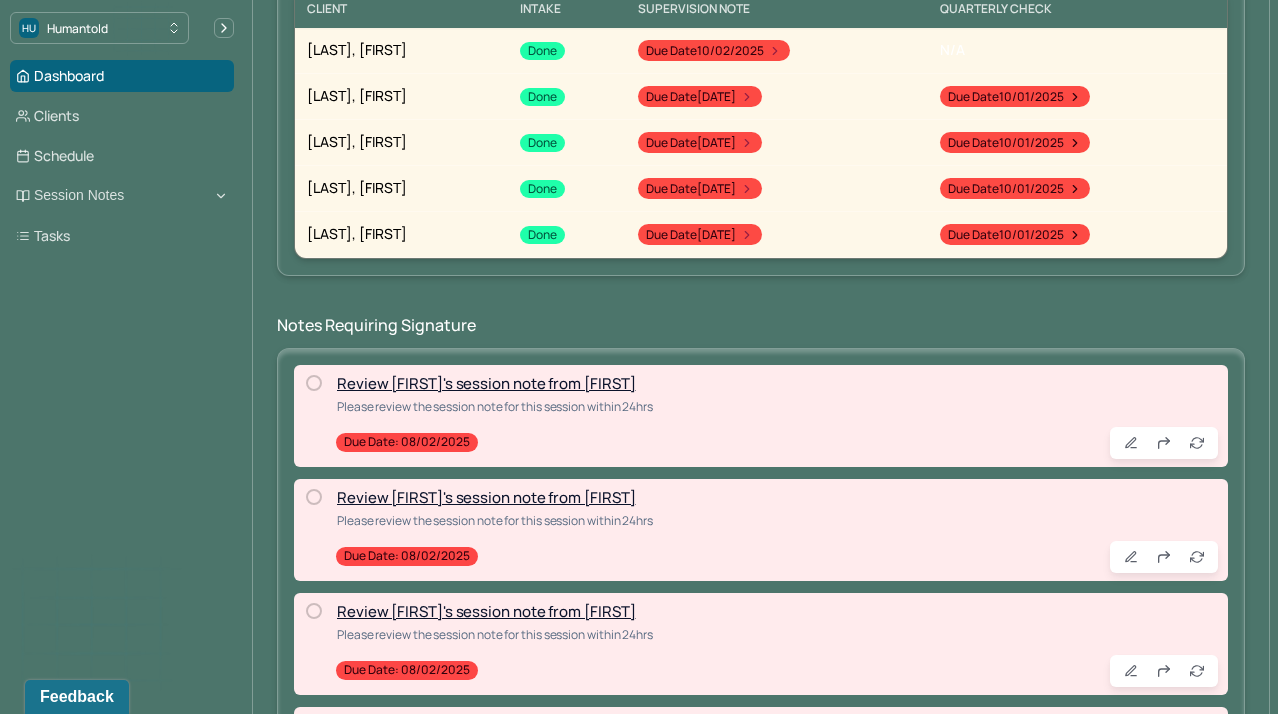 click on "Review [FIRST]'s session note from [FIRST] Please review the session note for this session within 24hrs Due date: [DATE]" at bounding box center [777, 416] 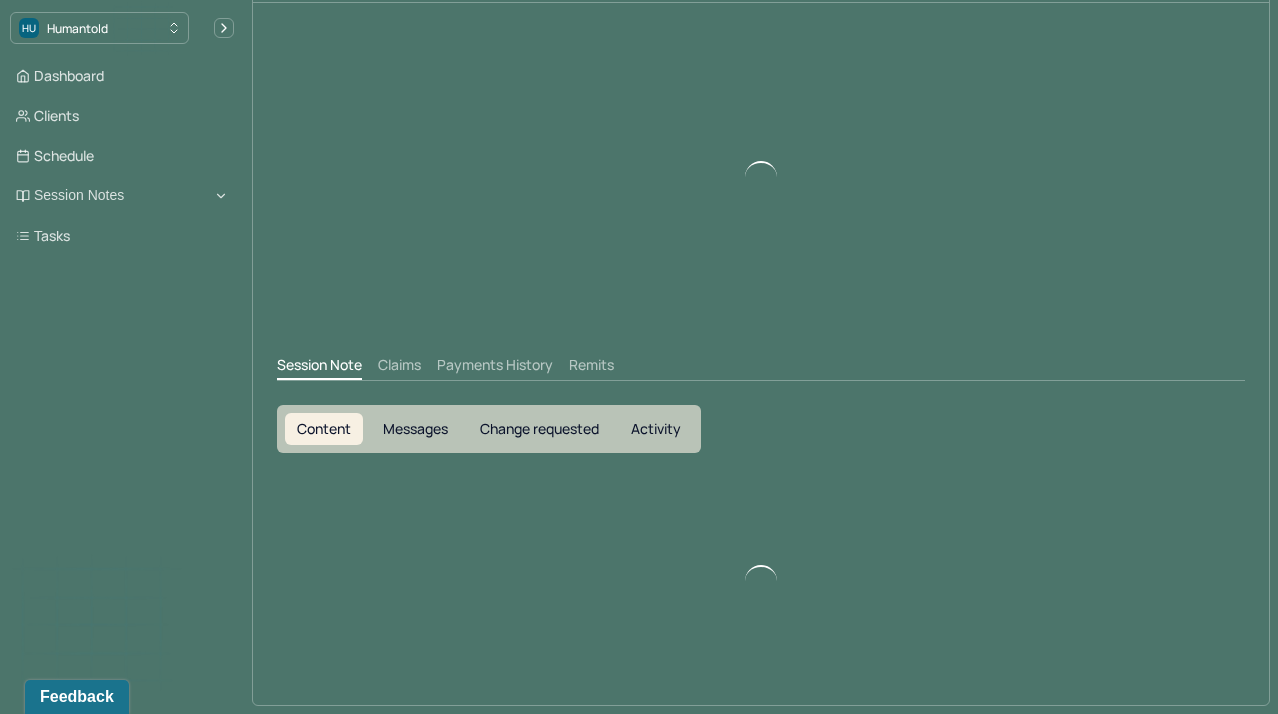 scroll, scrollTop: 81, scrollLeft: 0, axis: vertical 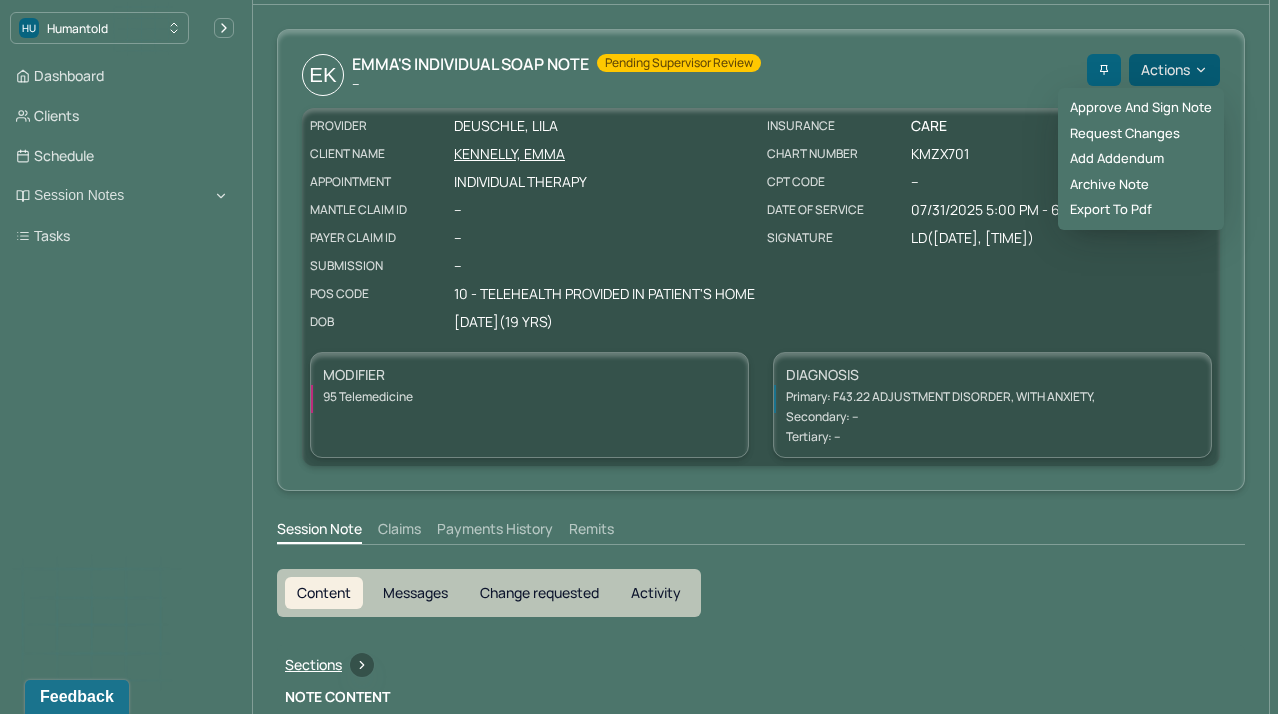click on "Actions" at bounding box center (1174, 70) 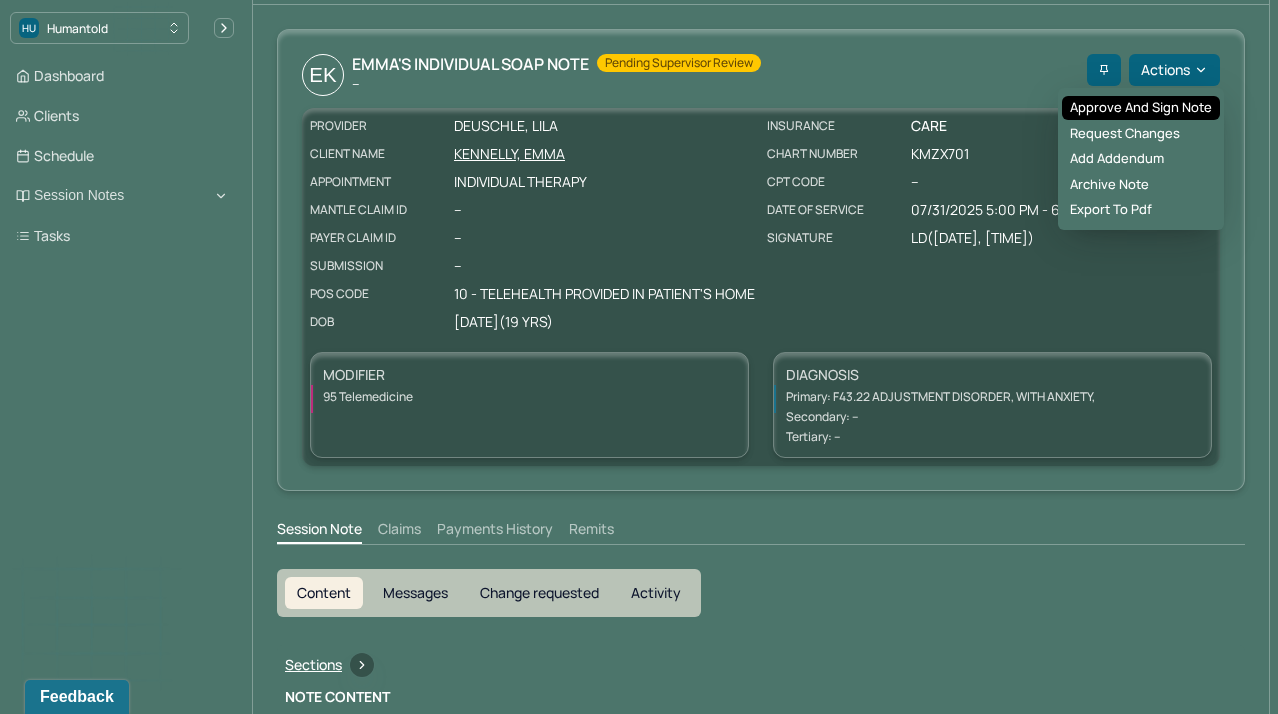 click on "Approve and sign note" at bounding box center [1141, 108] 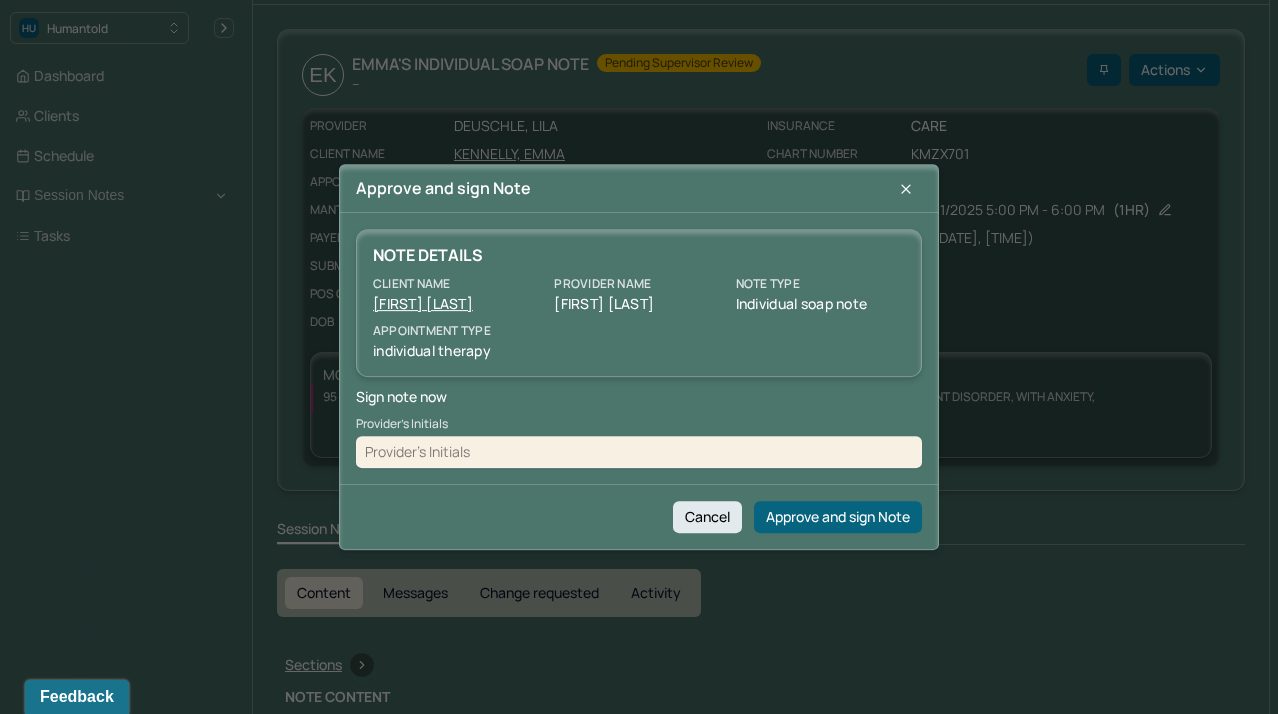 click at bounding box center [639, 452] 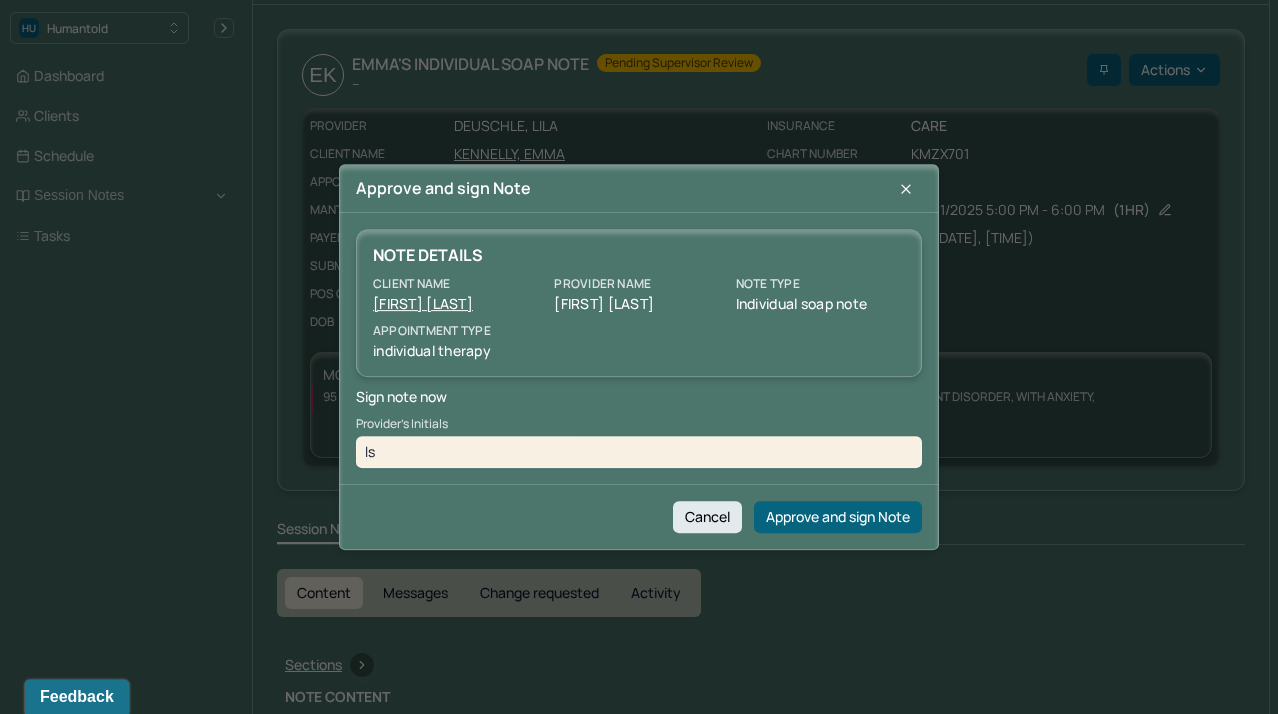 type on "ls" 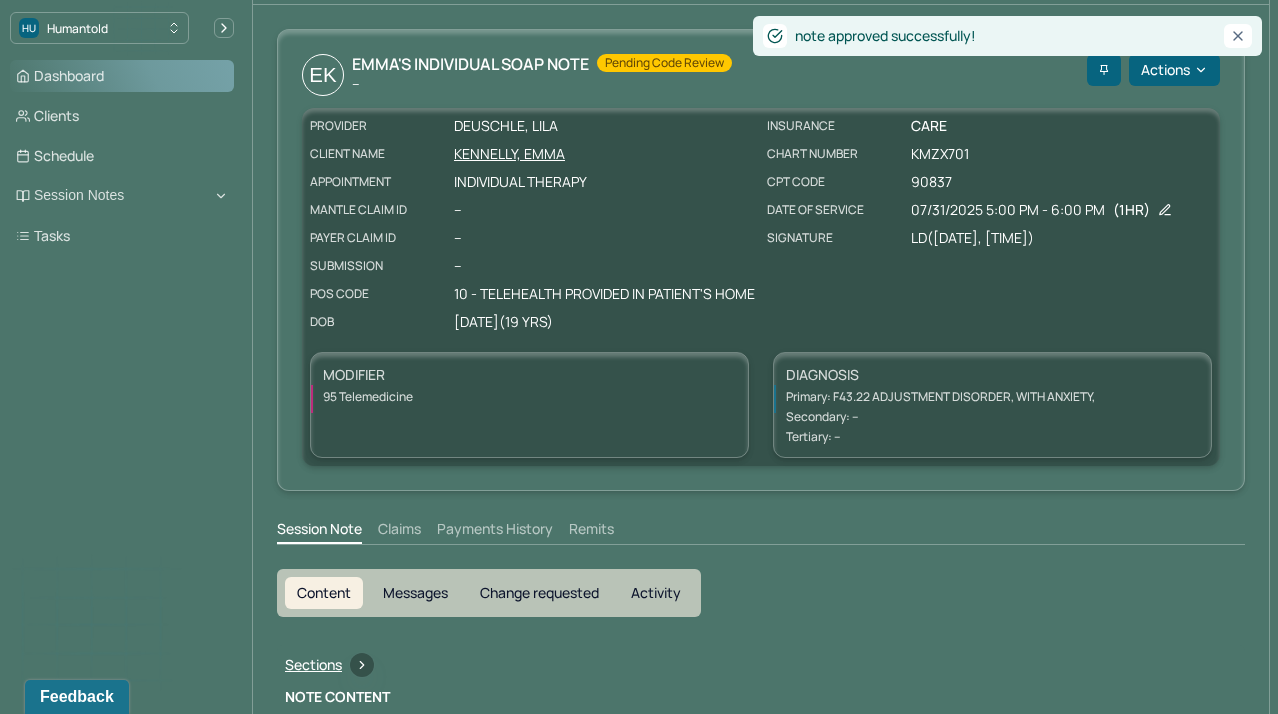 click on "Dashboard" at bounding box center (122, 76) 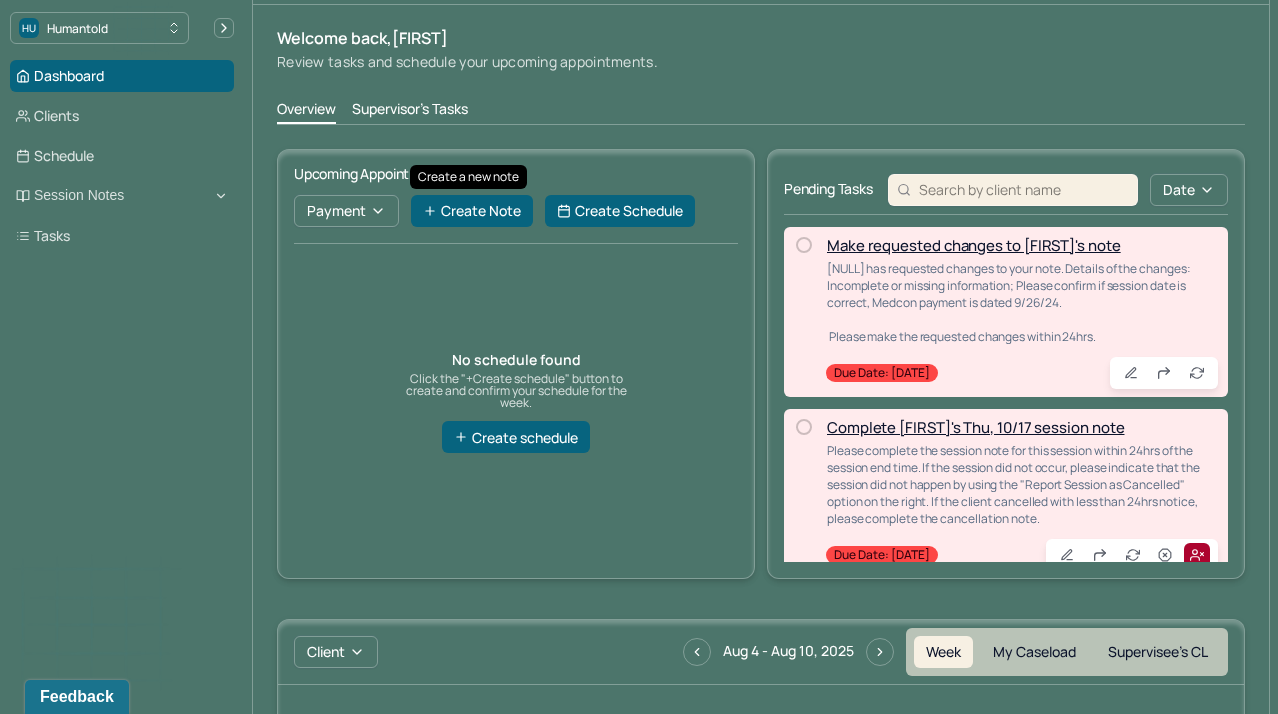 click on "Supervisor's Tasks" at bounding box center [410, 111] 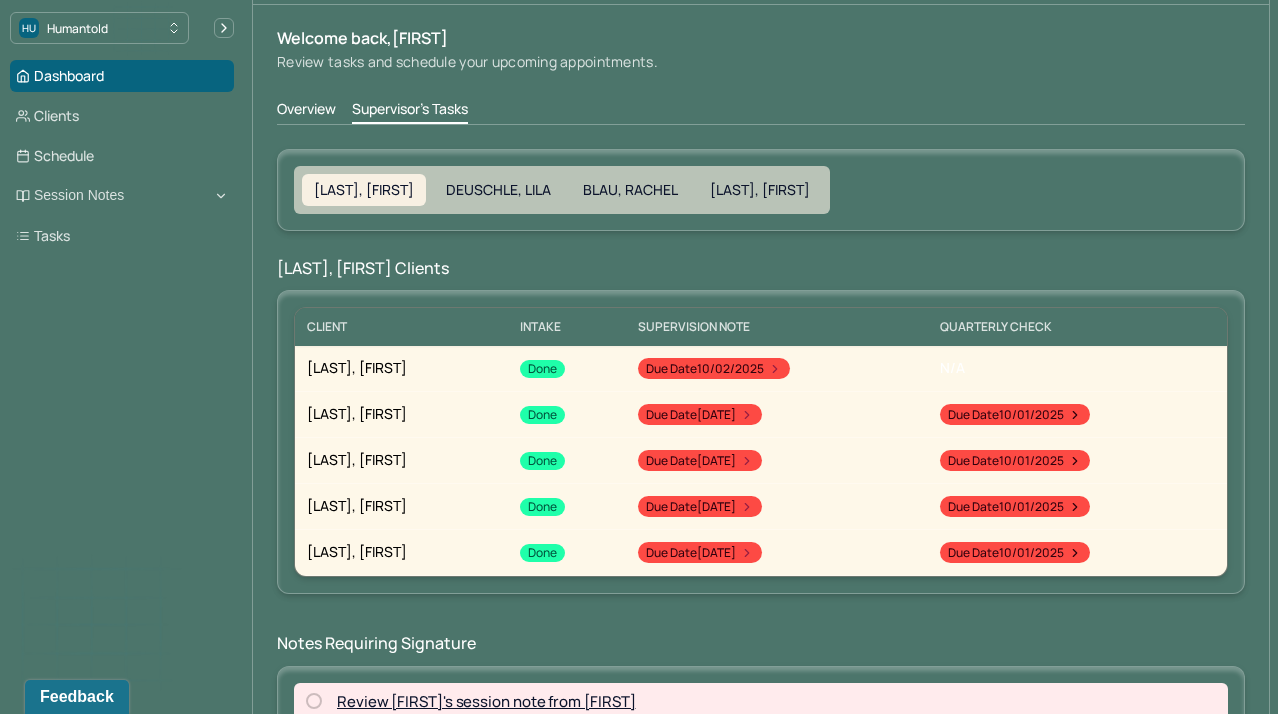 click on "Welcome back,  Lisa Review tasks and schedule your upcoming appointments. Overview Supervisor's Tasks SALGADO, ANDRES DEUSCHLE, LILA BLAU, RACHEL FOPPIANO, BRIANNA SALGADO, ANDRES Clients CLIENT Intake SUPERVISION NOTE QUARTERLY CHECK ADAMES NUNEZ, KEVI Done Due date  10/02/2025 N/A MAGEE, KEVIN Done Due date  10/07/2025 Due date  10/01/2025 CUSCUNA III, ROCCO Done Due date  10/12/2025 Due date  10/01/2025 CRESCENZO, TIMOTHY Done Due date  10/12/2025 Due date  10/01/2025 TAGGART, ZAKARY Done Due date  10/27/2025 Due date  10/01/2025 Notes Requiring Signature Review Emma's session note from Lila Please review the session note for this session within 24hrs Due date: 08/02/2025 Review Teodoro's session note from Lila Please review the session note for this session within 24hrs Due date: 08/02/2025 Review Mary-Katheryn's session note from Lila Please review the session note for this session within 24hrs Due date: 08/02/2025 Review Kevi's session note from Andres Due date: 08/02/2025 Due date: 08/02/2025" at bounding box center (761, 1099) 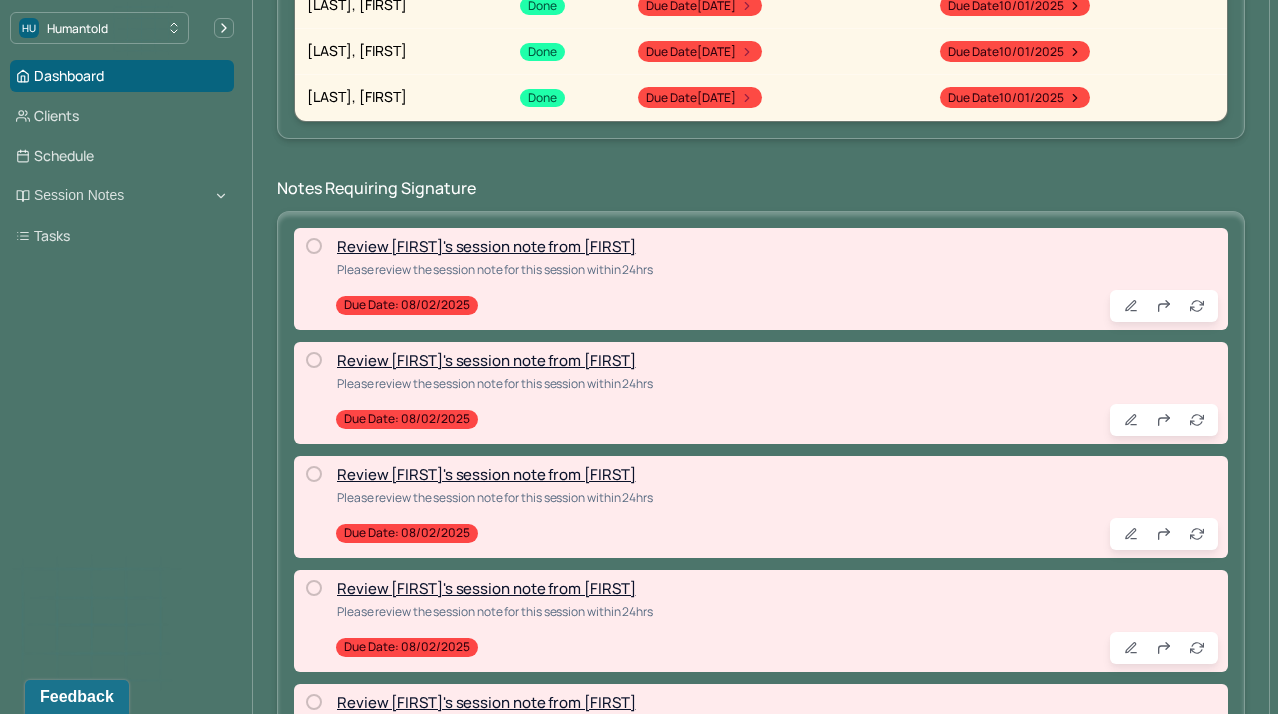 scroll, scrollTop: 544, scrollLeft: 0, axis: vertical 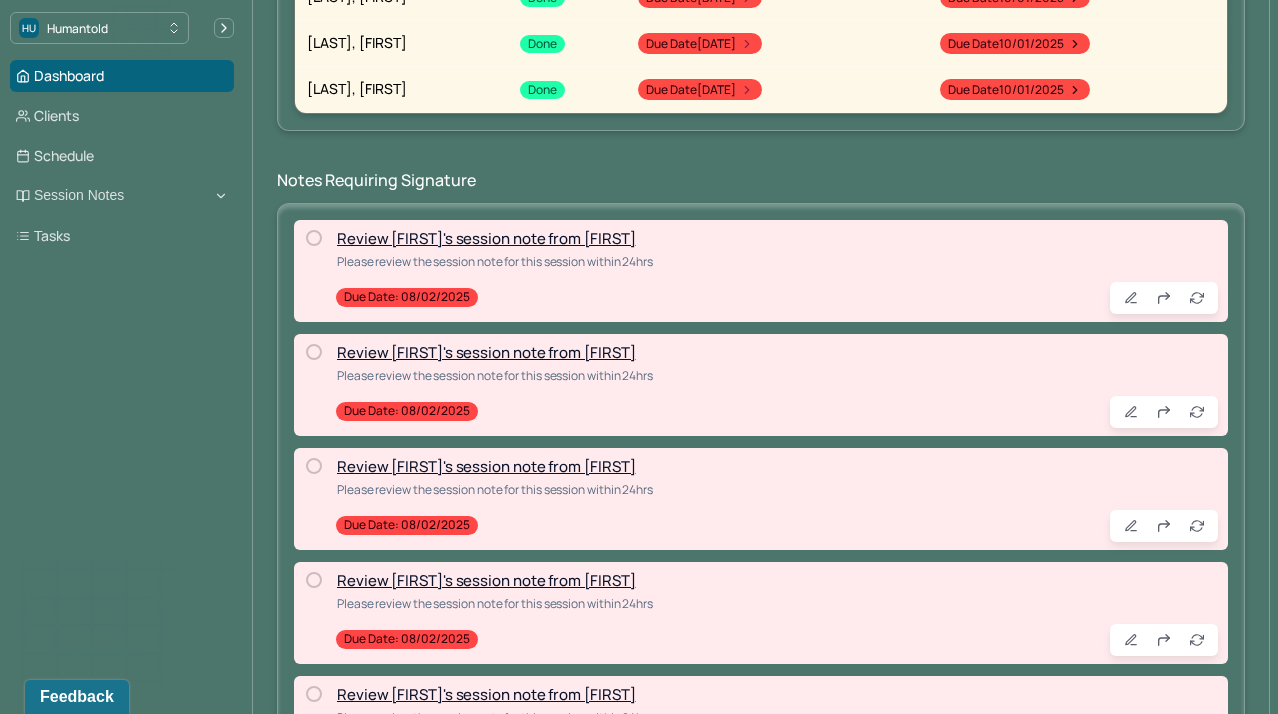 click on "Review Emma's session note from Lila" at bounding box center (486, 238) 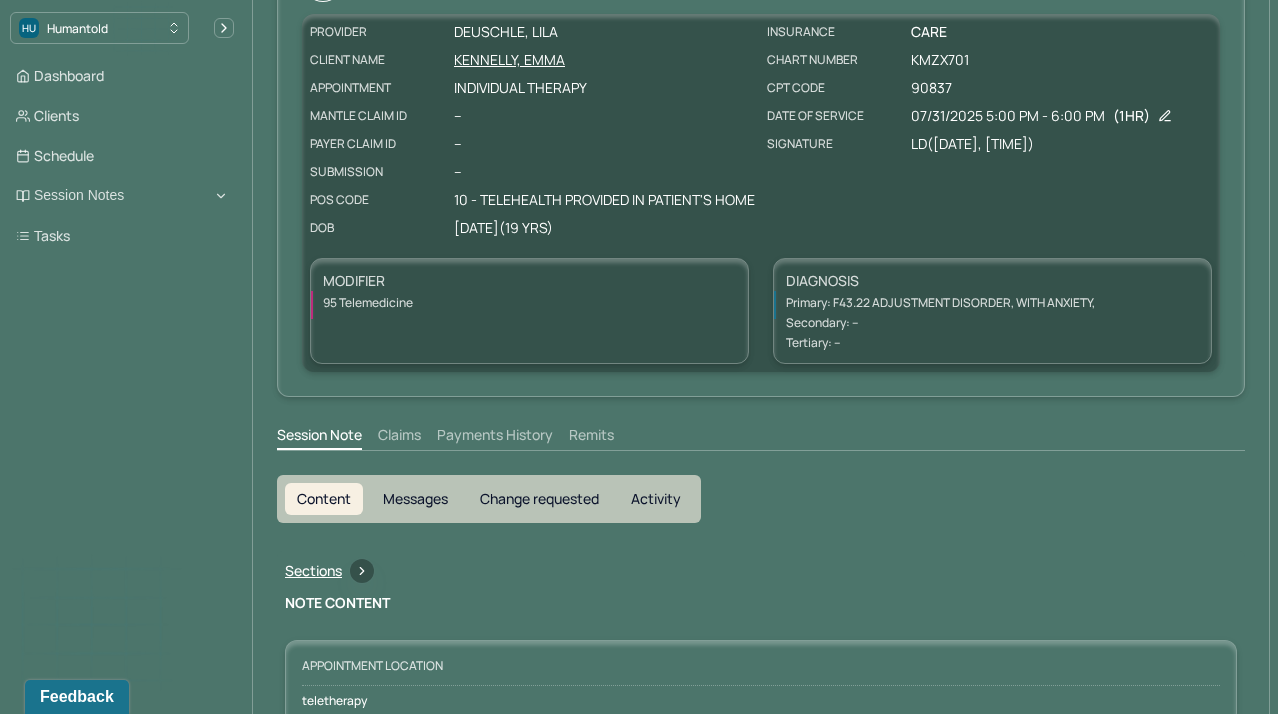 scroll, scrollTop: 16, scrollLeft: 0, axis: vertical 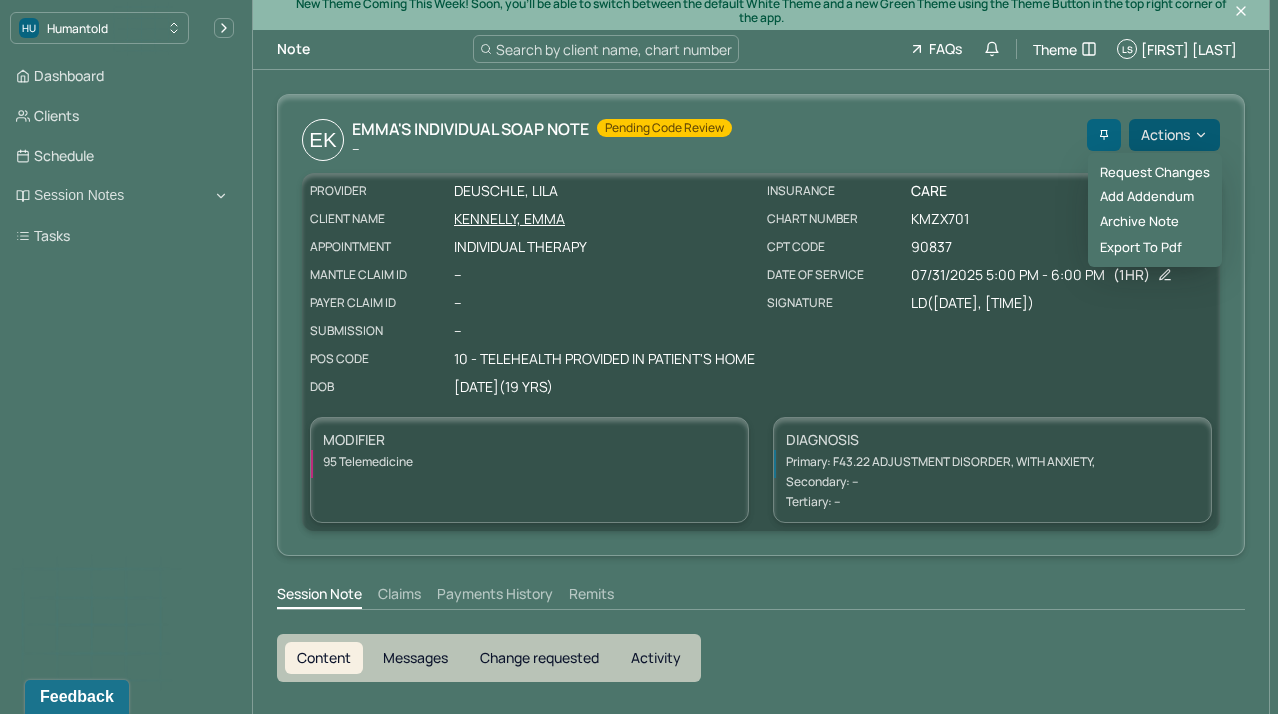 click on "Actions" at bounding box center (1174, 135) 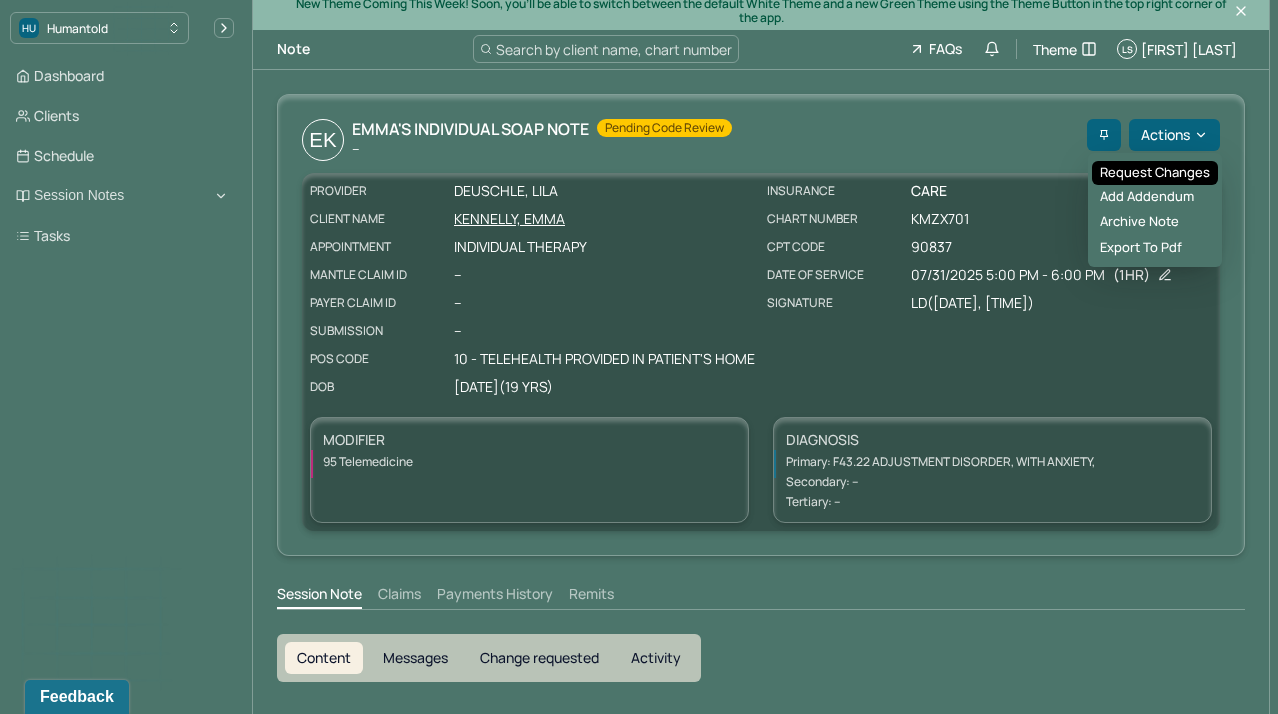 click on "Request changes" at bounding box center [1155, 173] 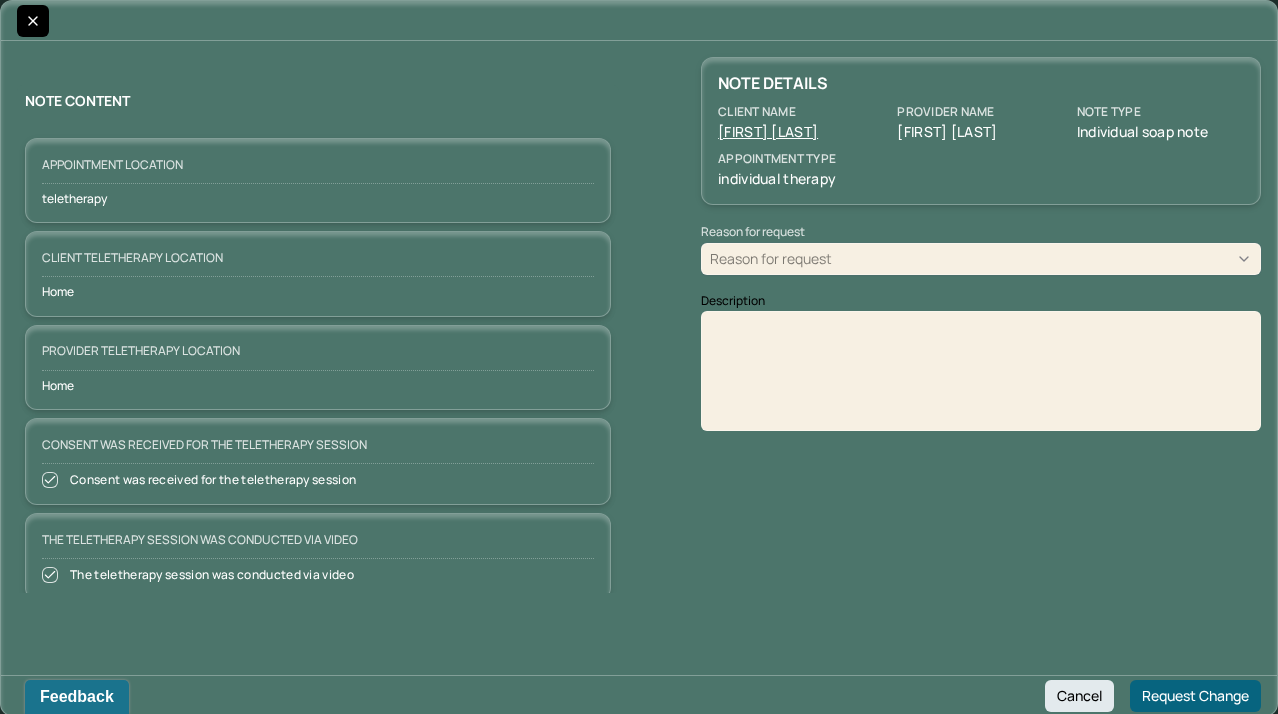 click 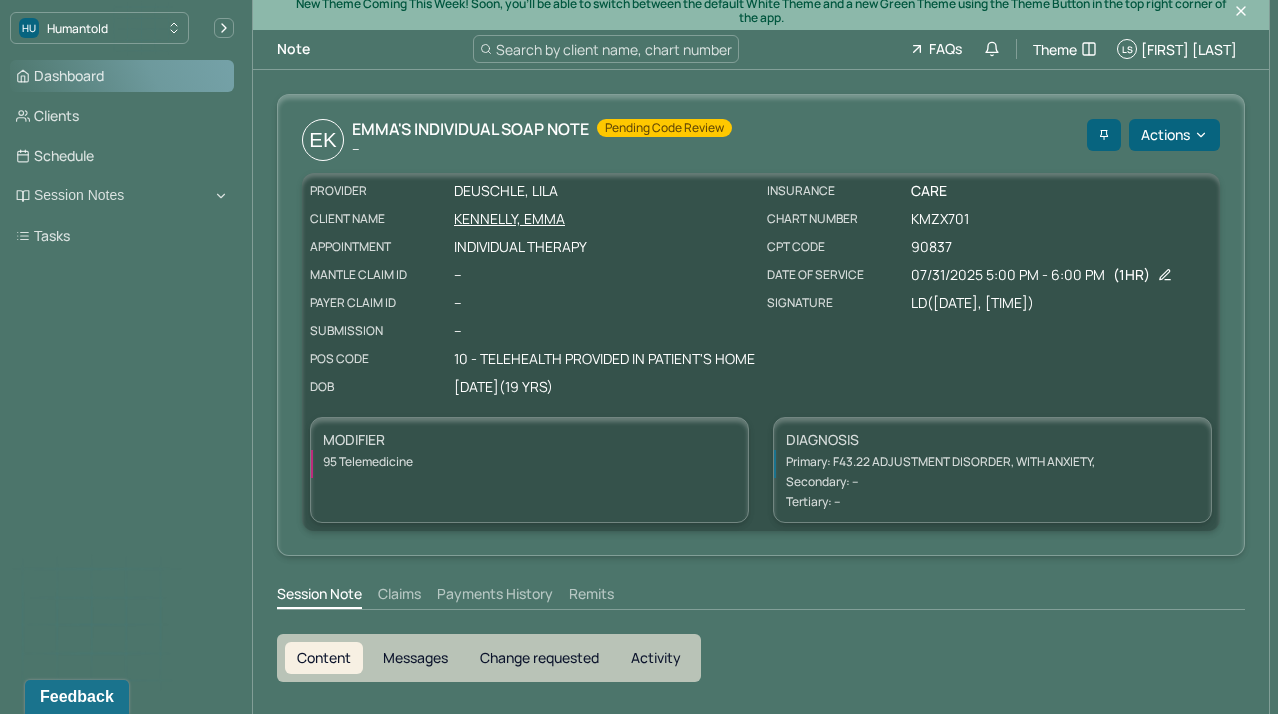 click on "Dashboard" at bounding box center (122, 76) 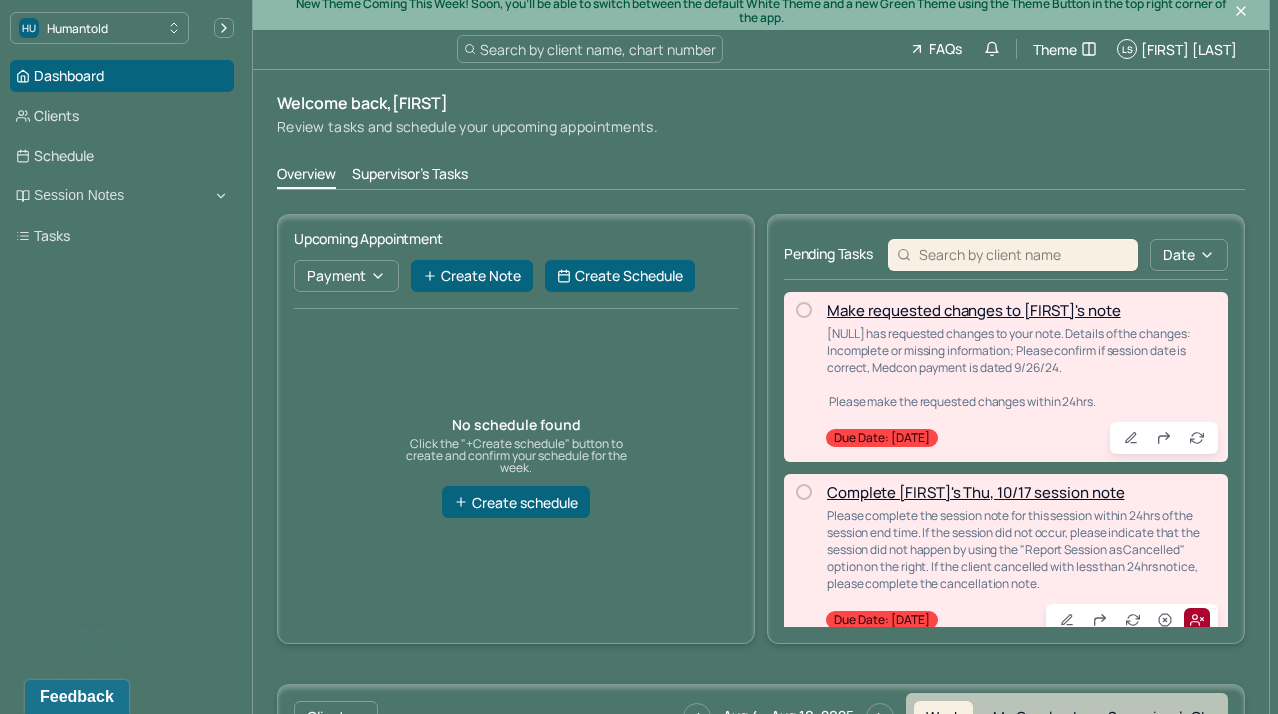 click on "Supervisor's Tasks" at bounding box center (410, 176) 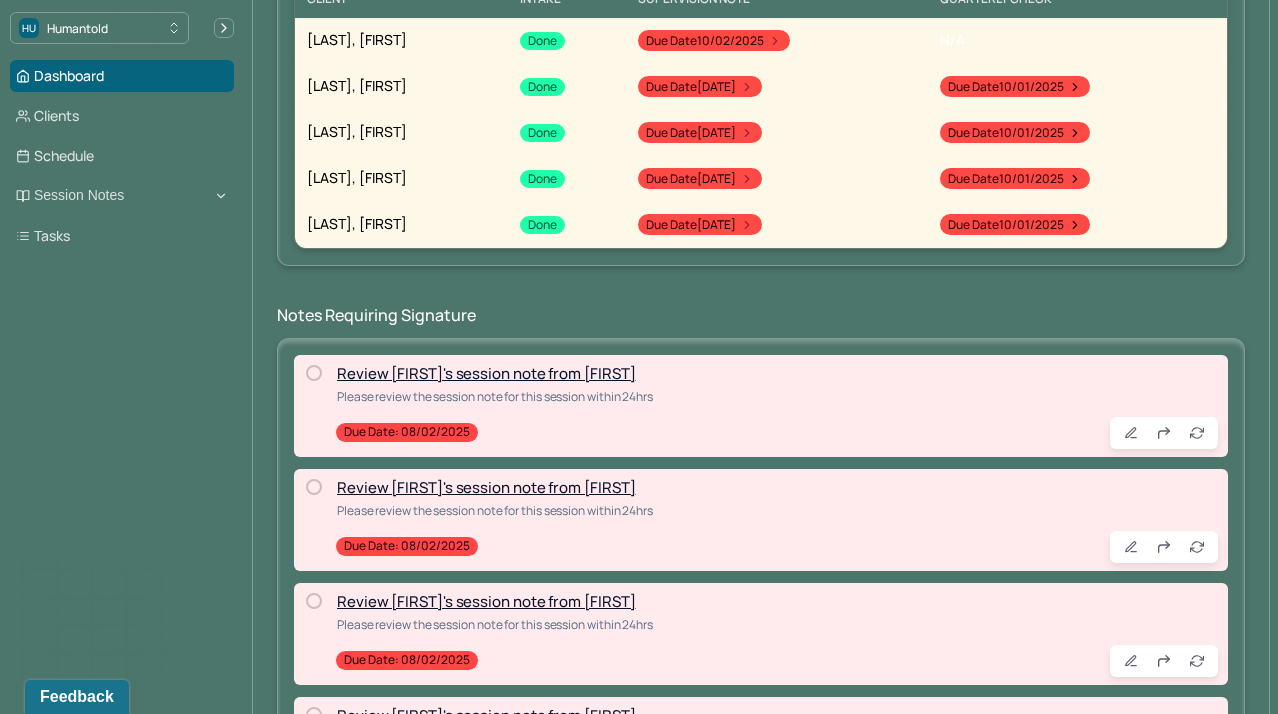 scroll, scrollTop: 415, scrollLeft: 0, axis: vertical 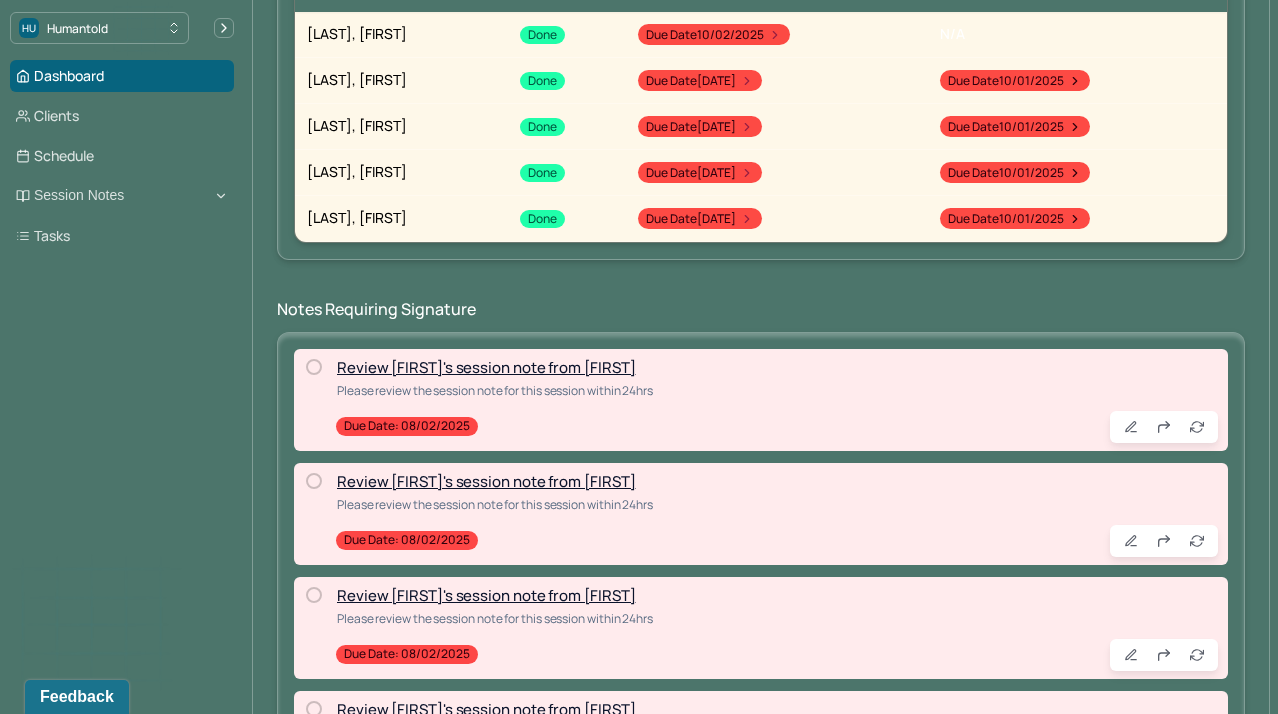 click on "Review Teodoro's session note from Lila" at bounding box center (486, 367) 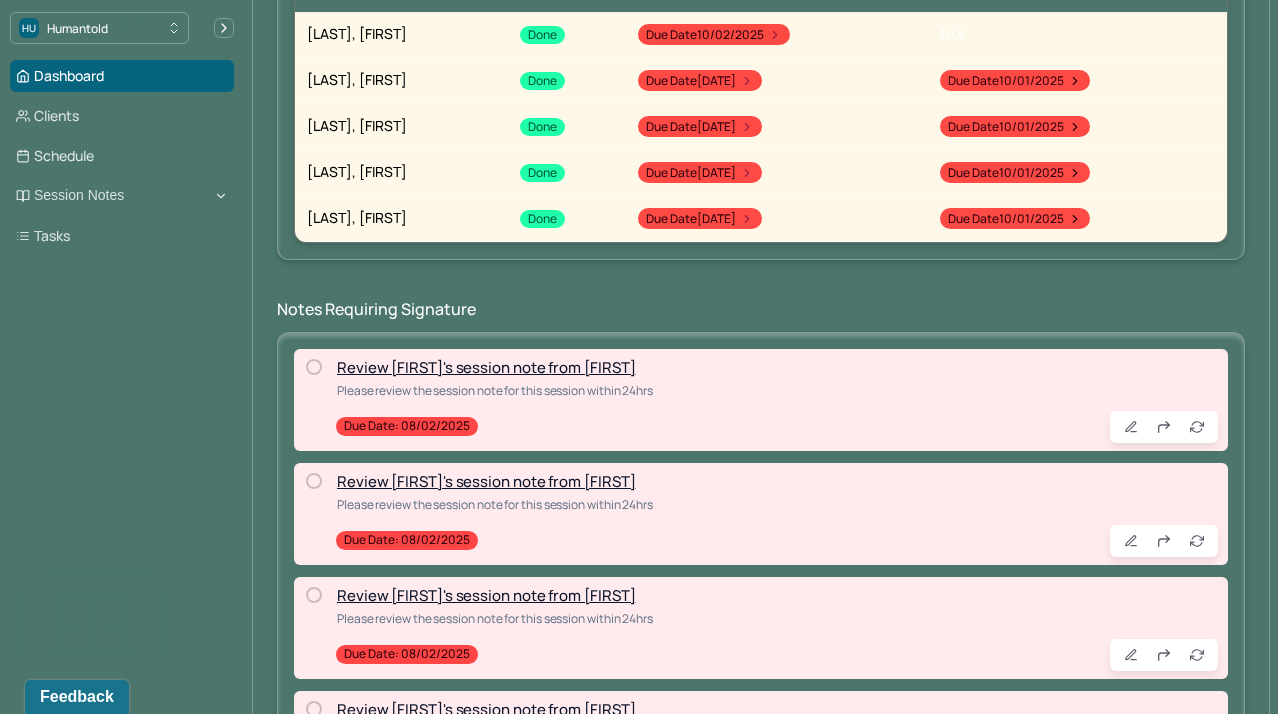 scroll, scrollTop: 81, scrollLeft: 0, axis: vertical 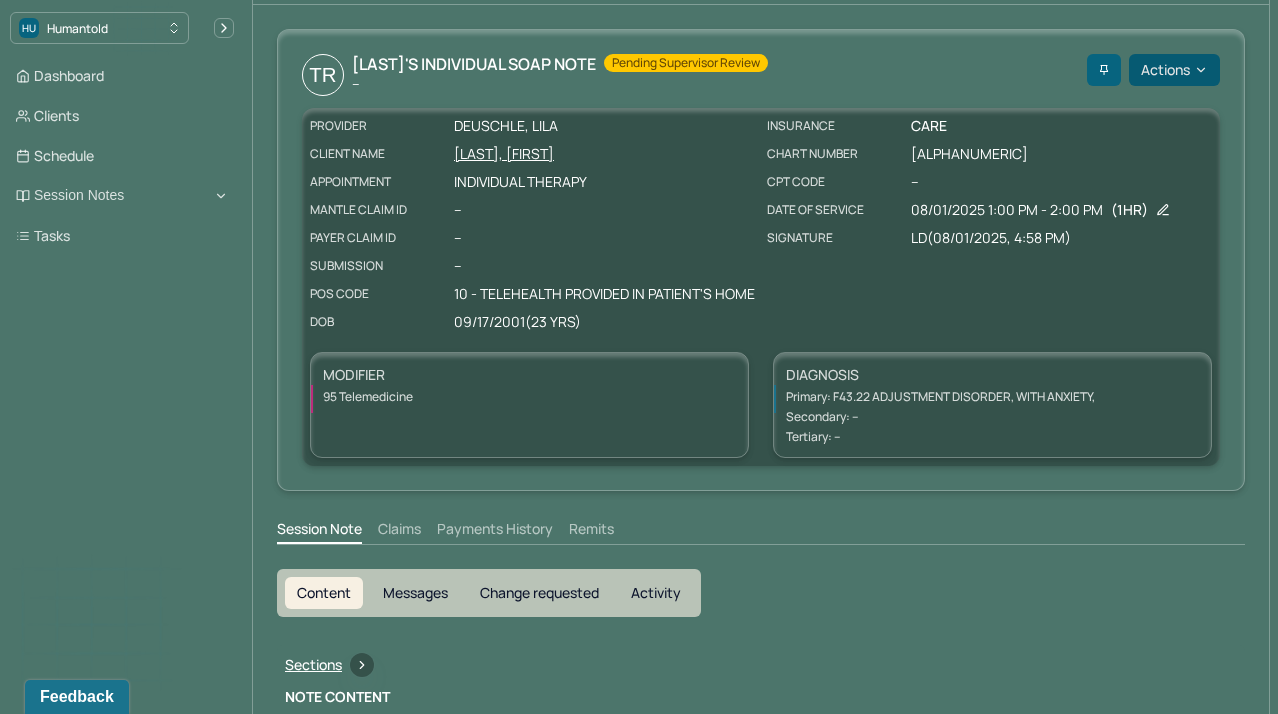 click on "Actions" at bounding box center [1174, 70] 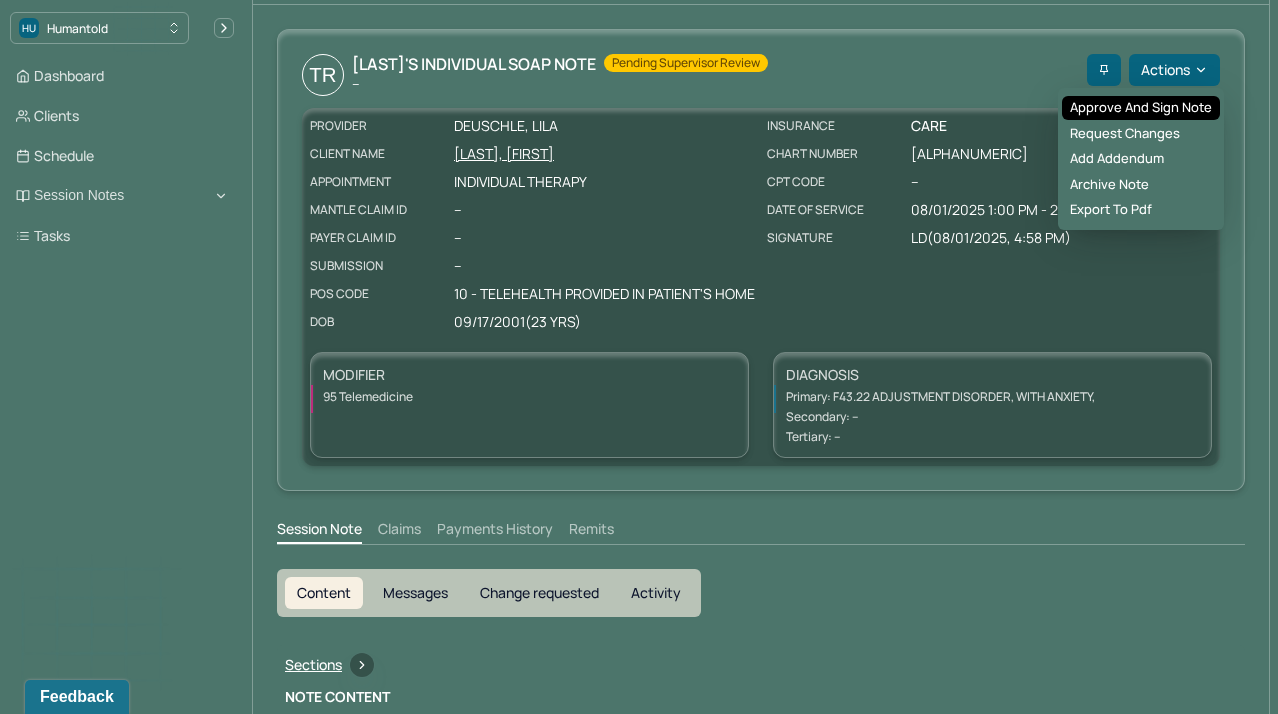 click on "Approve and sign note" at bounding box center [1141, 108] 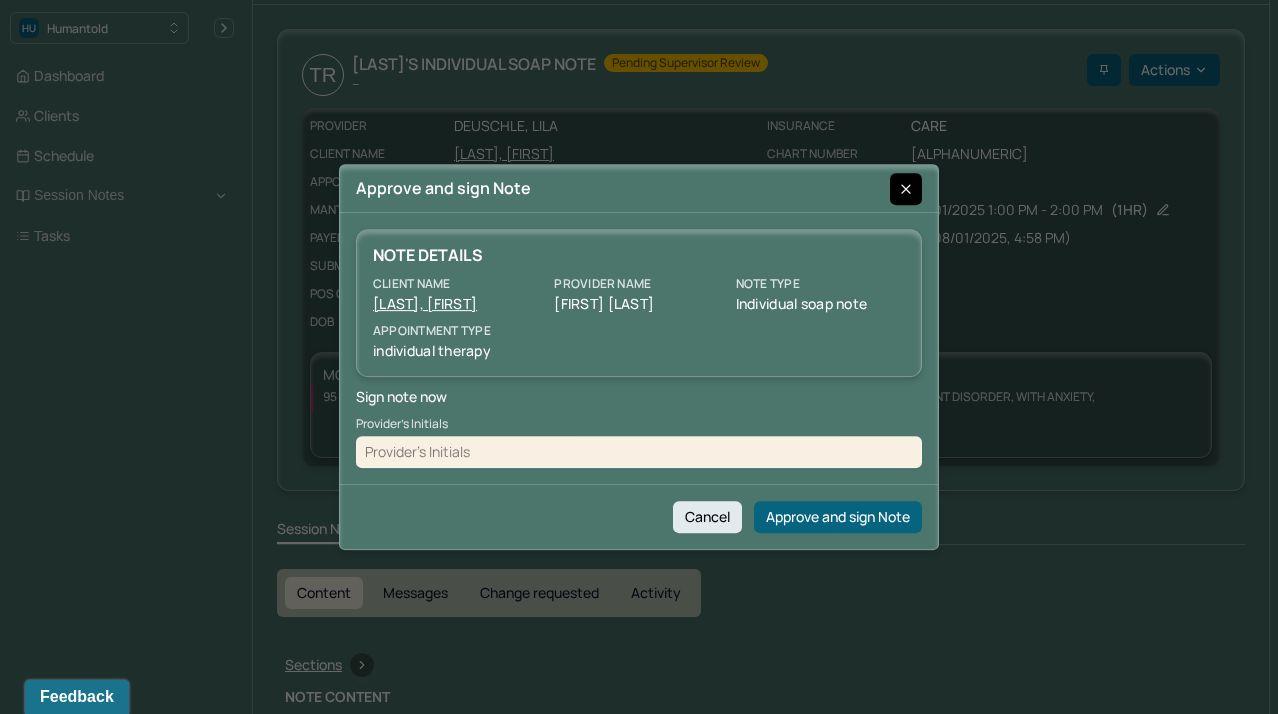 click 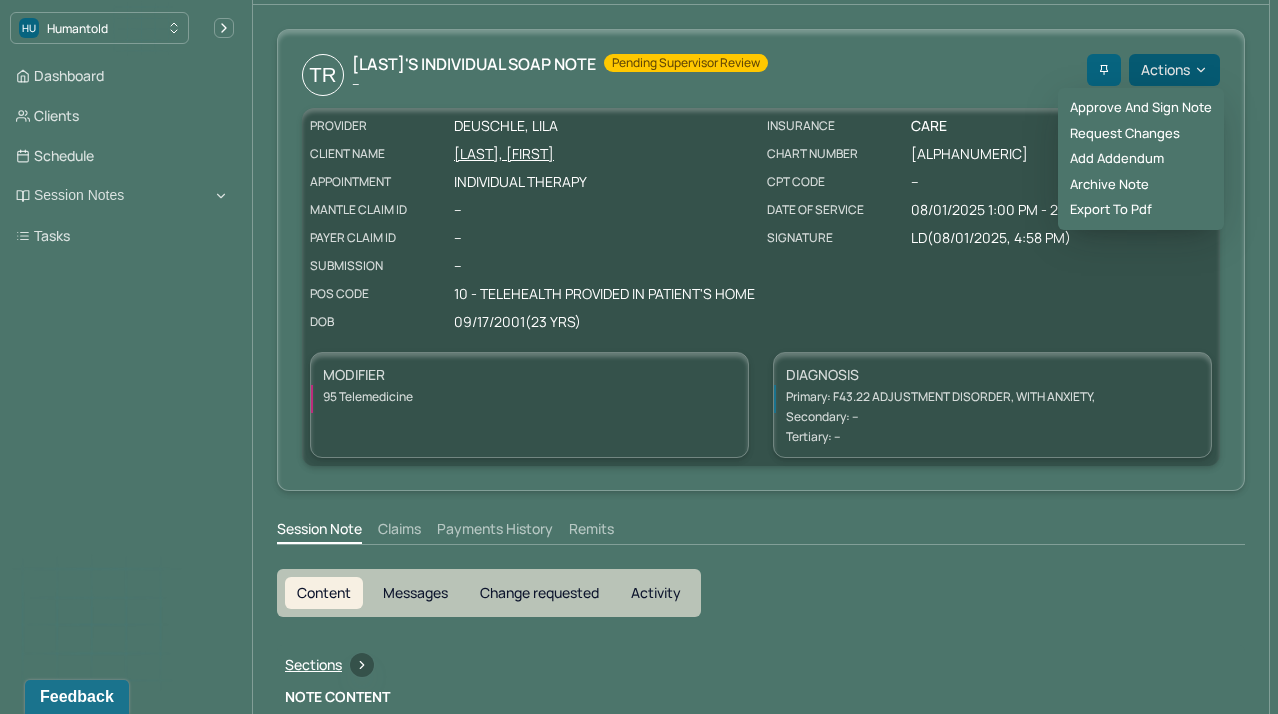 click on "Actions" at bounding box center (1174, 70) 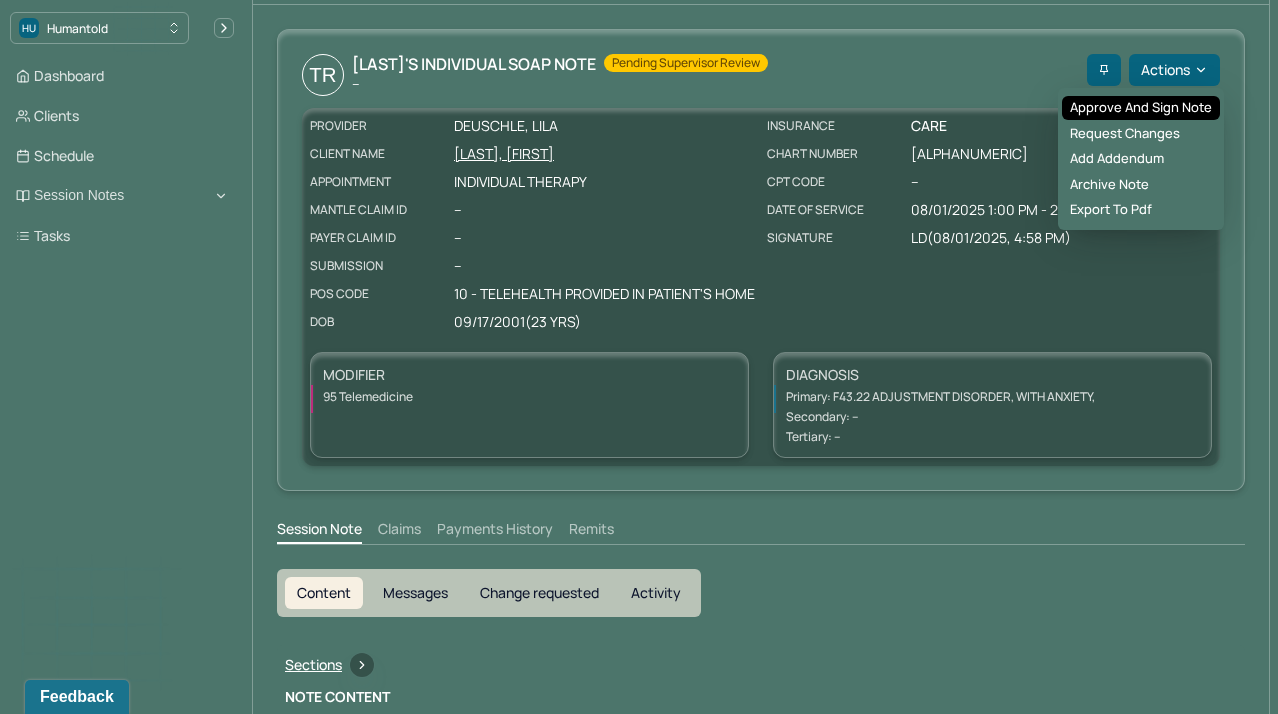 click on "Approve and sign note" at bounding box center (1141, 108) 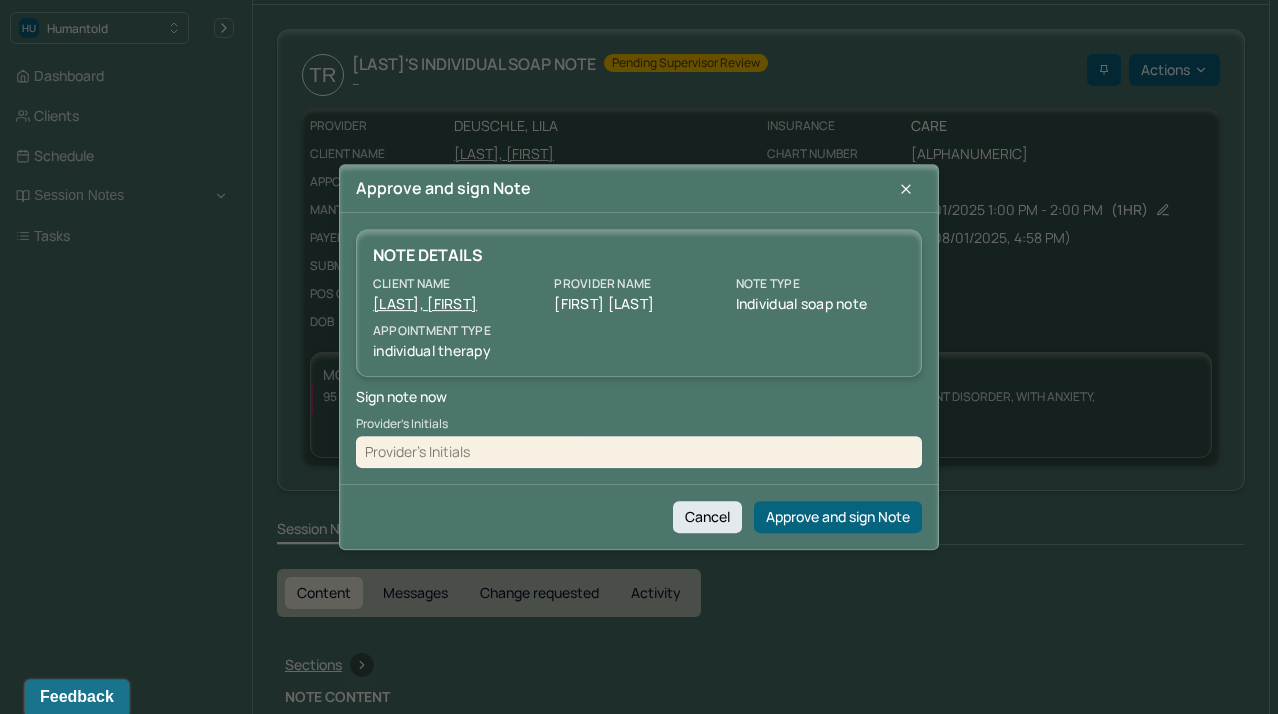 click at bounding box center [639, 452] 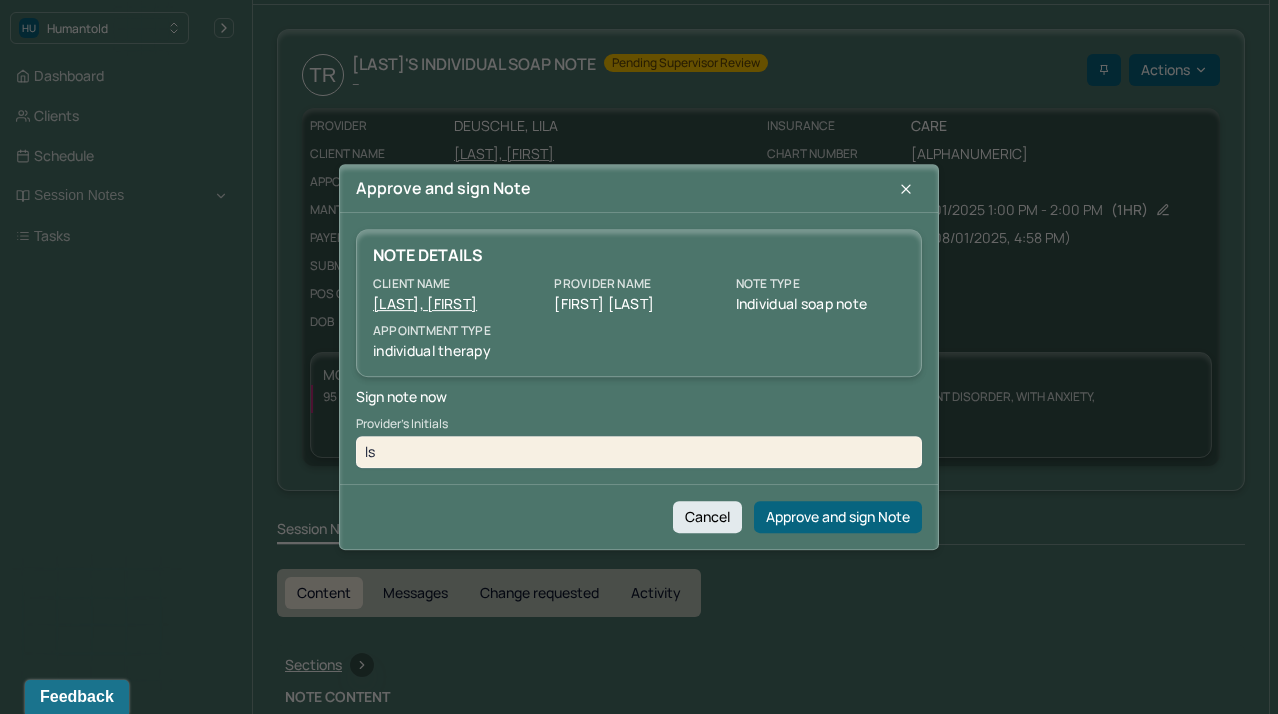 type on "ls" 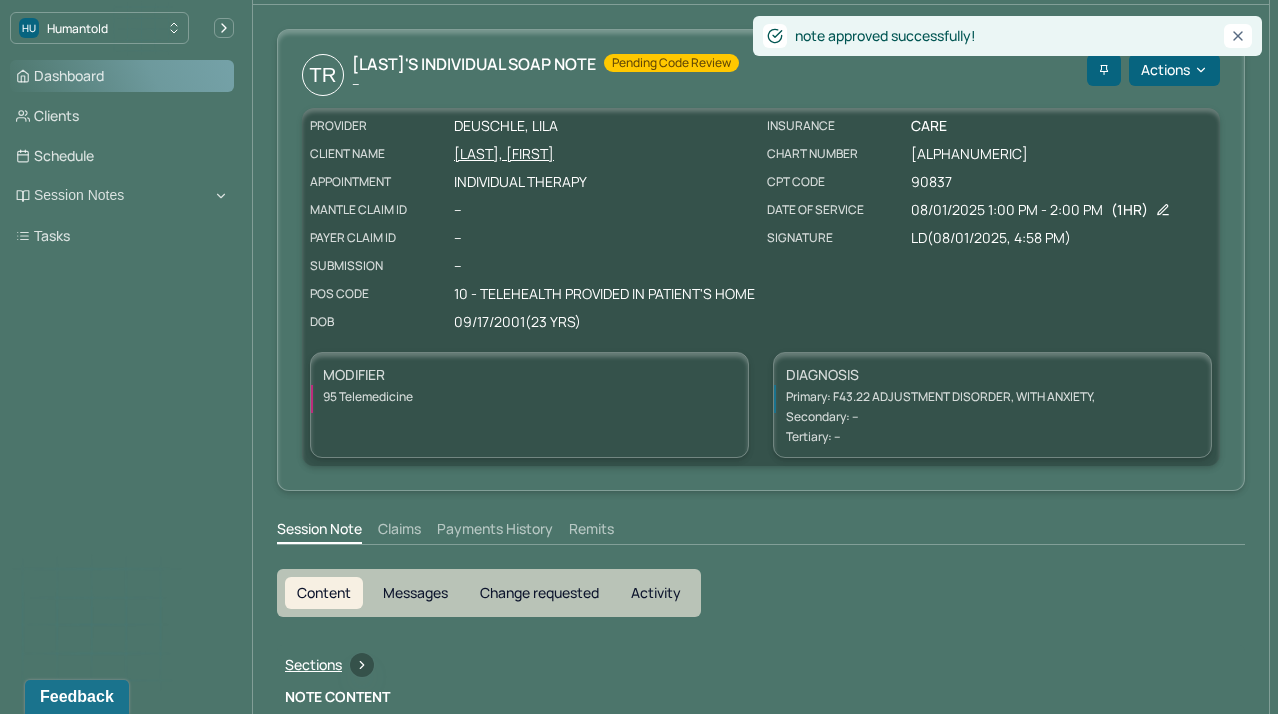click on "Dashboard" at bounding box center (122, 76) 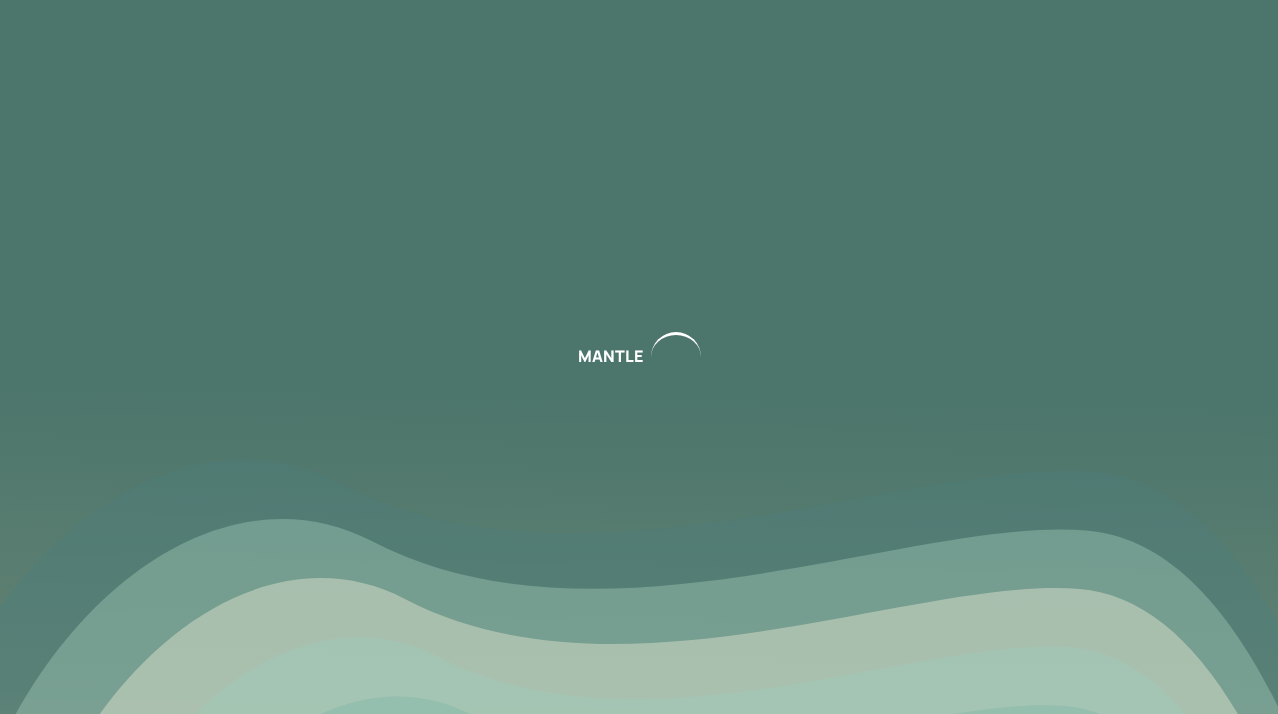 scroll, scrollTop: 0, scrollLeft: 0, axis: both 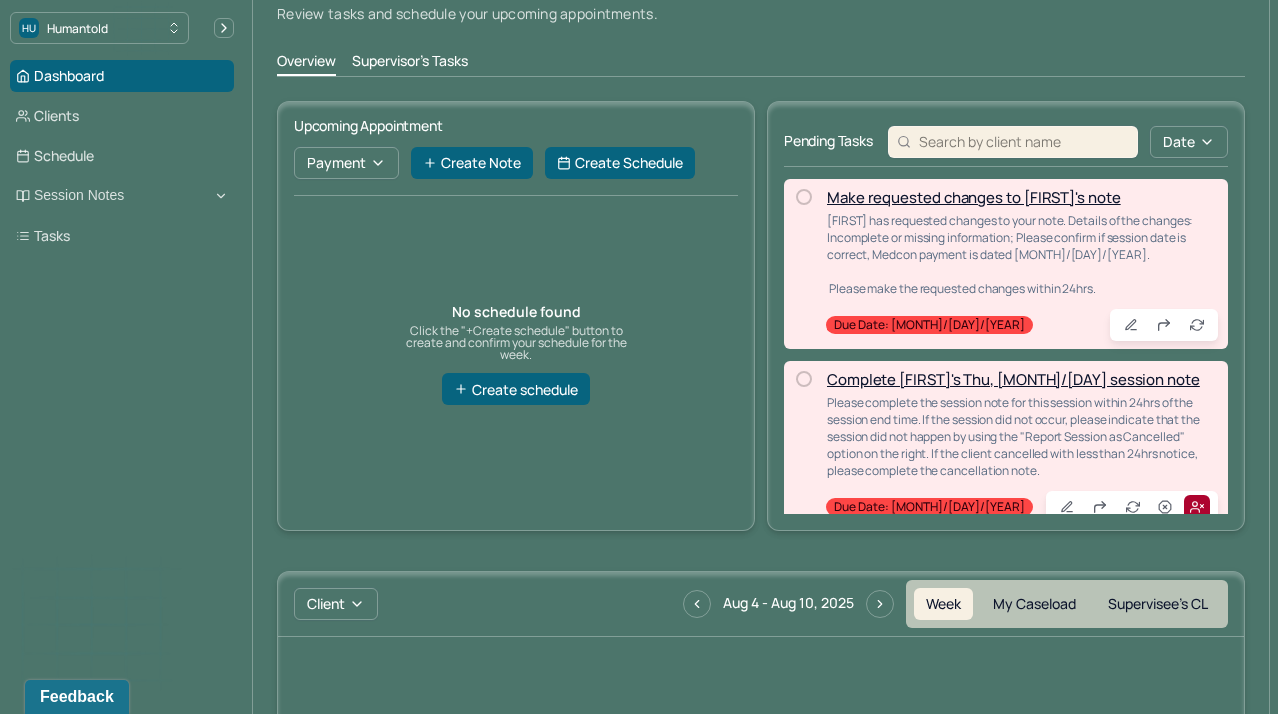 click on "Supervisor's Tasks" at bounding box center [410, 63] 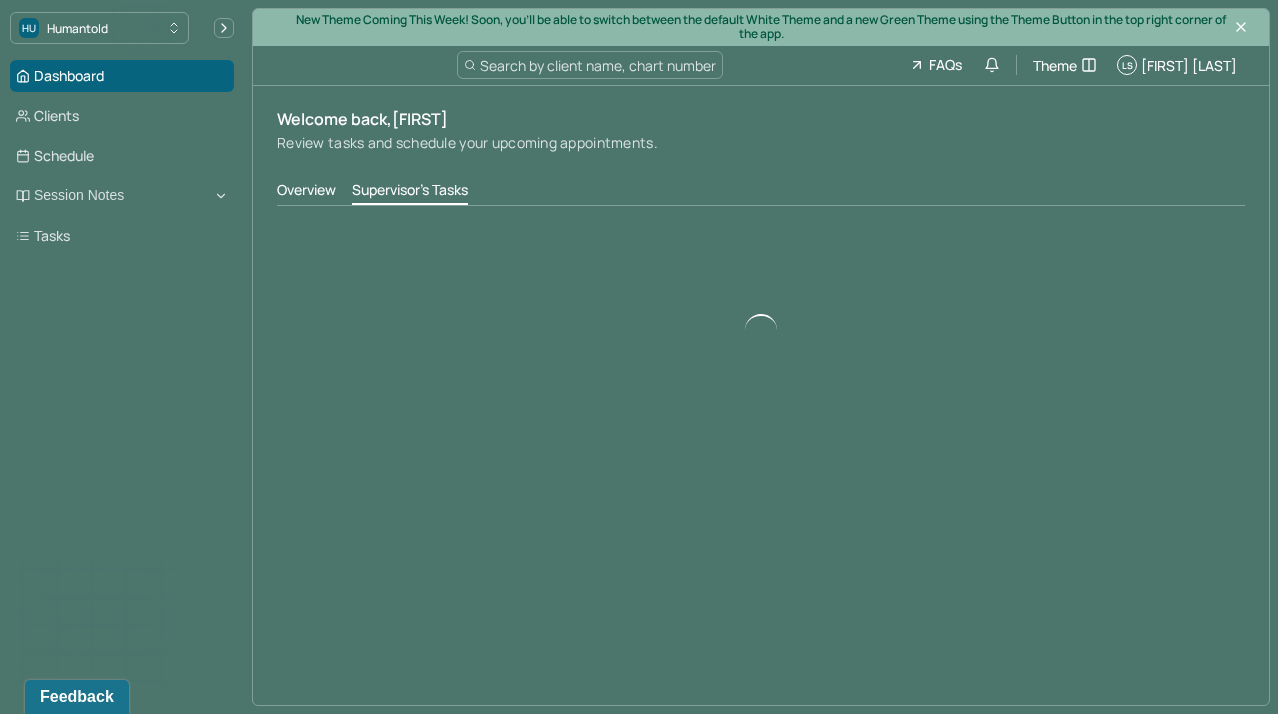 click on "Welcome back,  Lisa Review tasks and schedule your upcoming appointments. Overview Supervisor's Tasks" at bounding box center [761, 270] 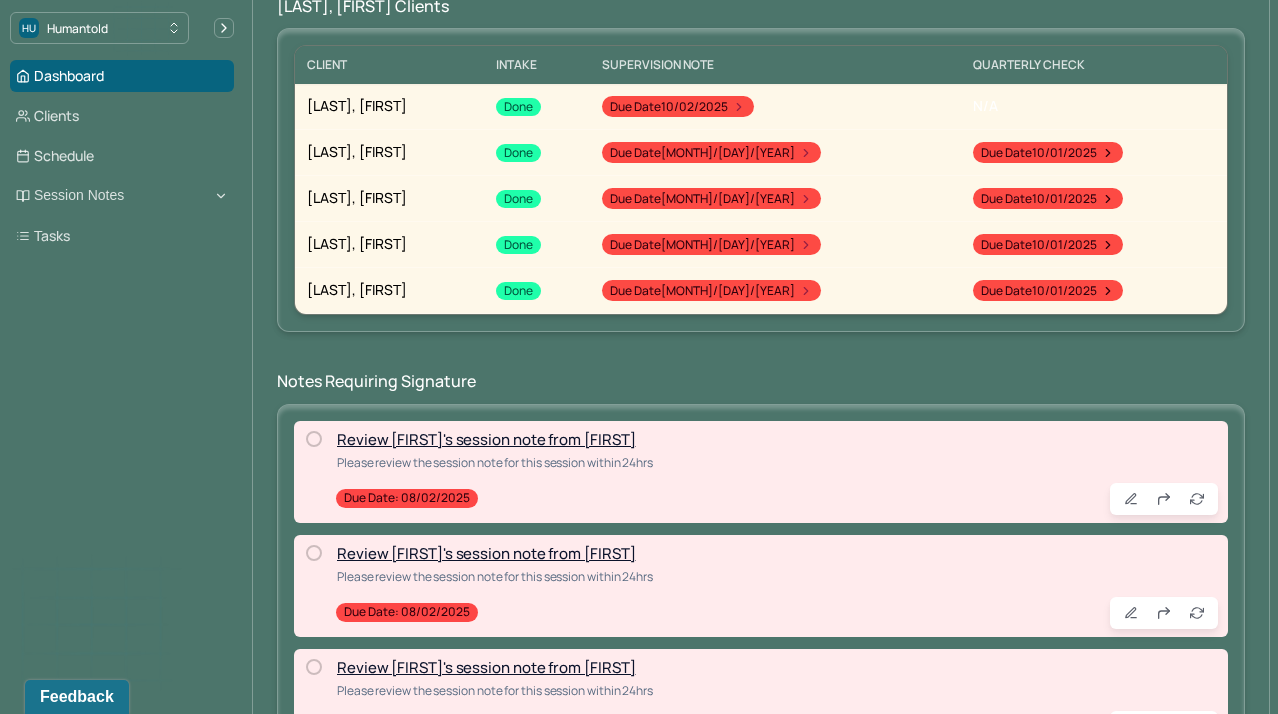 scroll, scrollTop: 351, scrollLeft: 0, axis: vertical 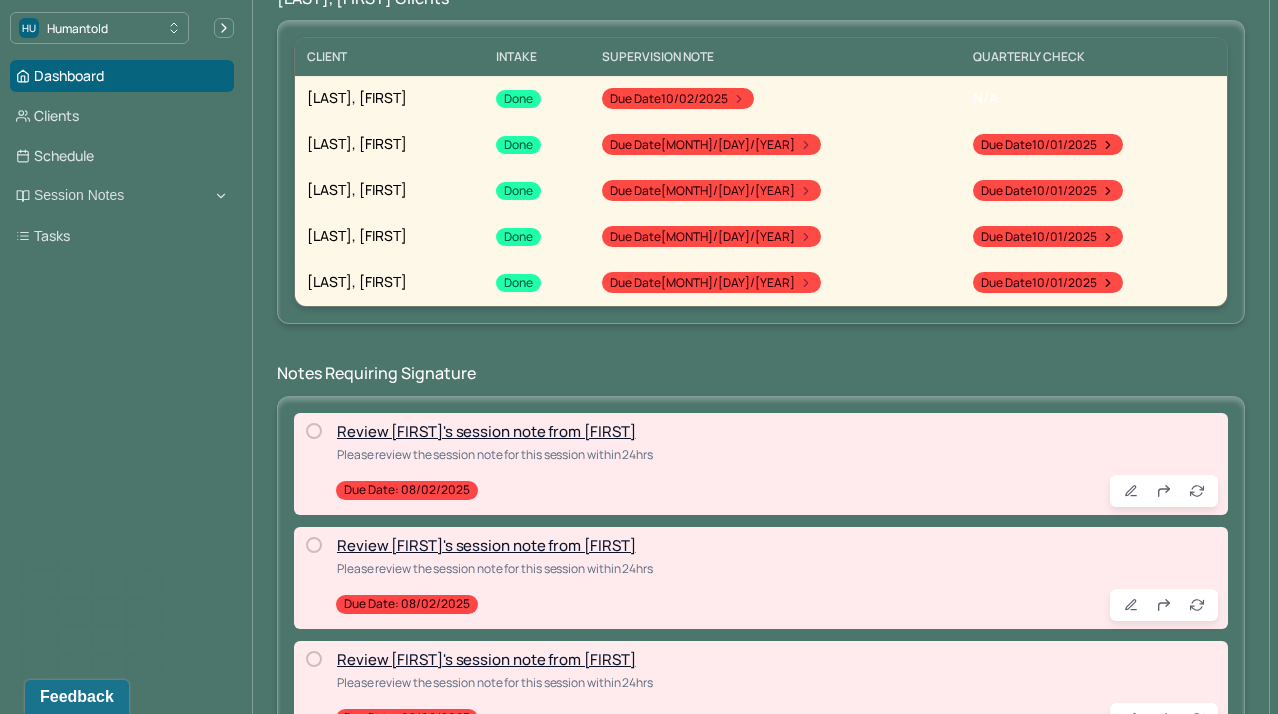 click on "Review [FIRST]'s session note from [FIRST]" at bounding box center [486, 431] 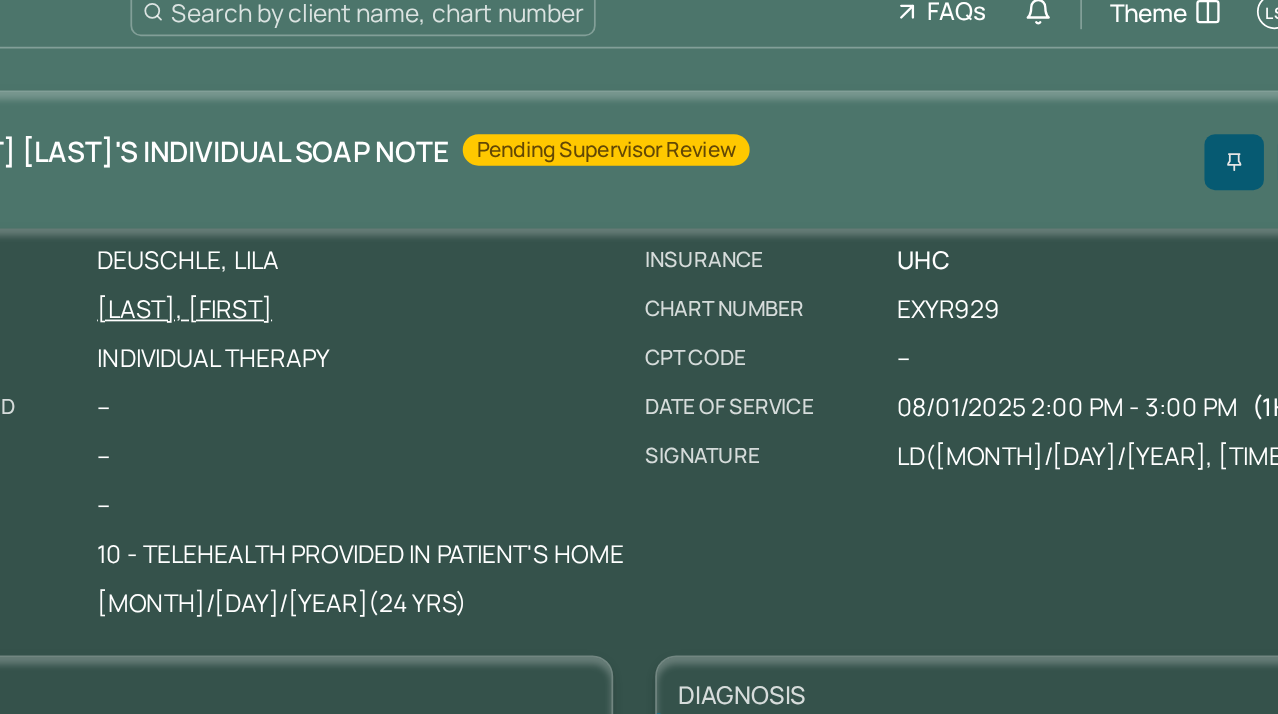 scroll, scrollTop: 0, scrollLeft: 0, axis: both 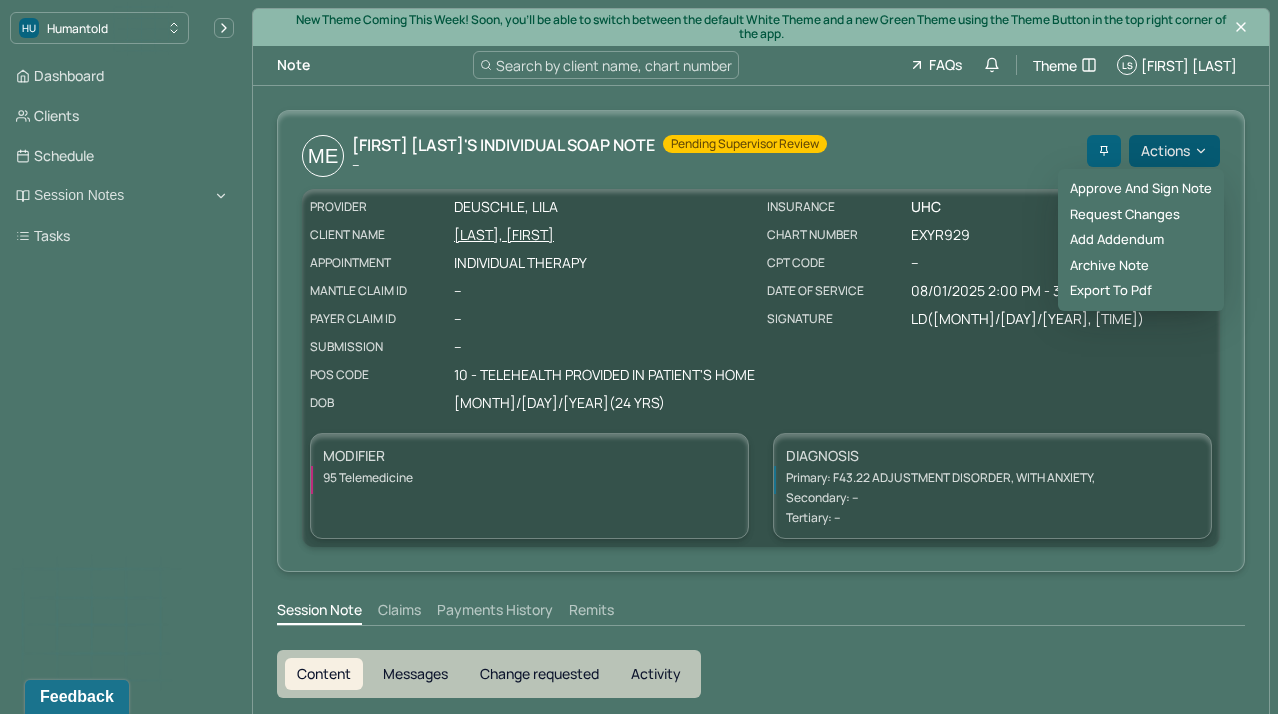 click on "Actions" at bounding box center (1174, 151) 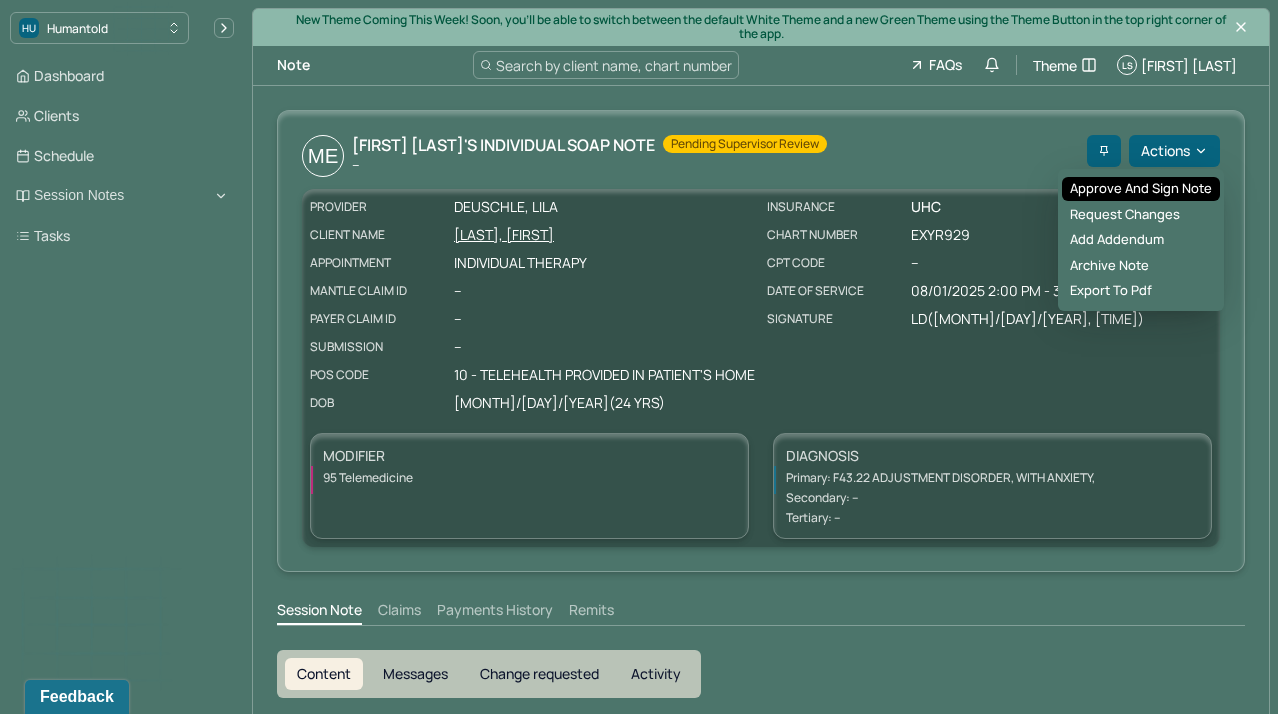click on "Approve and sign note" at bounding box center (1141, 189) 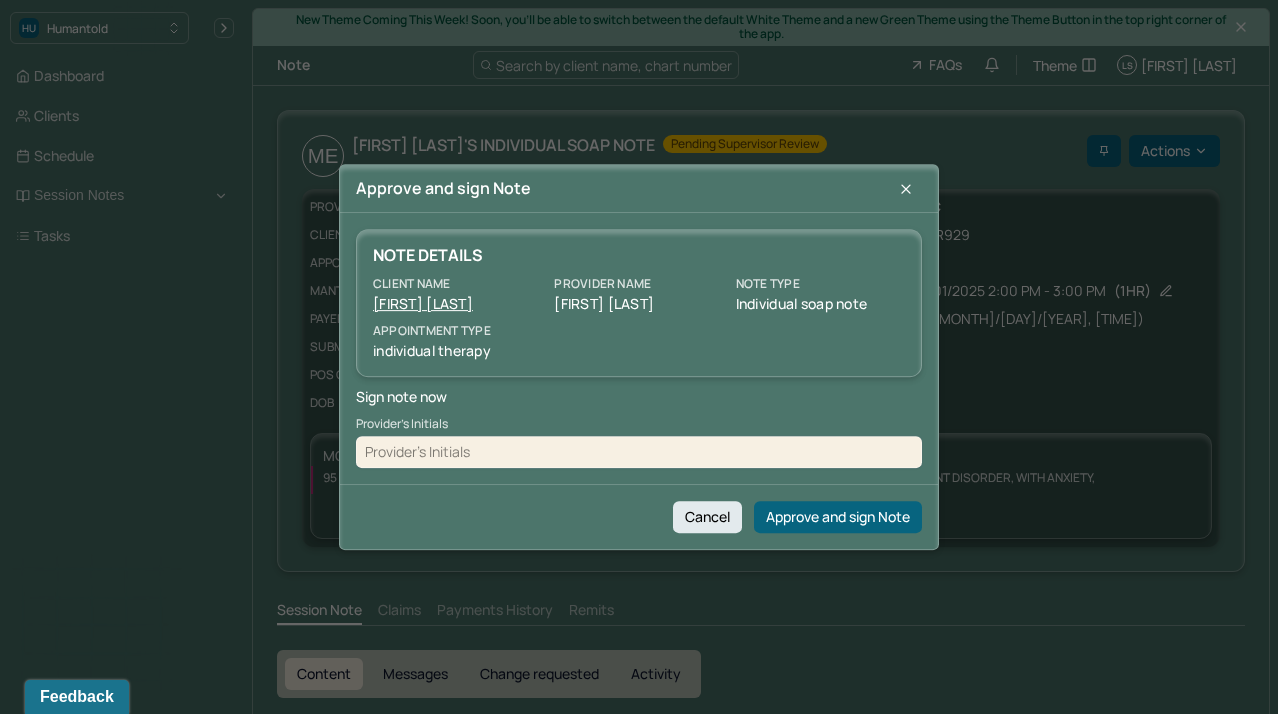 click at bounding box center (639, 452) 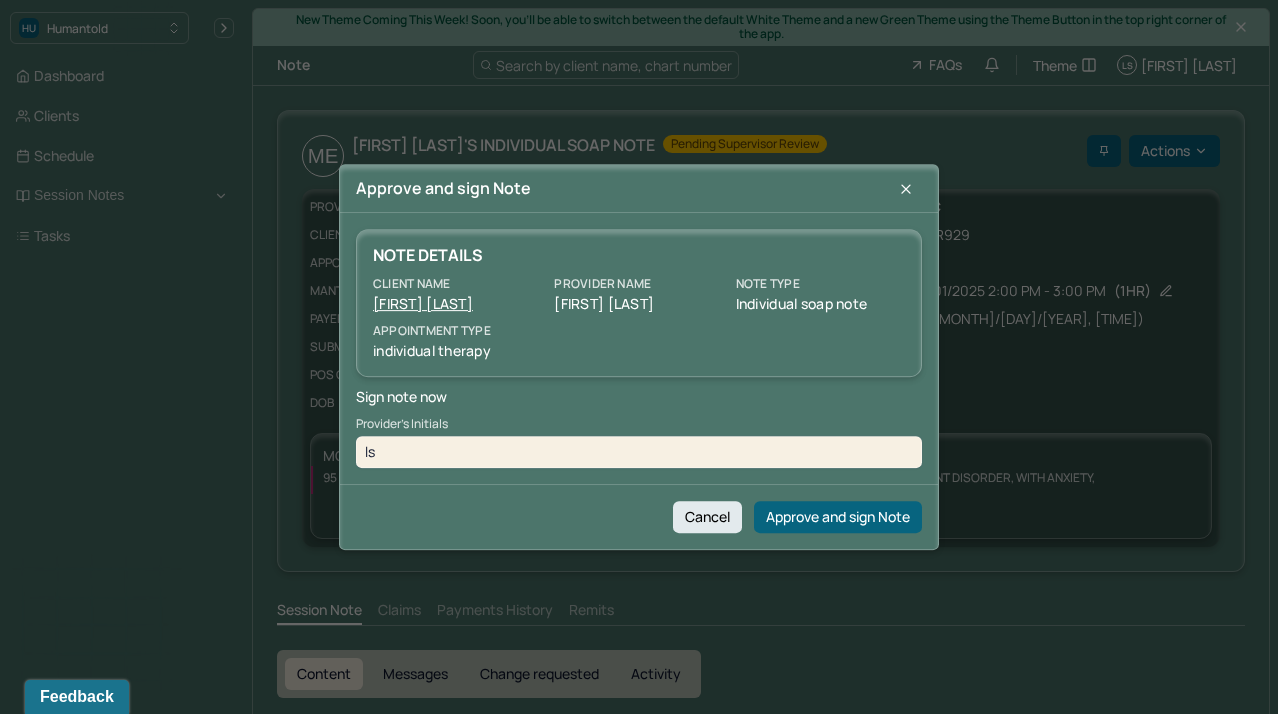 type on "ls" 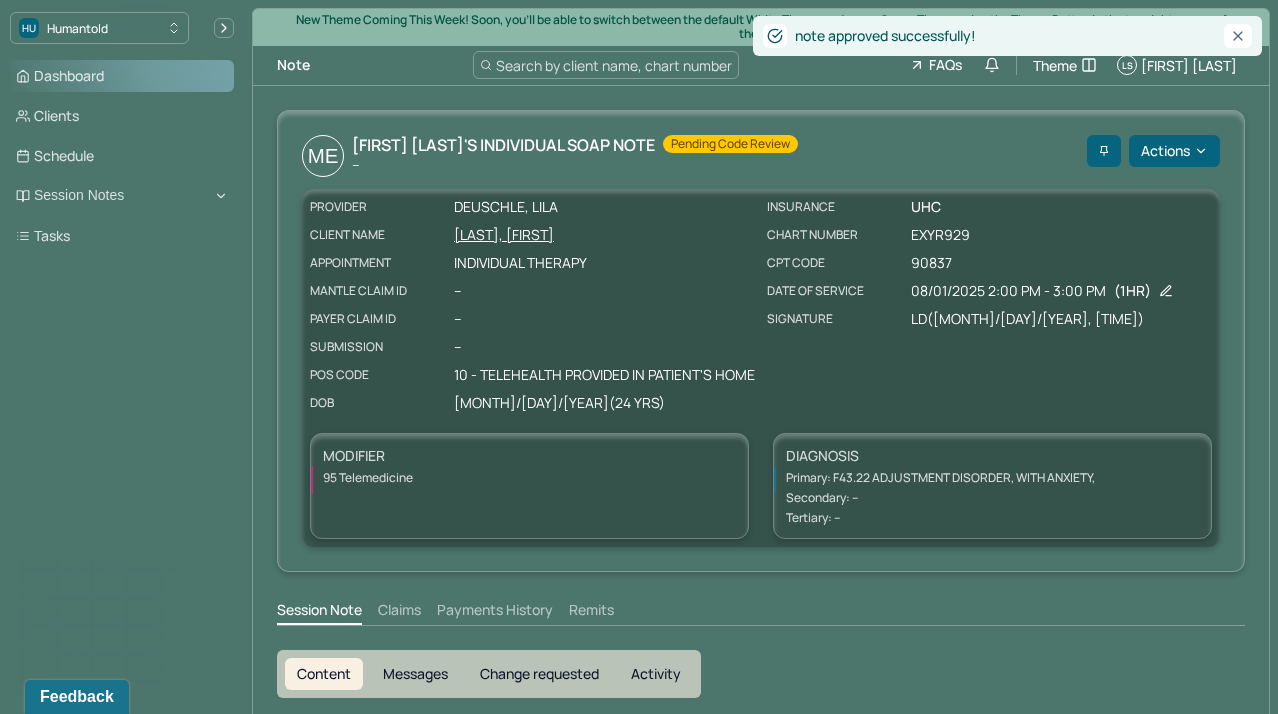 click on "Dashboard" at bounding box center [122, 76] 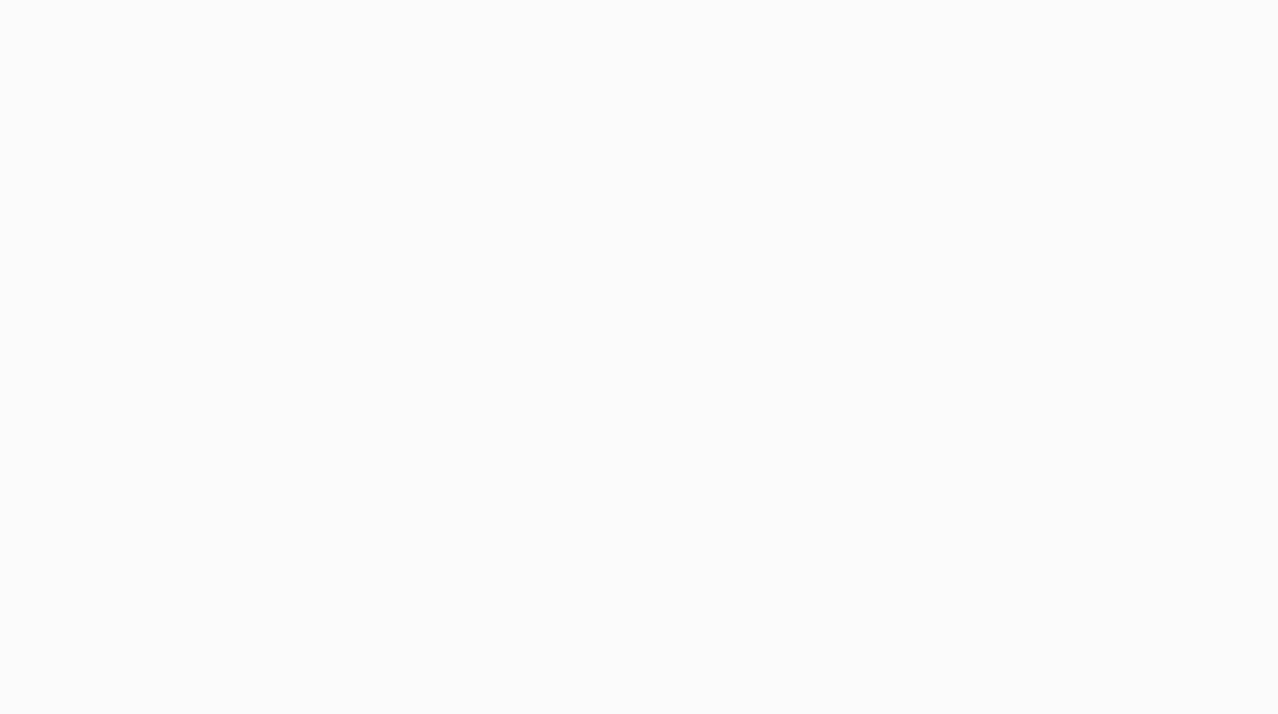 scroll, scrollTop: 0, scrollLeft: 0, axis: both 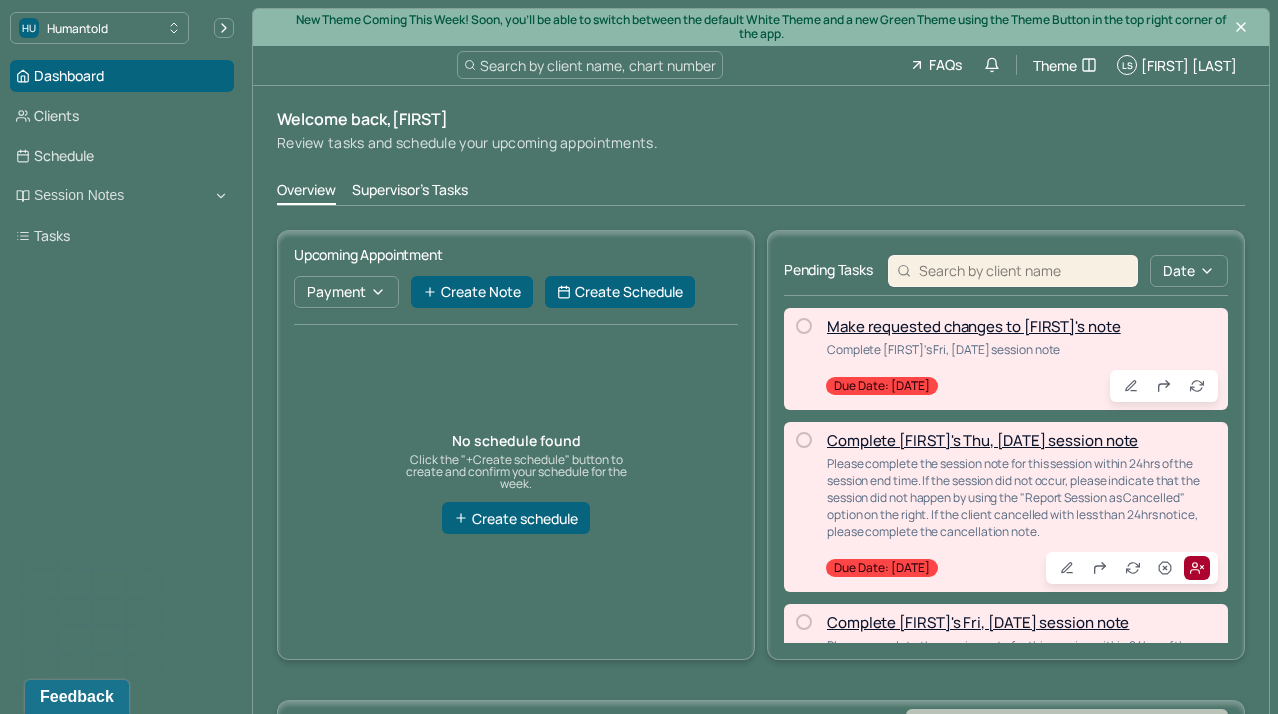 click on "Supervisor's Tasks" at bounding box center (410, 192) 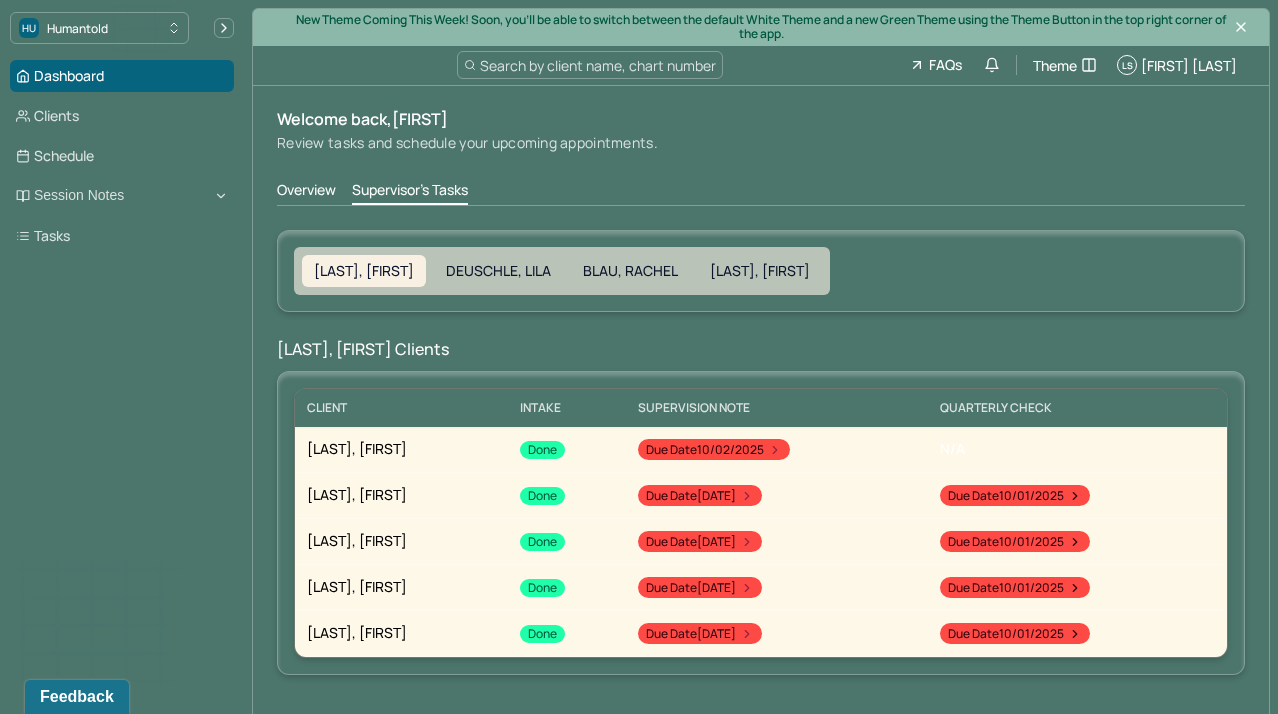 click on "Welcome back,  [FIRST] Review tasks and schedule your upcoming appointments." at bounding box center [761, 131] 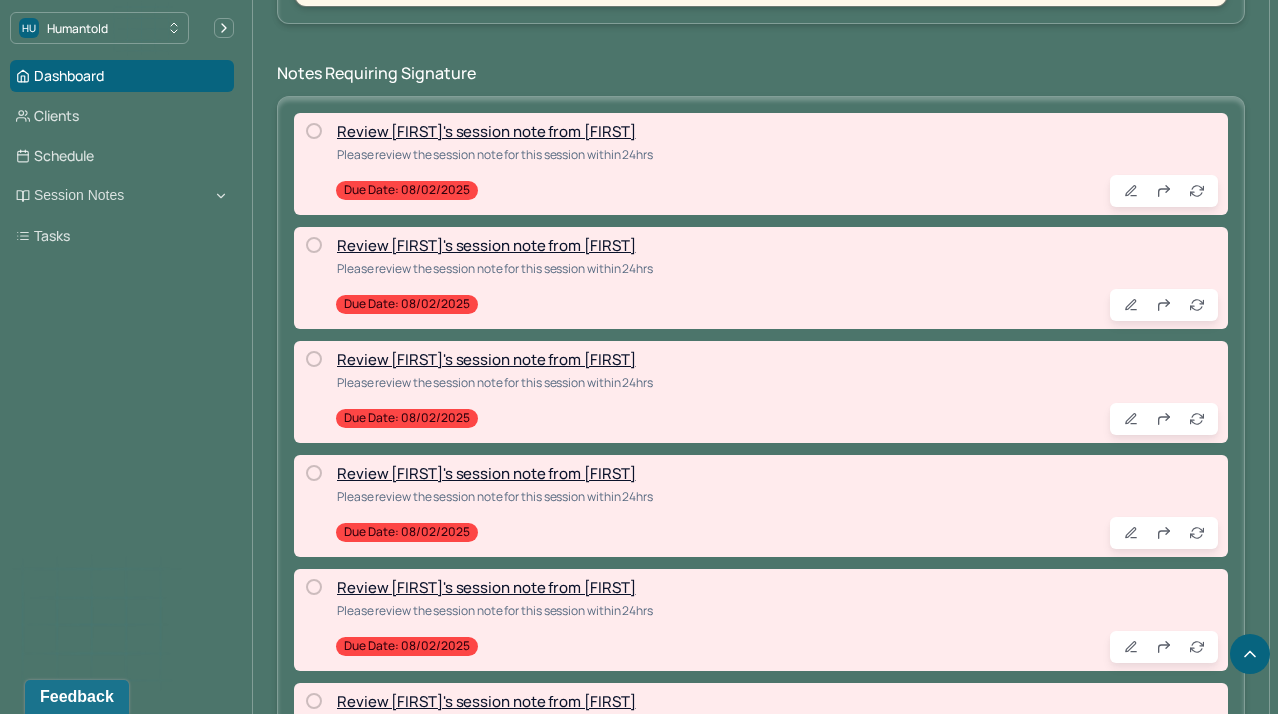 click on "Review [FIRST]'s session note from [FIRST]" at bounding box center [486, 131] 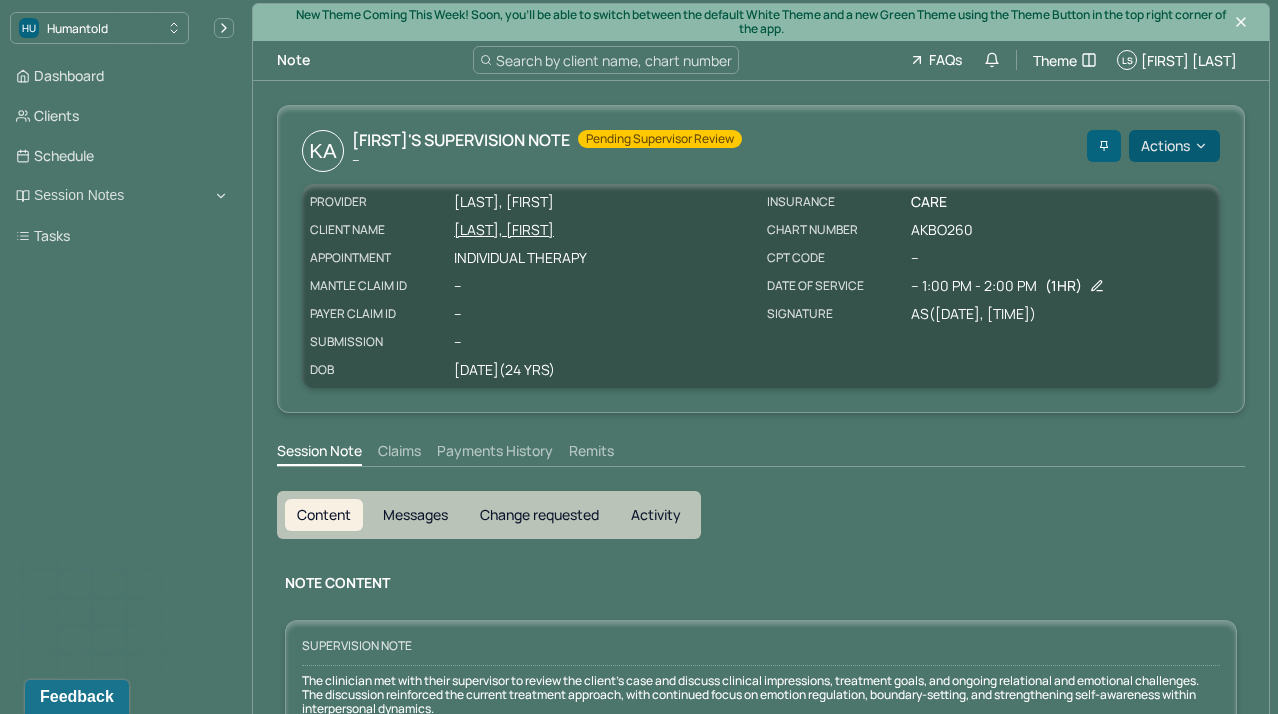 click on "Actions" at bounding box center (1174, 146) 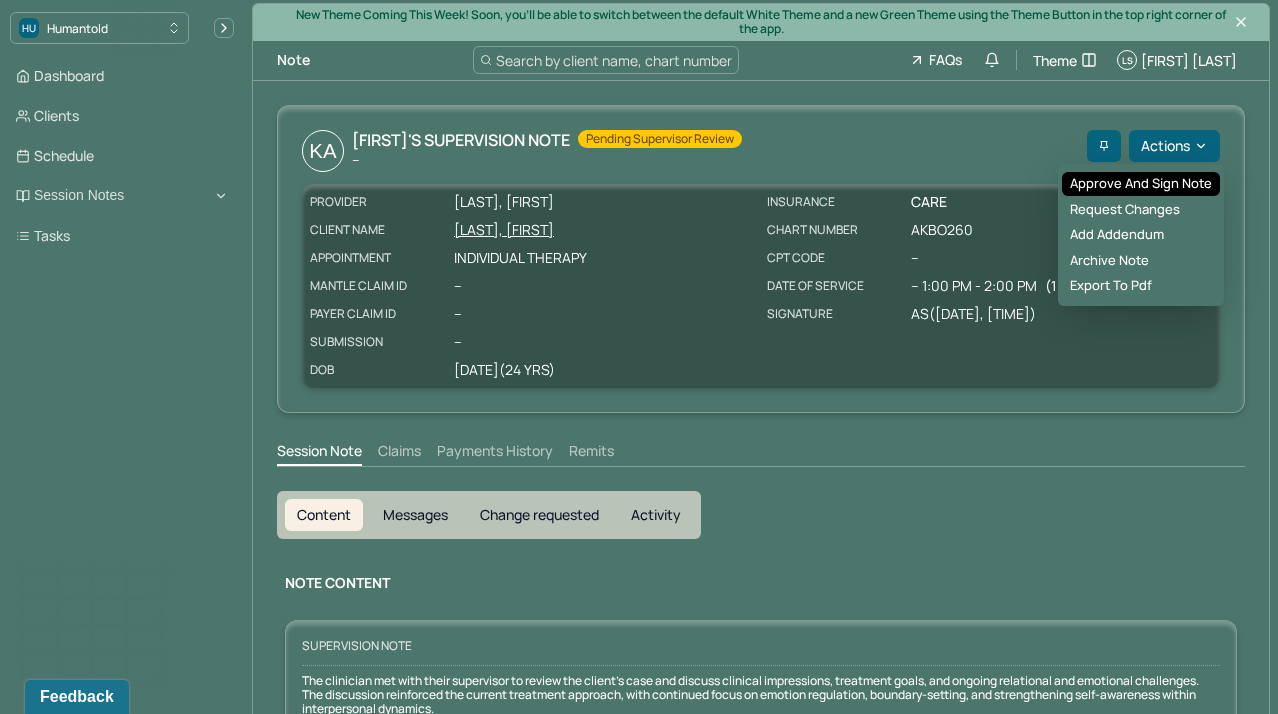click on "Approve and sign note" at bounding box center [1141, 184] 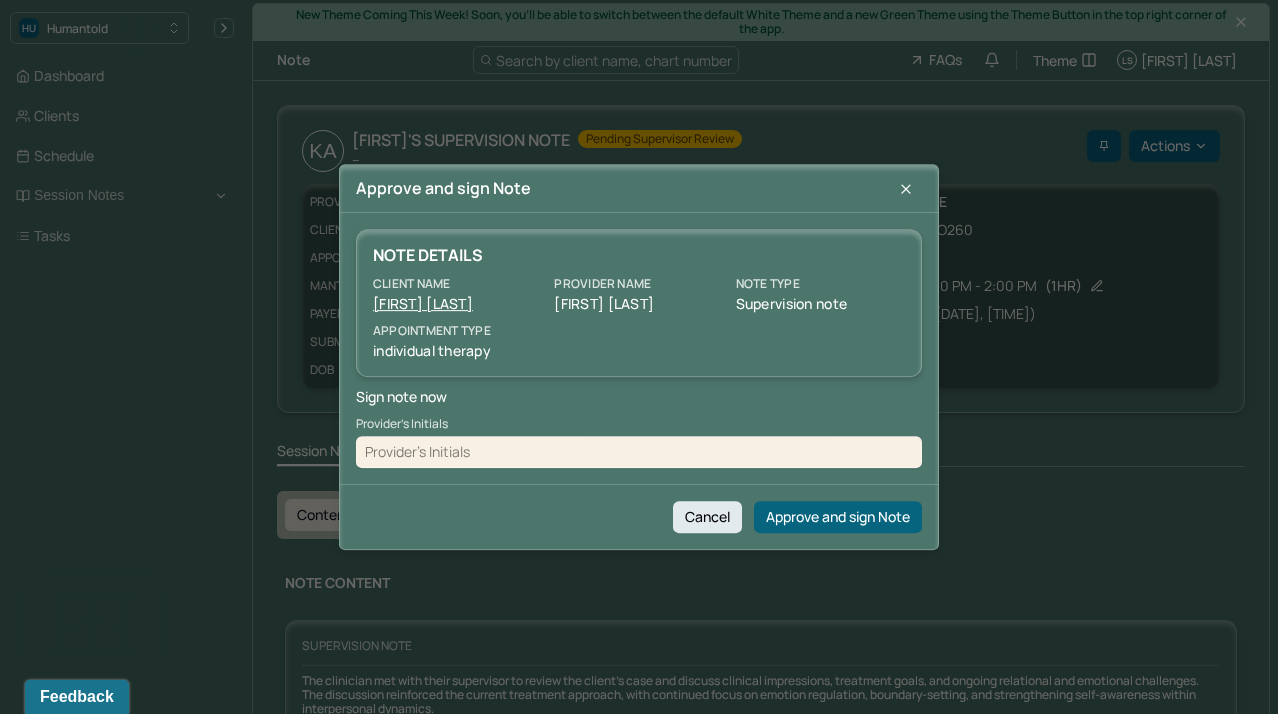 click at bounding box center [639, 452] 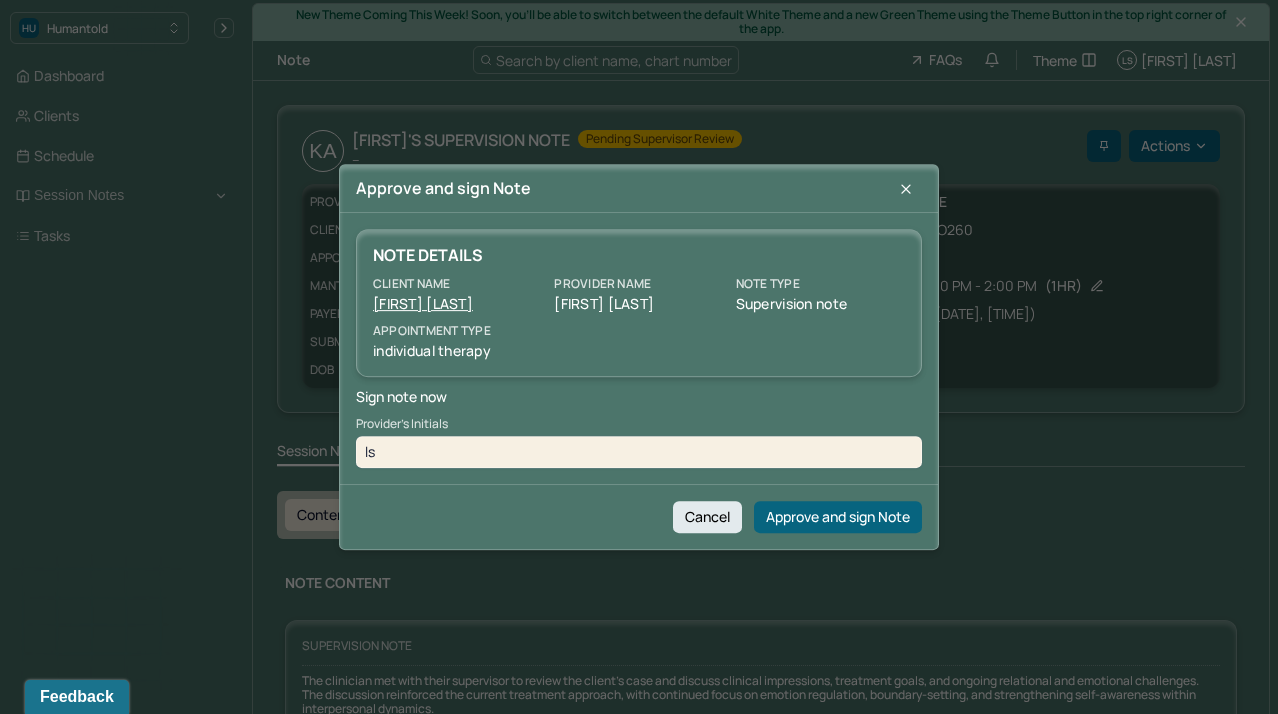 type on "ls" 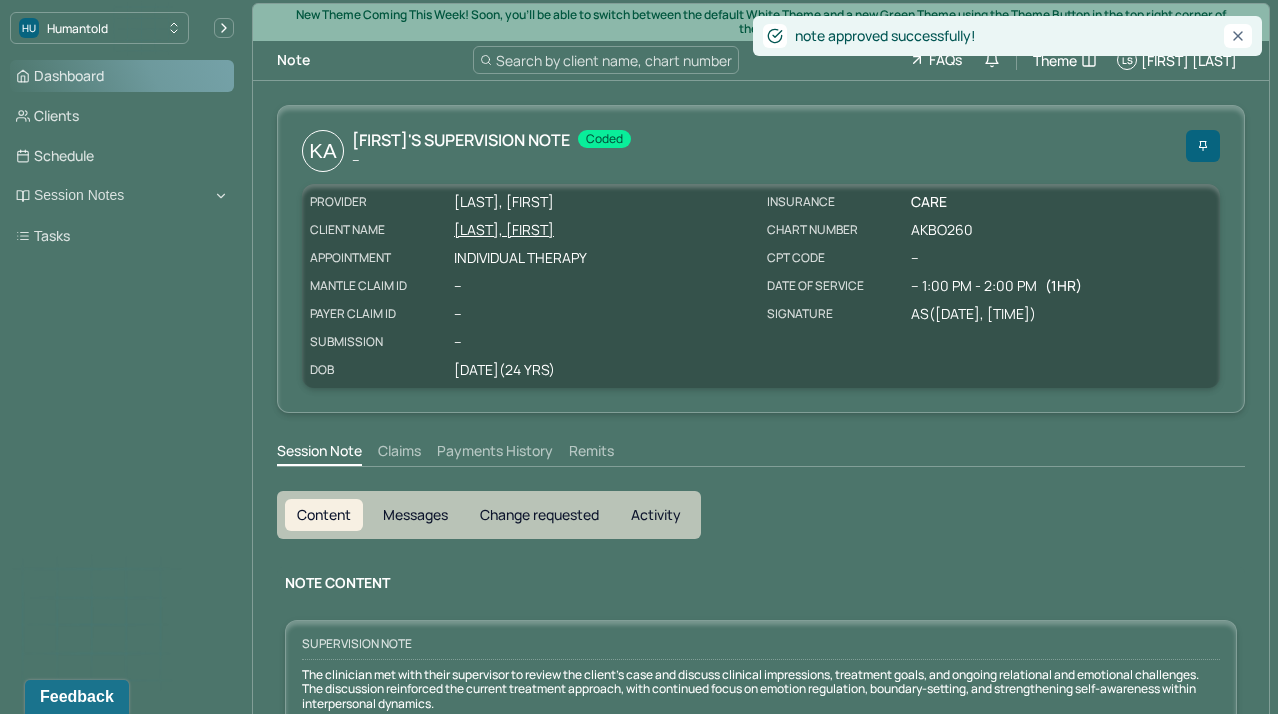 click on "Dashboard" at bounding box center (122, 76) 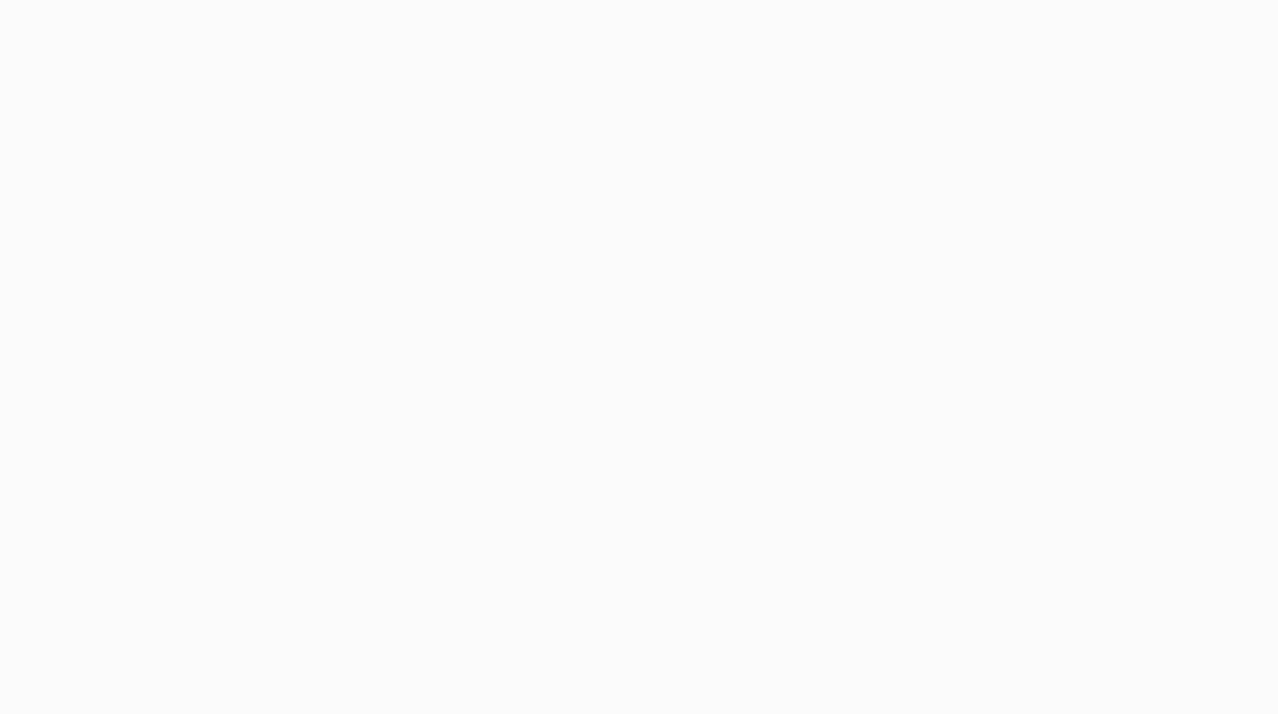 scroll, scrollTop: 0, scrollLeft: 0, axis: both 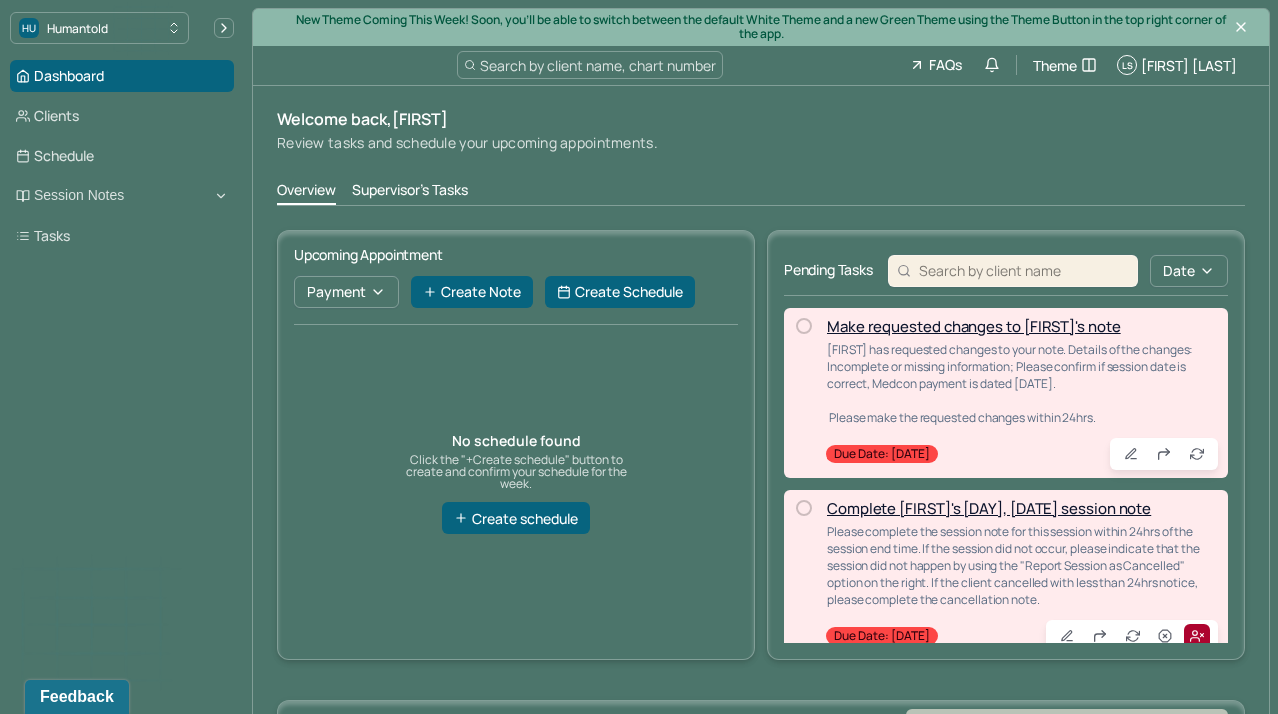 click on "Supervisor's Tasks" at bounding box center [410, 192] 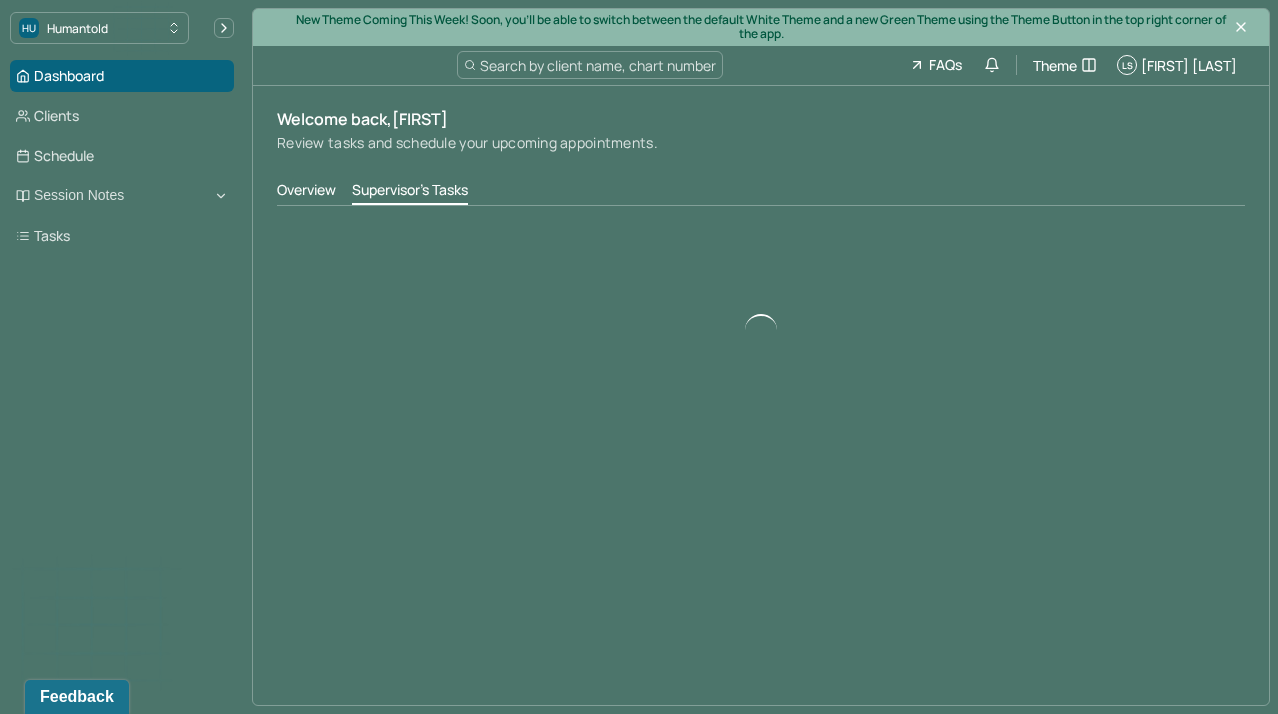 click on "Overview Supervisor's Tasks" at bounding box center (761, 193) 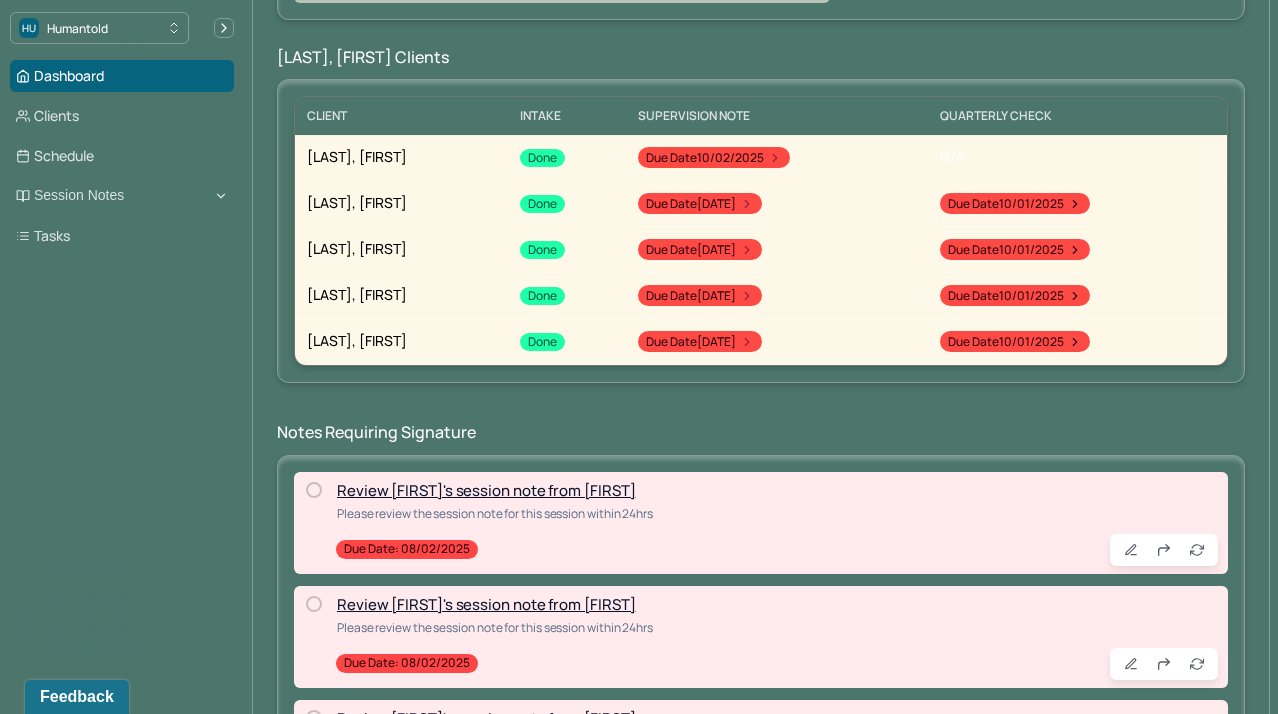scroll, scrollTop: 293, scrollLeft: 0, axis: vertical 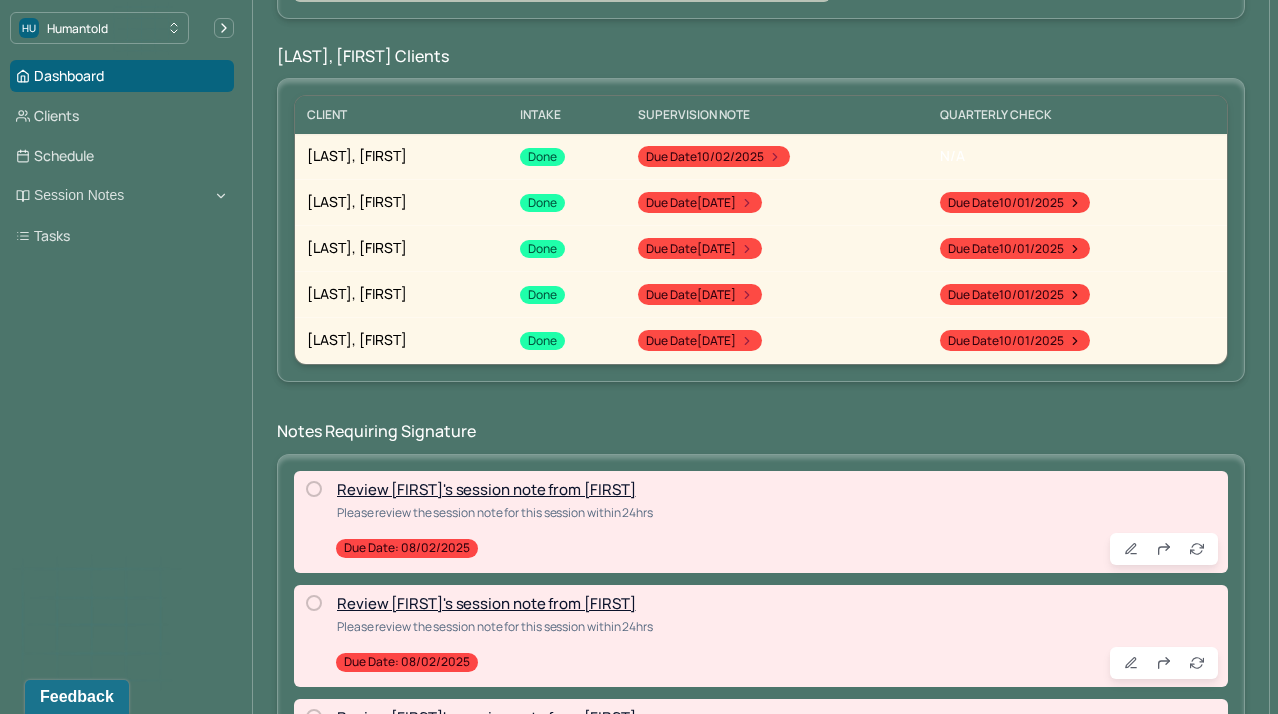 click on "Review [FIRST]'s session note from [FIRST]" at bounding box center [486, 489] 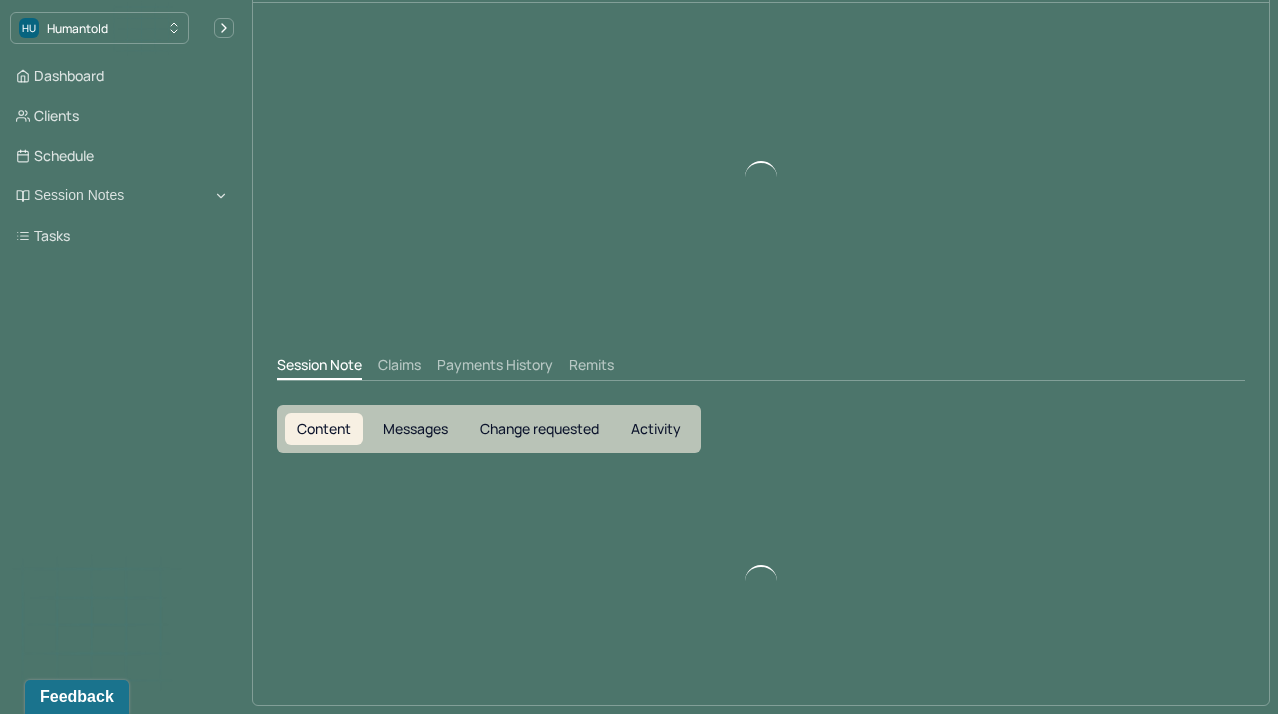 scroll, scrollTop: 5, scrollLeft: 0, axis: vertical 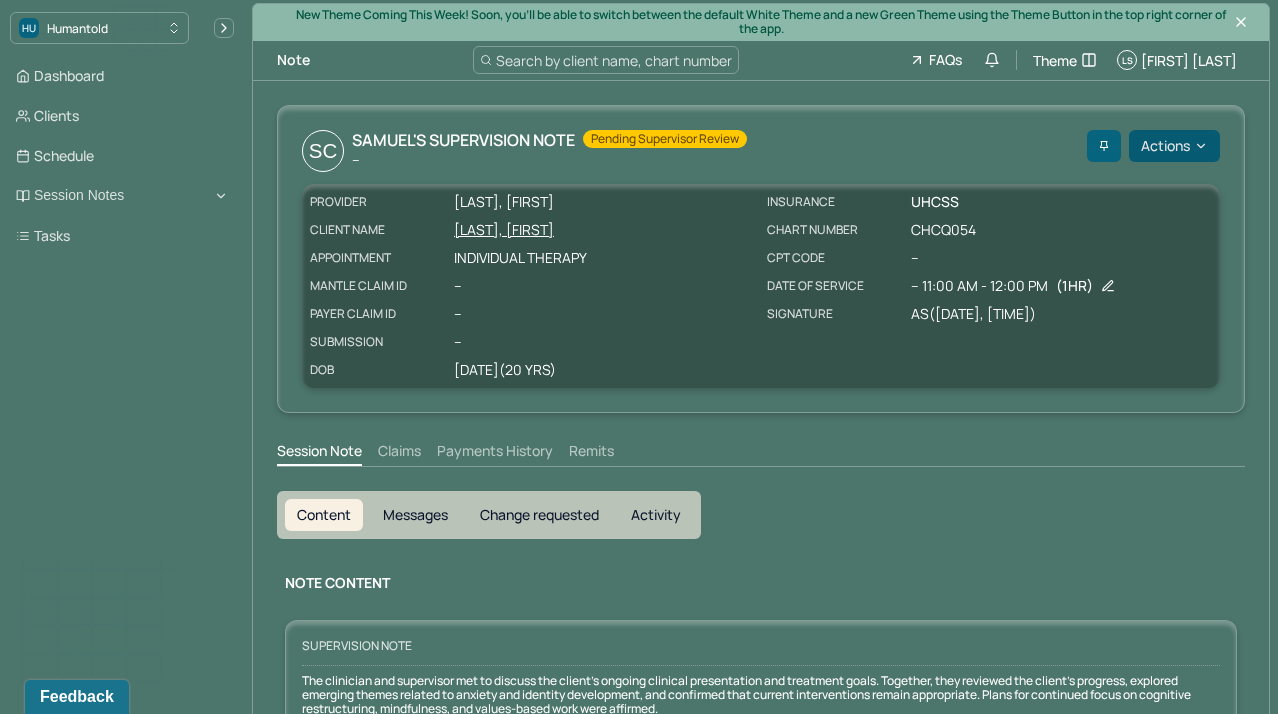 click on "Actions" at bounding box center [1174, 146] 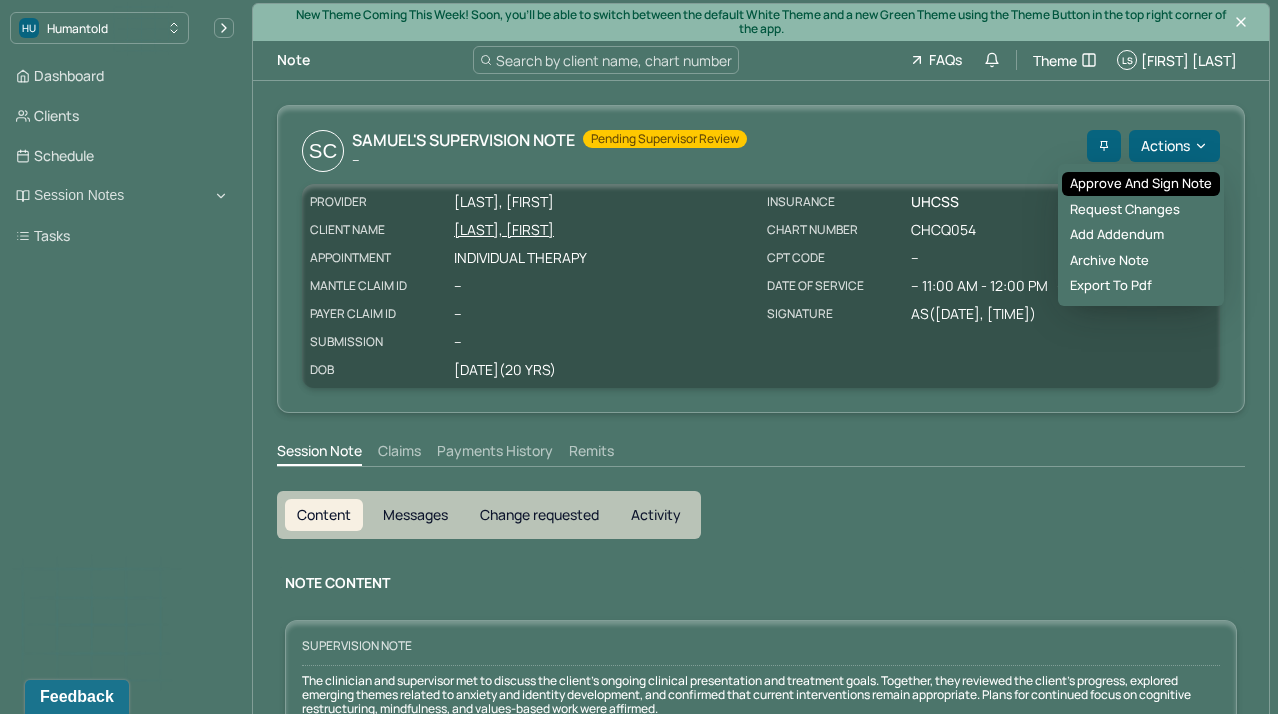 click on "Approve and sign note" at bounding box center [1141, 184] 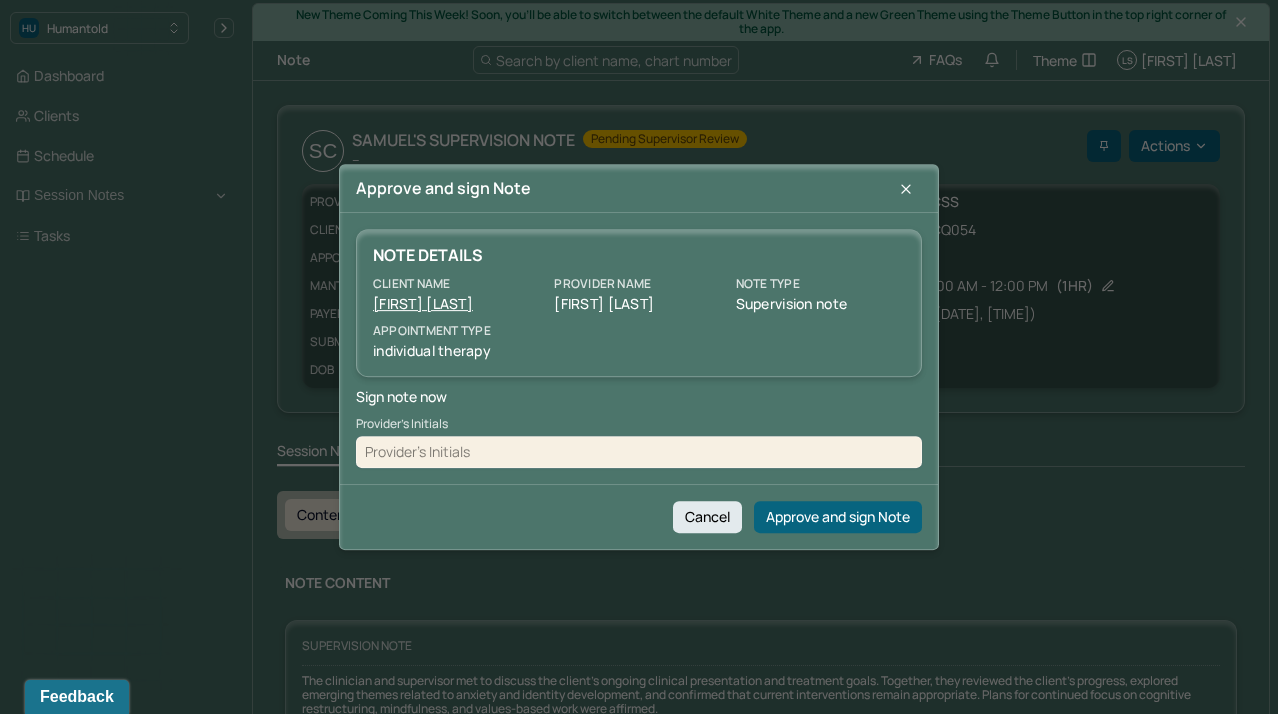 click at bounding box center [639, 452] 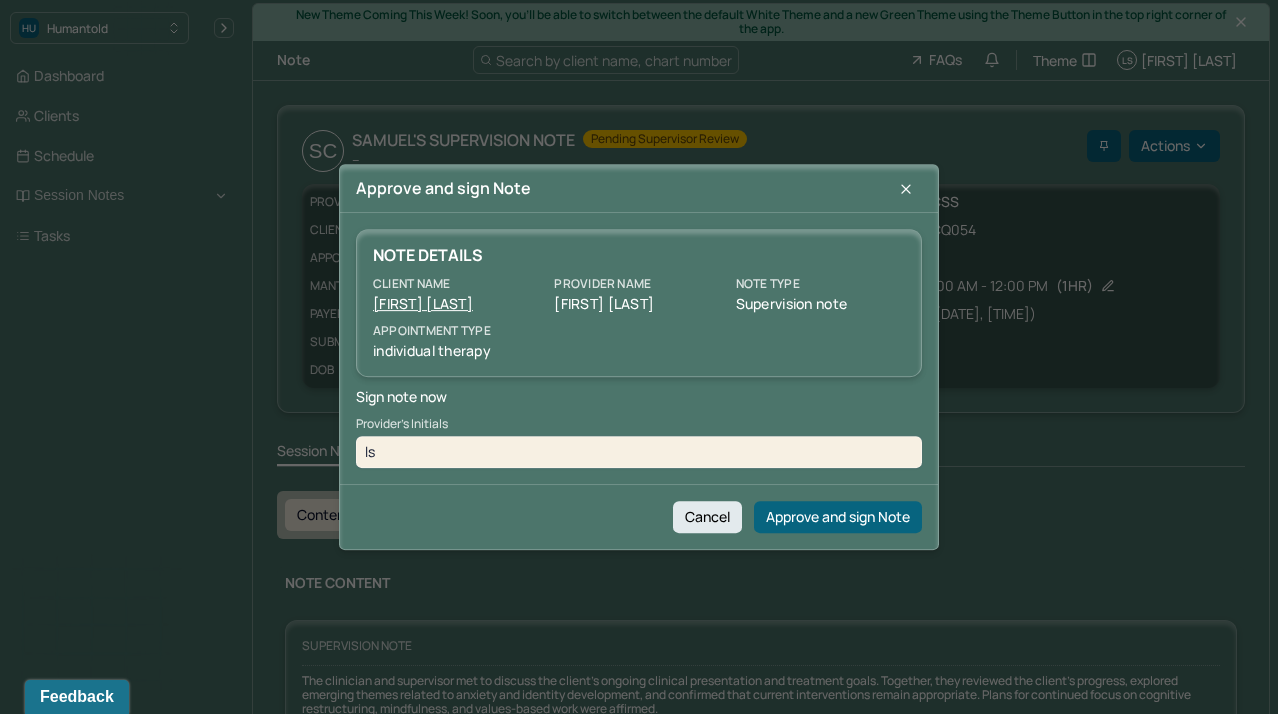 type on "ls" 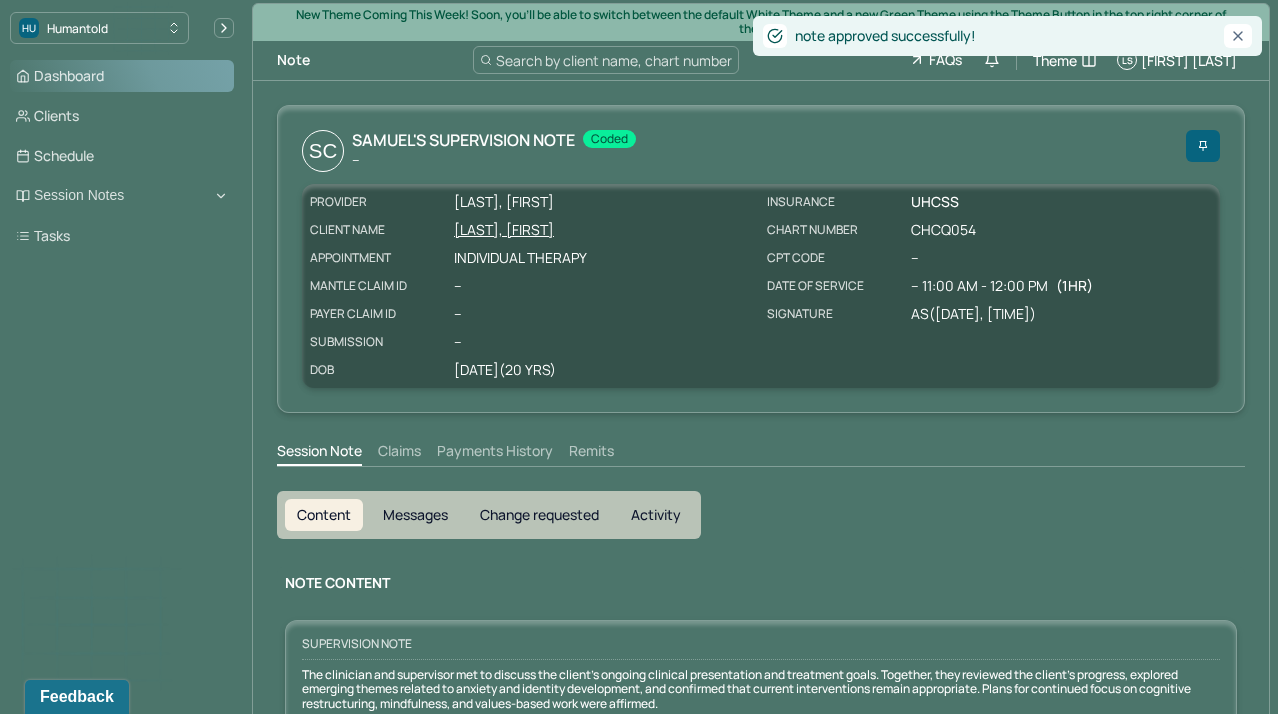 click on "Dashboard" at bounding box center (122, 76) 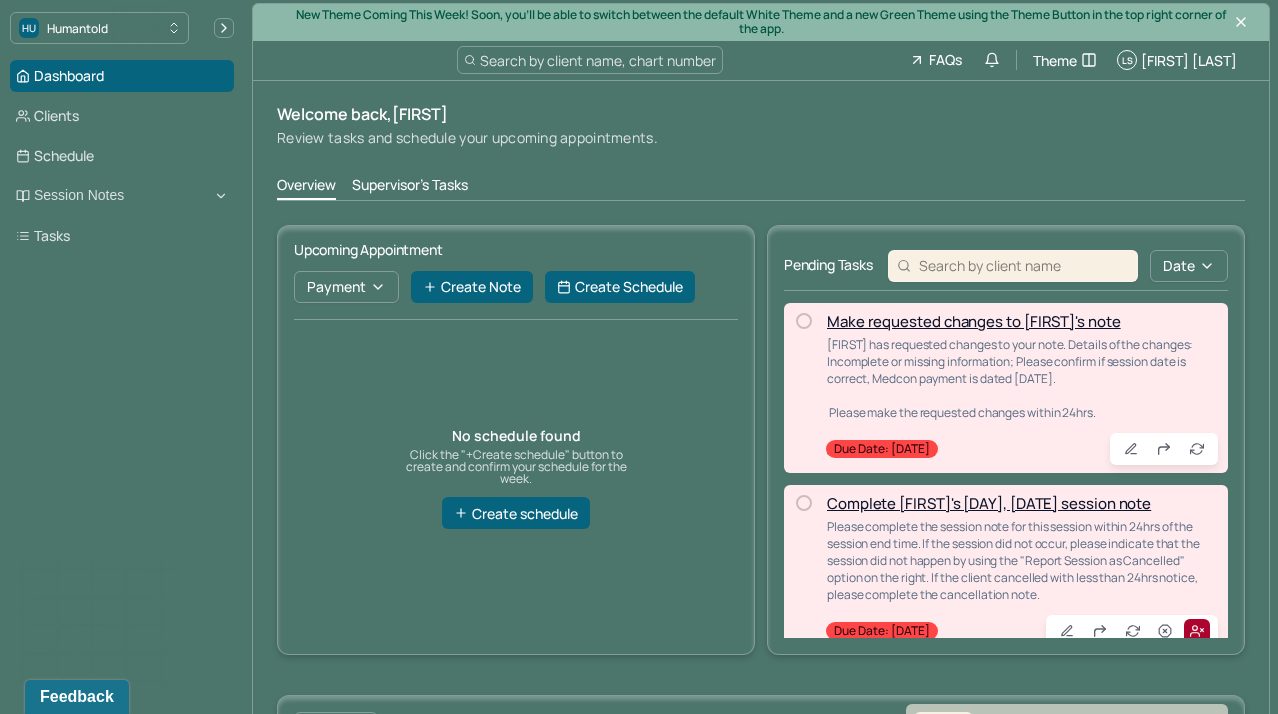 click on "Supervisor's Tasks" at bounding box center (410, 187) 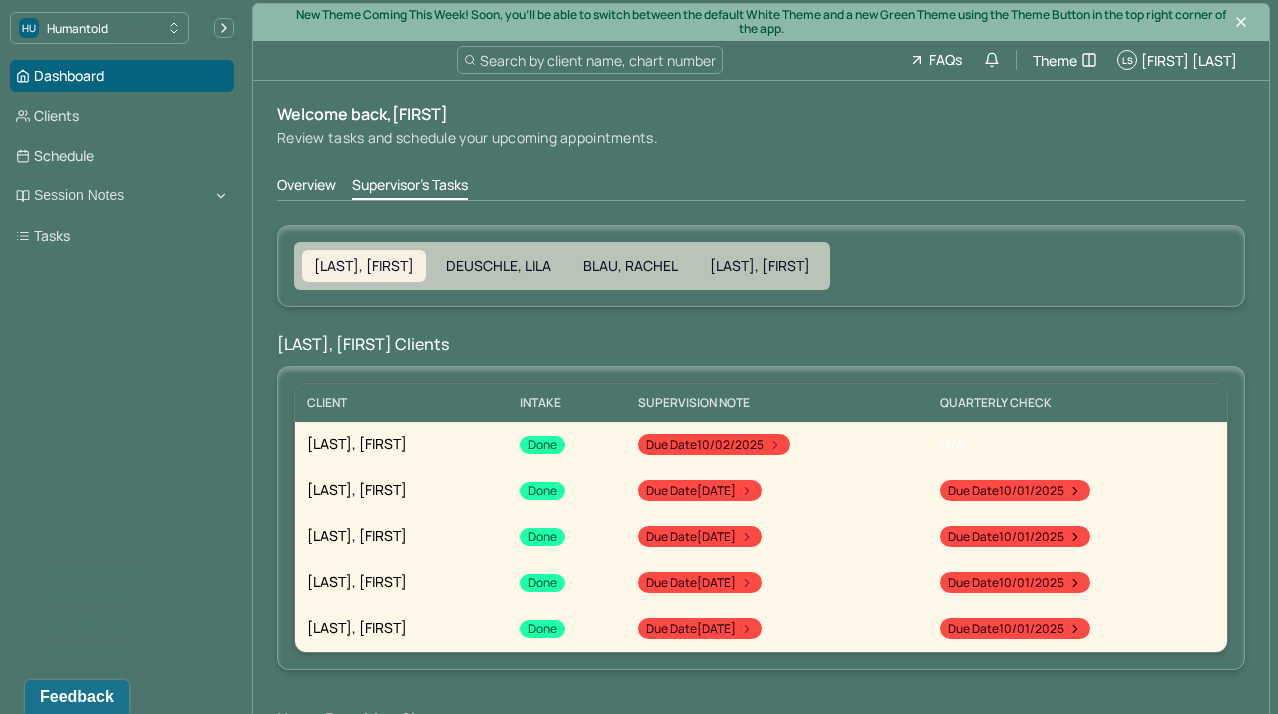 click on "[LAST_NAME], [FIRST_NAME] Clients" at bounding box center (761, 344) 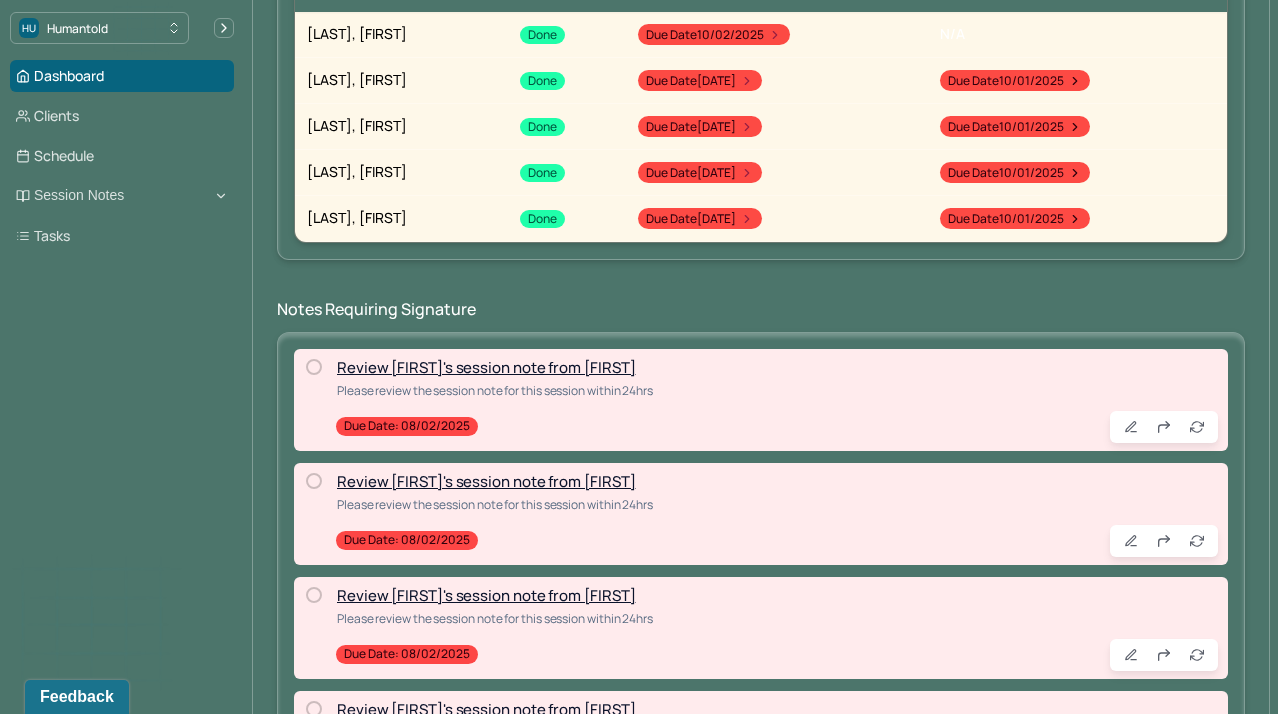 click on "Review Samuel's session note from Andres" at bounding box center [486, 367] 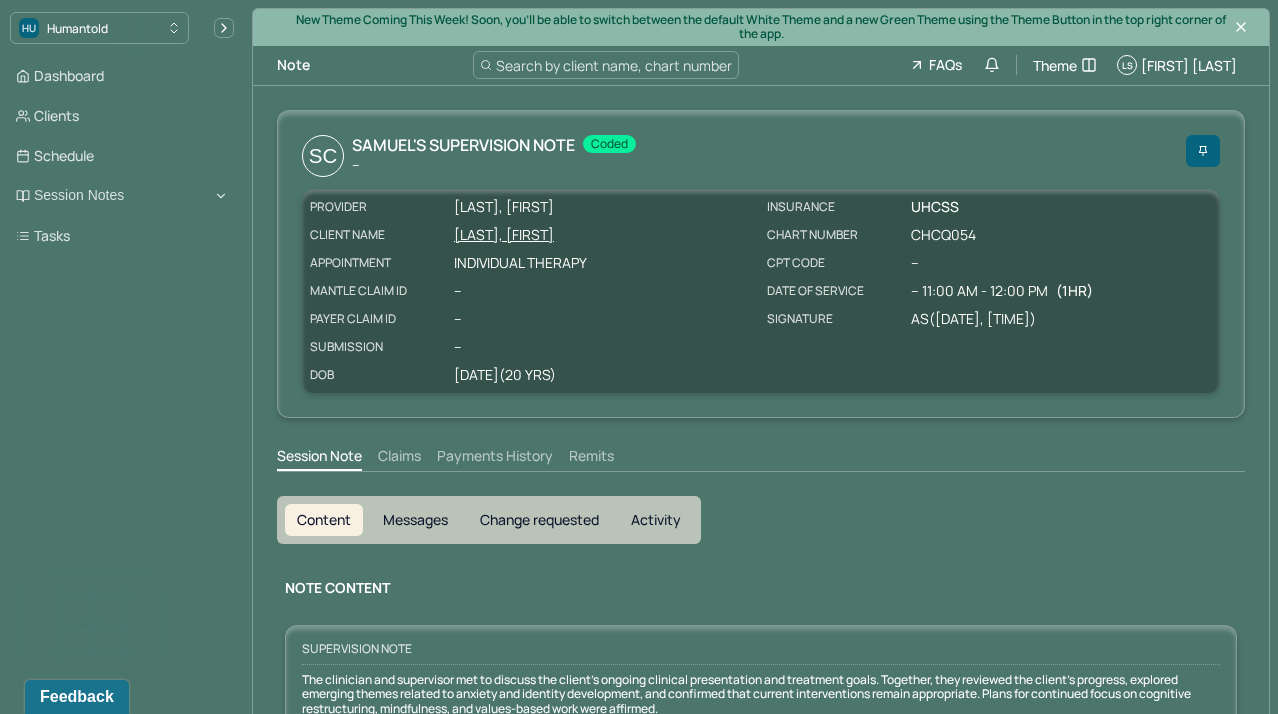 scroll, scrollTop: 0, scrollLeft: 0, axis: both 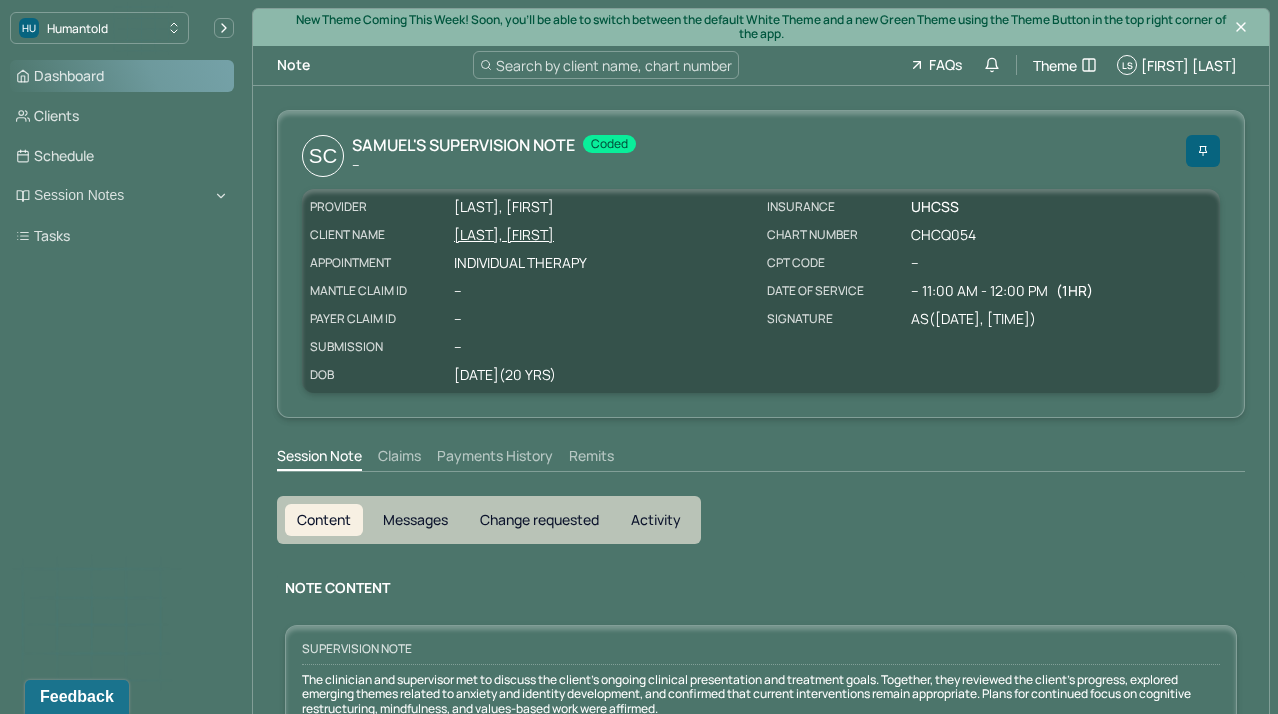click on "Dashboard" at bounding box center [122, 76] 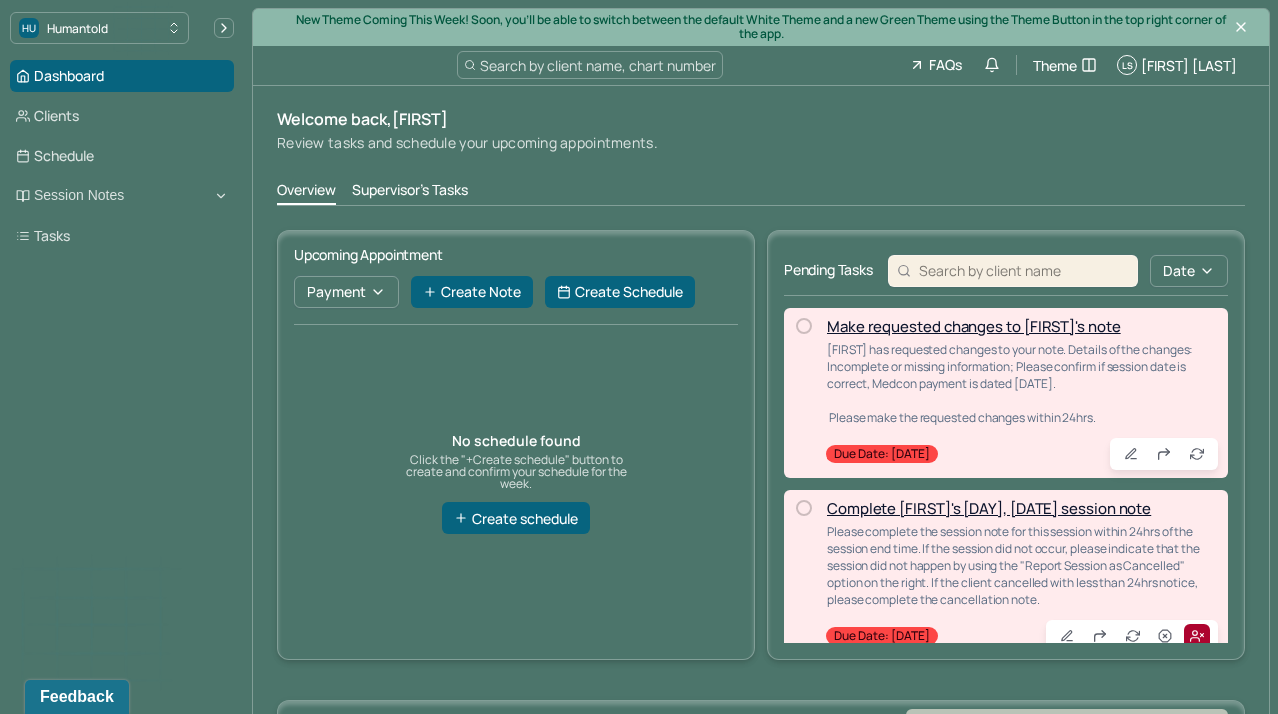 click on "Supervisor's Tasks" at bounding box center (410, 192) 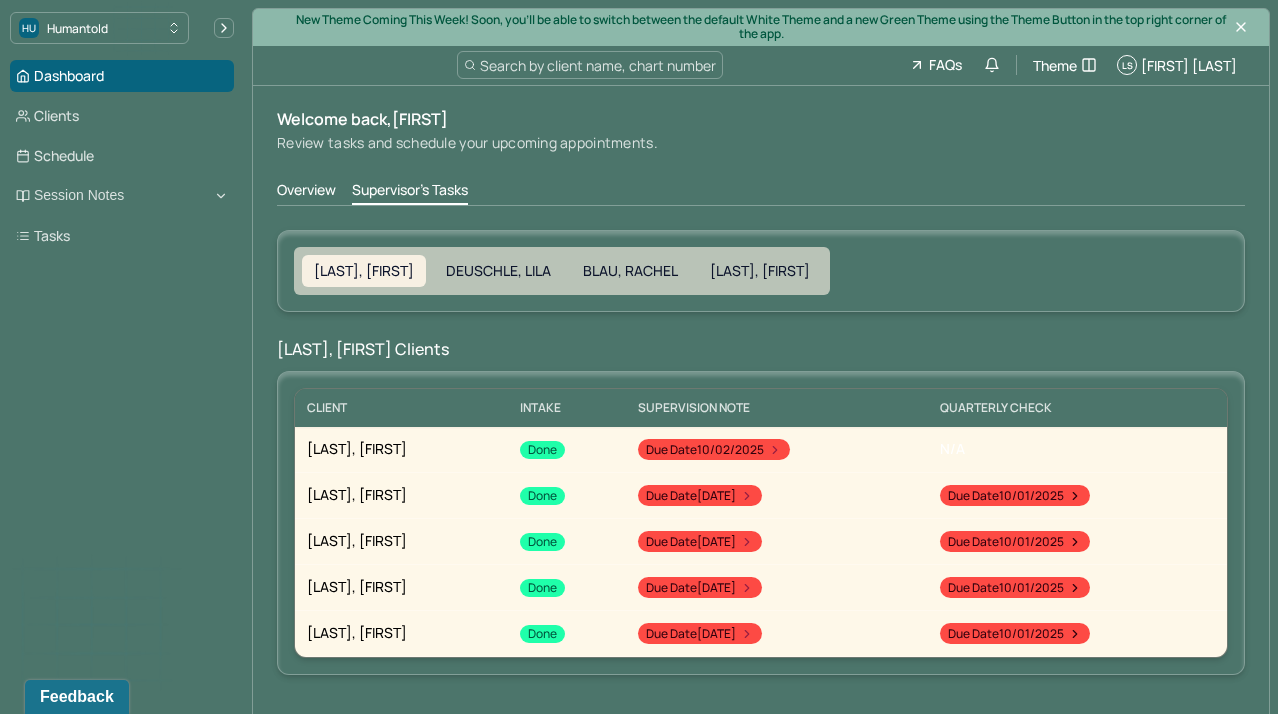 click on "Overview Supervisor's Tasks" at bounding box center [761, 193] 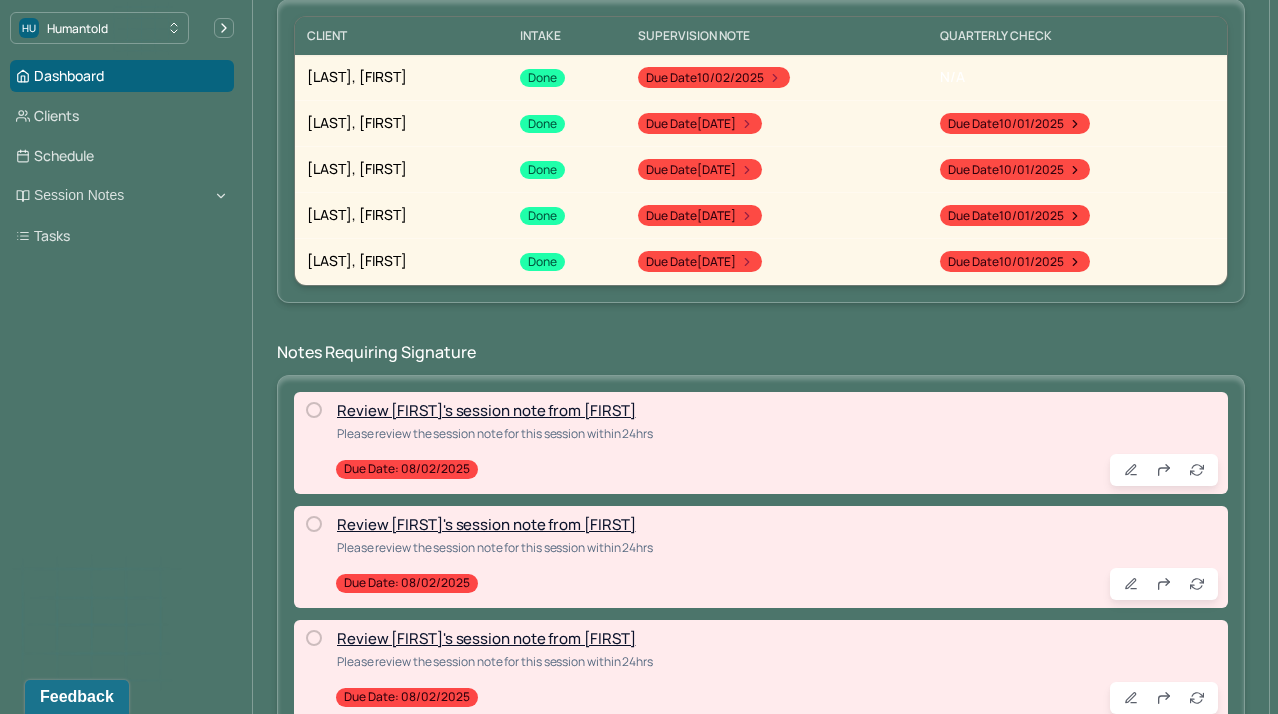 scroll, scrollTop: 423, scrollLeft: 0, axis: vertical 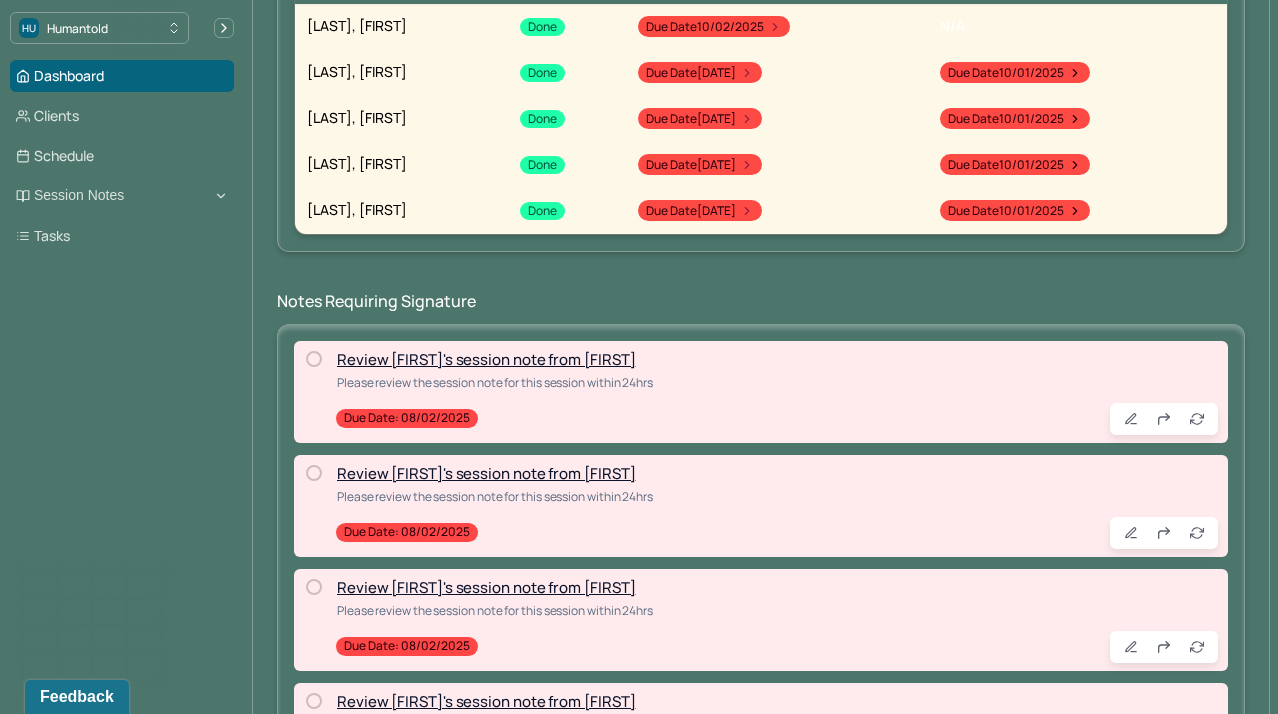 click on "Review Carrie's session note from Lila" at bounding box center [486, 359] 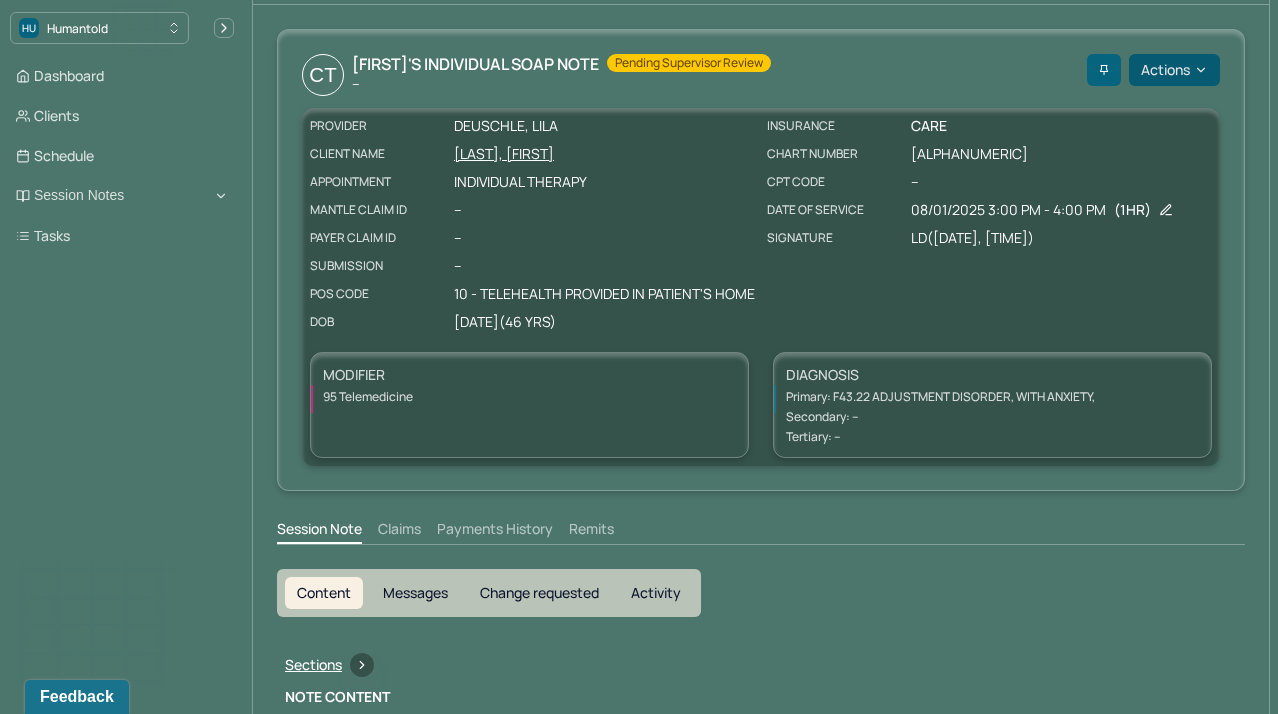 click on "Actions" at bounding box center [1174, 70] 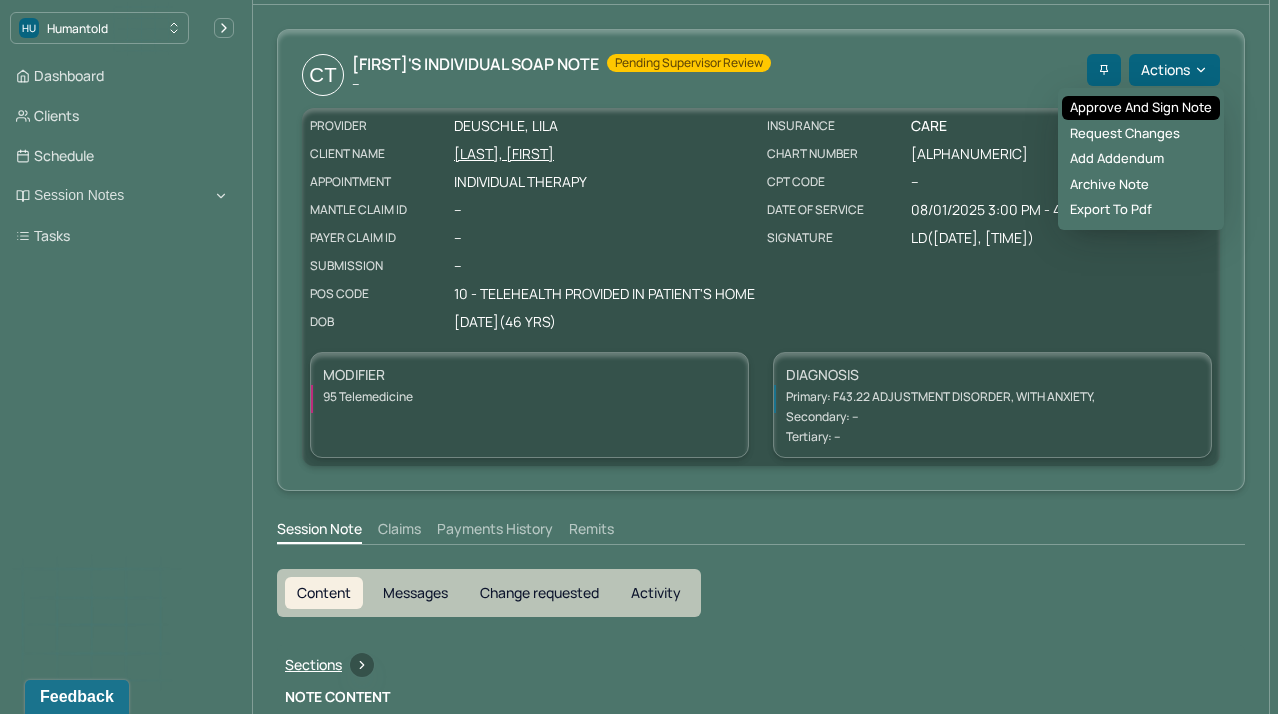 click on "Approve and sign note" at bounding box center [1141, 108] 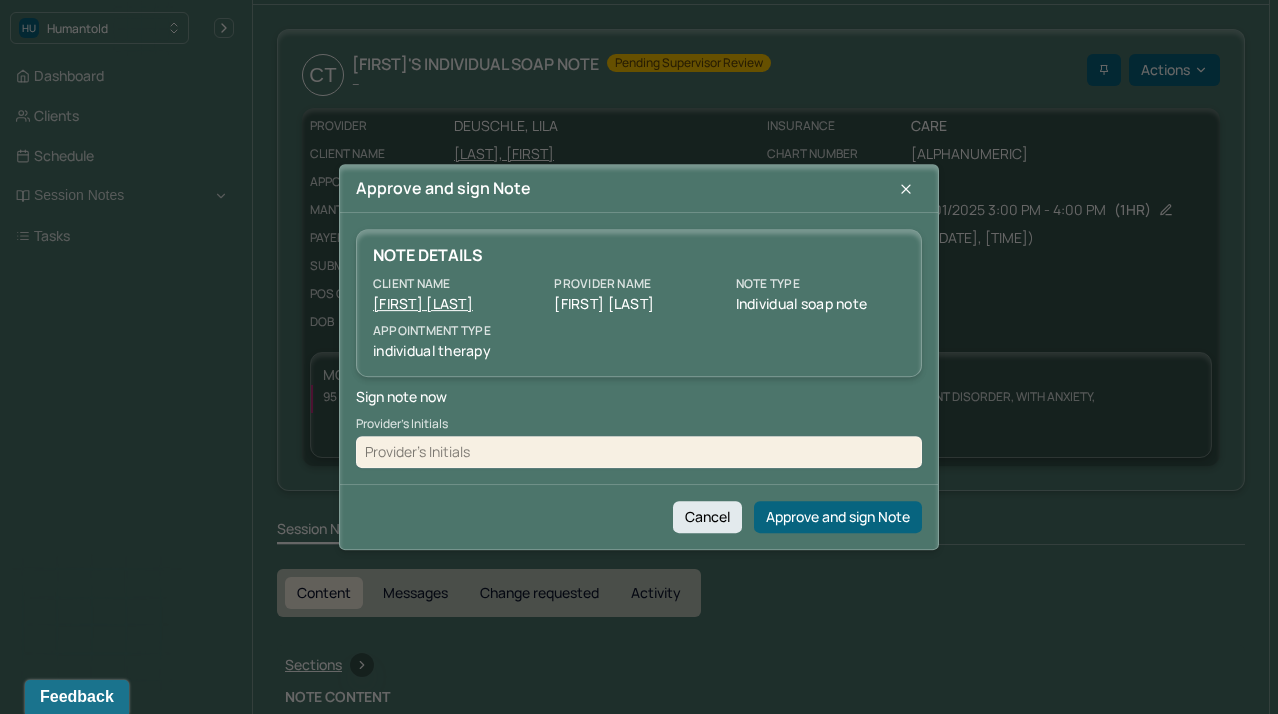 click at bounding box center [639, 452] 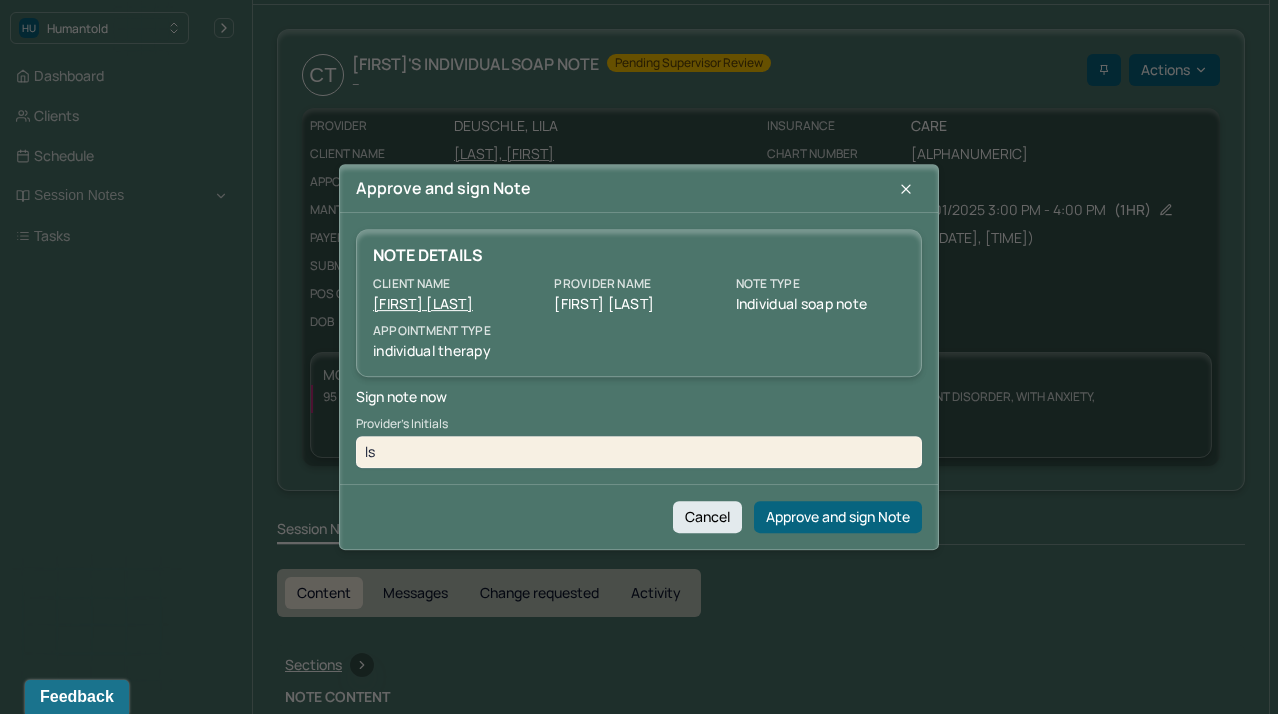 type on "ls" 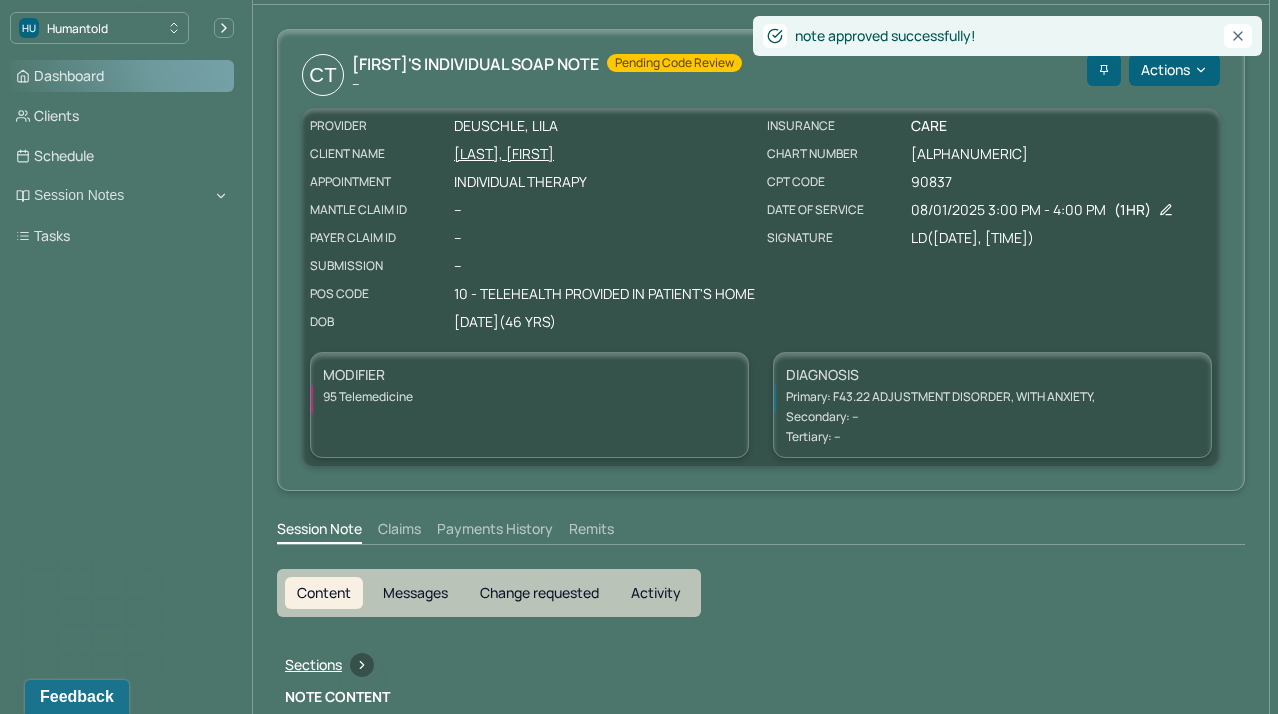 click on "Dashboard" at bounding box center (122, 76) 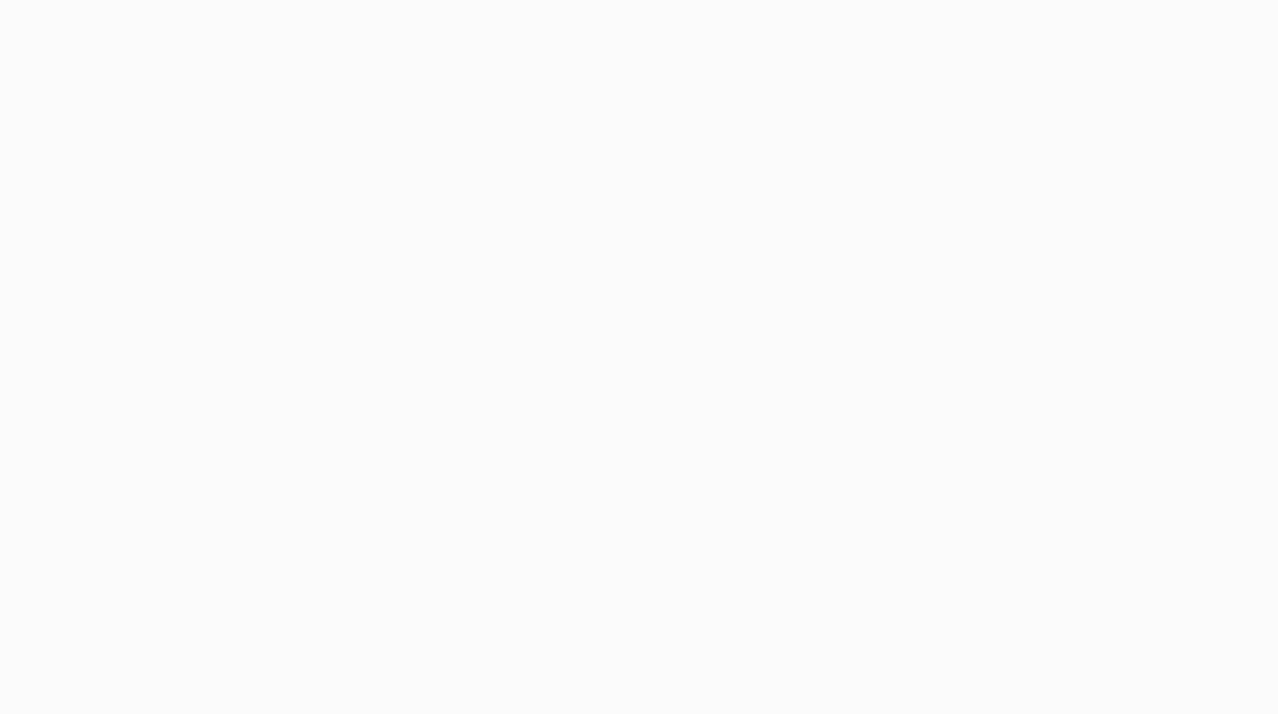 scroll, scrollTop: 0, scrollLeft: 0, axis: both 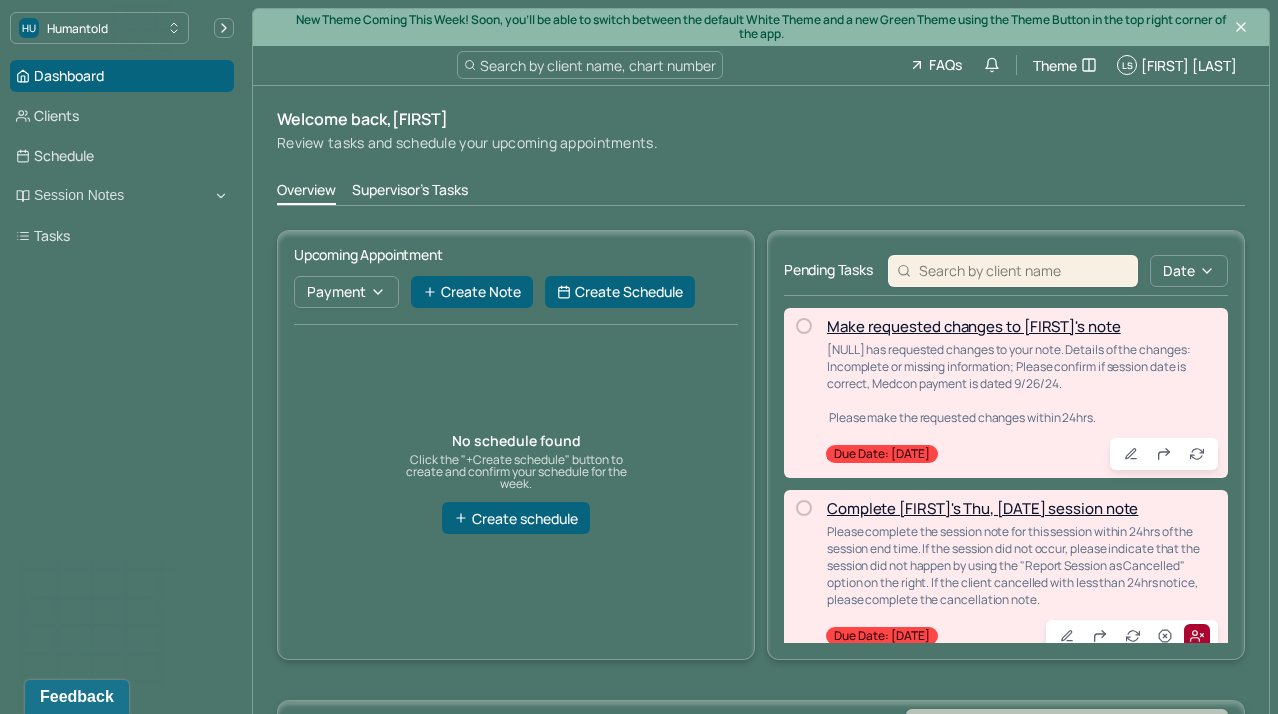 click on "Supervisor's Tasks" at bounding box center (410, 192) 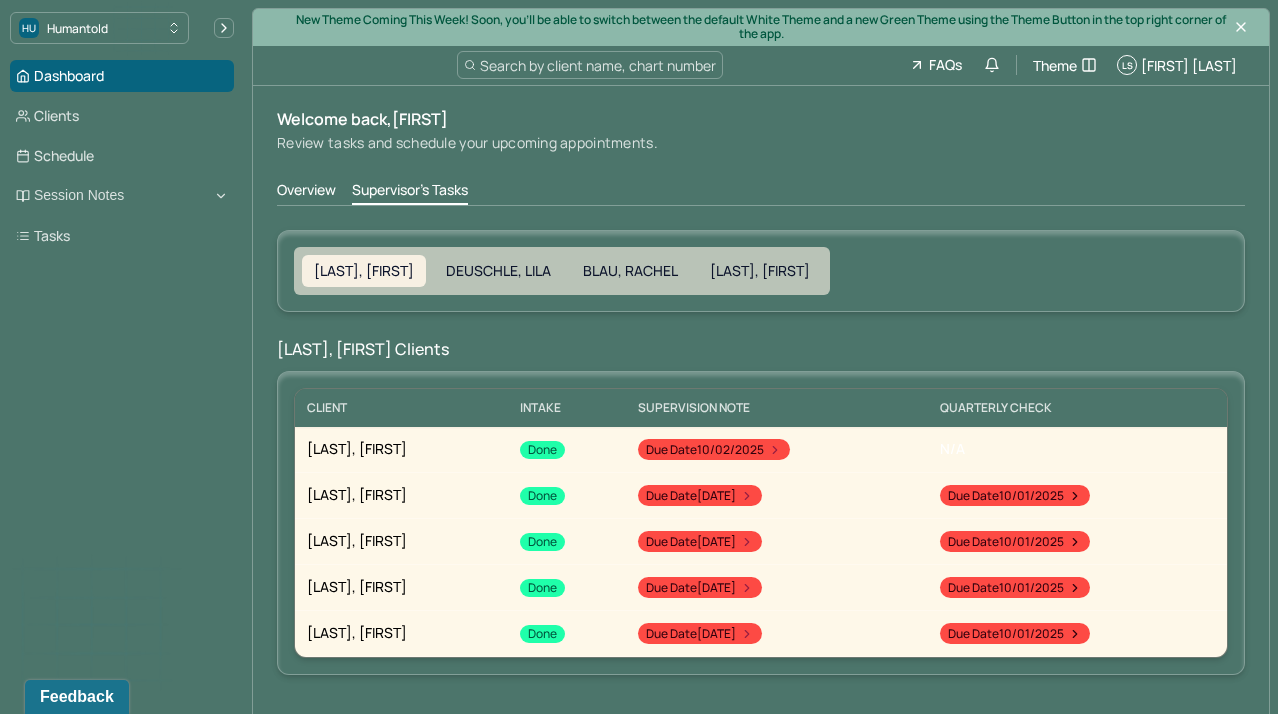 click on "Welcome back,  Lisa Review tasks and schedule your upcoming appointments. Overview Supervisor's Tasks SALGADO, ANDRES DEUSCHLE, LILA BLAU, RACHEL FOPPIANO, BRIANNA SALGADO, ANDRES Clients CLIENT Intake SUPERVISION NOTE QUARTERLY CHECK ADAMES NUNEZ, KEVI Done Due date  10/02/2025 N/A MAGEE, KEVIN Done Due date  10/07/2025 Due date  10/01/2025 CUSCUNA III, ROCCO Done Due date  10/12/2025 Due date  10/01/2025 CRESCENZO, TIMOTHY Done Due date  10/12/2025 Due date  10/01/2025 TAGGART, ZAKARY Done Due date  10/27/2025 Due date  10/01/2025 Notes Requiring Signature Review Timothy's session note from Andres Please review the session note for this session within 24hrs Due date: 08/02/2025 Review Rocco's session note from Andres Please review the session note for this session within 24hrs Due date: 08/02/2025 Review Kevin's session note from Andres Please review the session note for this session within 24hrs Due date: 08/02/2025 Review Zakary's session note from Andres Due date: 08/02/2025 Due date: 08/05/2025" at bounding box center [761, 838] 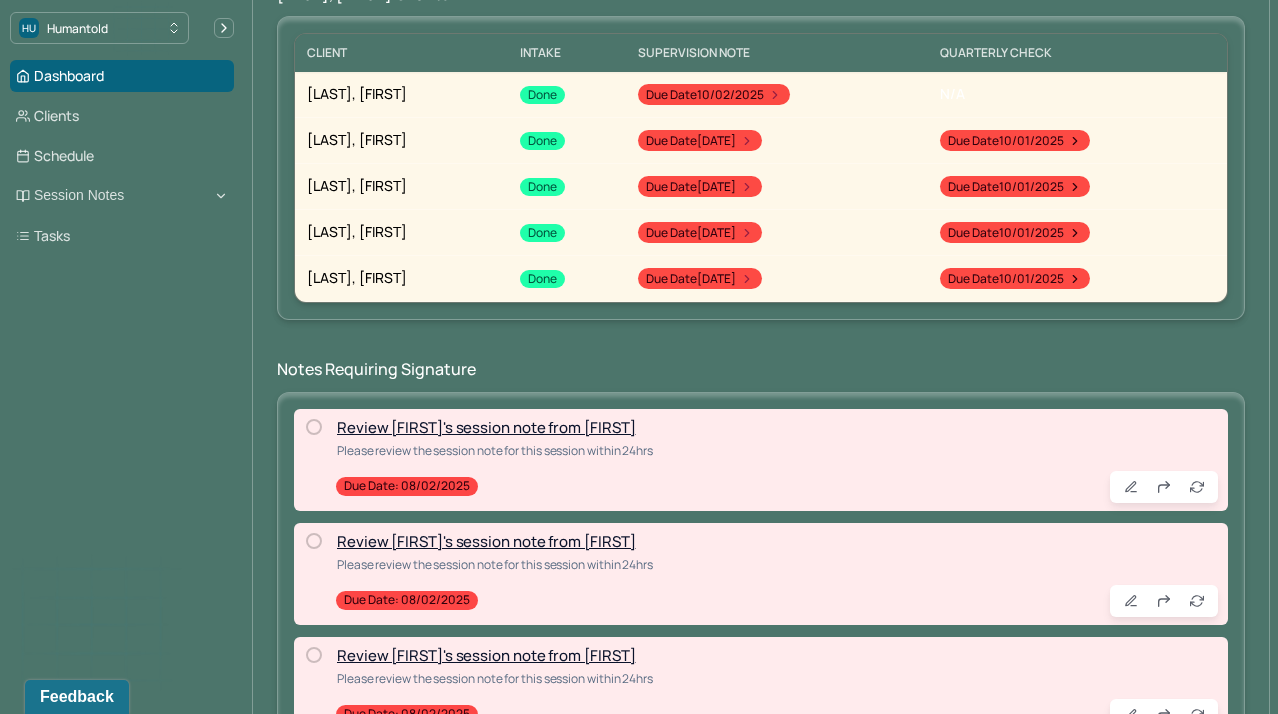 scroll, scrollTop: 377, scrollLeft: 0, axis: vertical 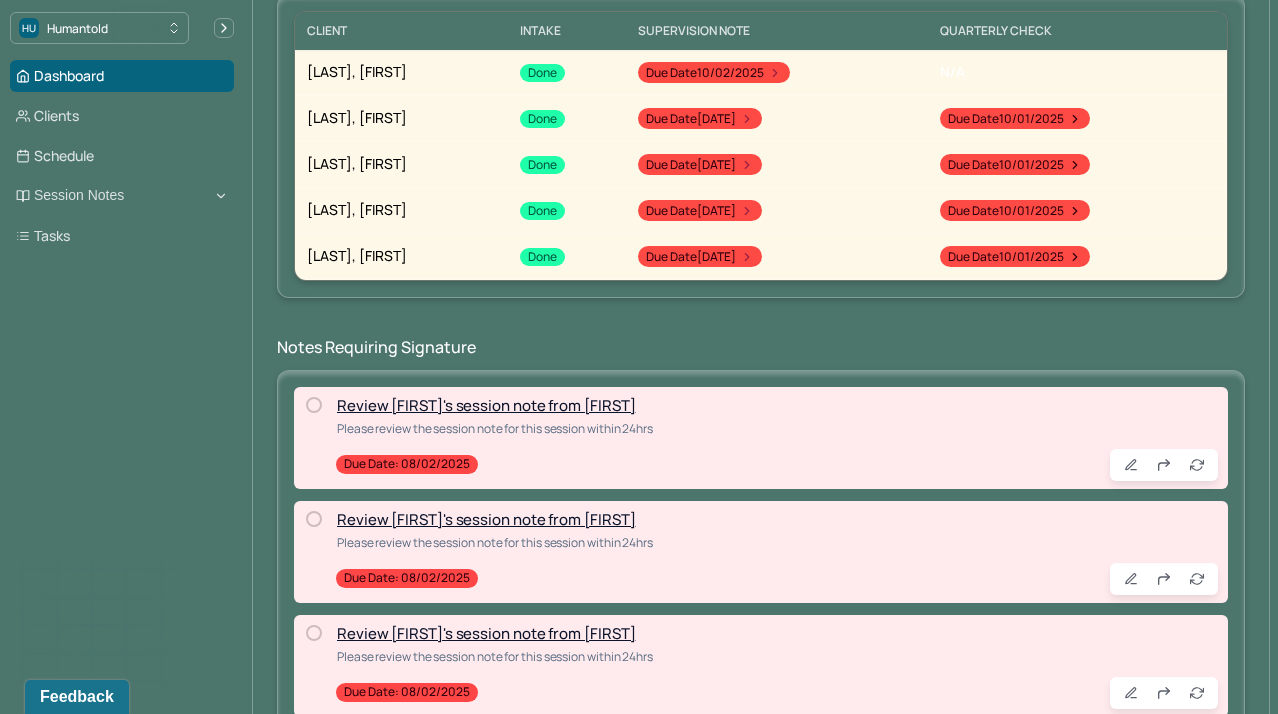 click on "Review Timothy's session note from Andres" at bounding box center (486, 405) 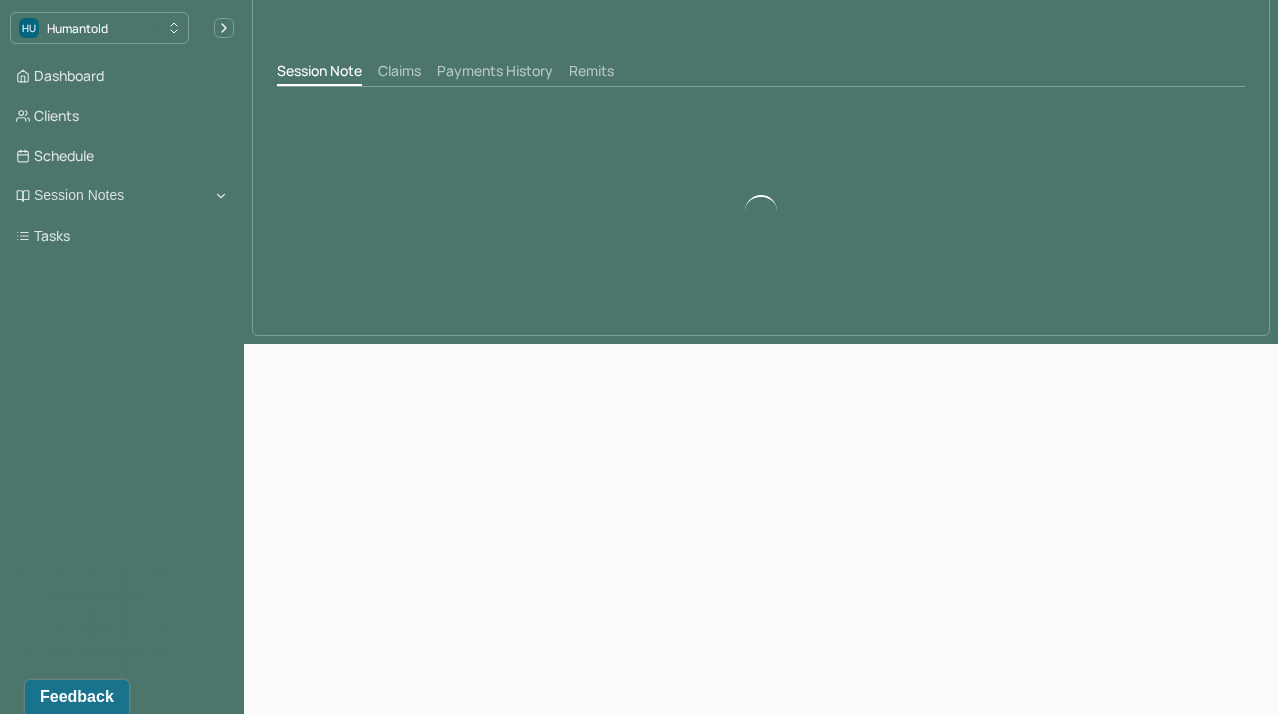 scroll, scrollTop: 5, scrollLeft: 0, axis: vertical 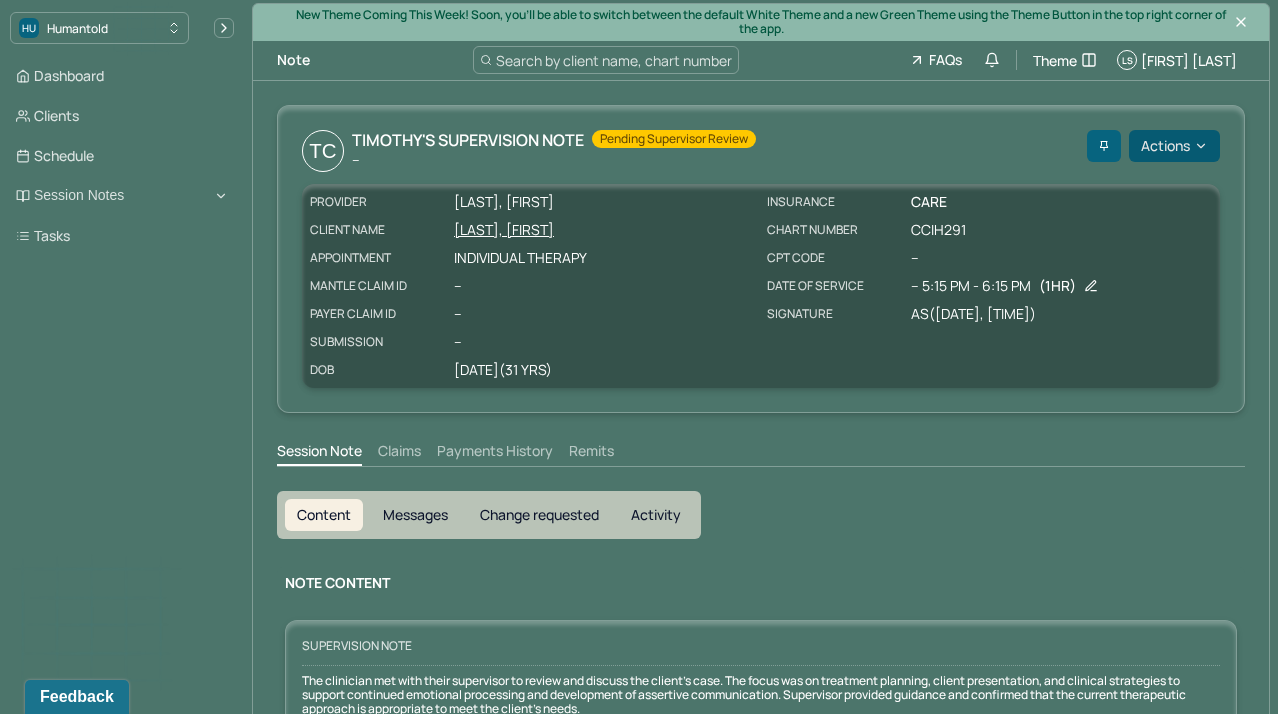click on "Actions" at bounding box center (1174, 146) 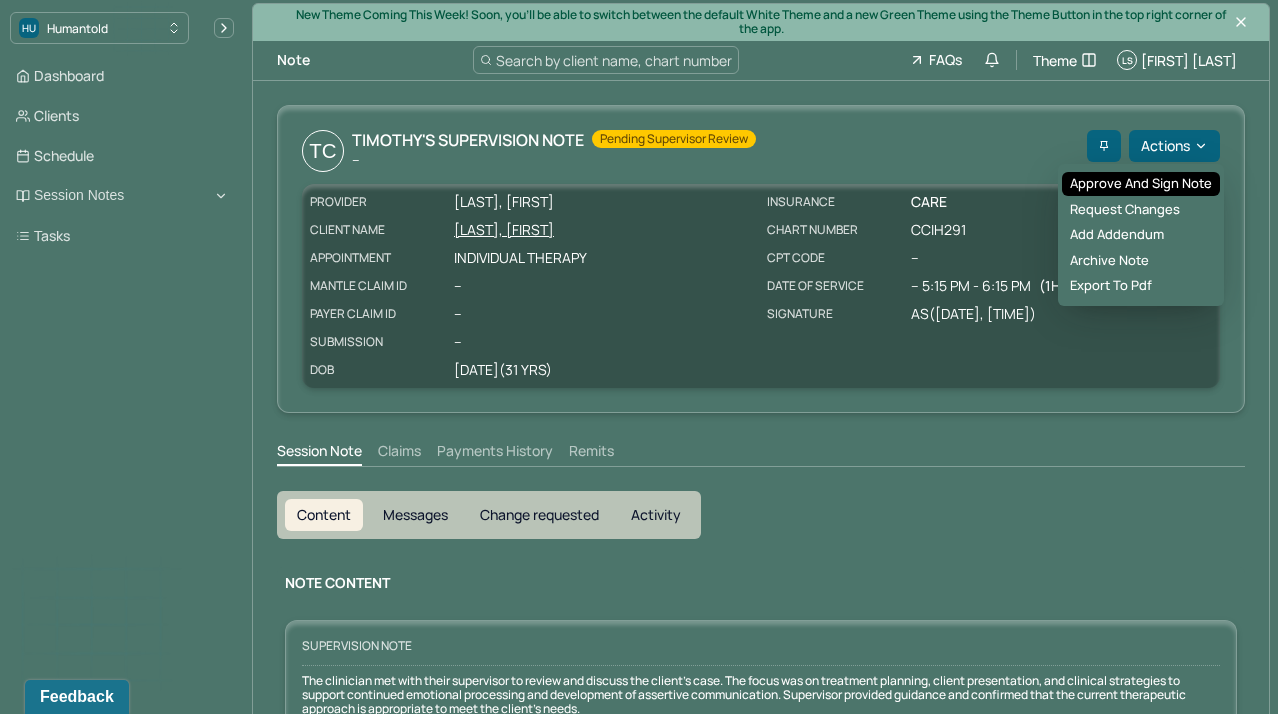 click on "Approve and sign note" at bounding box center (1141, 184) 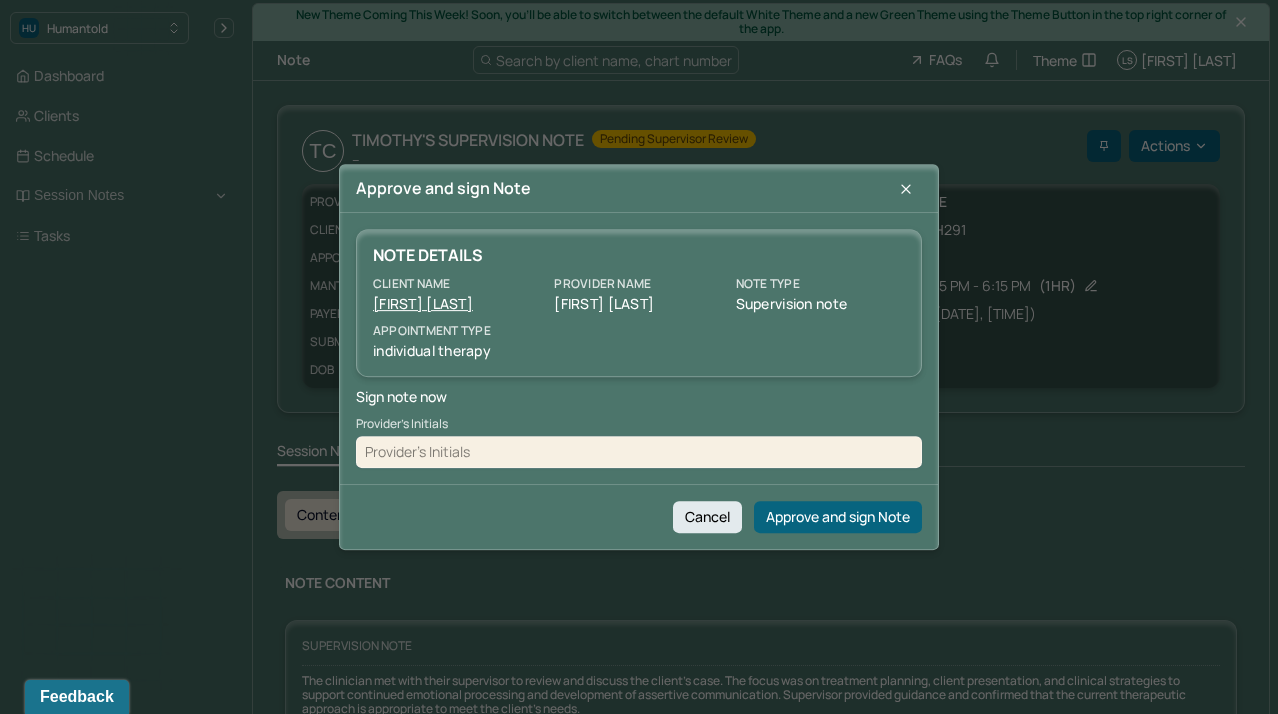 click at bounding box center [639, 452] 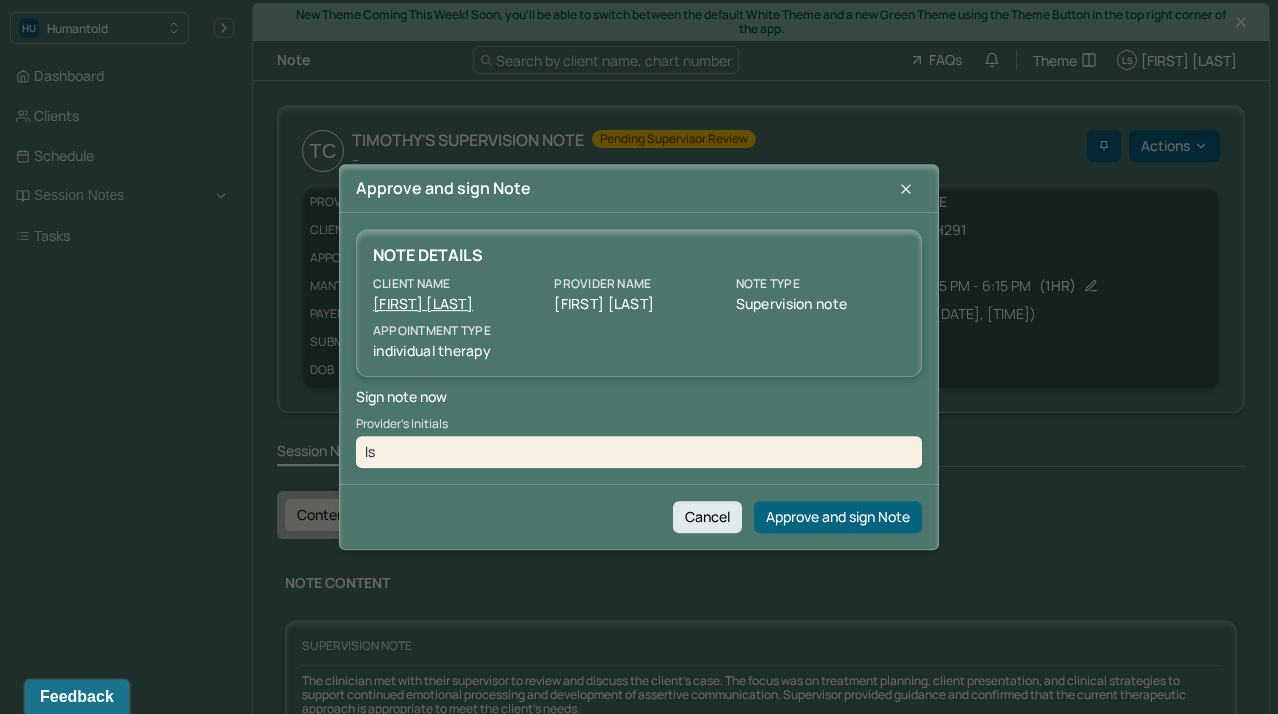 type on "ls" 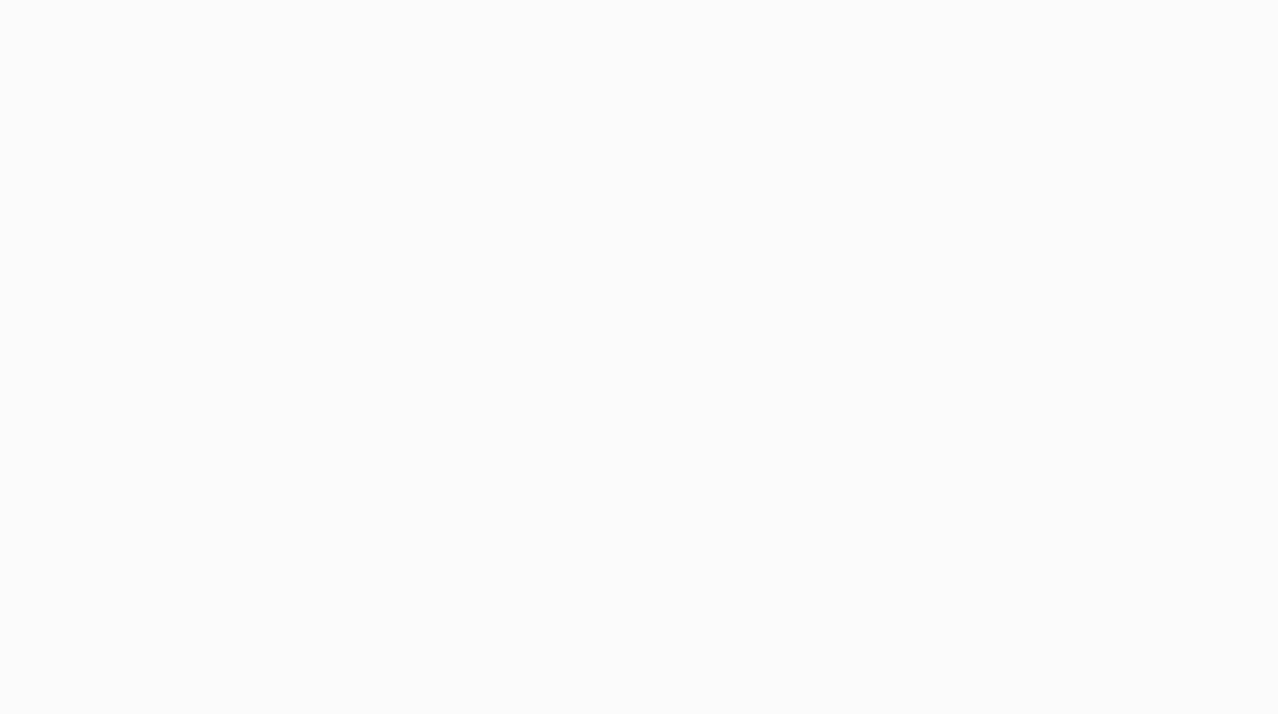 scroll, scrollTop: 0, scrollLeft: 0, axis: both 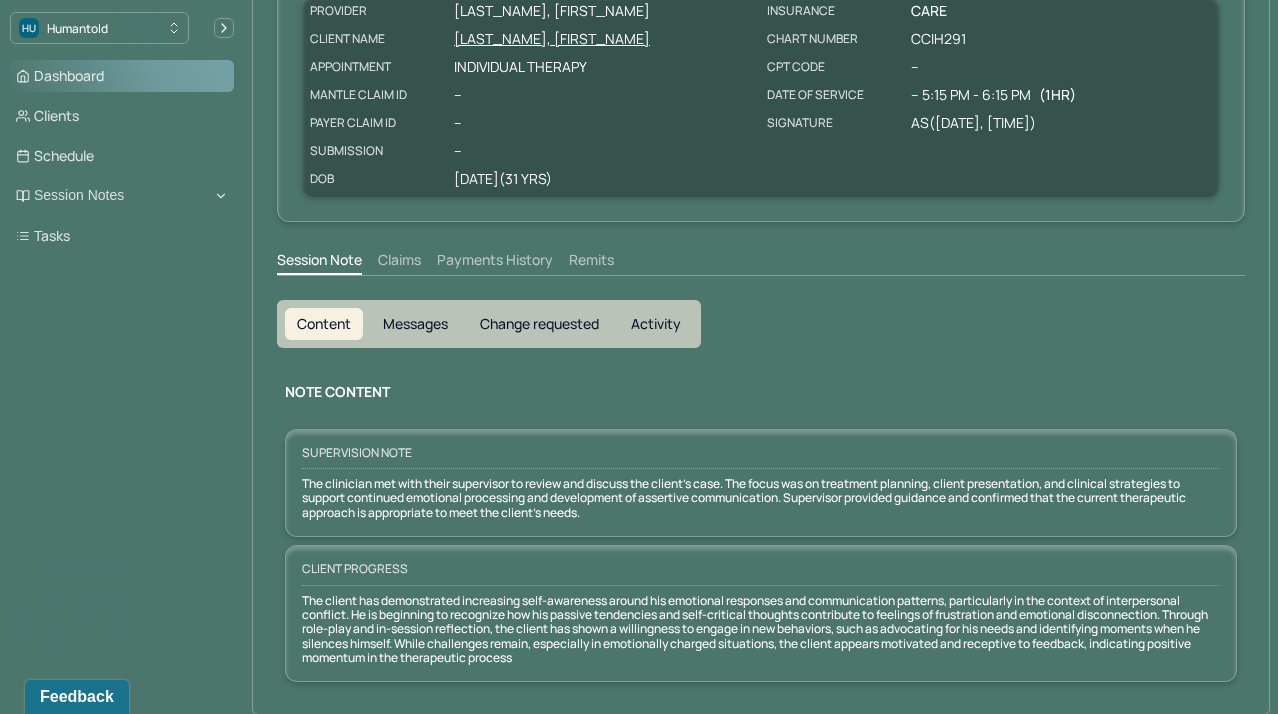 click on "Dashboard" at bounding box center (122, 76) 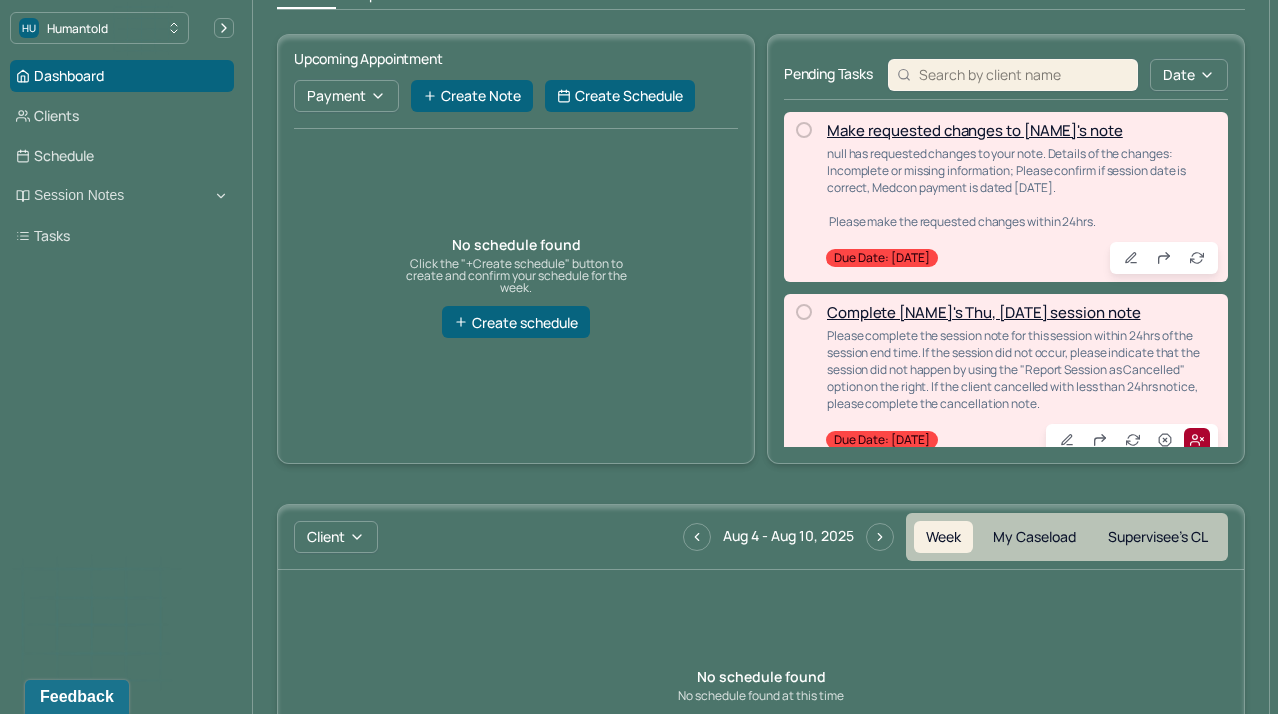 click on "Upcoming Appointment Payment Create Note Create Schedule No schedule found Click the "+Create schedule" button to create and confirm your schedule for the week. Create schedule Pending Tasks Date Make requested changes to [NAME]'s note null has requested changes to your note. Details of the changes: Incomplete or missing information; Please confirm if session date is correct, Medcon payment is dated [DATE].
Please make the requested changes within 24hrs. Due date: [DATE] Complete [NAME]'s Thu, [DATE] session note Please complete the session note for this session within 24hrs of the session end time. If the session did not occur, please indicate that the session did not happen by using the "Report Session as Cancelled" option on the right. If the client cancelled with less than 24hrs notice, please complete the cancellation note. Due date: [DATE] Complete [NAME]'s Fri, [DATE] session note Due date: [DATE] Complete [NAME]'s Fri, [DATE] session note Due date: [DATE] Due date: [DATE] Client" at bounding box center (761, 418) 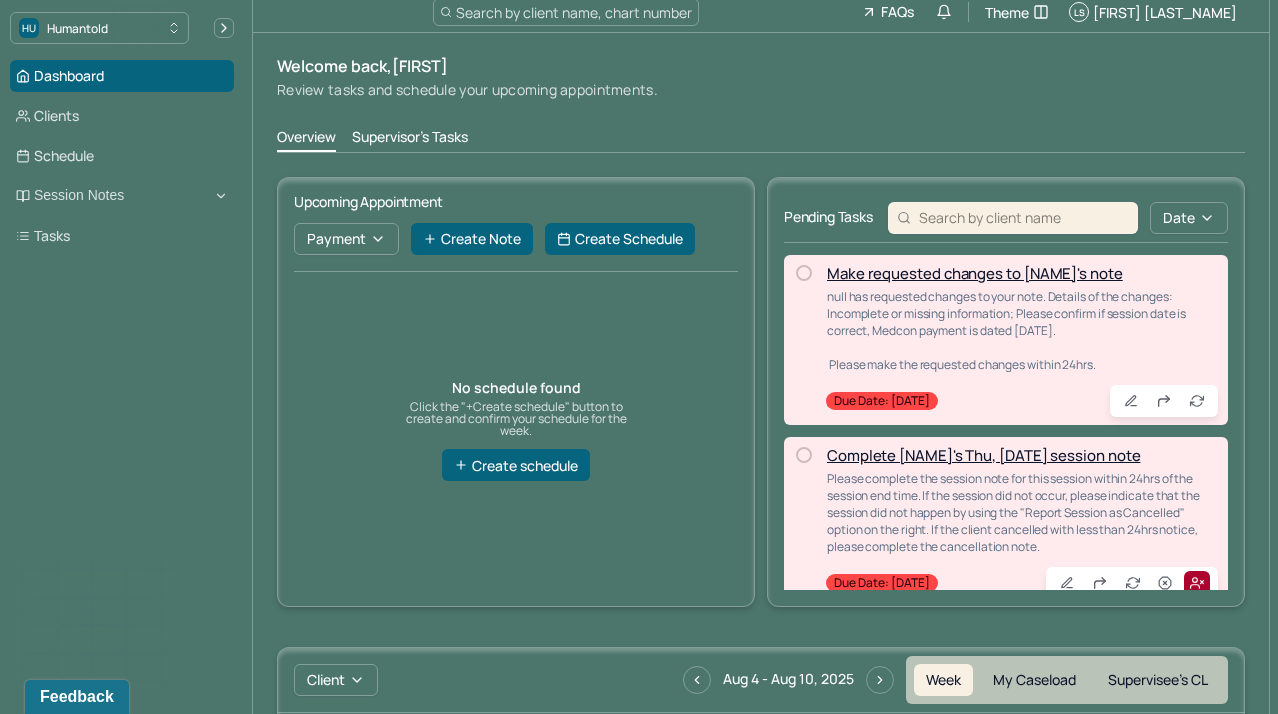 scroll, scrollTop: 0, scrollLeft: 0, axis: both 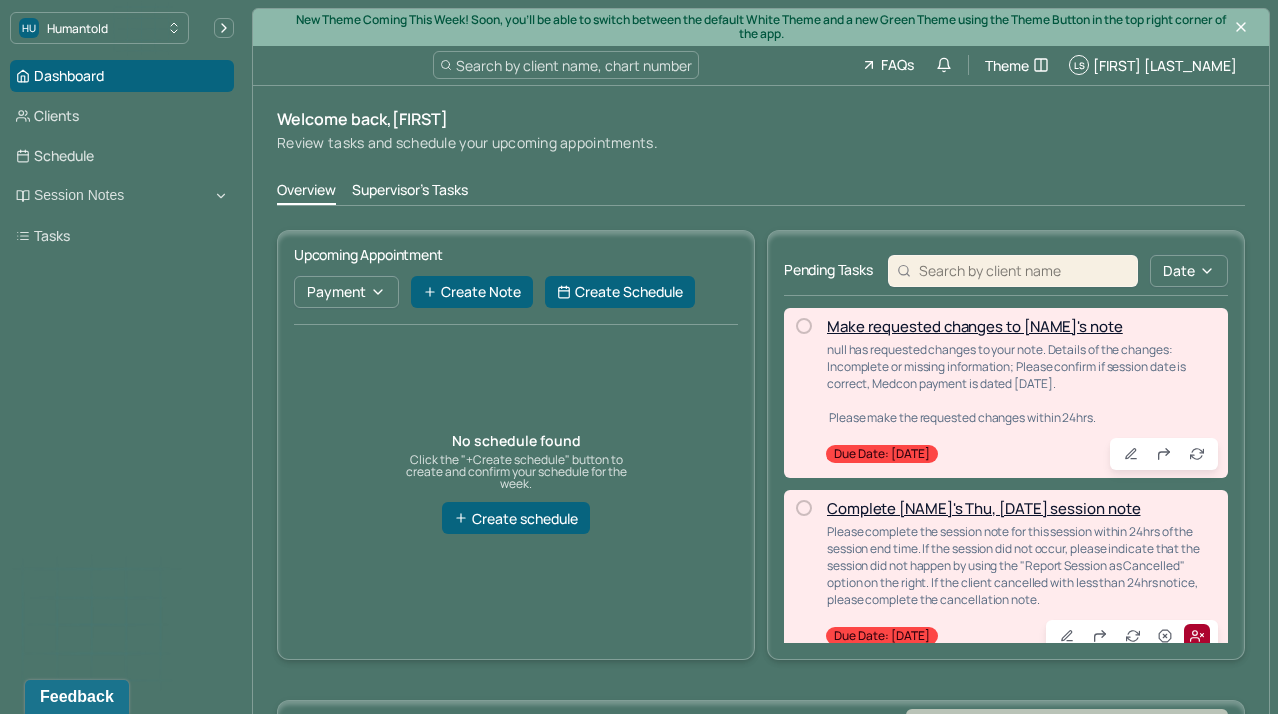 click on "Supervisor's Tasks" at bounding box center (410, 192) 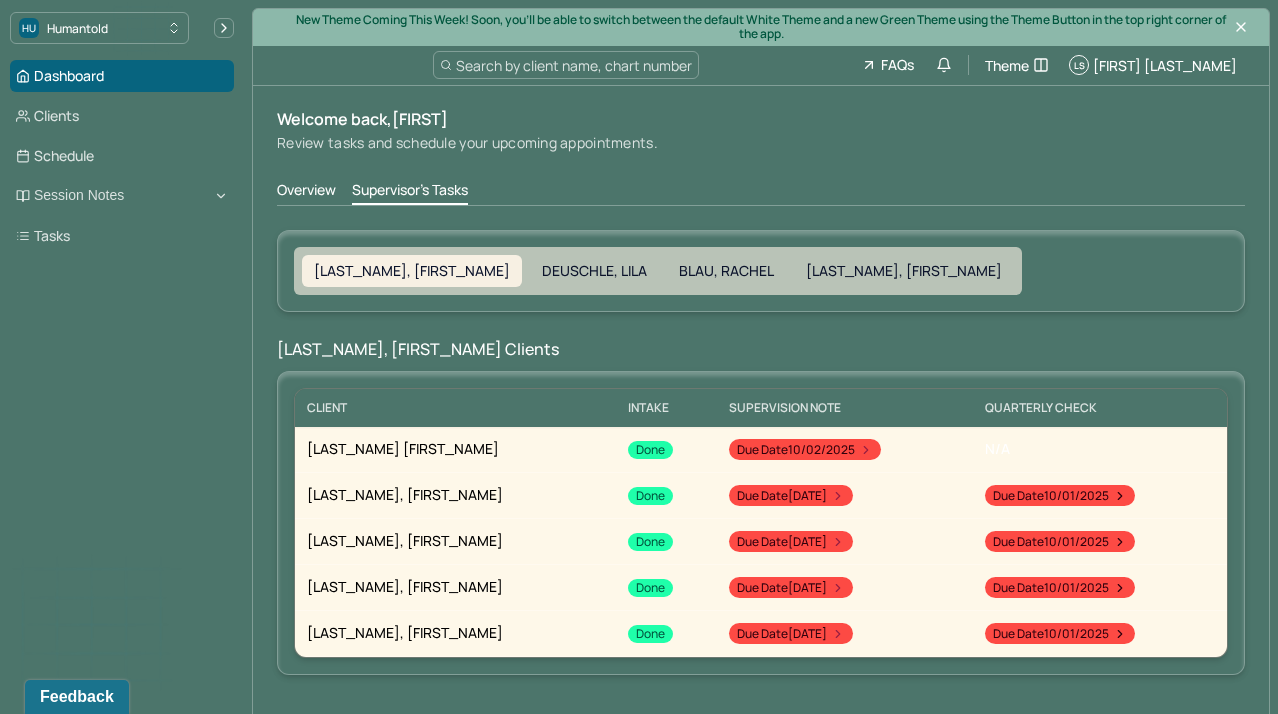 click on "Welcome back, [FIRST] Review tasks and schedule your upcoming appointments." at bounding box center [761, 131] 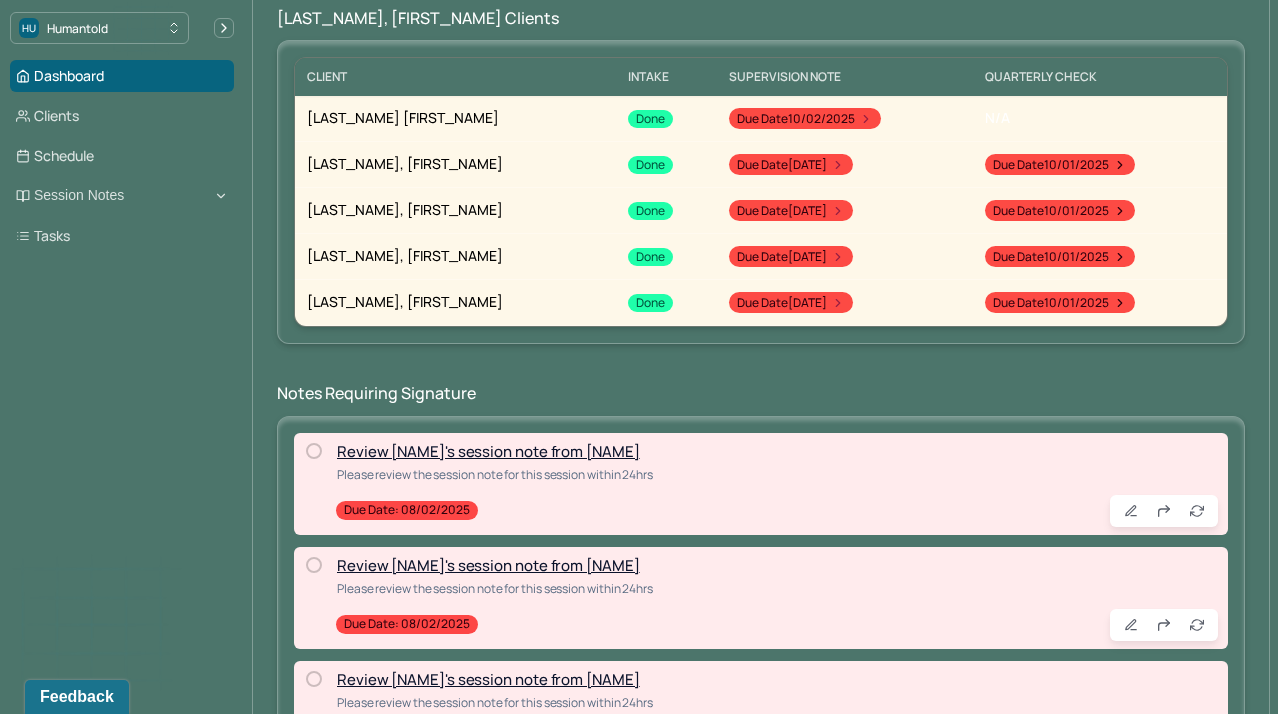 click on "Review Rocco's session note from Andres" at bounding box center [488, 451] 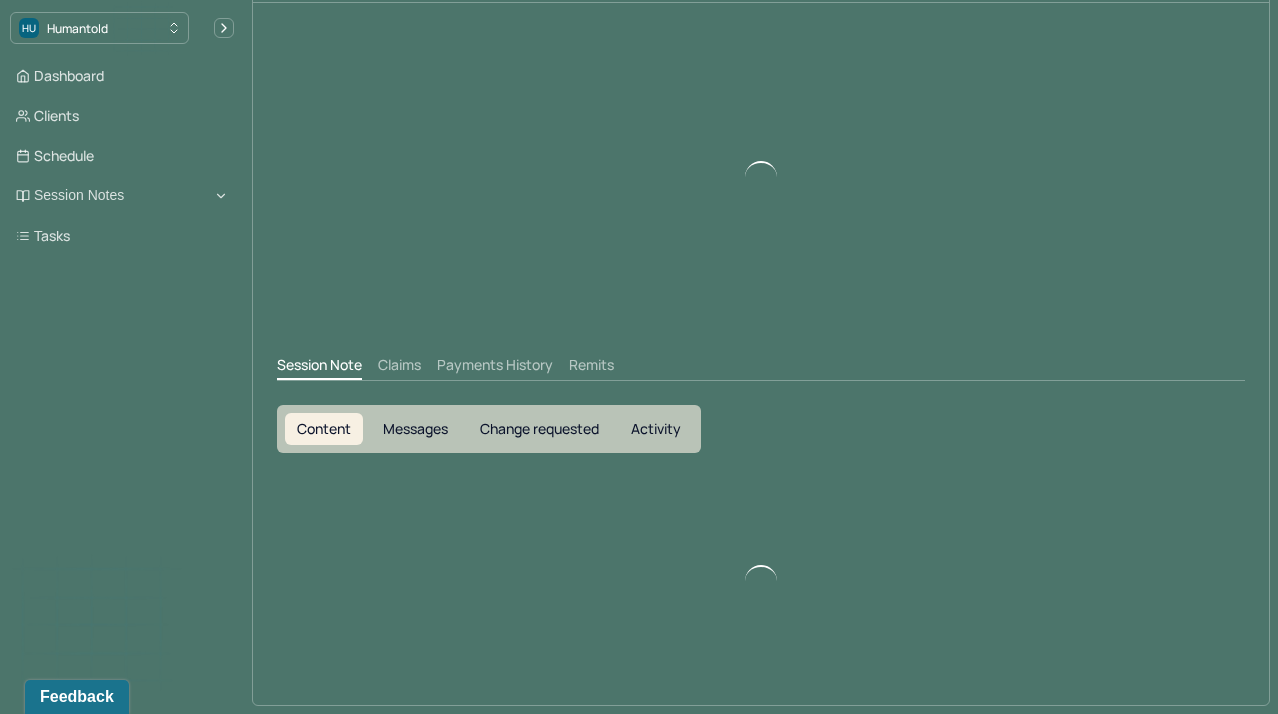 scroll, scrollTop: 81, scrollLeft: 0, axis: vertical 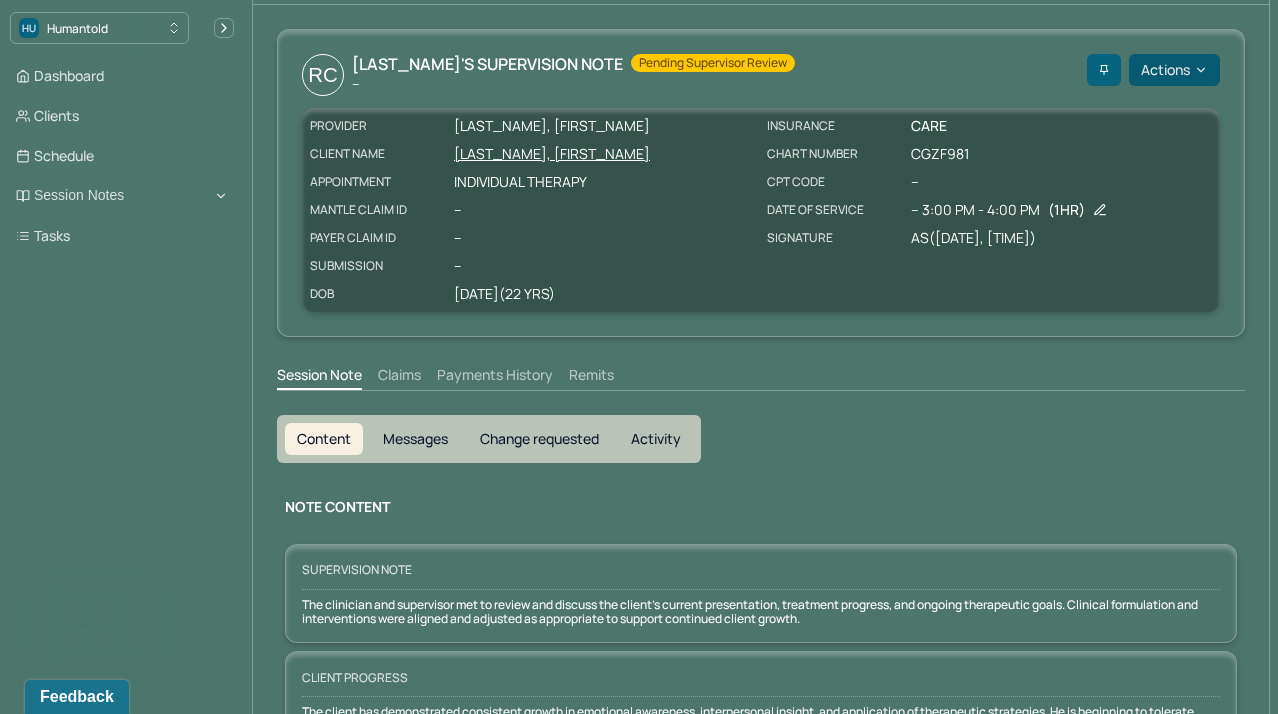 click on "Actions" at bounding box center [1174, 70] 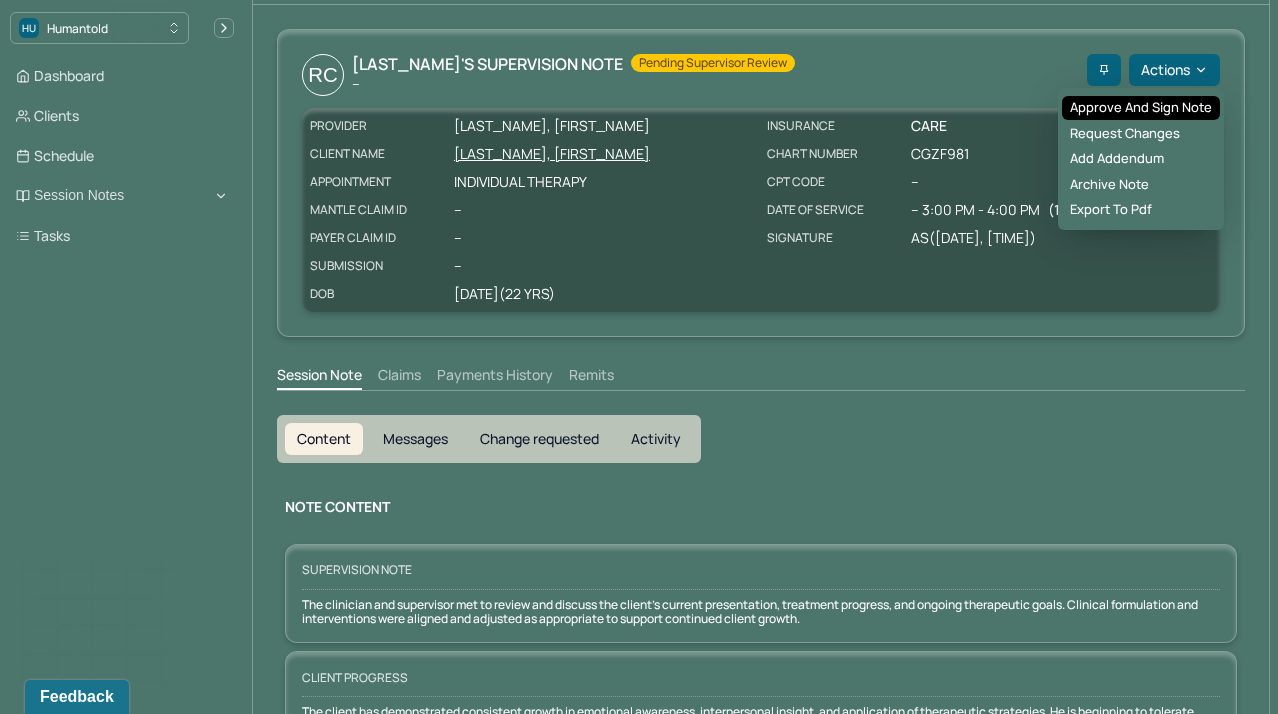 click on "Approve and sign note" at bounding box center (1141, 108) 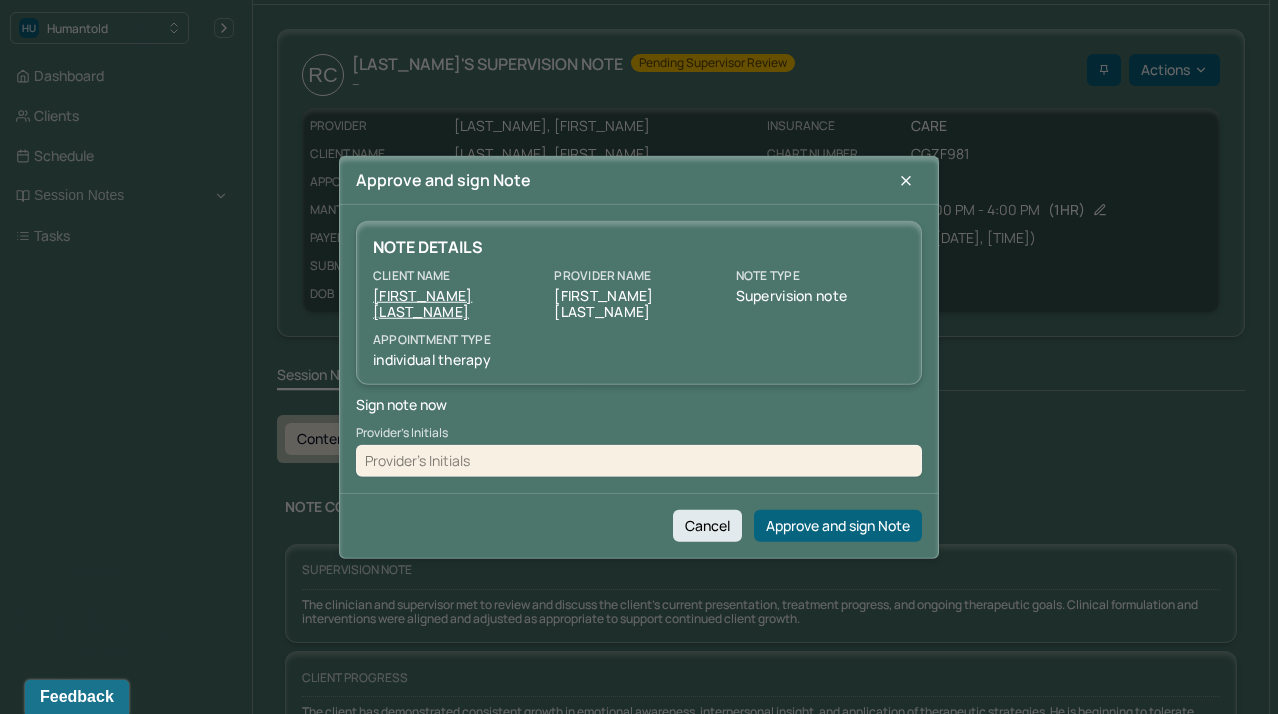click at bounding box center (639, 460) 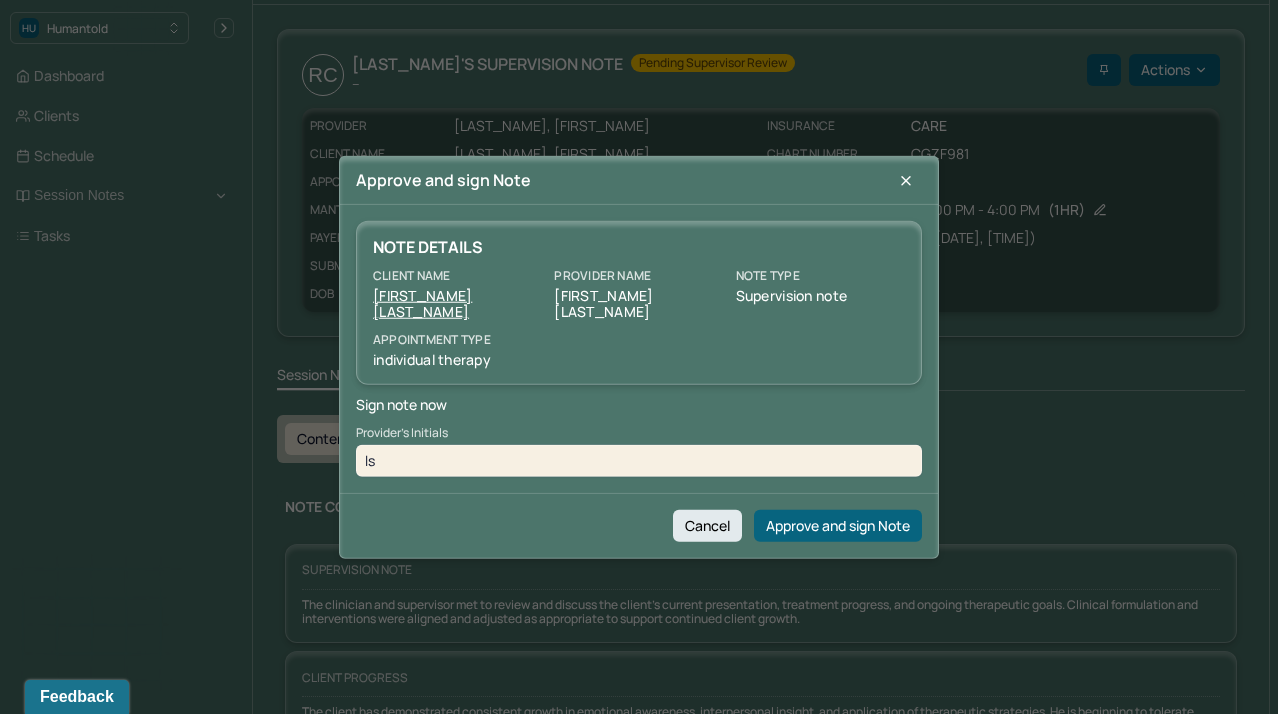 type on "ls" 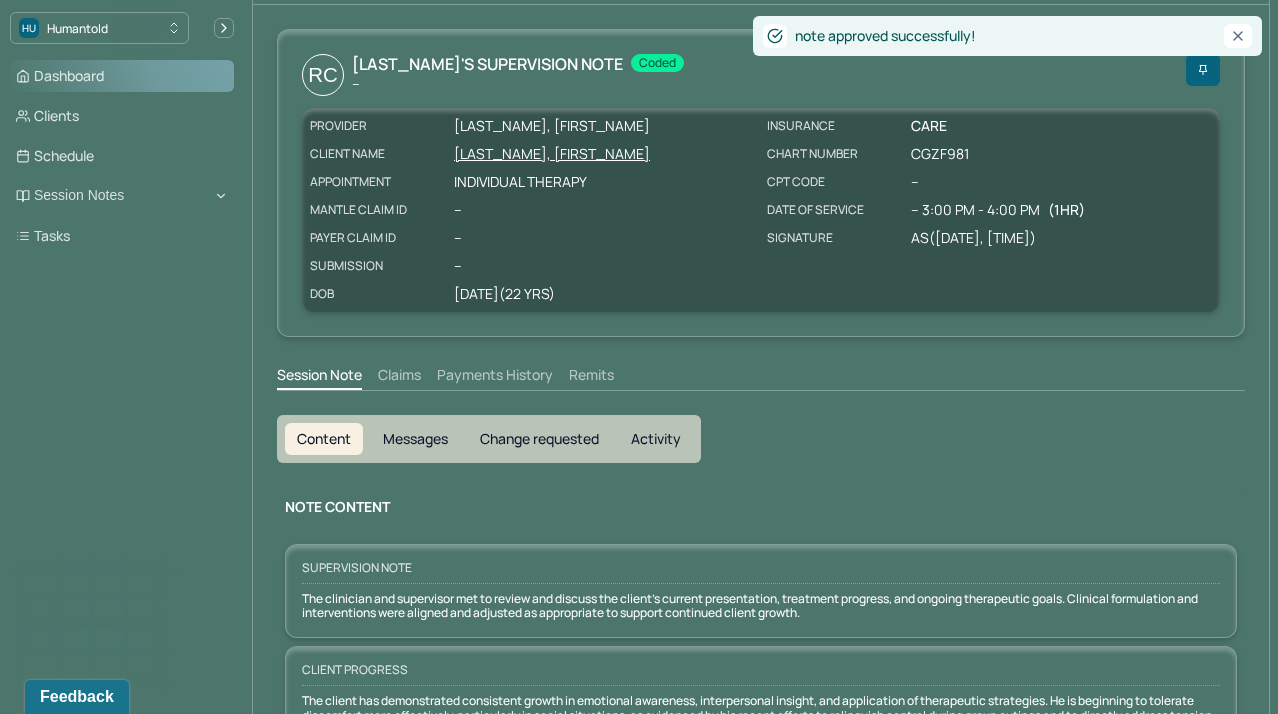 click on "Dashboard" at bounding box center (122, 76) 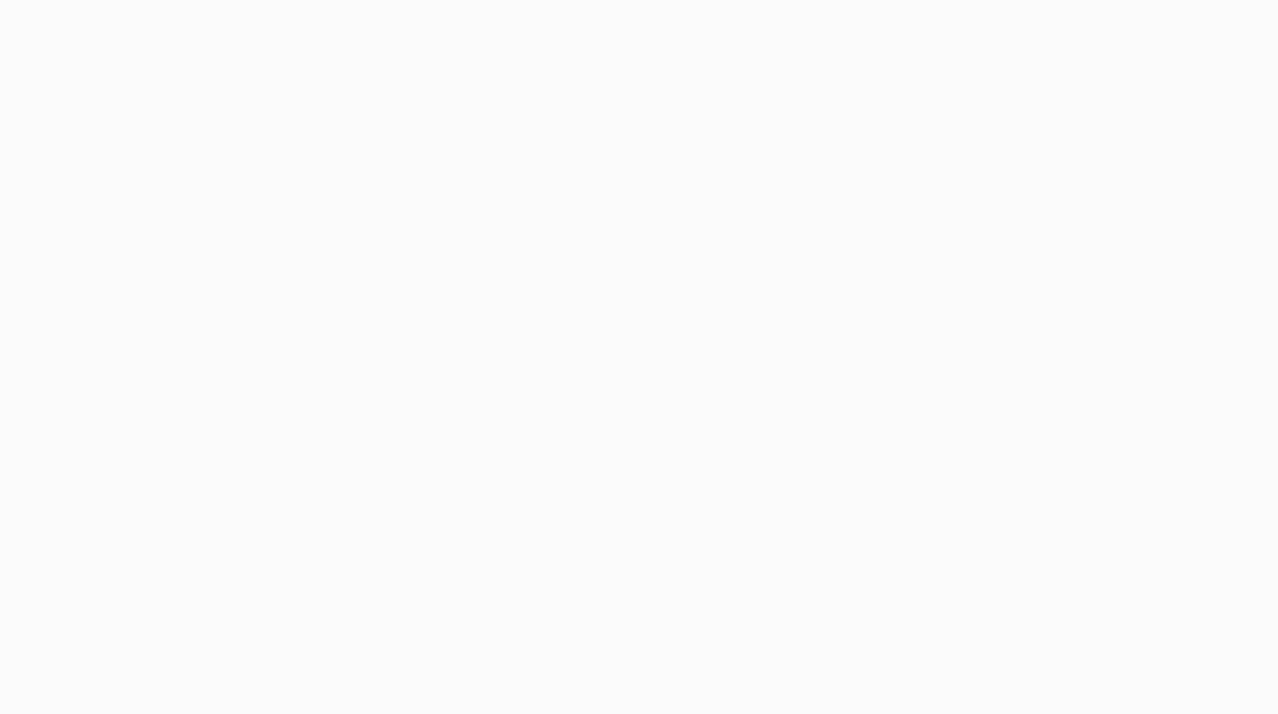 scroll, scrollTop: 0, scrollLeft: 0, axis: both 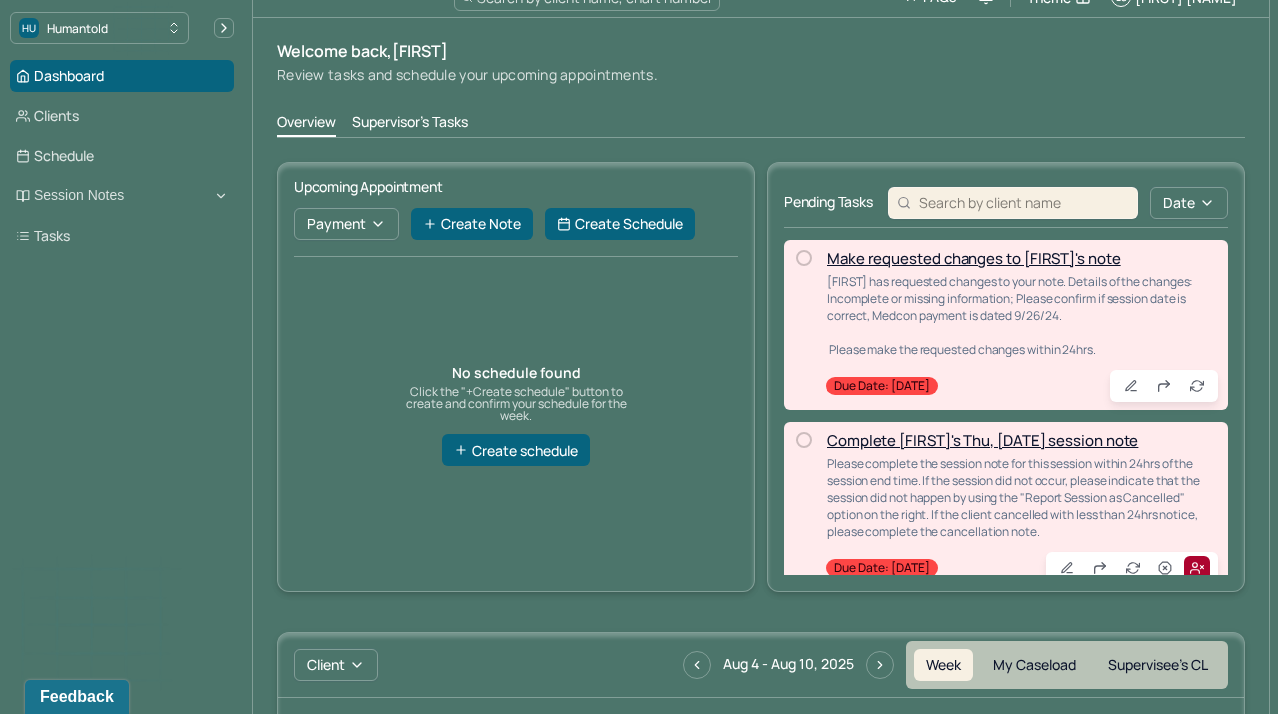 click on "Supervisor's Tasks" at bounding box center (410, 124) 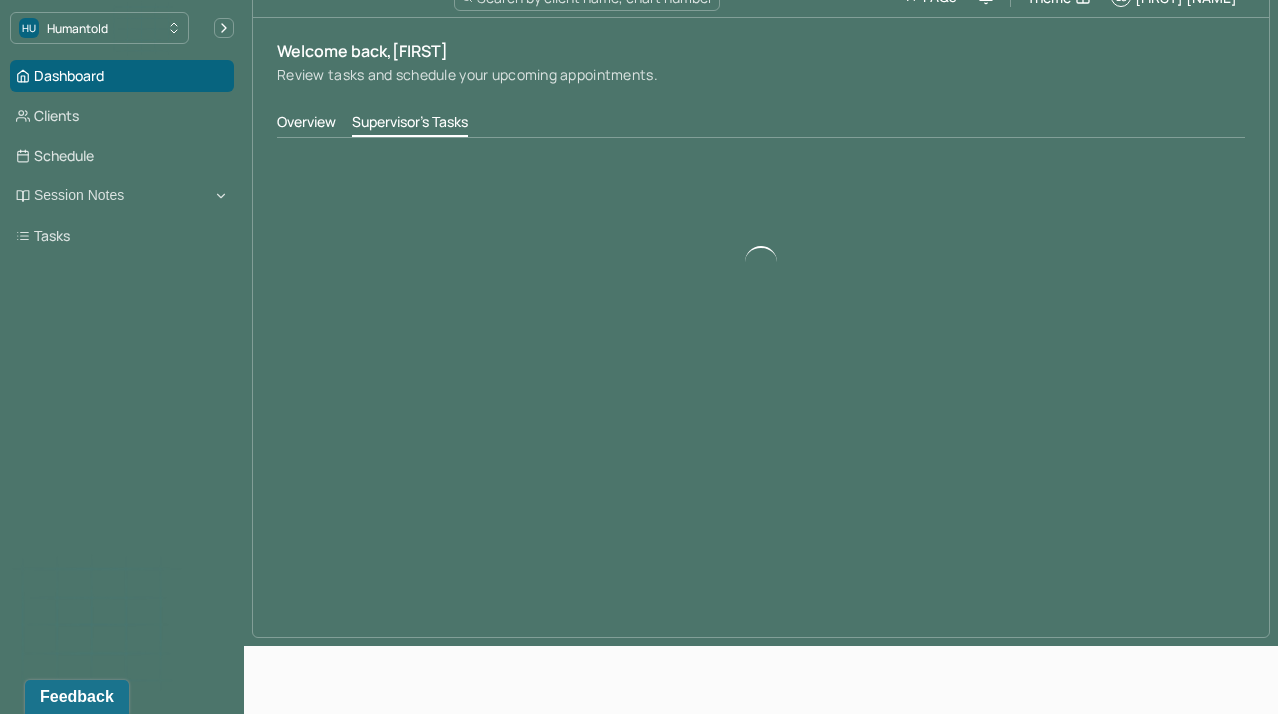 scroll, scrollTop: 0, scrollLeft: 0, axis: both 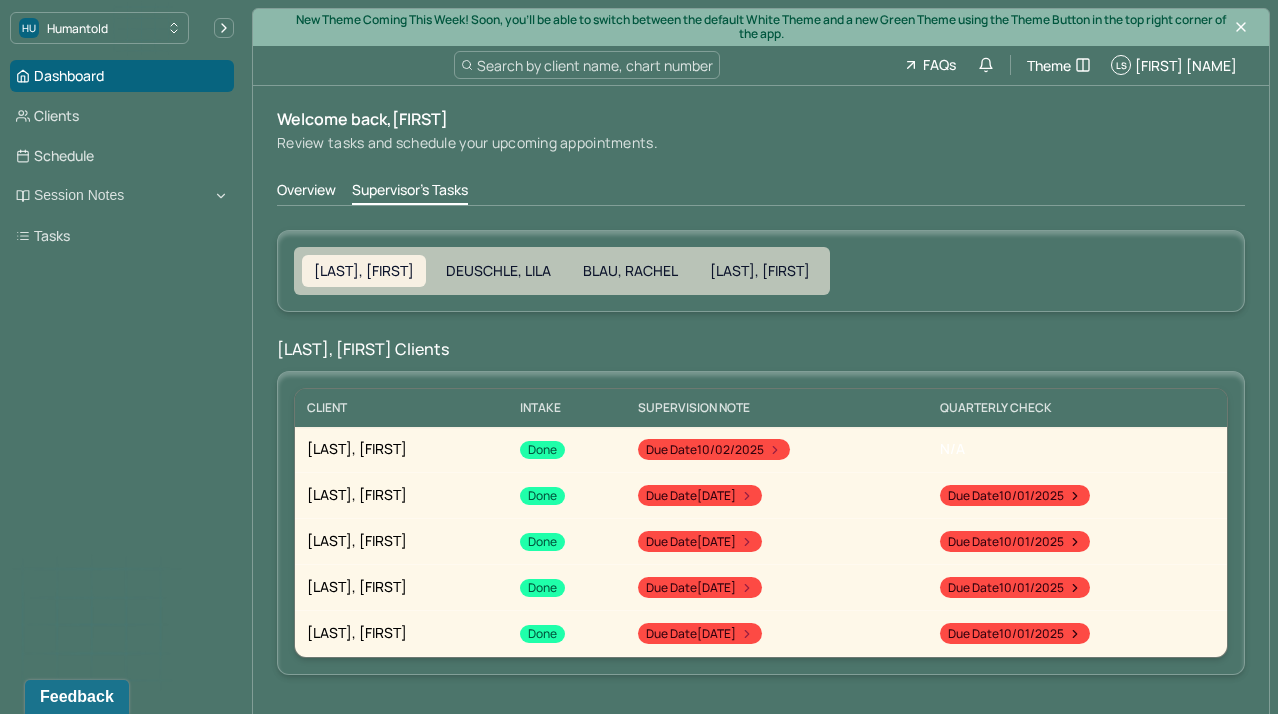 click on "Welcome back, [FIRST] Review tasks and schedule your upcoming appointments." at bounding box center (761, 131) 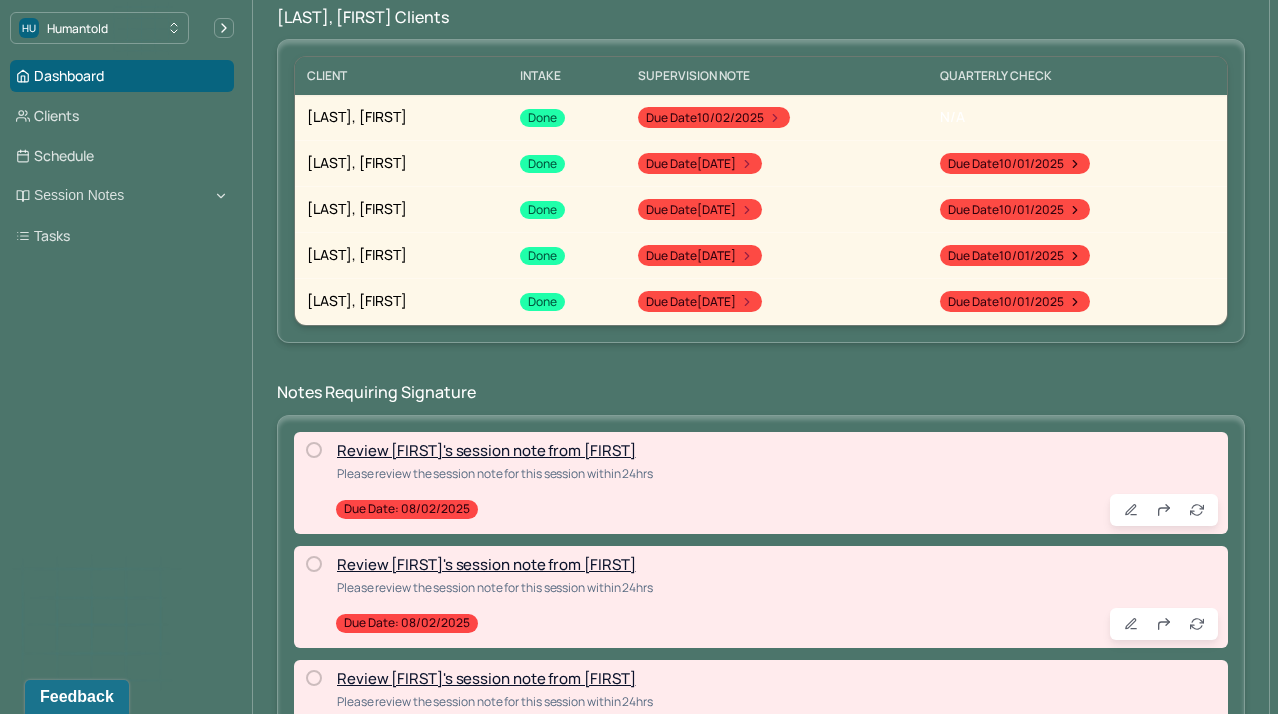 scroll, scrollTop: 371, scrollLeft: 0, axis: vertical 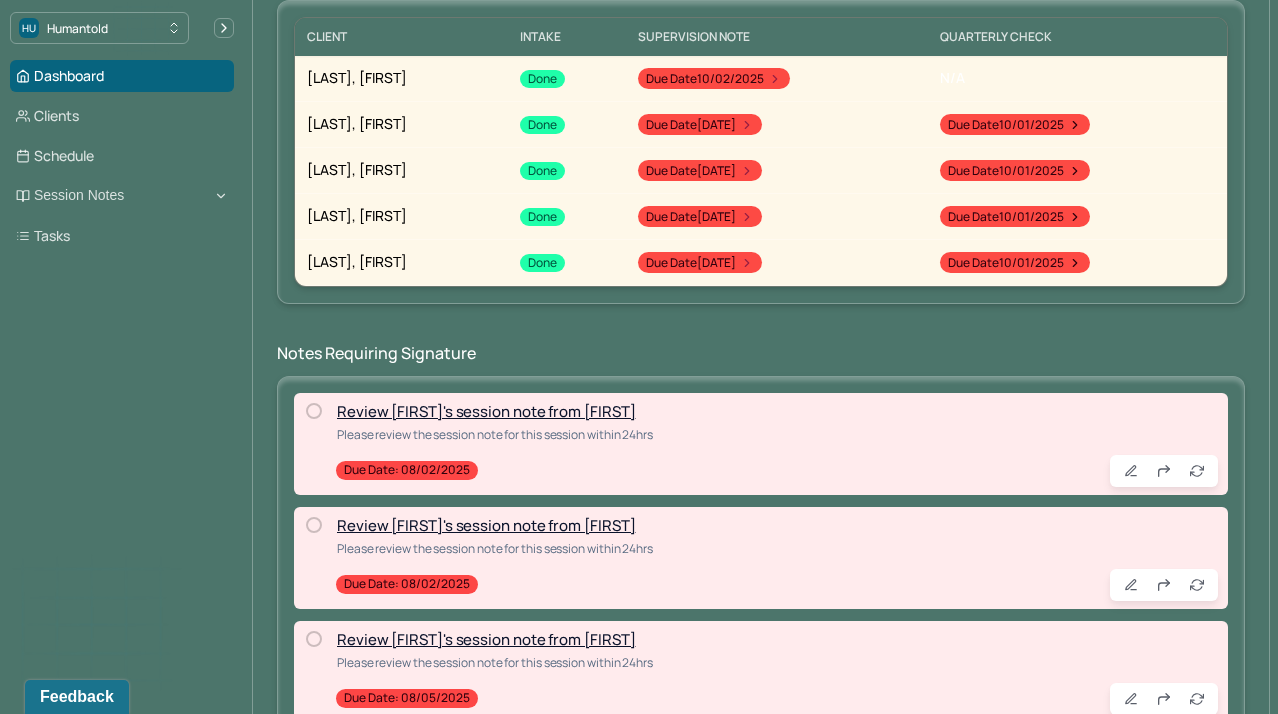 click on "Review [FIRST]'s session note from [FIRST]" at bounding box center [486, 411] 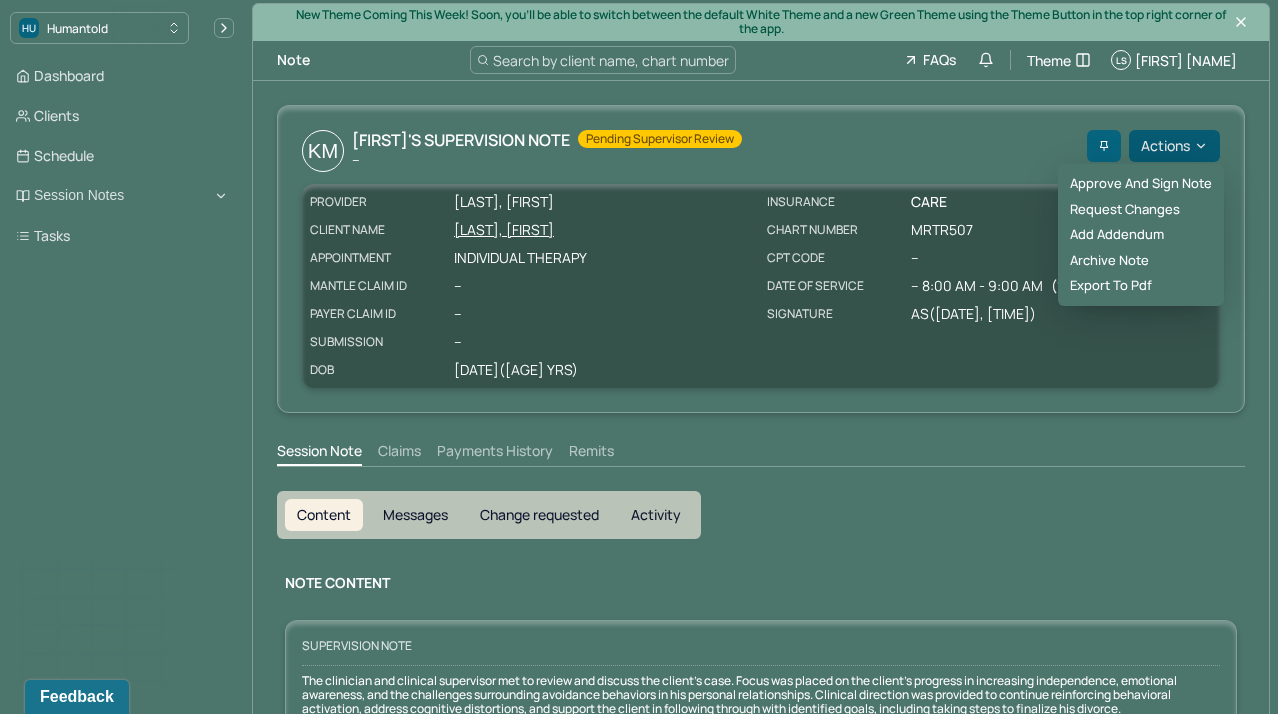 click 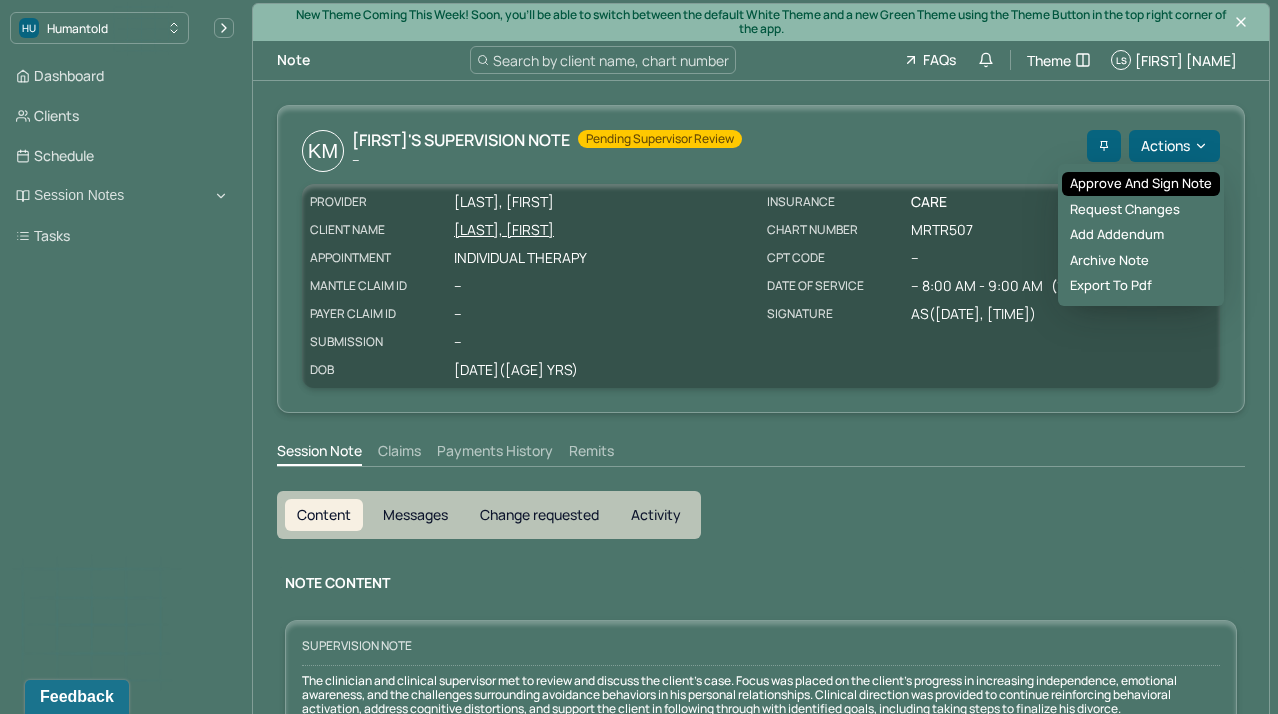 click on "Approve and sign note" at bounding box center [1141, 184] 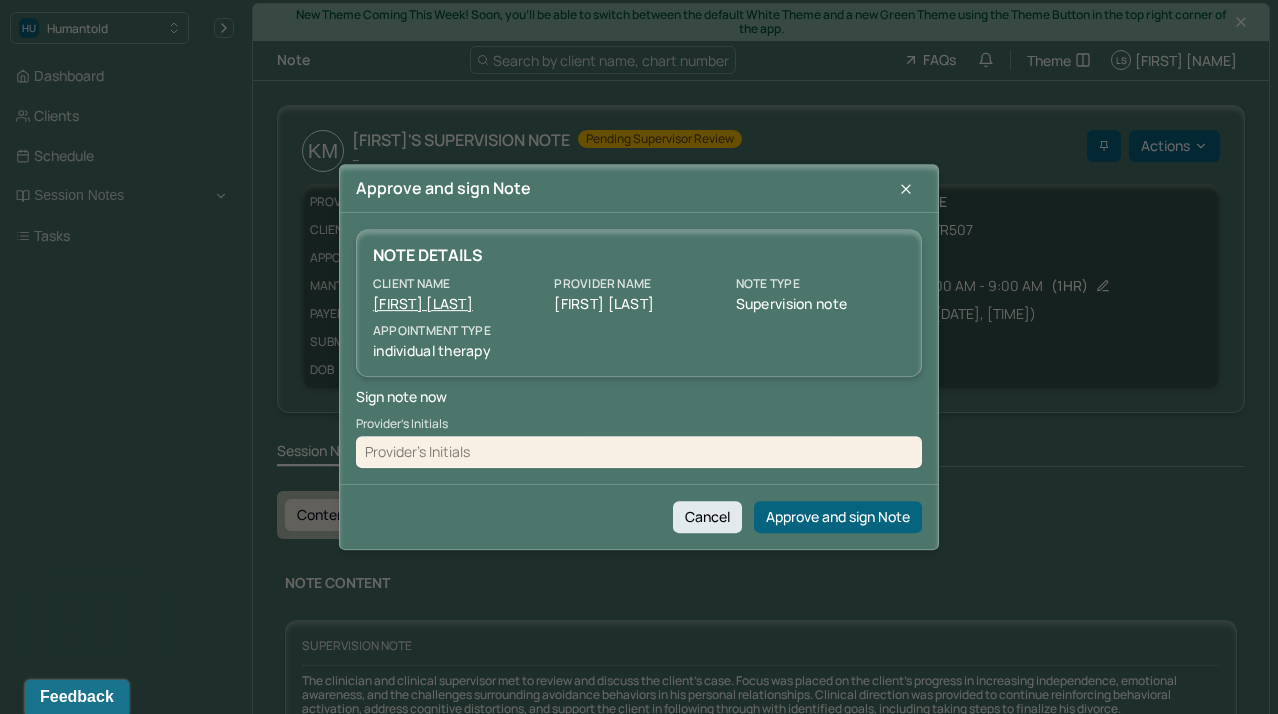 click at bounding box center (639, 452) 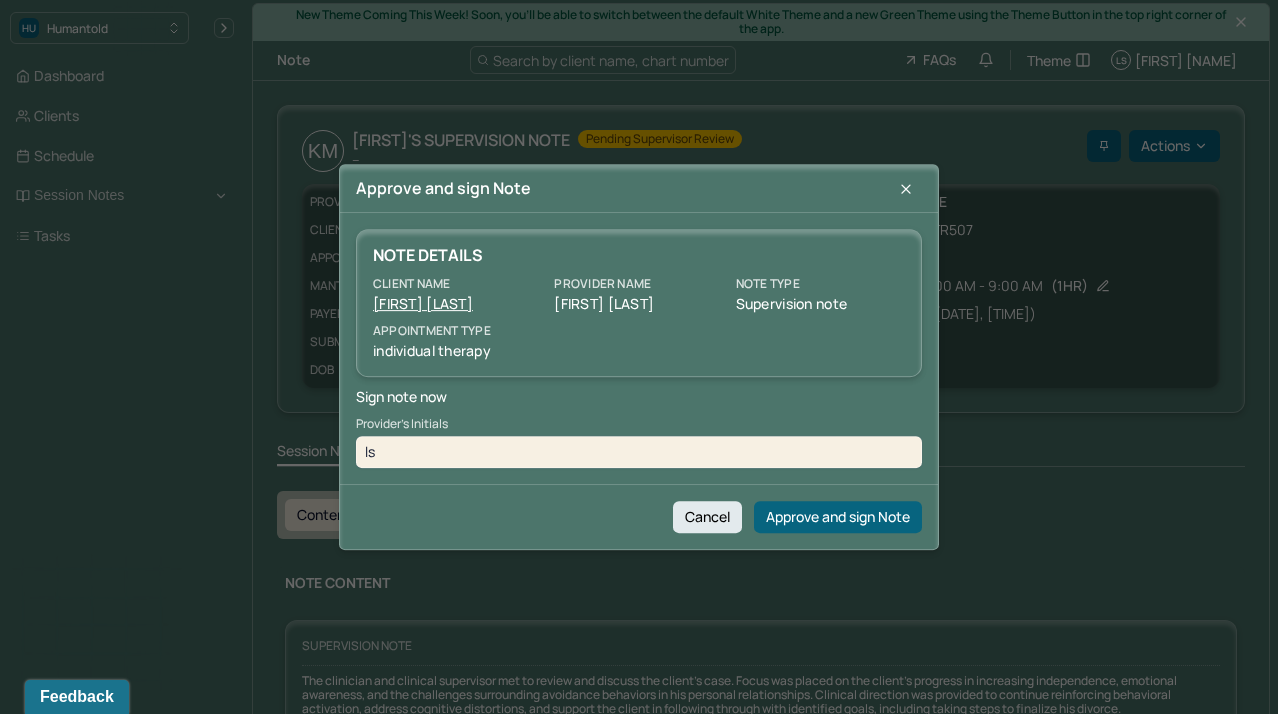 type on "ls" 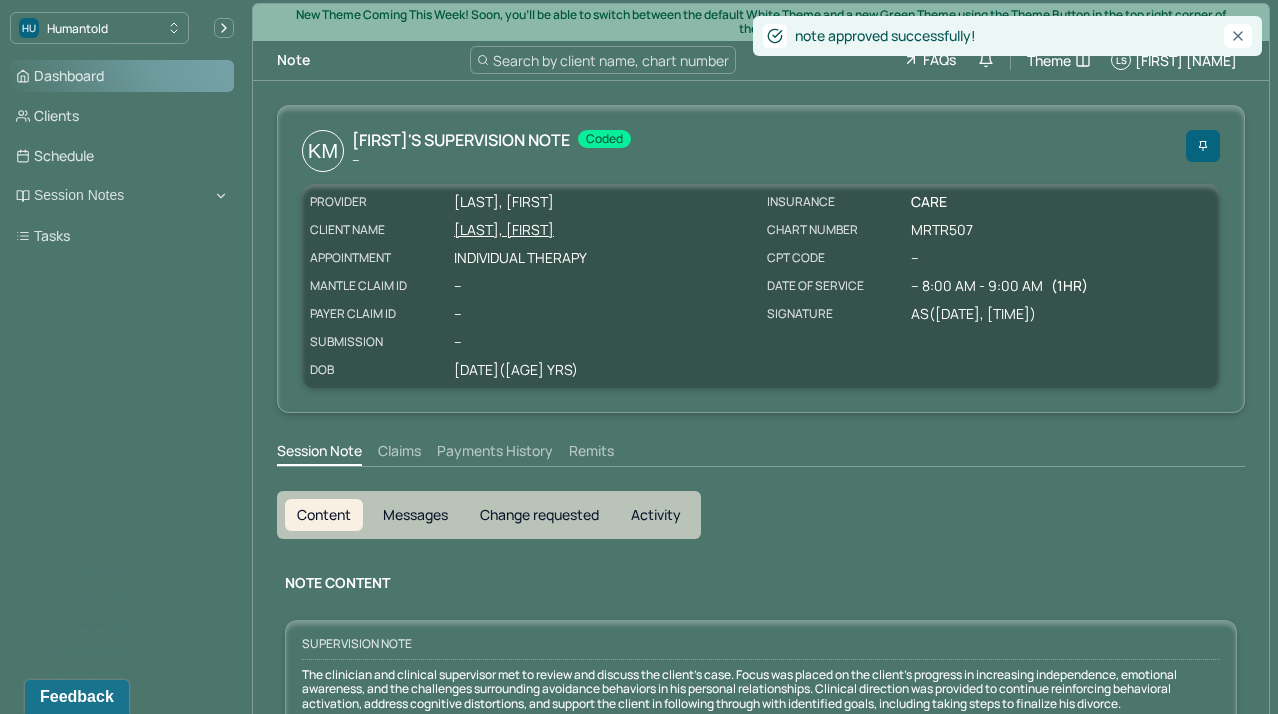 click on "Dashboard" at bounding box center [122, 76] 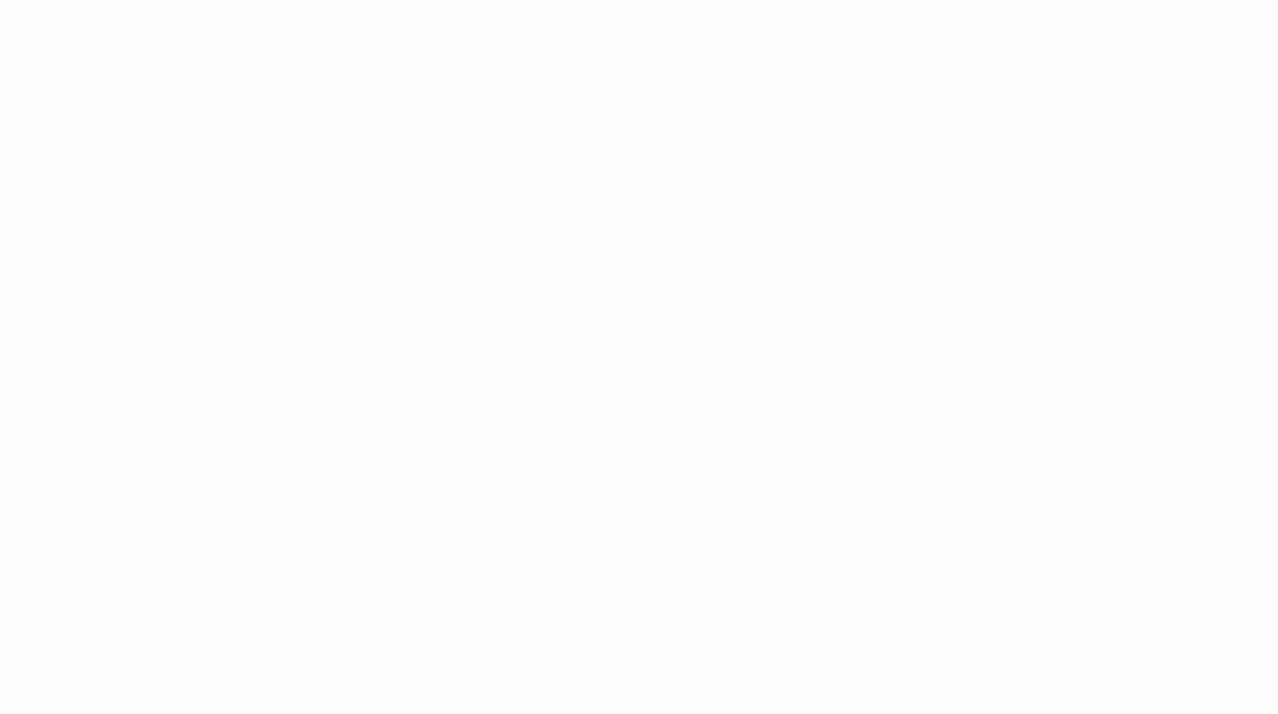 scroll, scrollTop: 0, scrollLeft: 0, axis: both 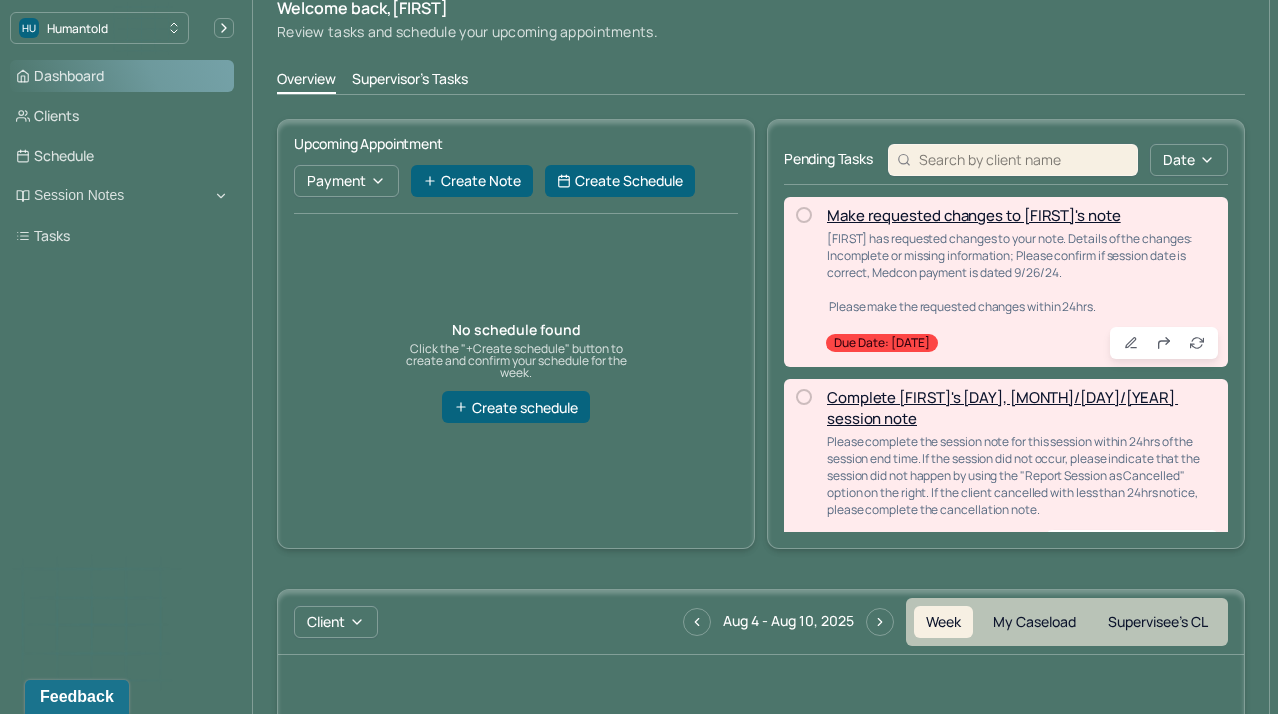 click on "Dashboard" at bounding box center (122, 76) 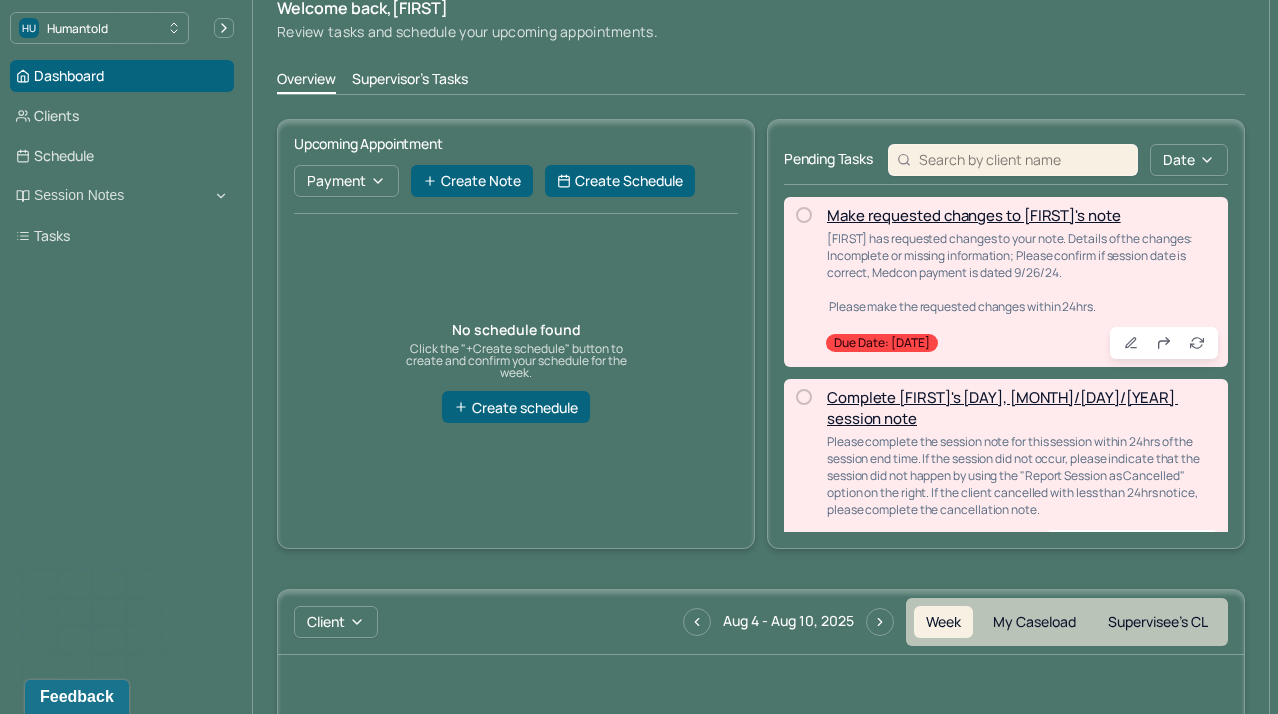 click on "Supervisor's Tasks" at bounding box center [410, 81] 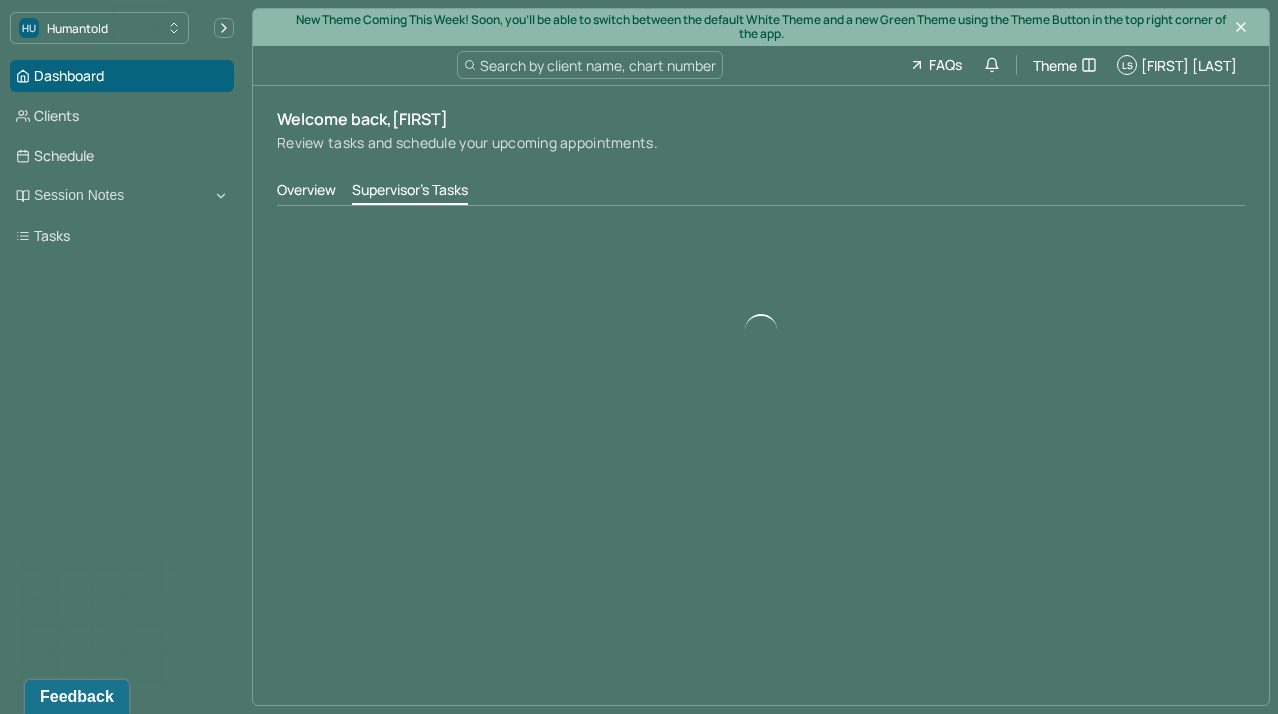 scroll, scrollTop: 0, scrollLeft: 0, axis: both 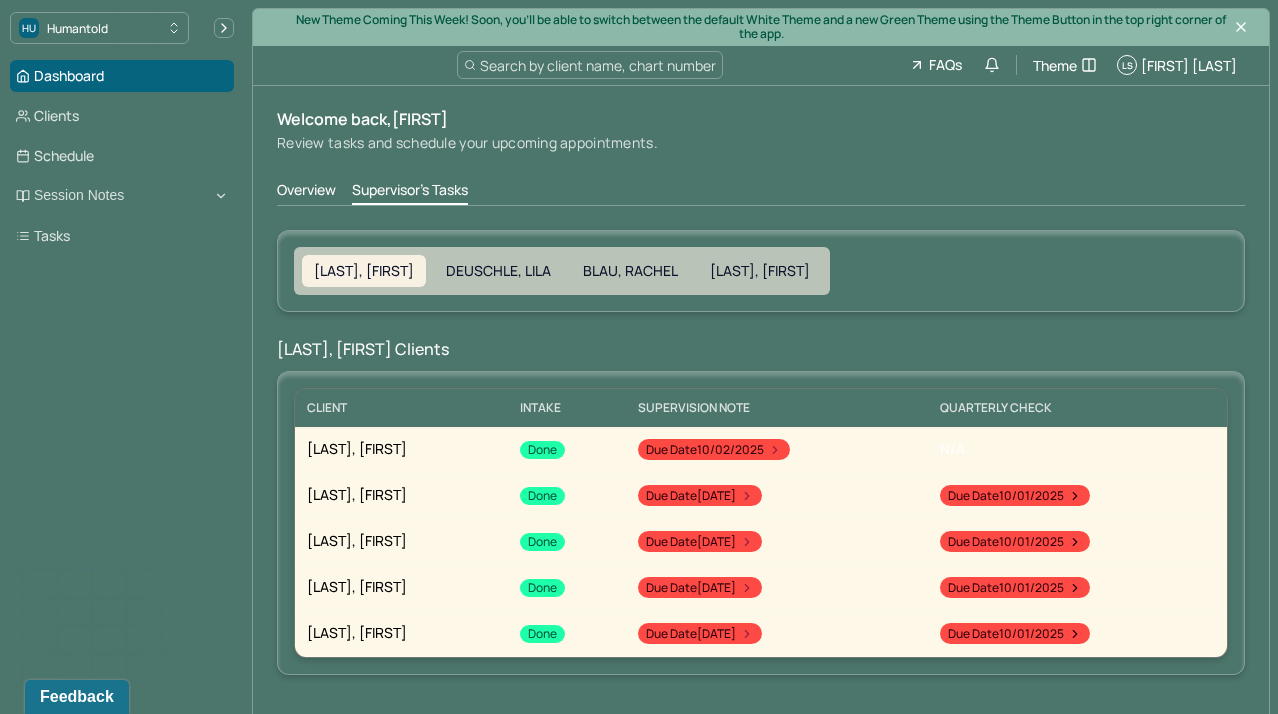 click on "Welcome back,  Lisa Review tasks and schedule your upcoming appointments. Overview Supervisor's Tasks SALGADO, ANDRES DEUSCHLE, LILA BLAU, RACHEL FOPPIANO, BRIANNA SALGADO, ANDRES Clients CLIENT Intake SUPERVISION NOTE QUARTERLY CHECK ADAMES NUNEZ, KEVI Done Due date  10/02/2025 N/A MAGEE, KEVIN Done Due date  10/07/2025 Due date  10/01/2025 CUSCUNA III, ROCCO Done Due date  10/12/2025 Due date  10/01/2025 CRESCENZO, TIMOTHY Done Due date  10/12/2025 Due date  10/01/2025 TAGGART, ZAKARY Done Due date  10/27/2025 Due date  10/01/2025 Notes Requiring Signature Review Zakary's session note from Andres Please review the session note for this session within 24hrs Due date: 08/02/2025 Review Jadelyn's session note from Lila Please review the session note for this session within 24hrs Due date: 08/05/2025 Review Peter's session note from Lila Please review the session note for this session within 24hrs Due date: 08/05/2025 Review Joseph's session note from Rachel Due date: 08/05/2025" at bounding box center [761, 667] 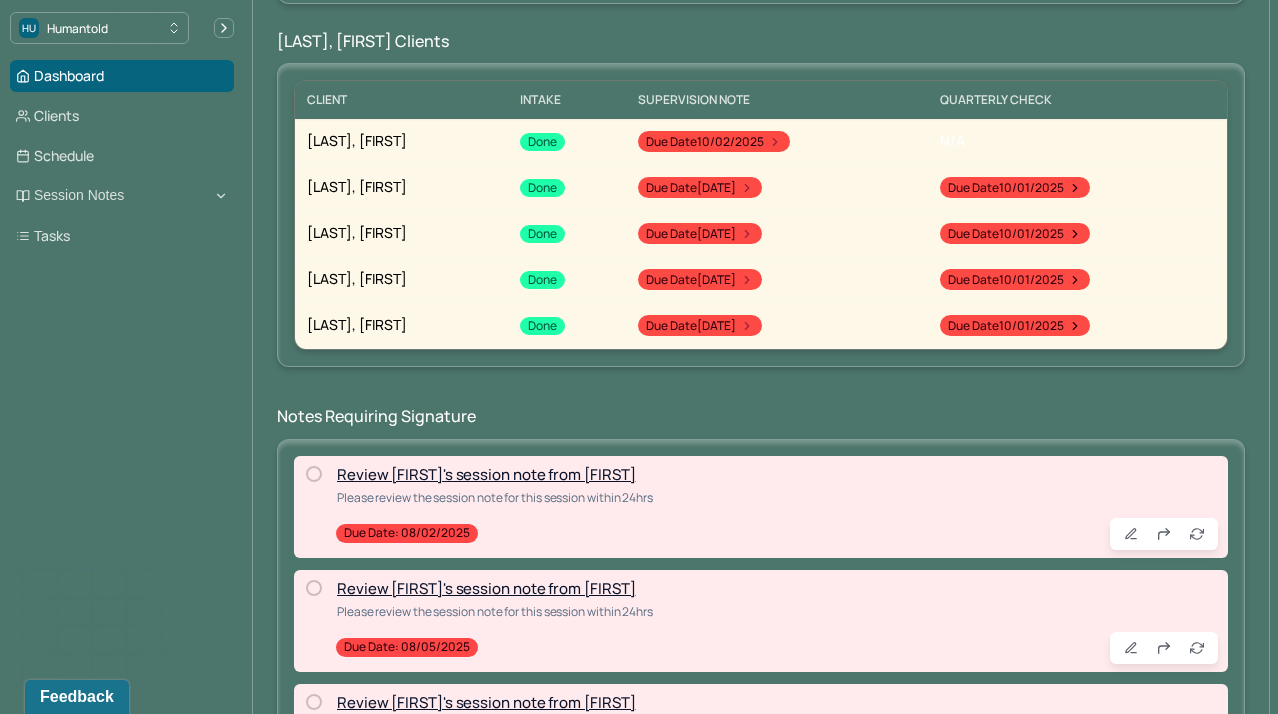 scroll, scrollTop: 330, scrollLeft: 0, axis: vertical 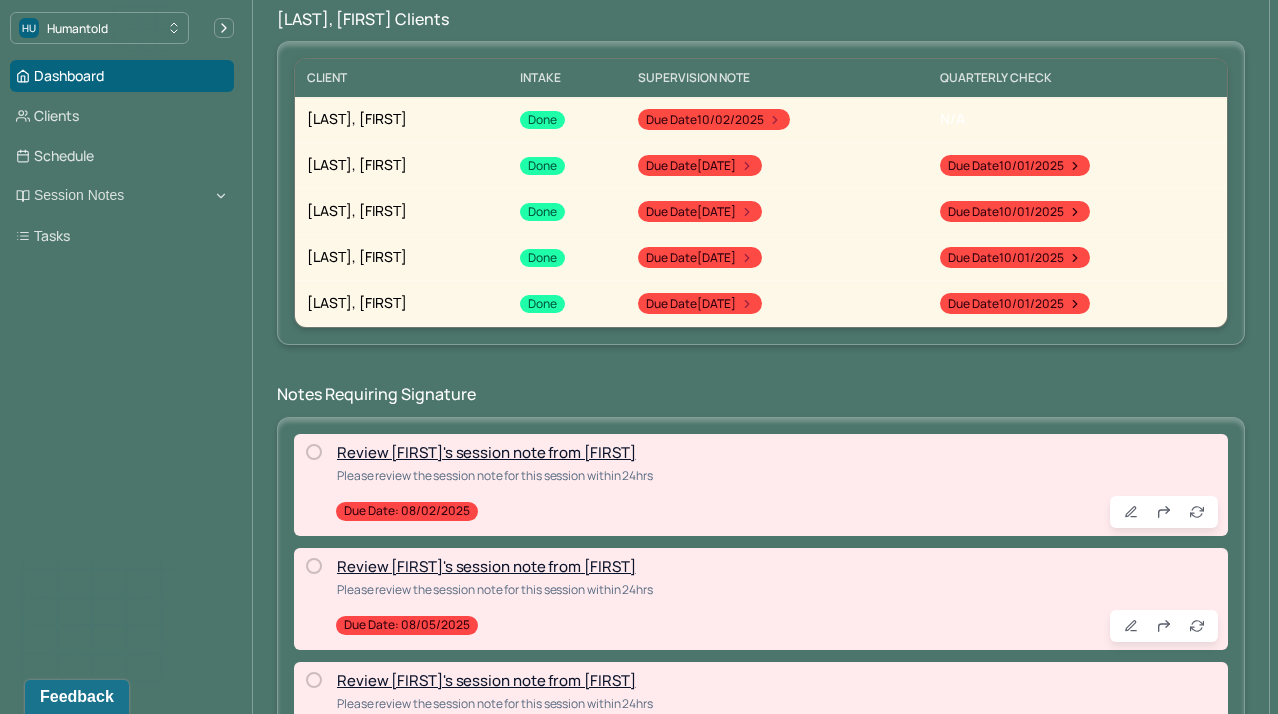 click on "Review Zakary's session note from Andres" at bounding box center [486, 452] 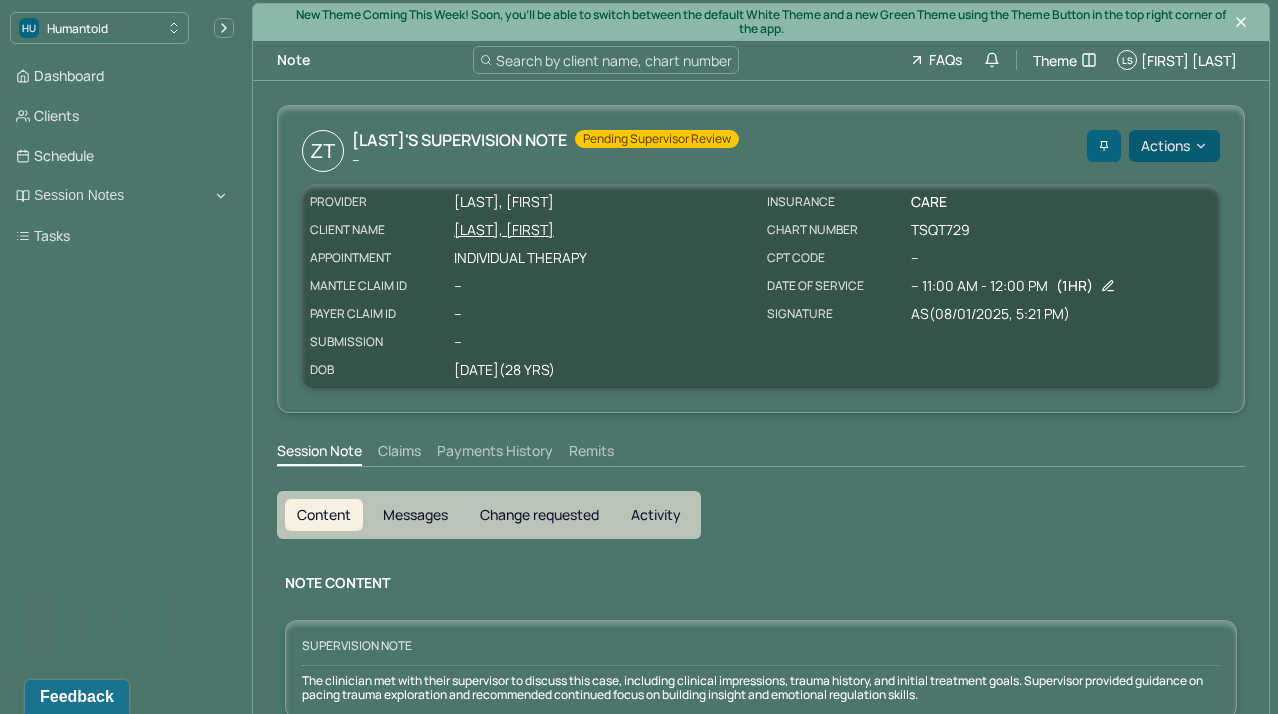 click on "Actions" at bounding box center (1174, 146) 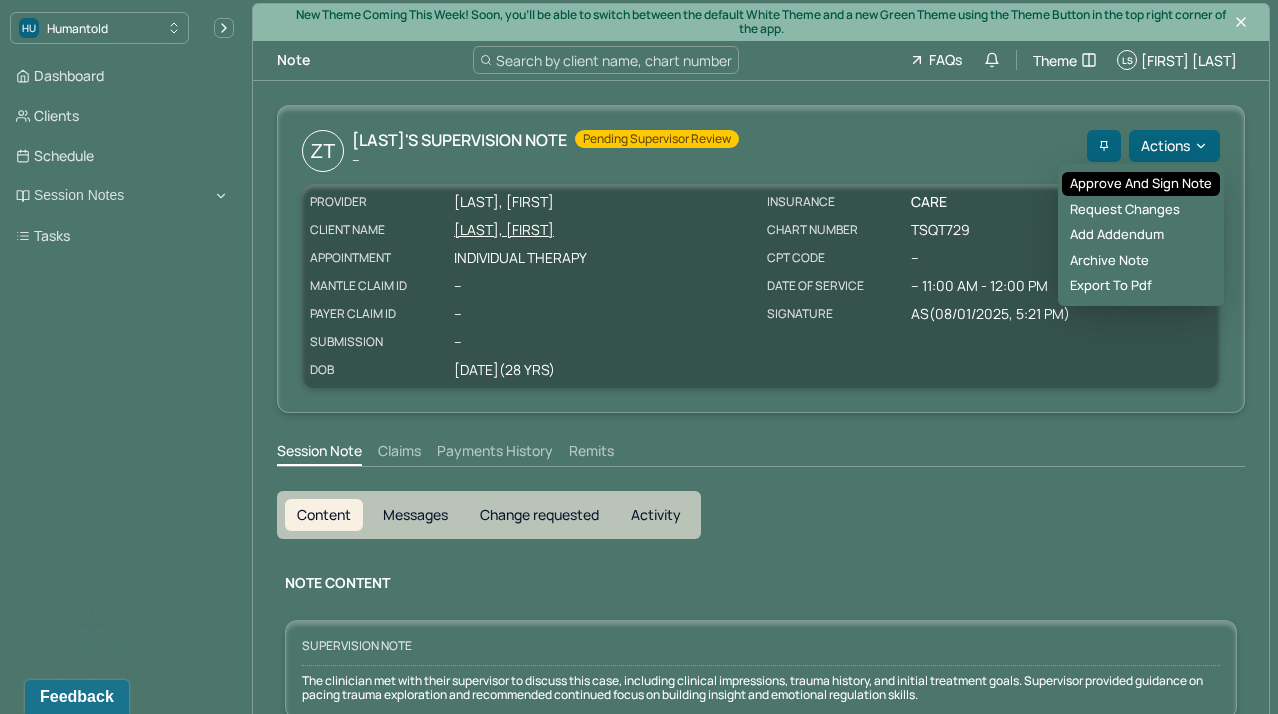click on "Approve and sign note" at bounding box center [1141, 184] 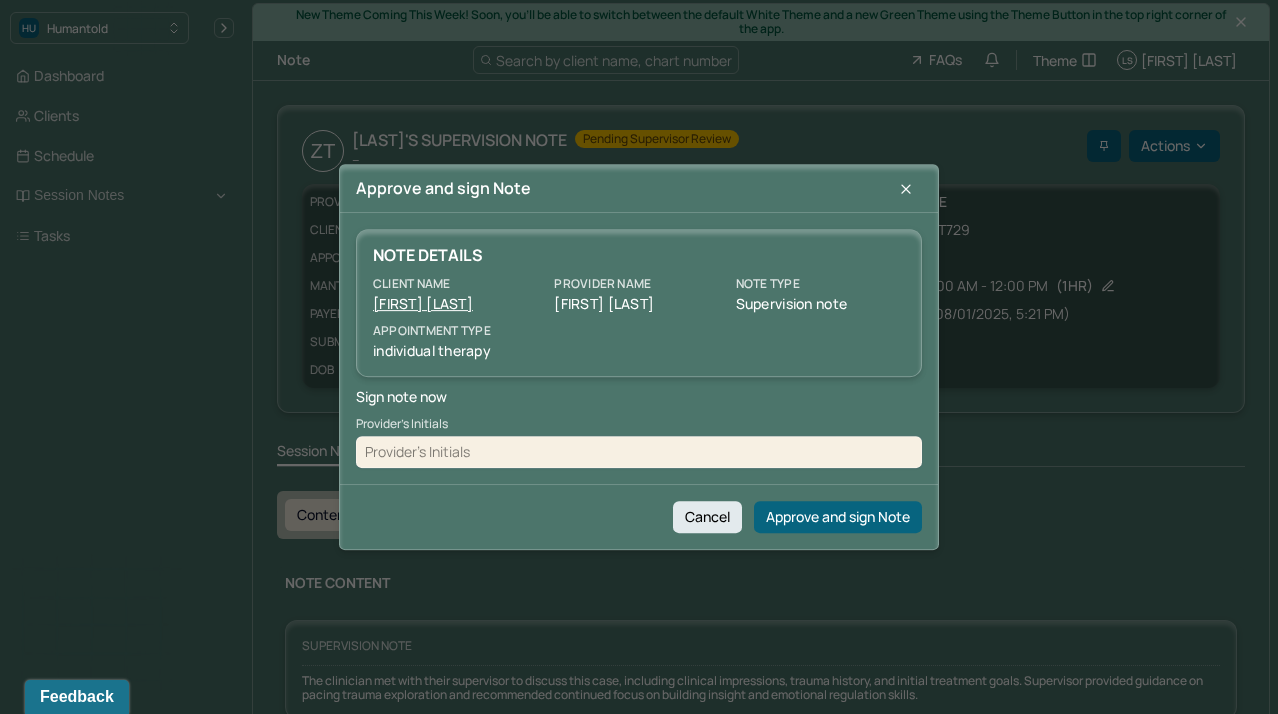 click at bounding box center (639, 452) 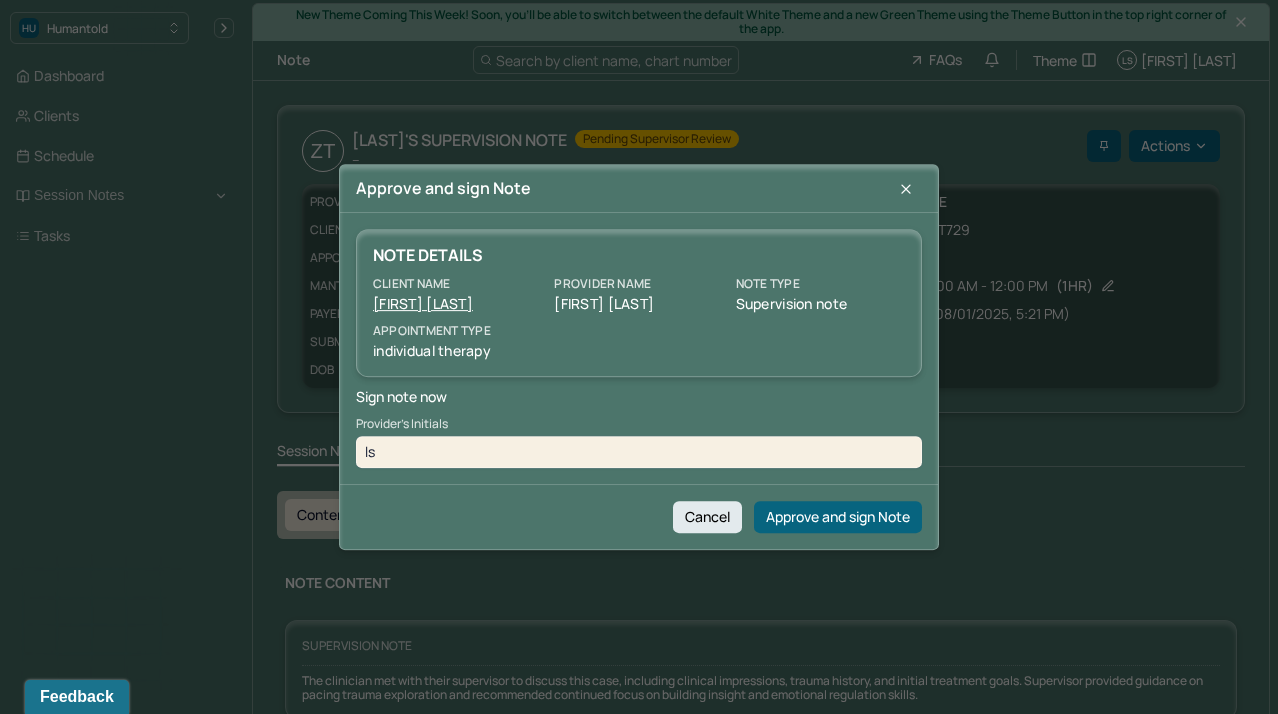 type on "ls" 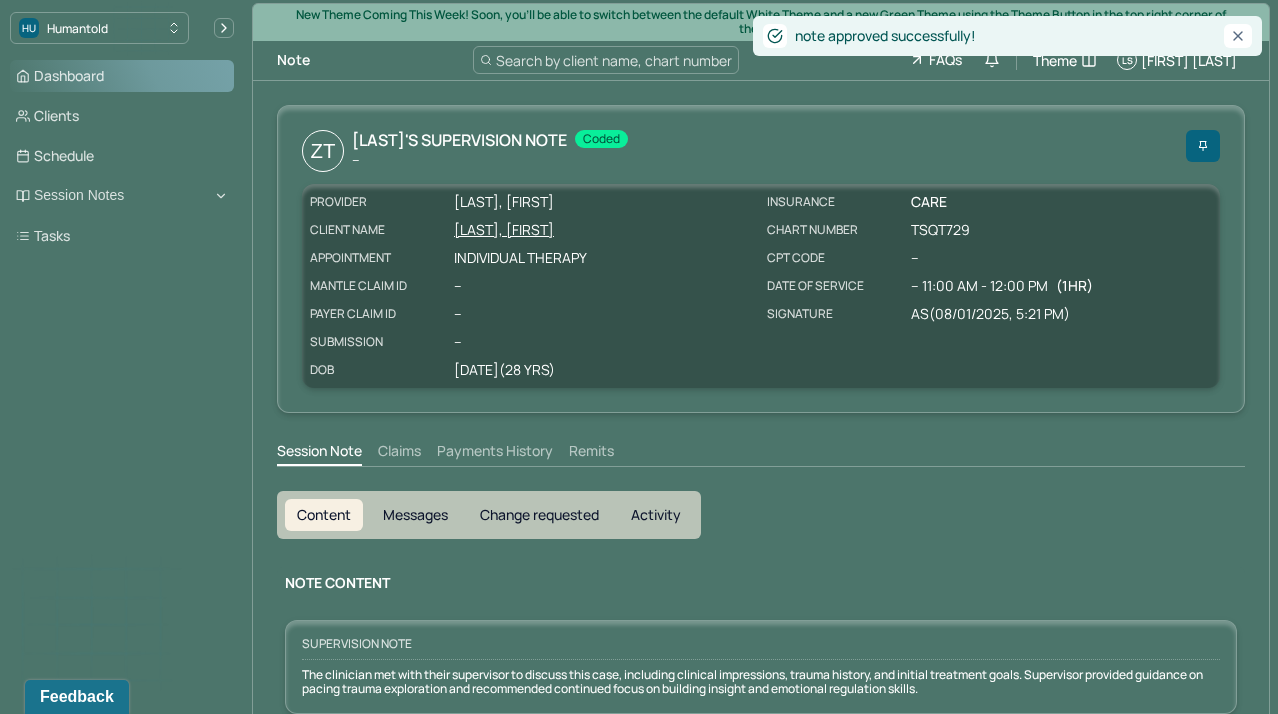 click on "Dashboard" at bounding box center (122, 76) 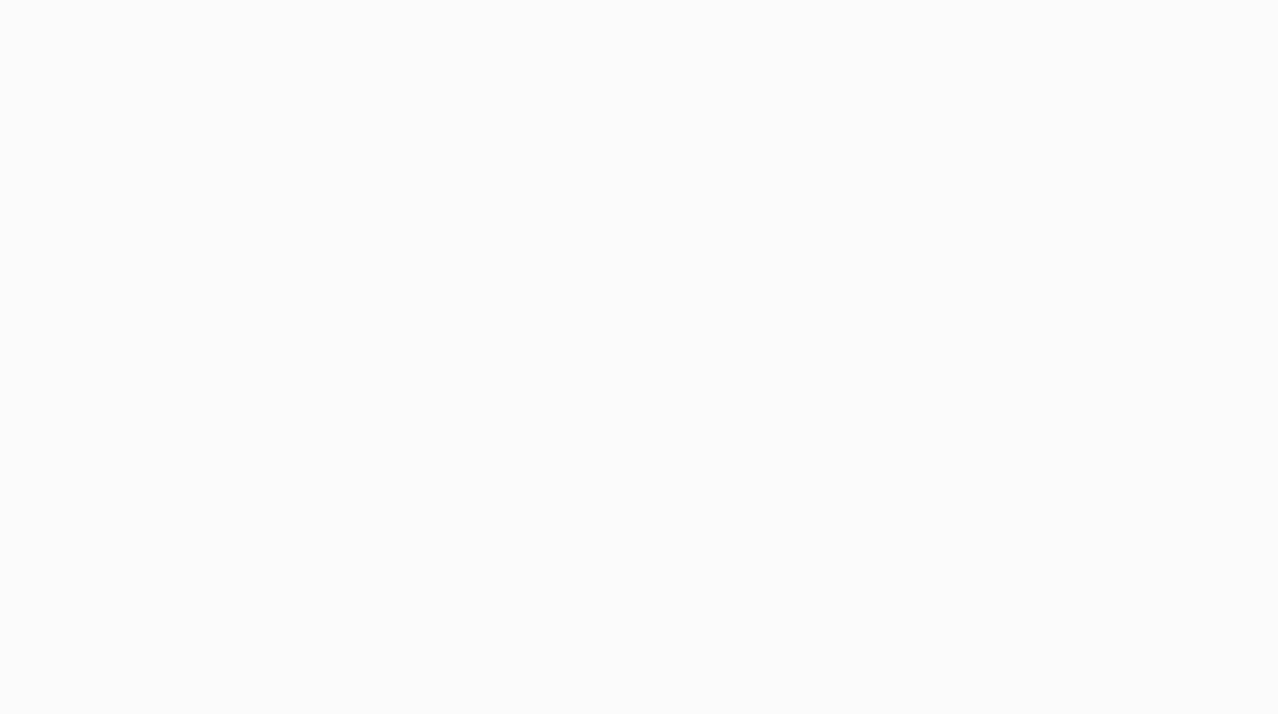 scroll, scrollTop: 0, scrollLeft: 0, axis: both 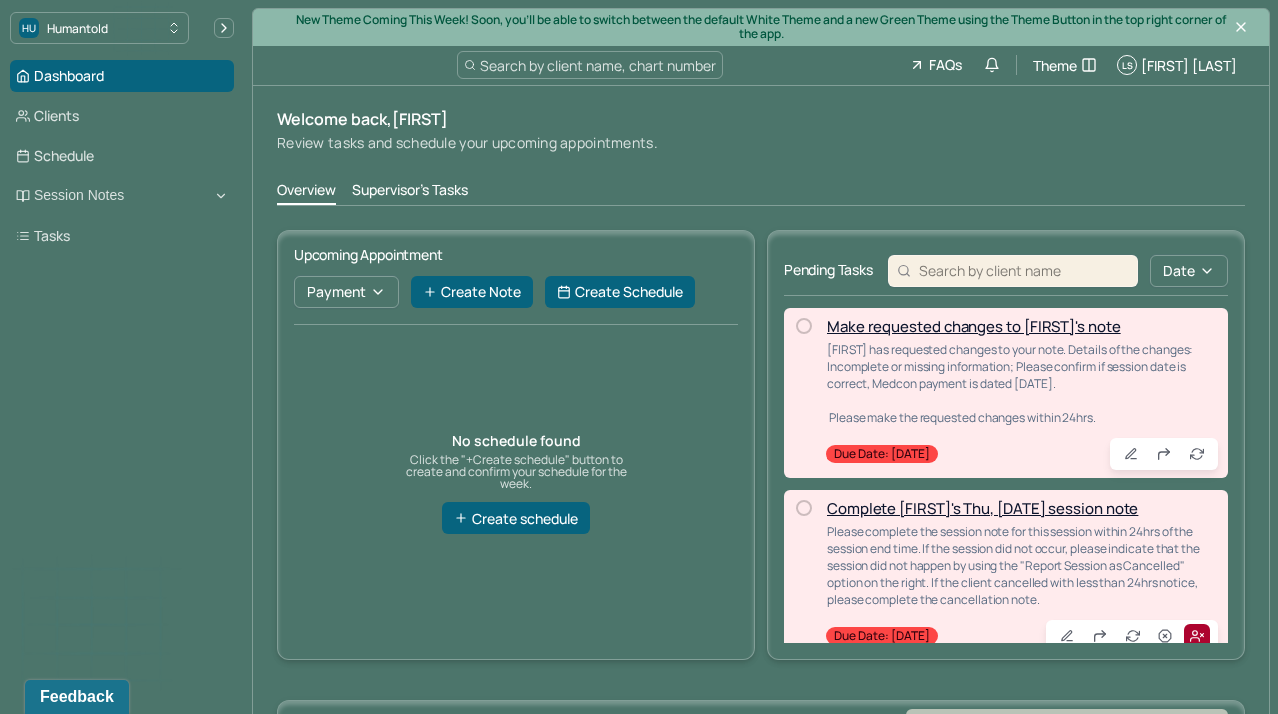 click on "Supervisor's Tasks" at bounding box center (410, 192) 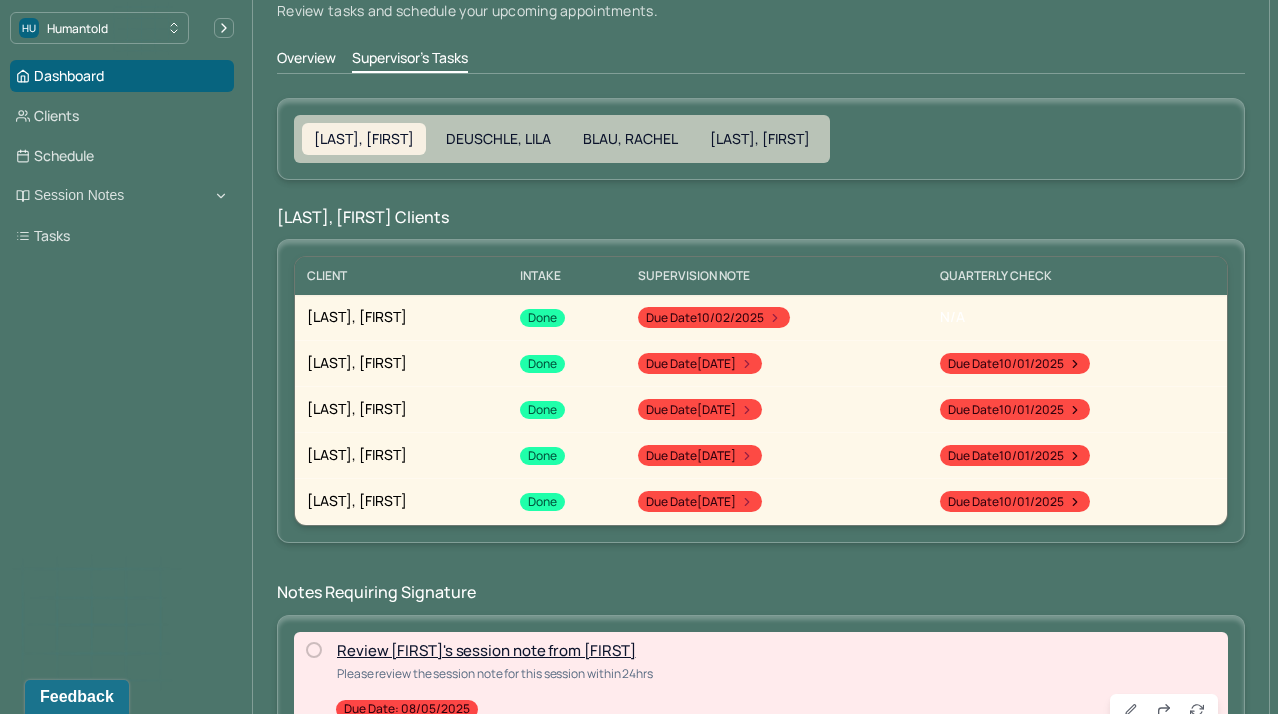 scroll, scrollTop: 133, scrollLeft: 0, axis: vertical 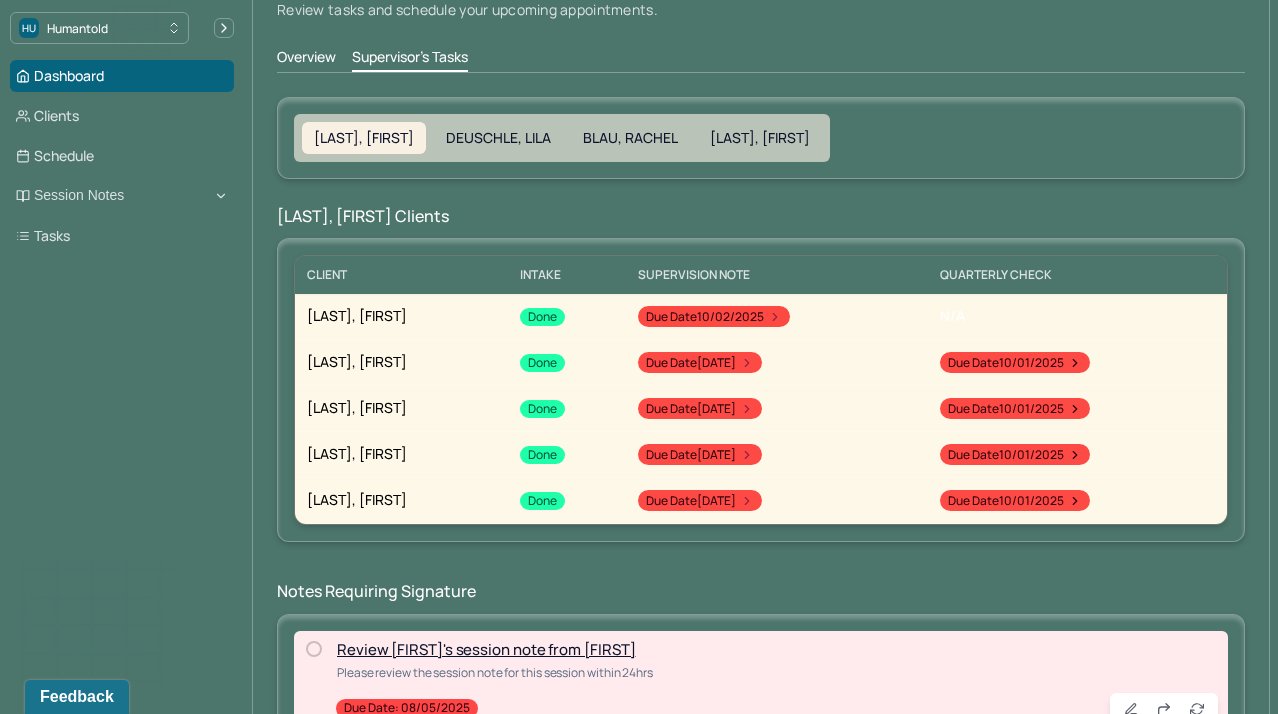 click on "Review [FIRST]'s session note from [FIRST]" at bounding box center [486, 649] 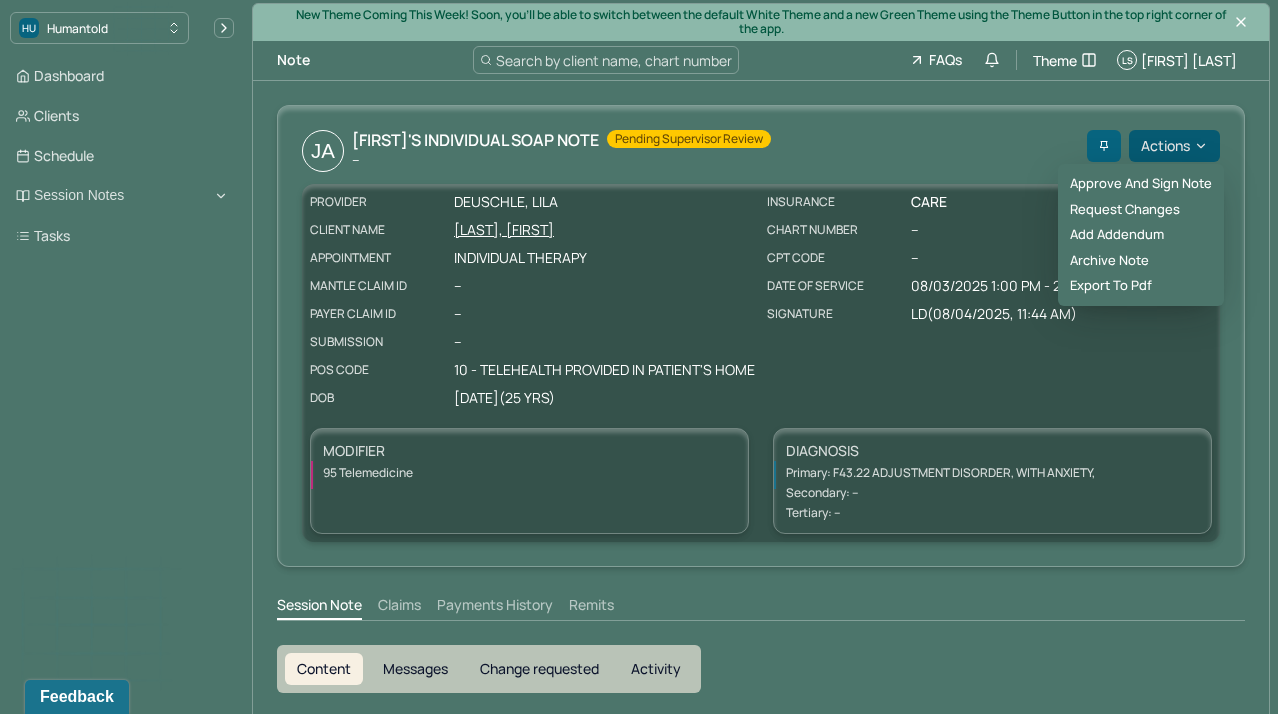 click on "Actions" at bounding box center [1174, 146] 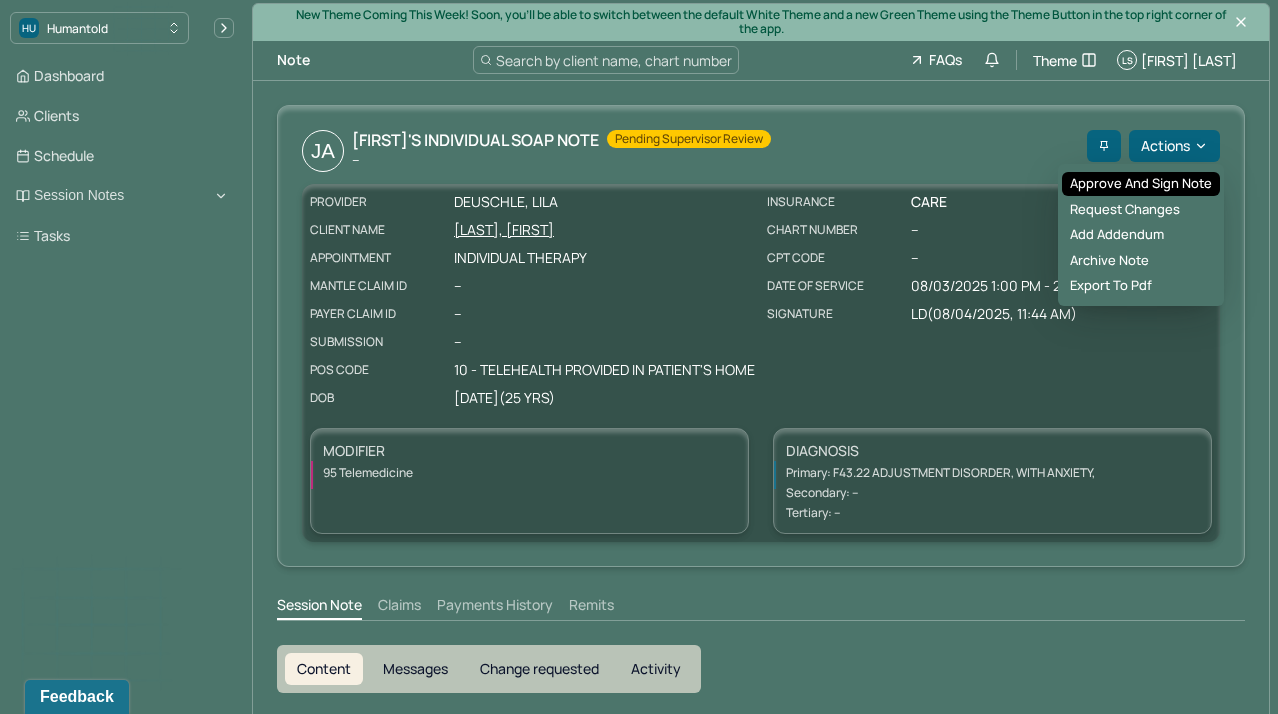 click on "Approve and sign note" at bounding box center [1141, 184] 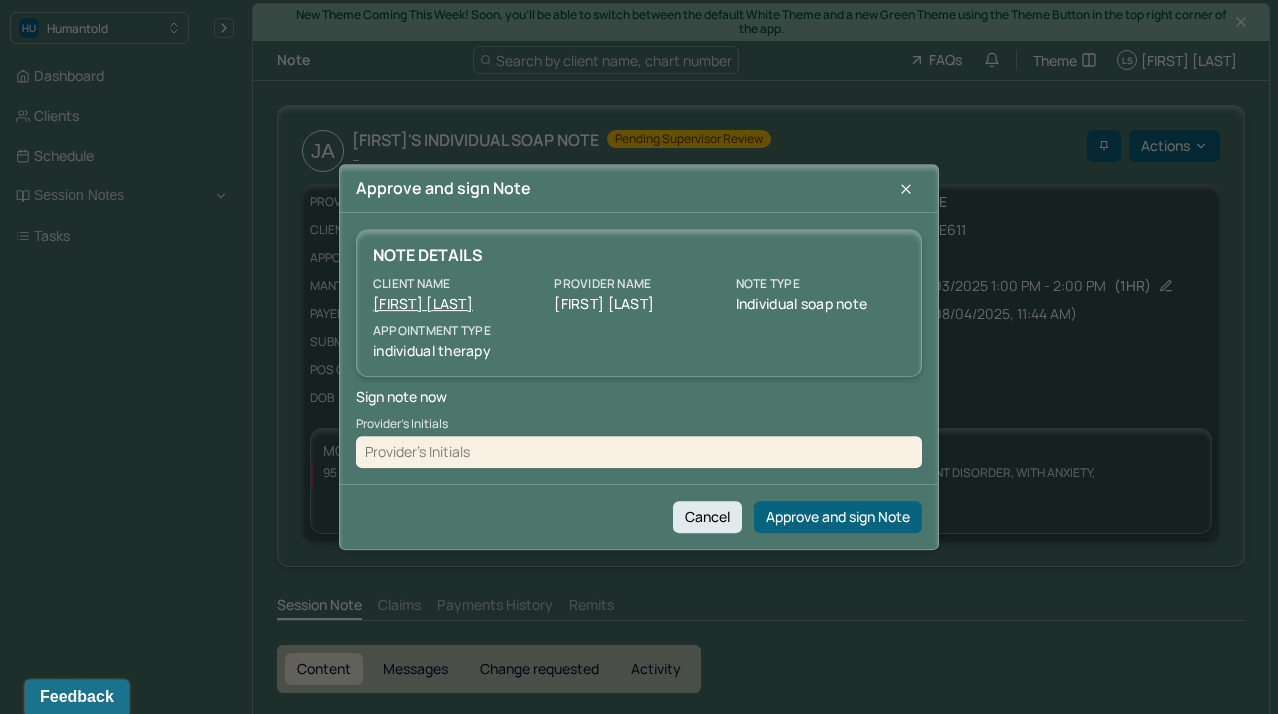 click at bounding box center (639, 452) 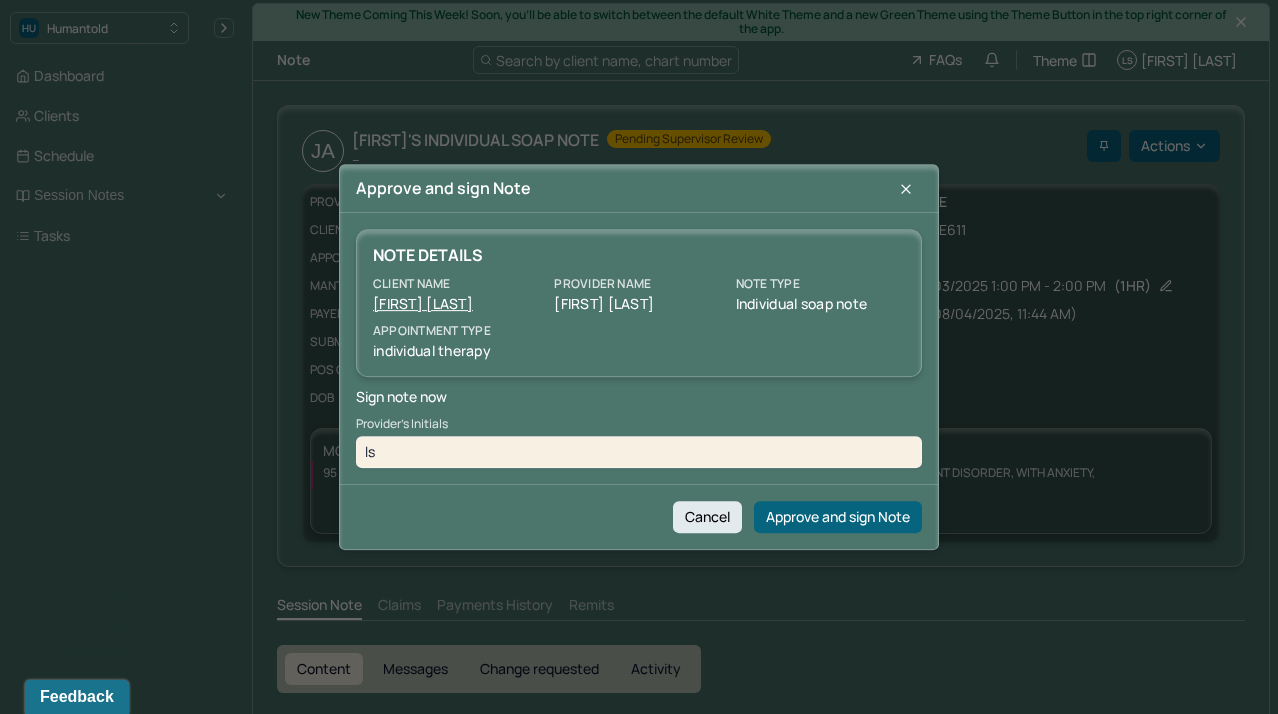 type on "ls" 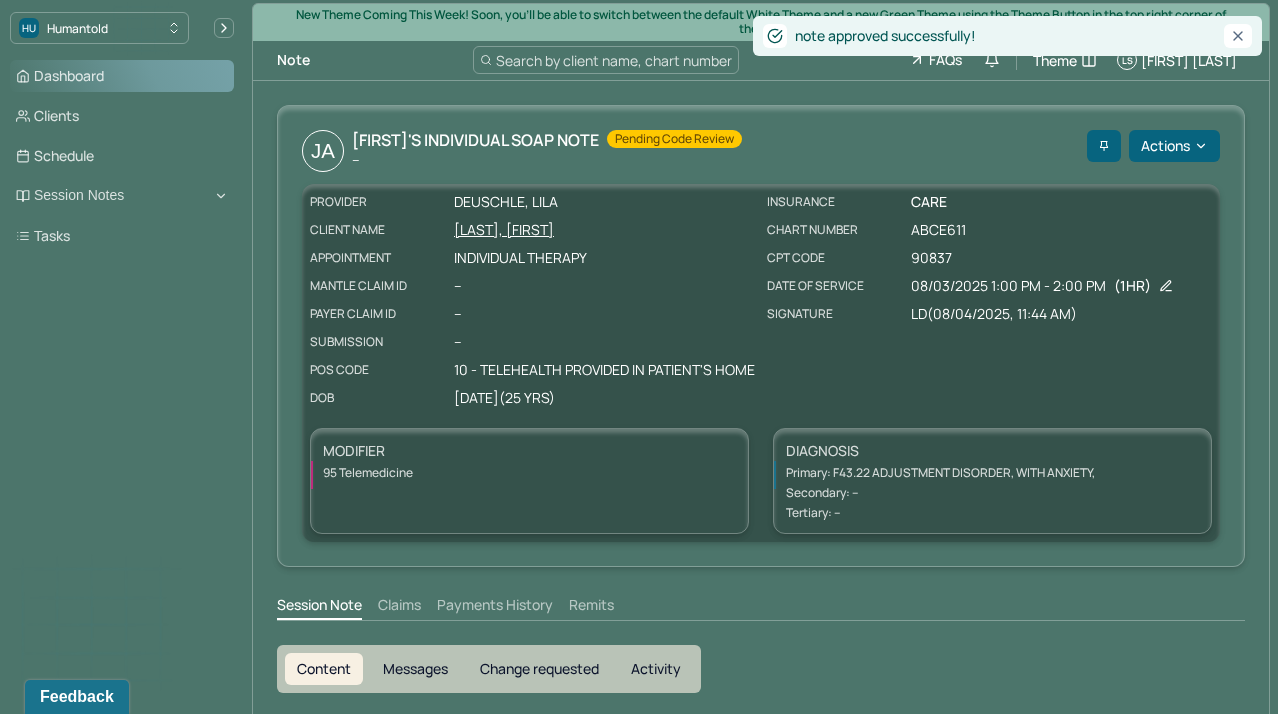 click on "Dashboard" at bounding box center [122, 76] 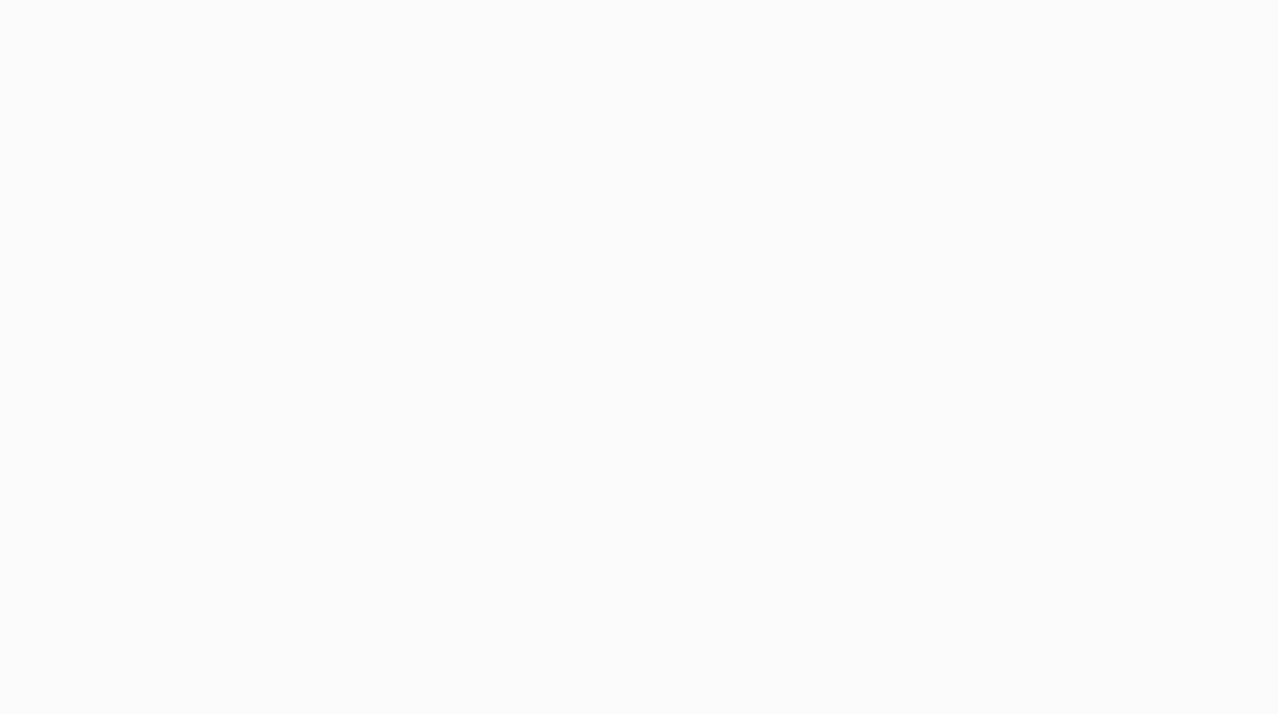 scroll, scrollTop: 0, scrollLeft: 0, axis: both 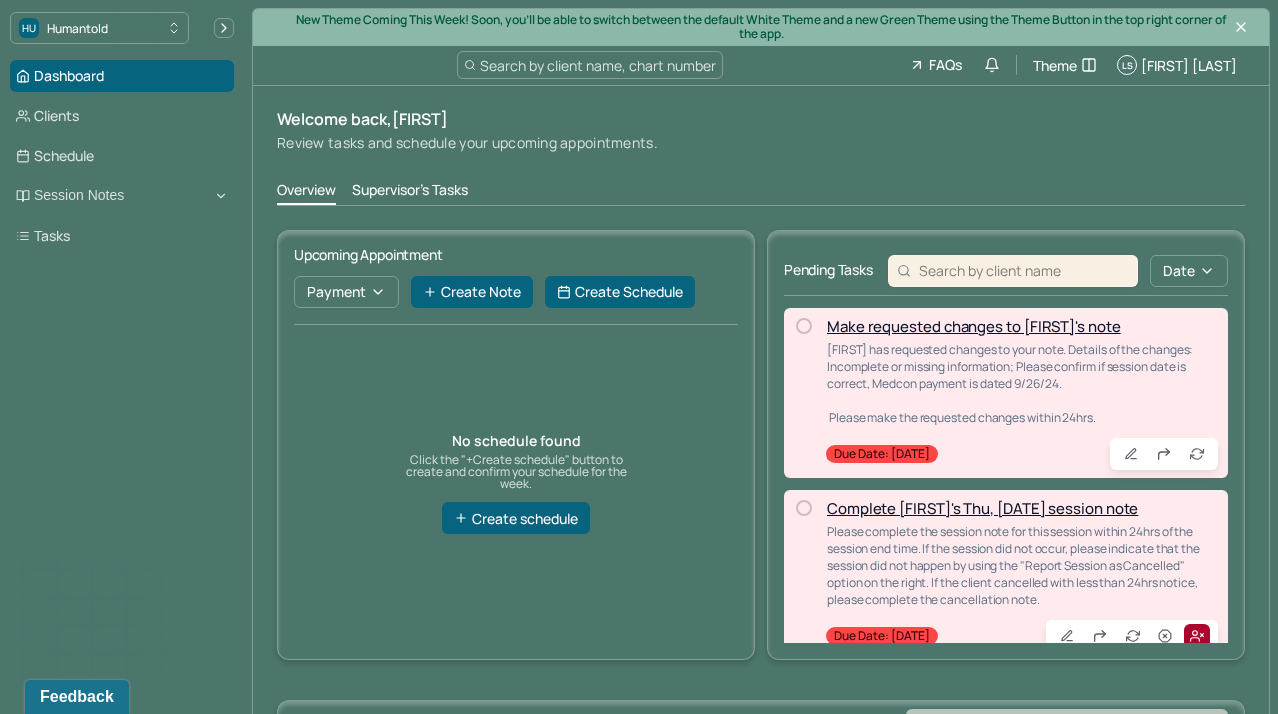 click on "Supervisor's Tasks" at bounding box center [410, 192] 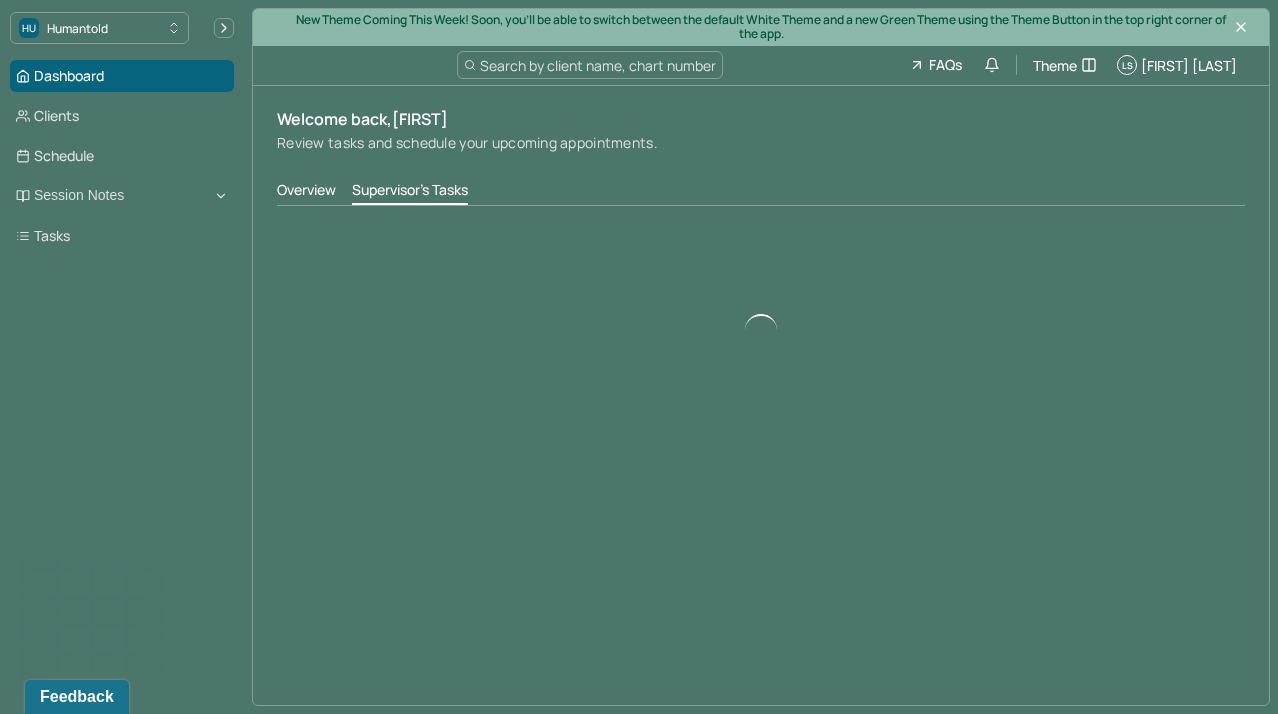 click on "Overview Supervisor's Tasks" at bounding box center [761, 193] 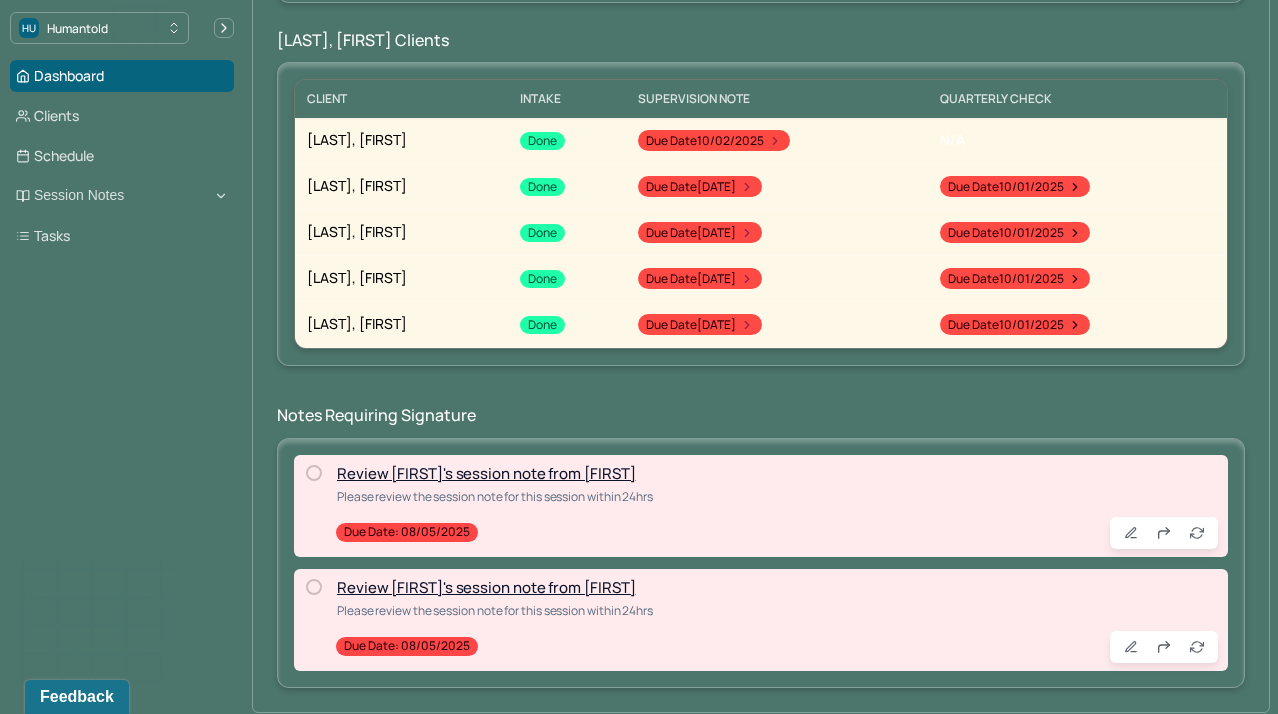 scroll, scrollTop: 308, scrollLeft: 0, axis: vertical 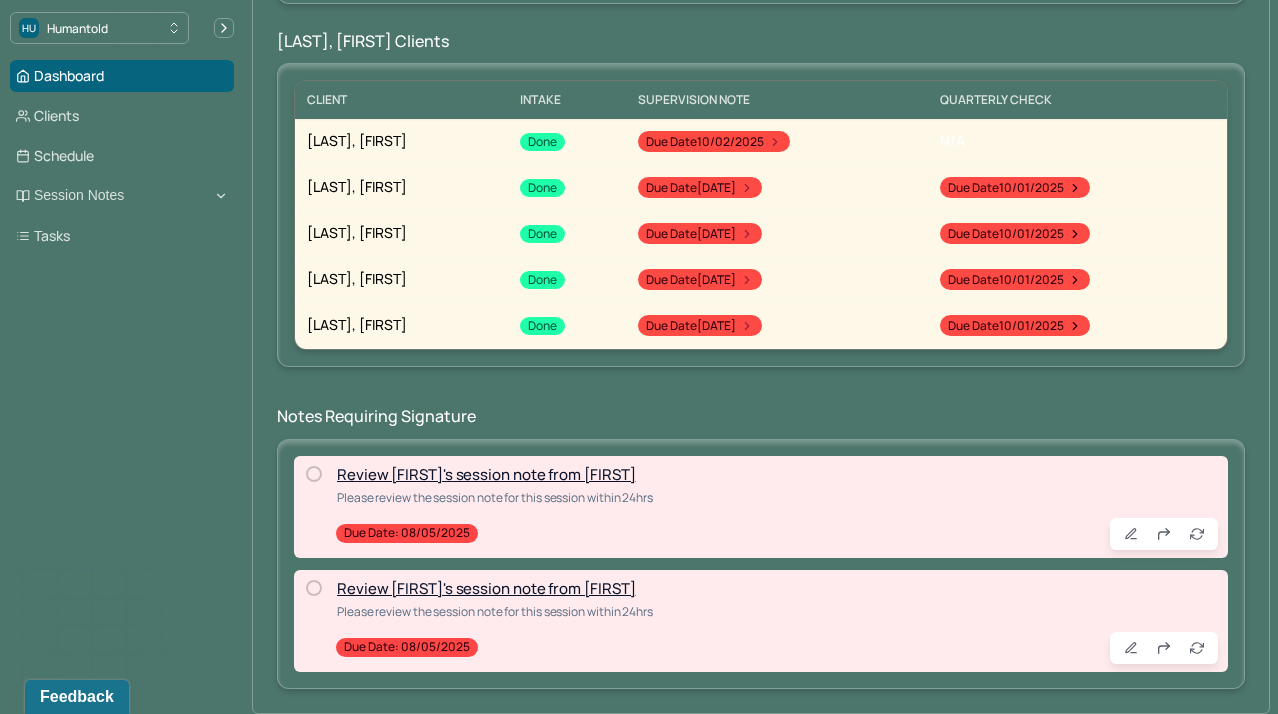 click on "Review [FIRST]'s session note from [FIRST]" at bounding box center (486, 474) 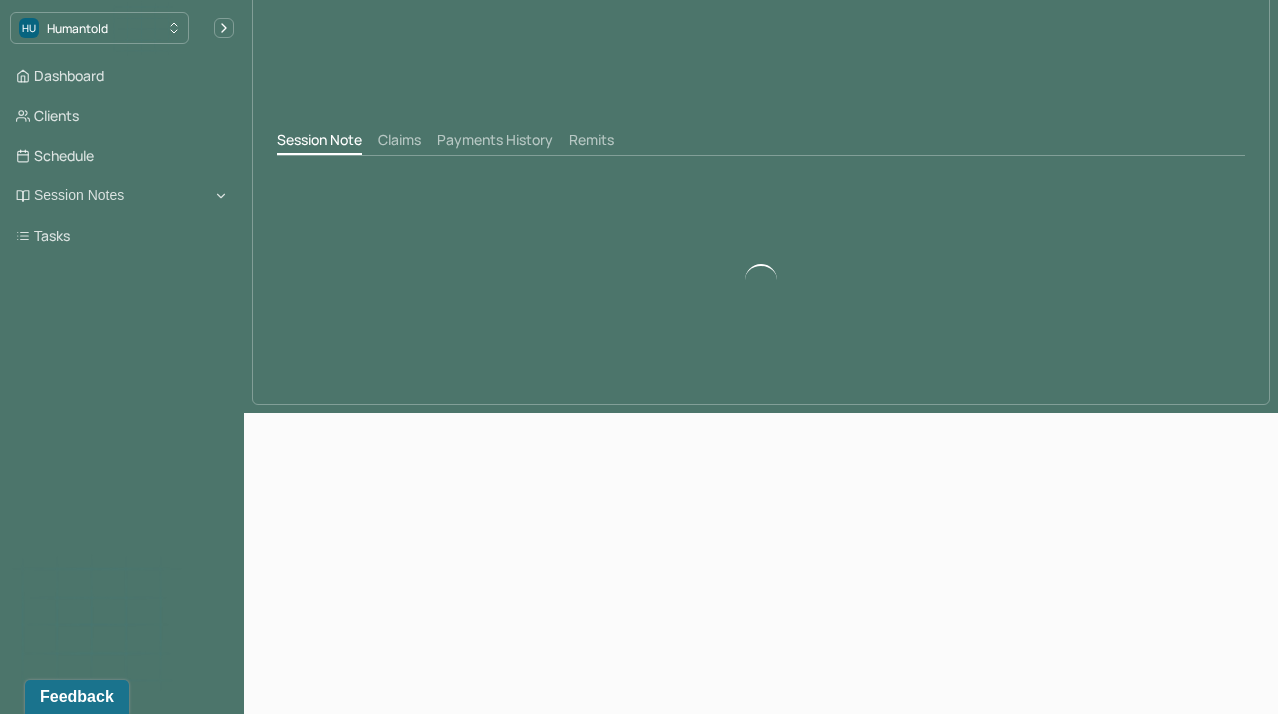 scroll, scrollTop: 5, scrollLeft: 0, axis: vertical 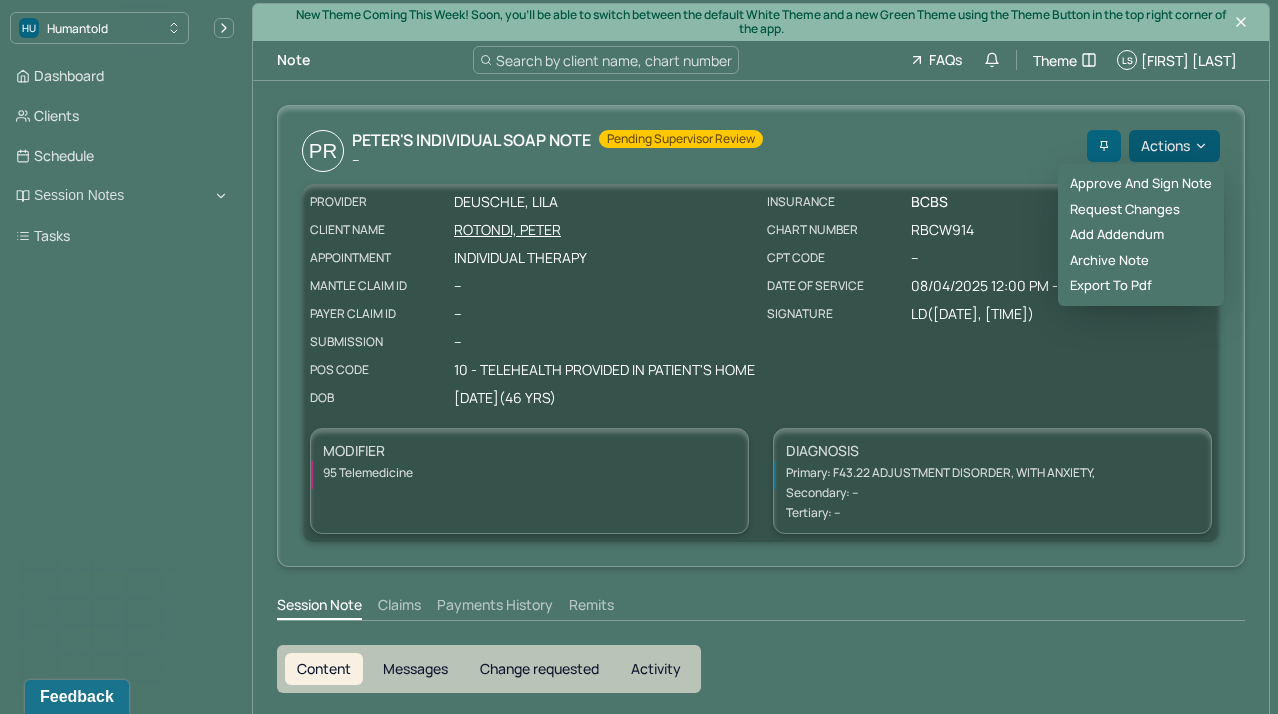 click on "Actions" at bounding box center (1174, 146) 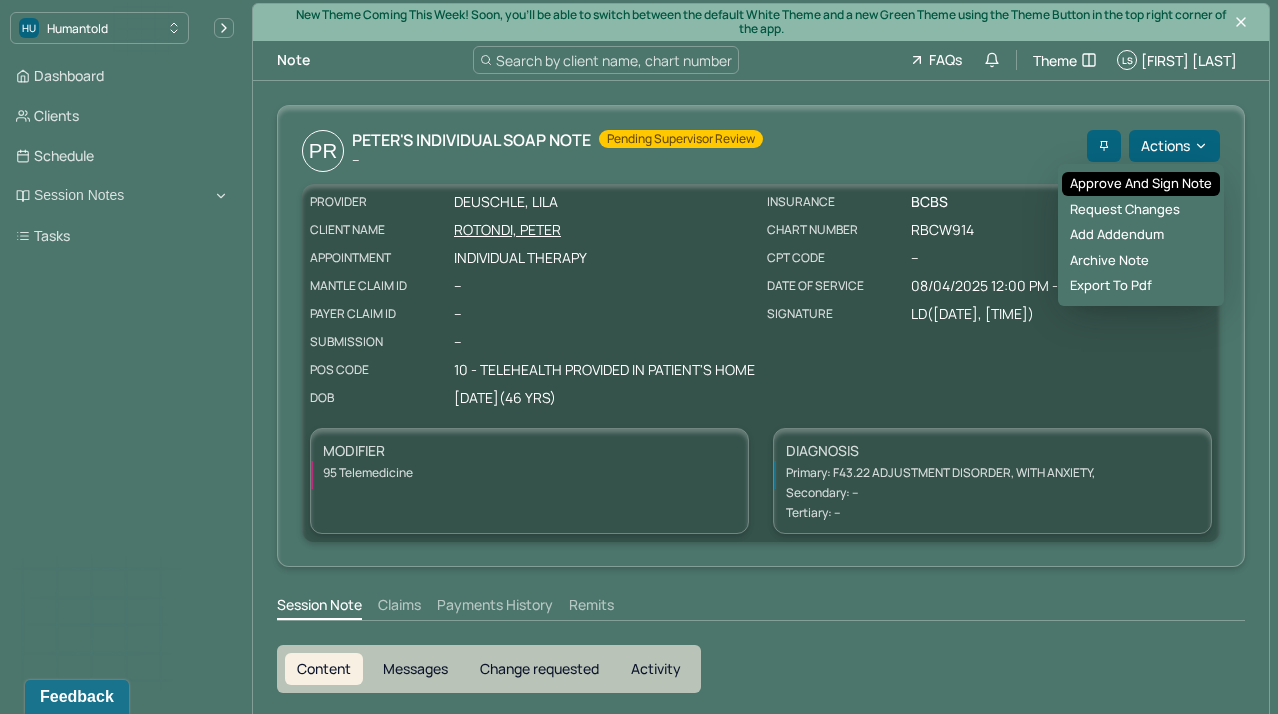click on "Approve and sign note" at bounding box center (1141, 184) 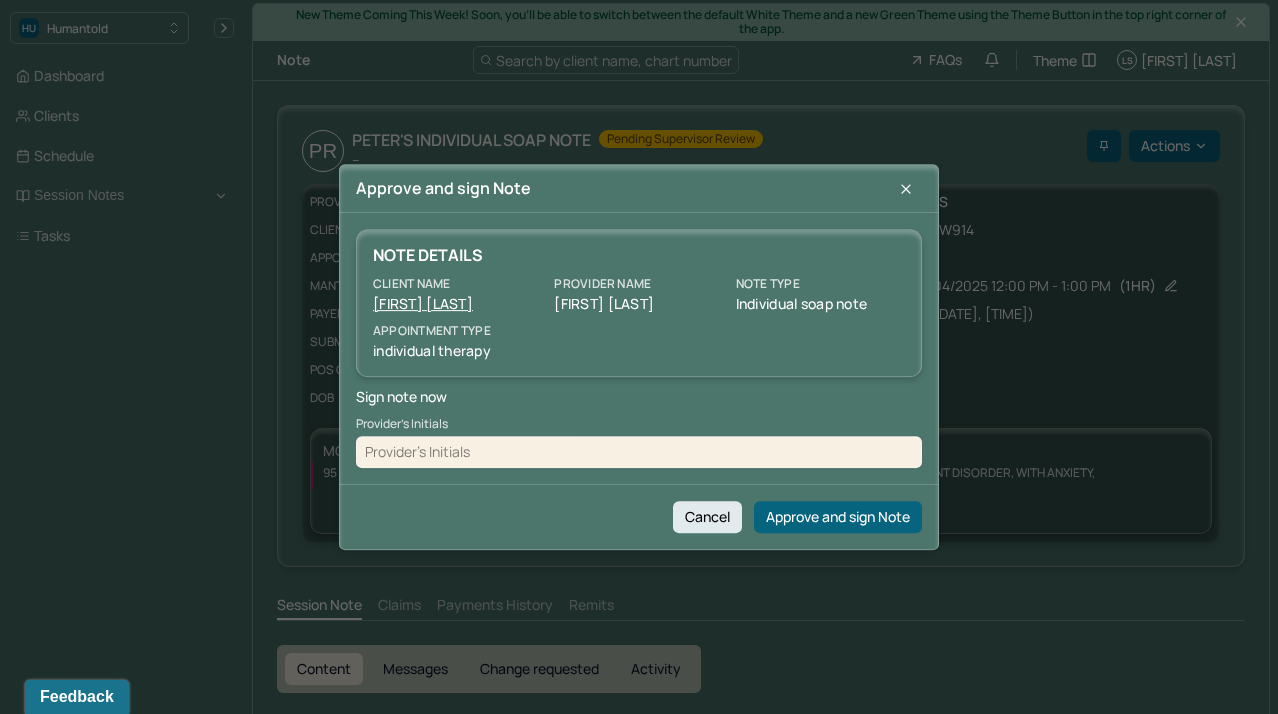 click at bounding box center (639, 452) 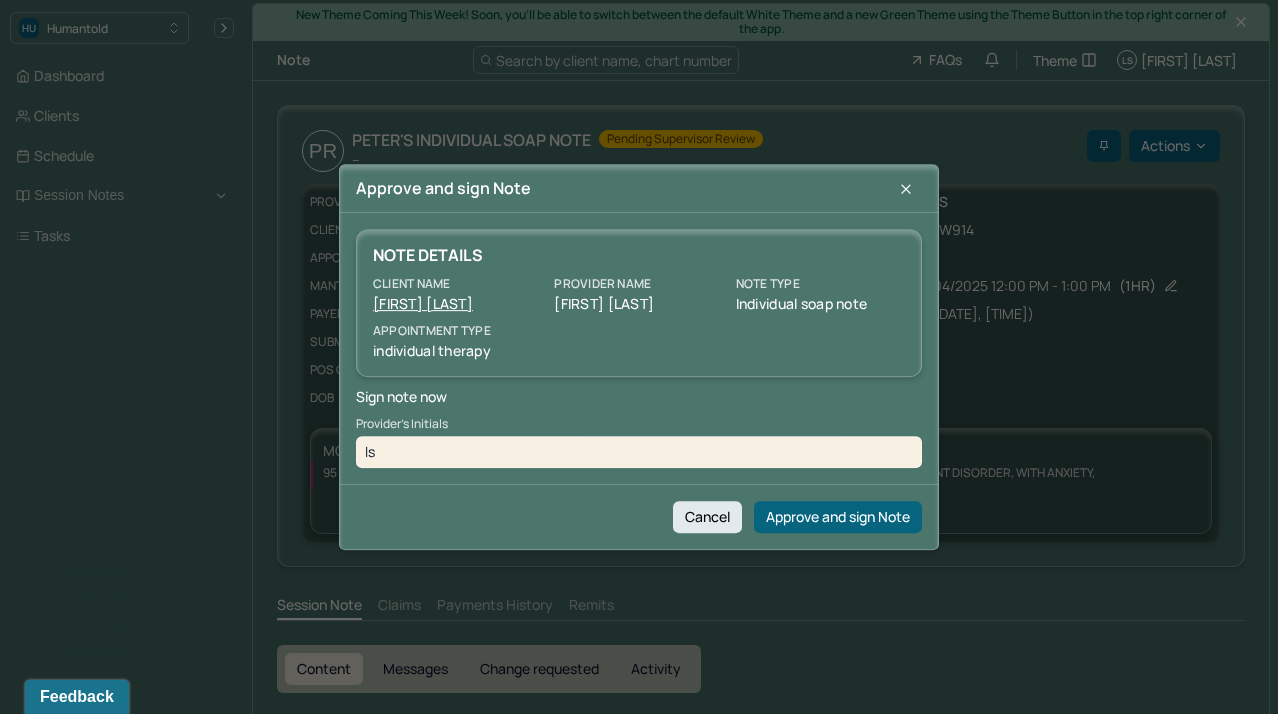 type on "ls" 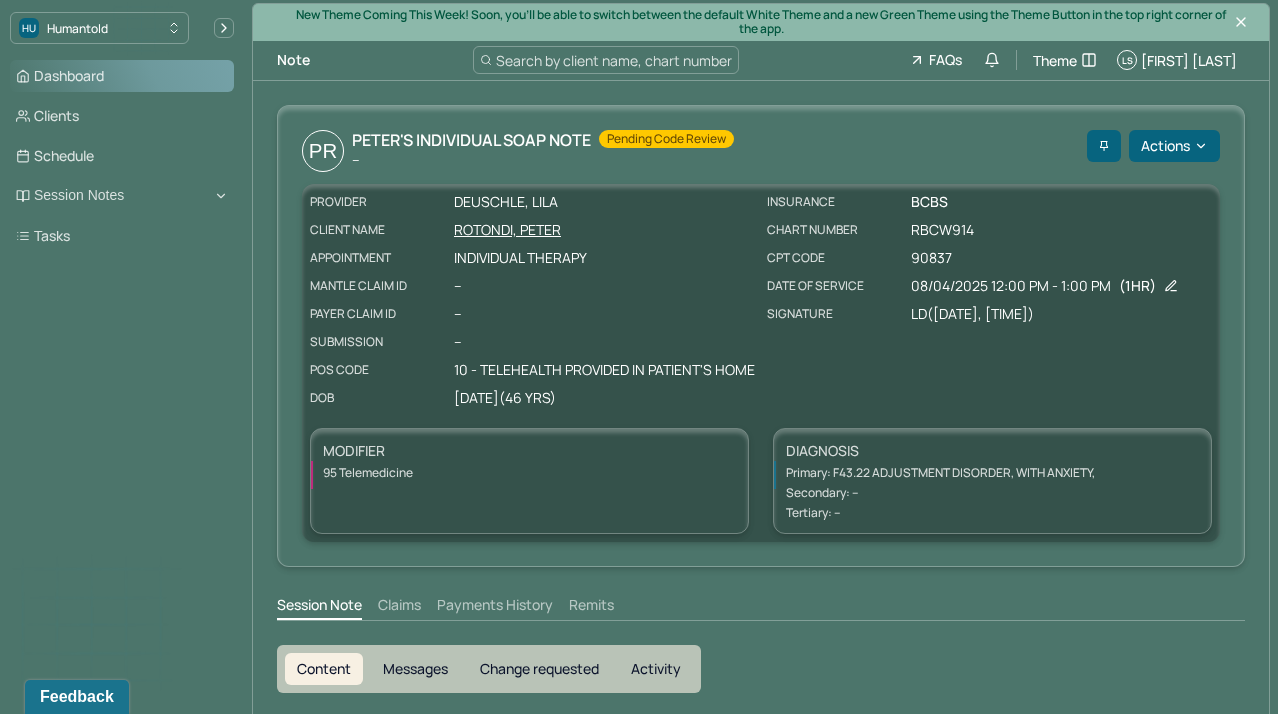 click on "Dashboard" at bounding box center [122, 76] 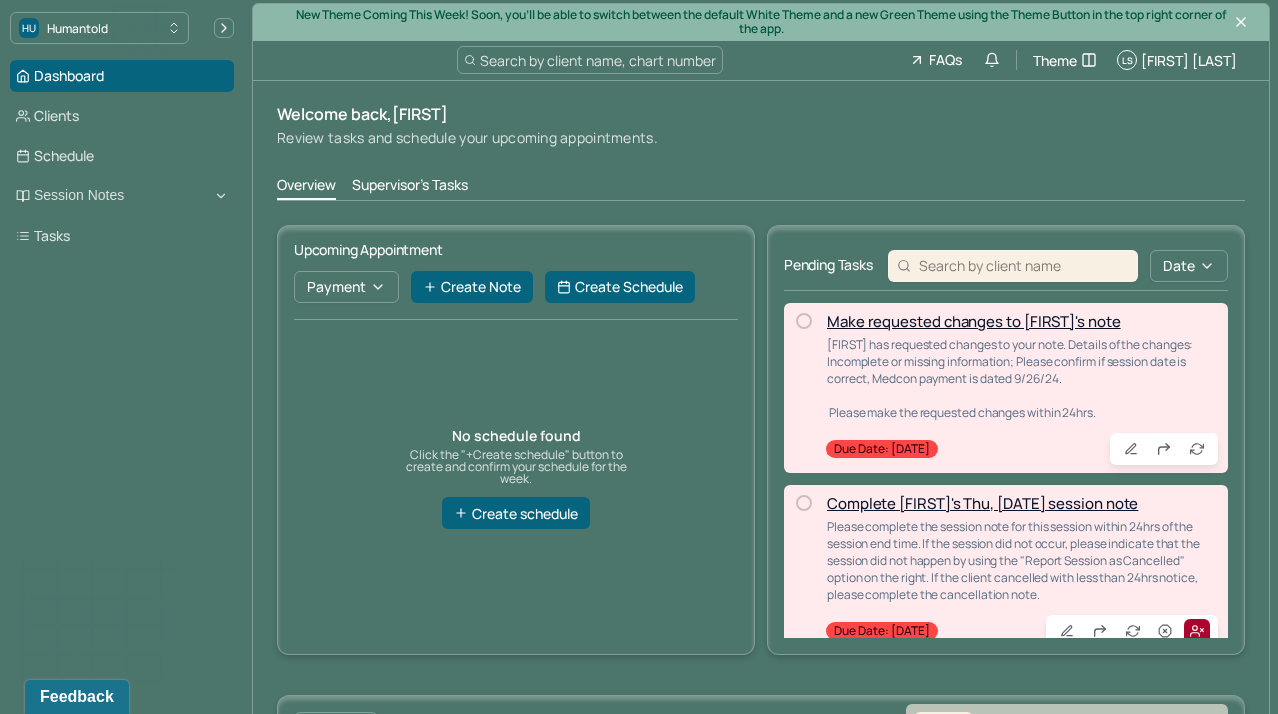 click on "Supervisor's Tasks" at bounding box center (410, 187) 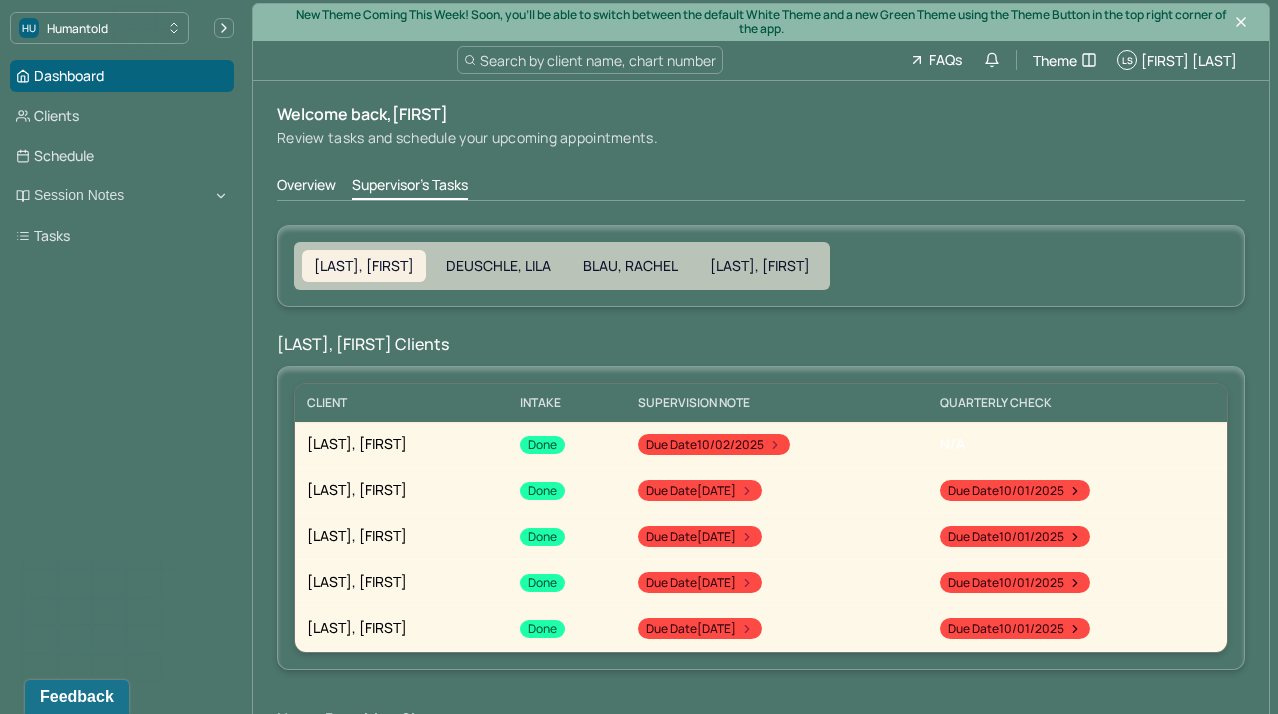 click on "SALGADO, ANDRES DEUSCHLE, LILA BLAU, RACHEL FOPPIANO, BRIANNA SALGADO, ANDRES Clients CLIENT Intake SUPERVISION NOTE QUARTERLY CHECK ADAMES NUNEZ, KEVI Done Due date  10/02/2025 N/A MAGEE, KEVIN Done Due date  10/07/2025 Due date  10/01/2025 CUSCUNA III, ROCCO Done Due date  10/12/2025 Due date  10/01/2025 CRESCENZO, TIMOTHY Done Due date  10/12/2025 Due date  10/01/2025 TAGGART, ZAKARY Done Due date  10/27/2025 Due date  10/01/2025 Notes Requiring Signature Review Peter's session note from Lila Please review the session note for this session within 24hrs Due date: 08/05/2025 Review Joseph's session note from Rachel Please review the session note for this session within 24hrs Due date: 08/05/2025" at bounding box center (761, 608) 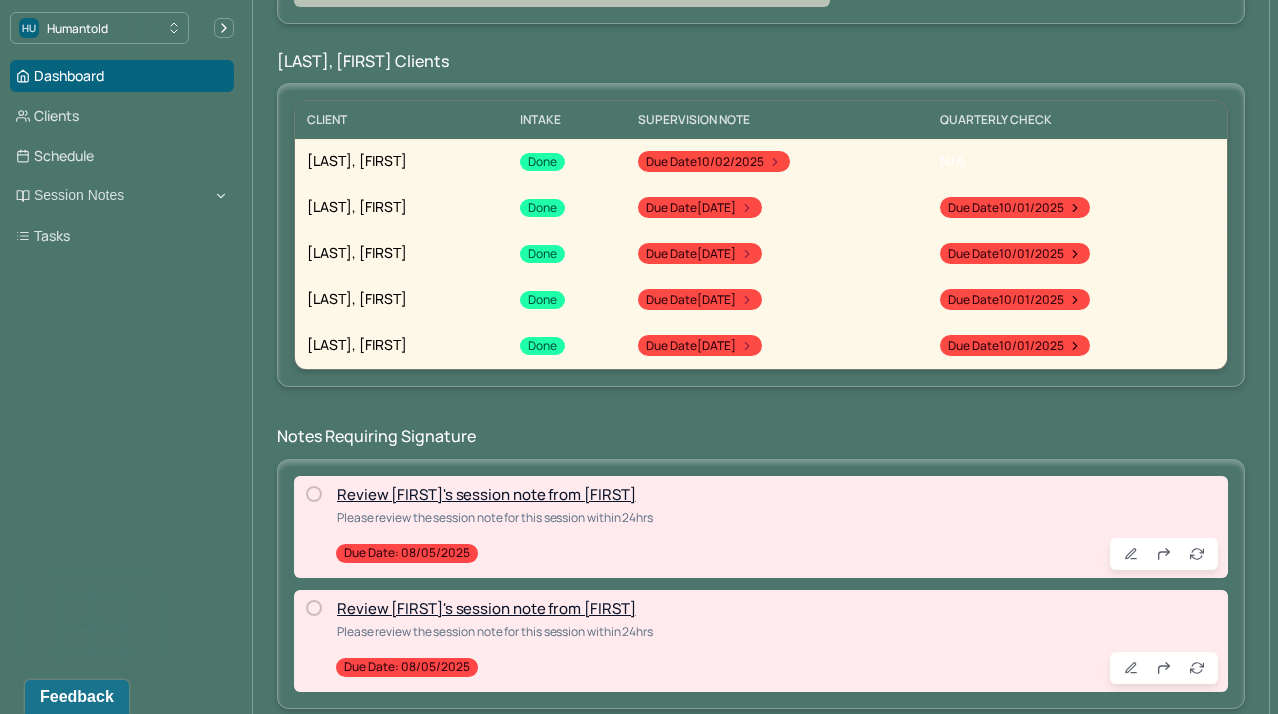 scroll, scrollTop: 295, scrollLeft: 0, axis: vertical 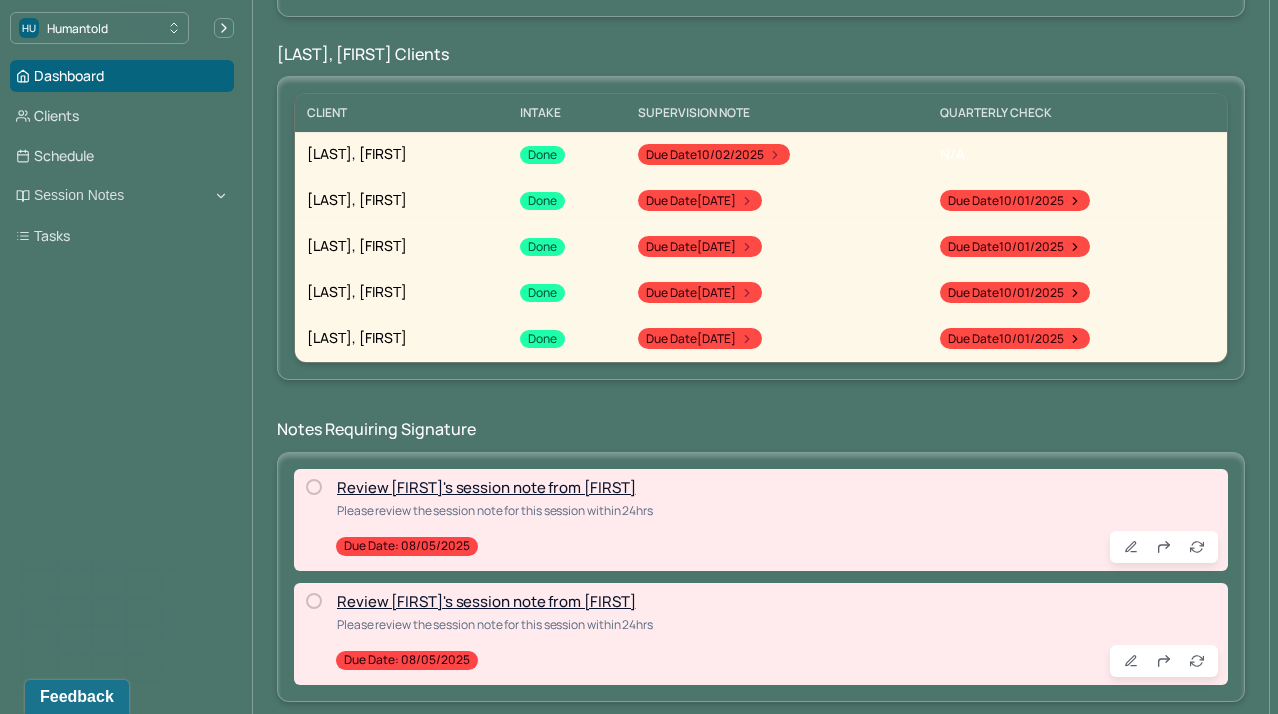 click on "Please review the session note for this session within 24hrs" at bounding box center [495, 510] 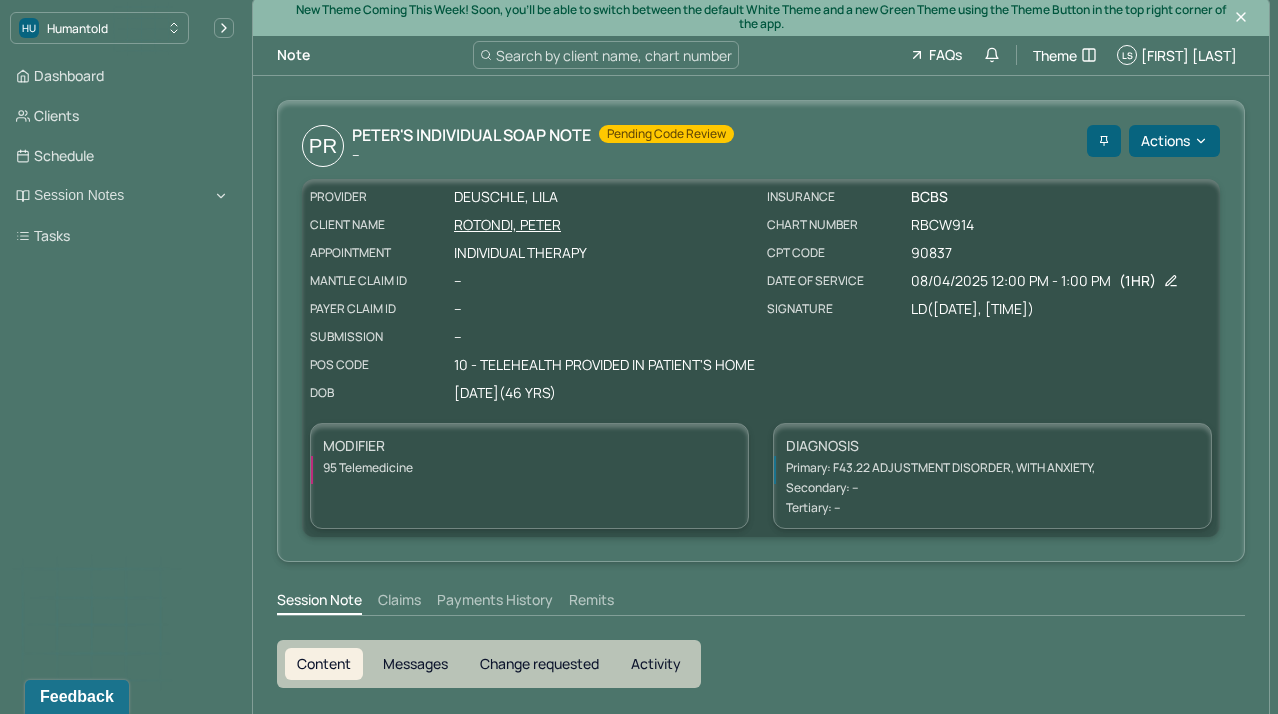 scroll, scrollTop: 0, scrollLeft: 0, axis: both 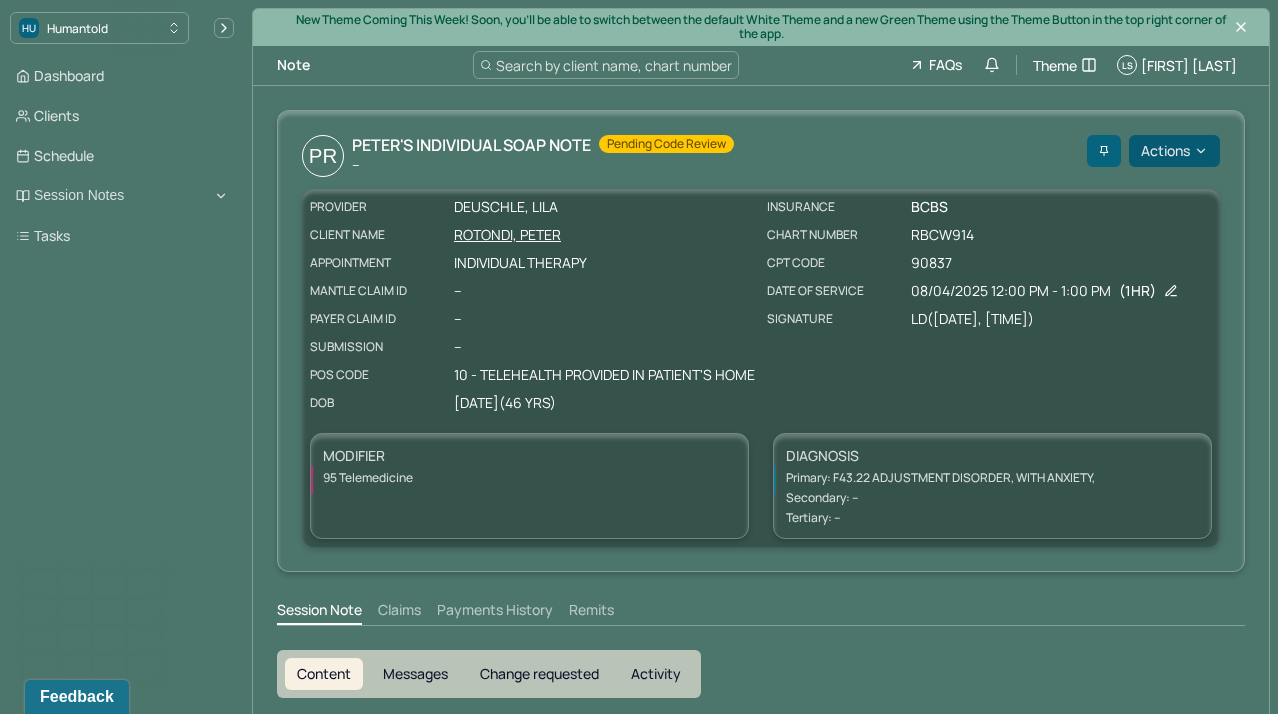 click on "Actions" at bounding box center (1174, 151) 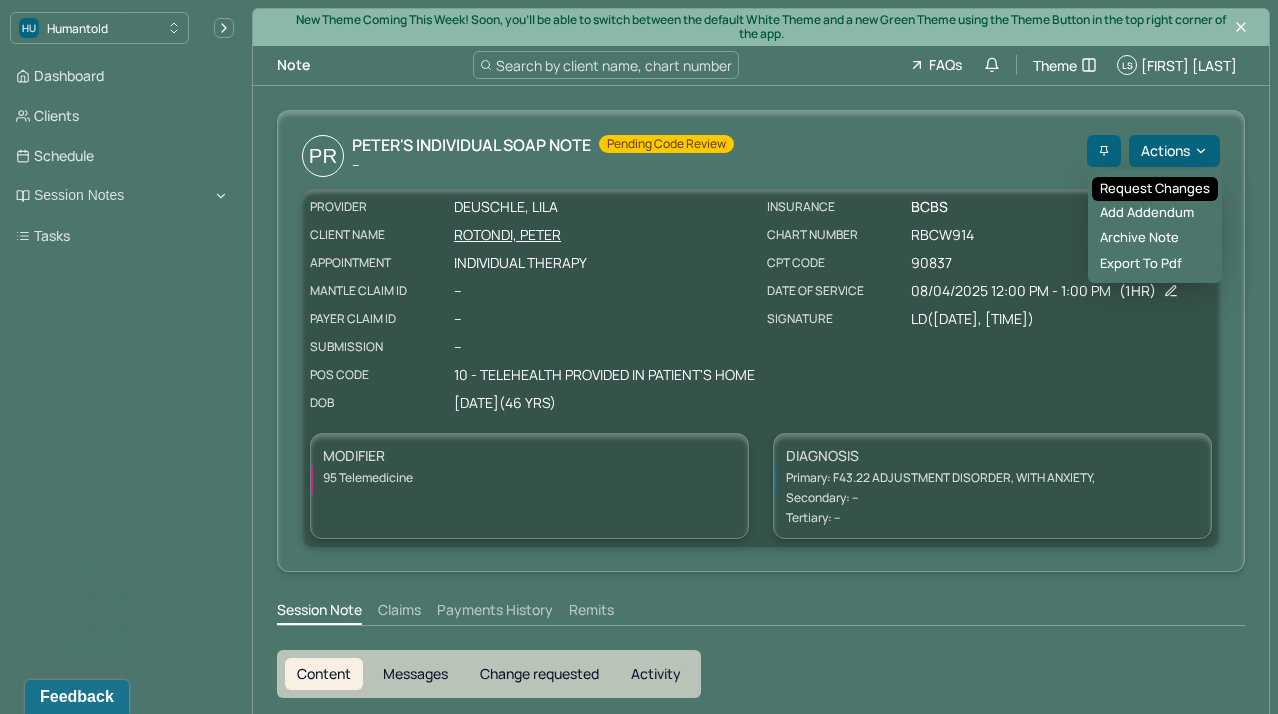 click on "Request changes" at bounding box center [1155, 189] 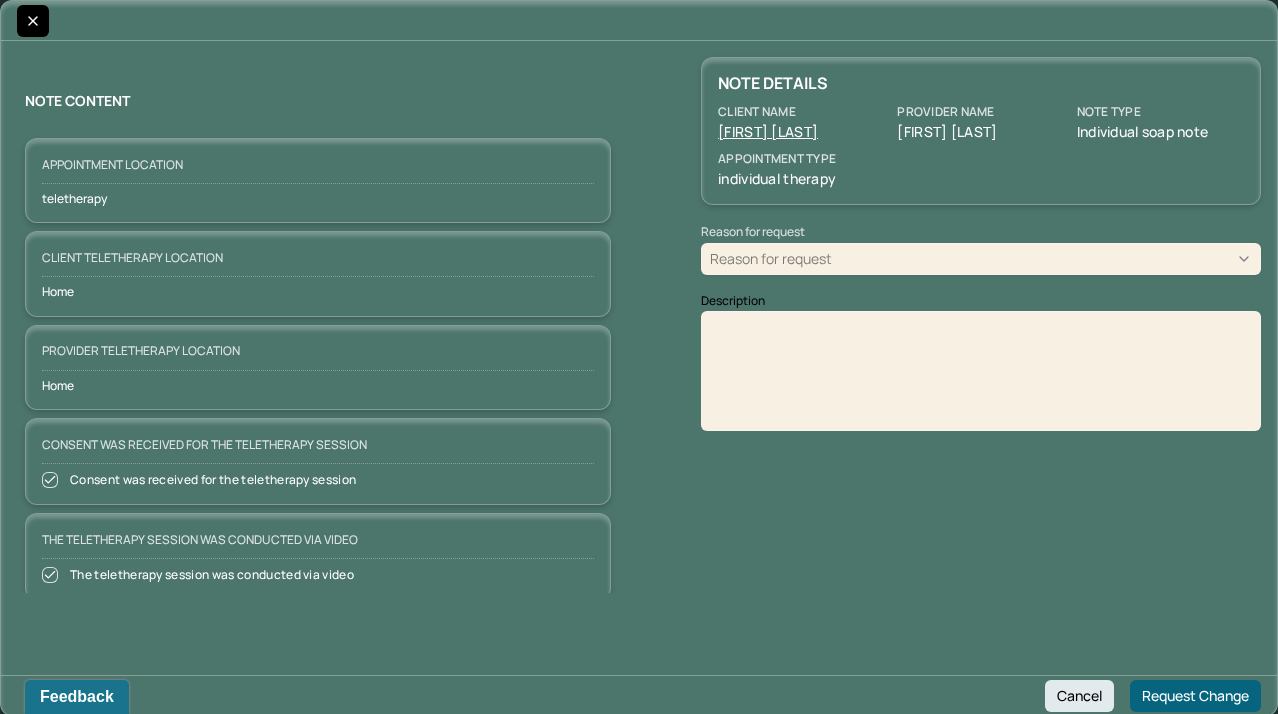 click 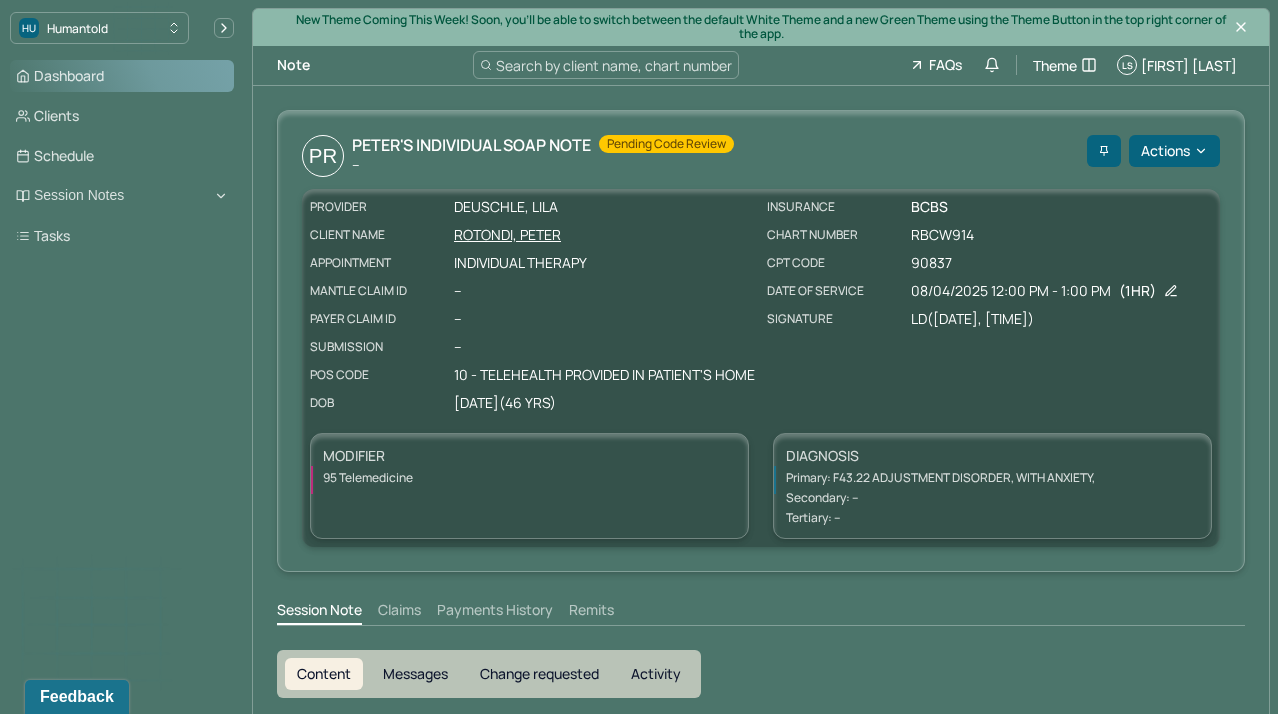 click on "Dashboard" at bounding box center [122, 76] 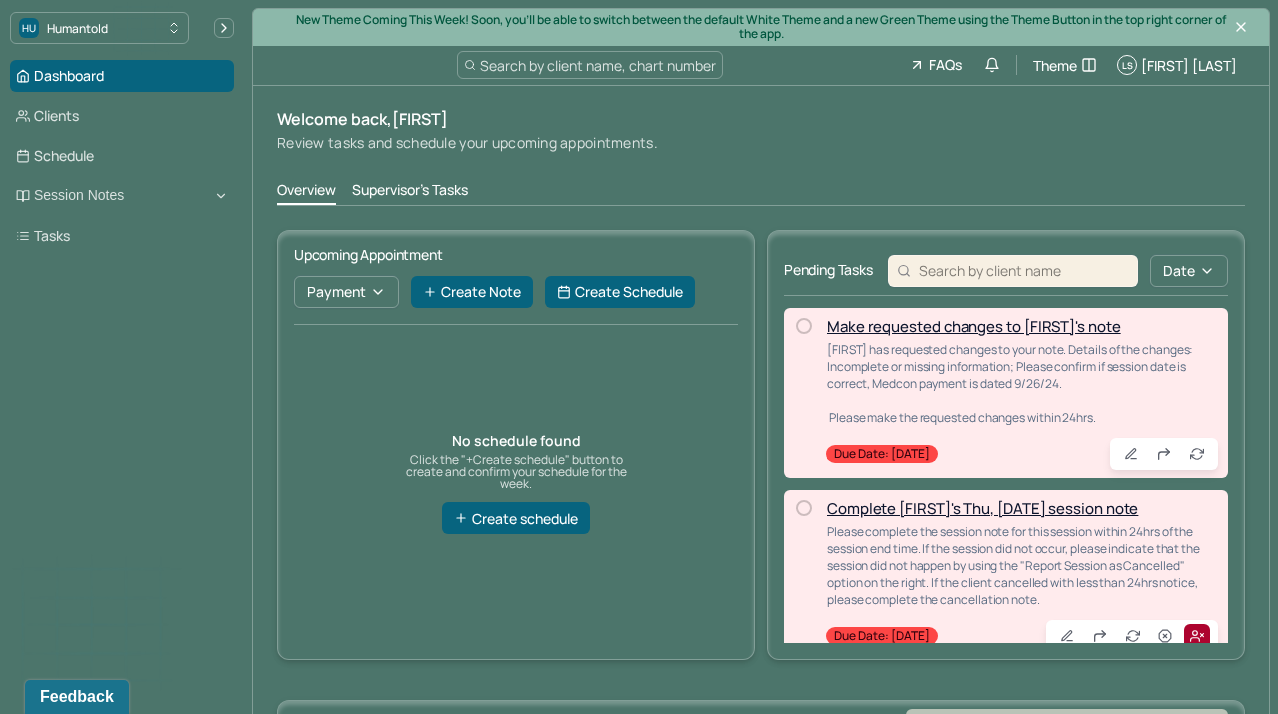 click on "Supervisor's Tasks" at bounding box center (410, 192) 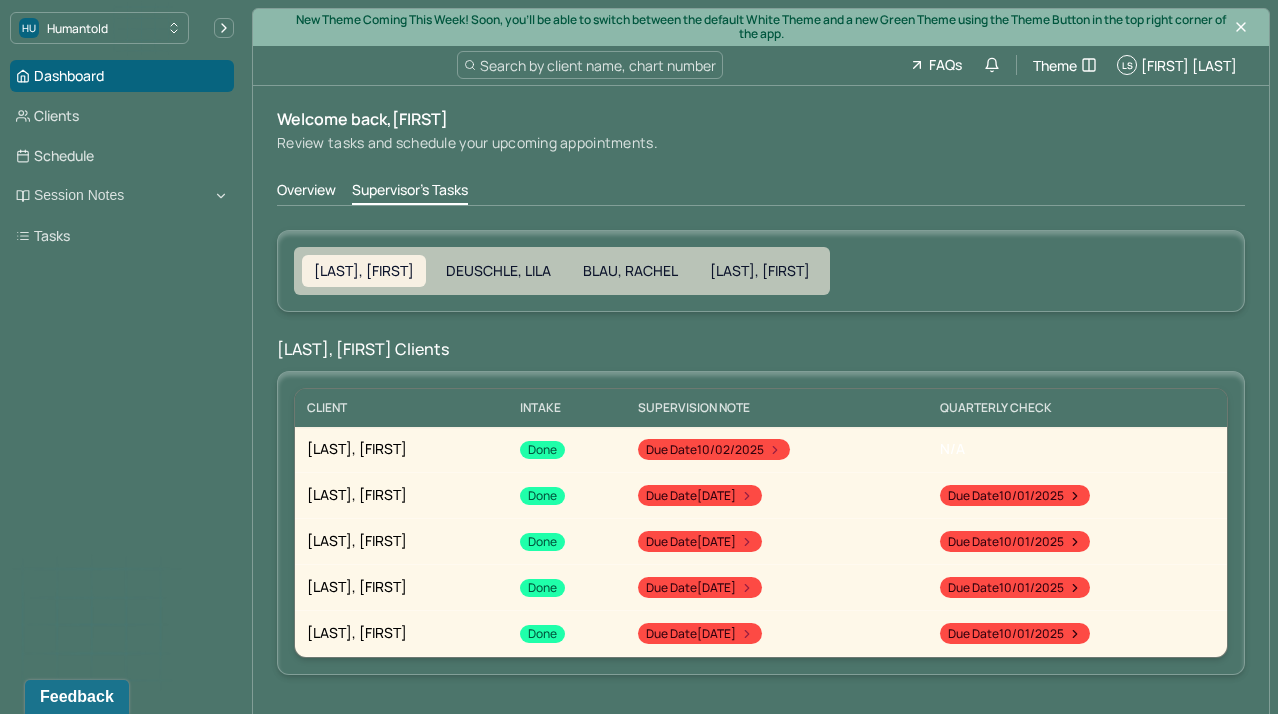 click on "[LAST], [FIRST] Clients" at bounding box center [761, 349] 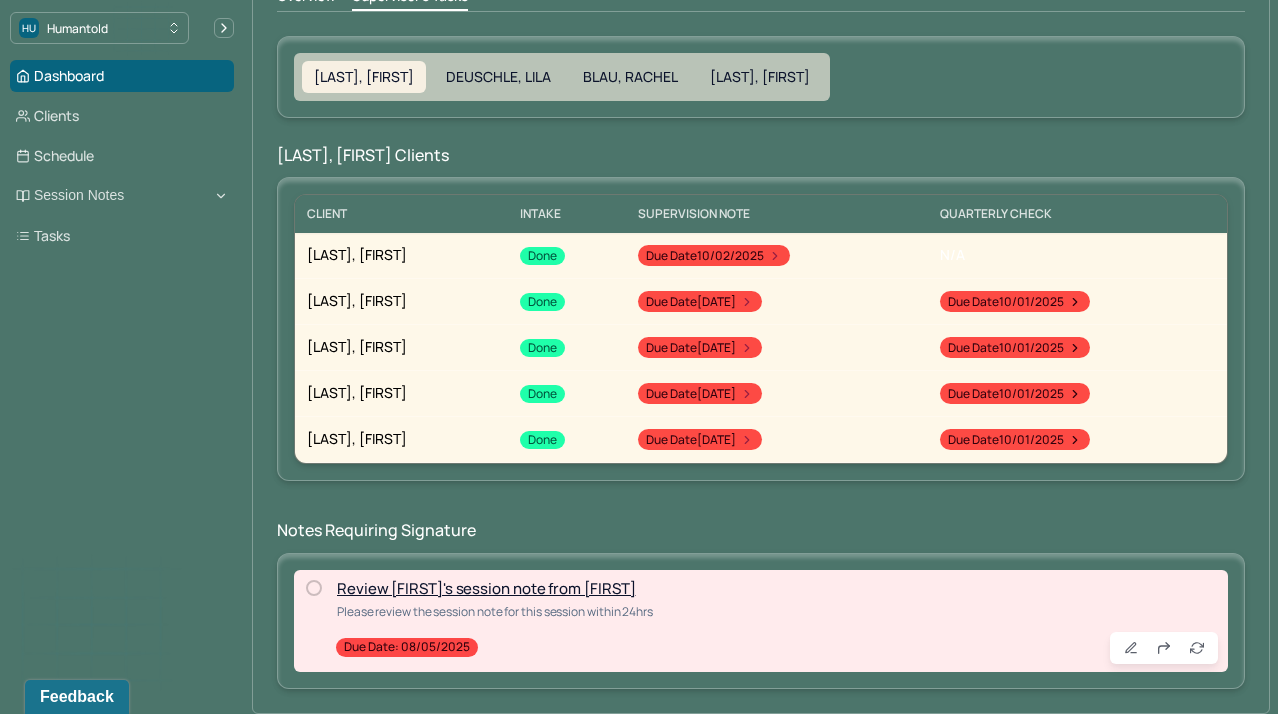 click on "Review [FIRST]'s session note from [FIRST]" at bounding box center [486, 588] 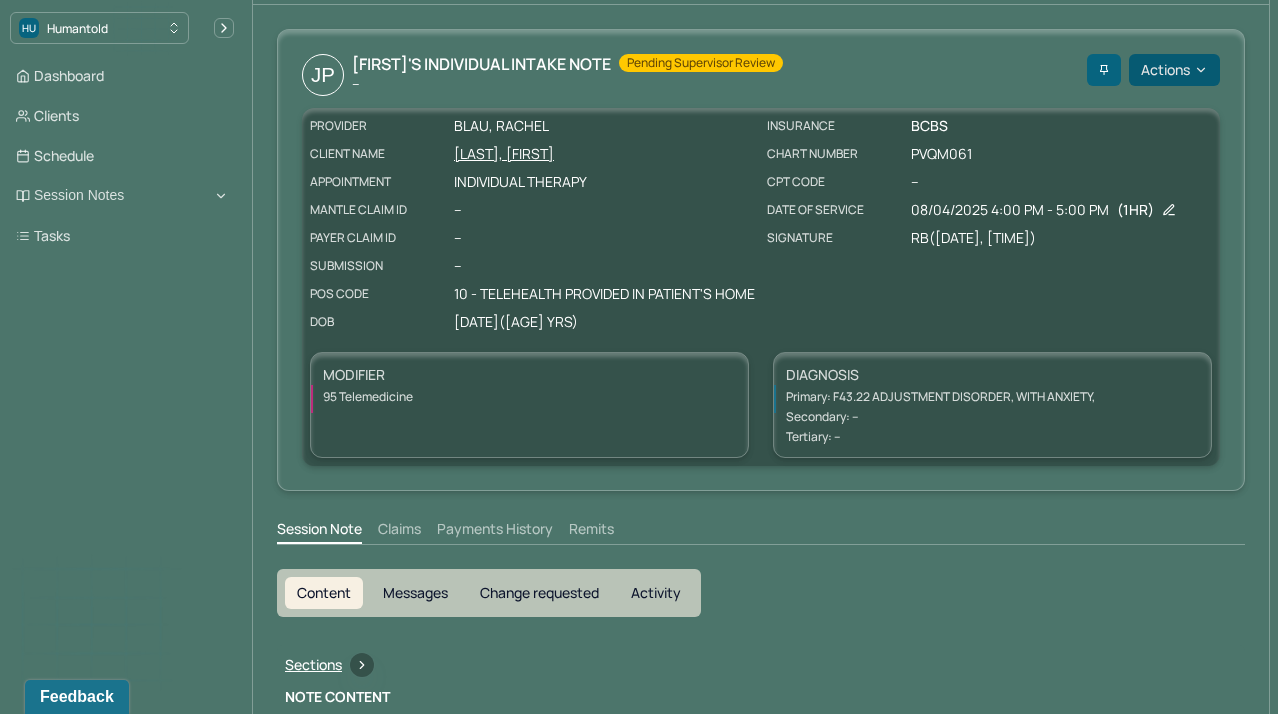 click on "Actions" at bounding box center (1174, 70) 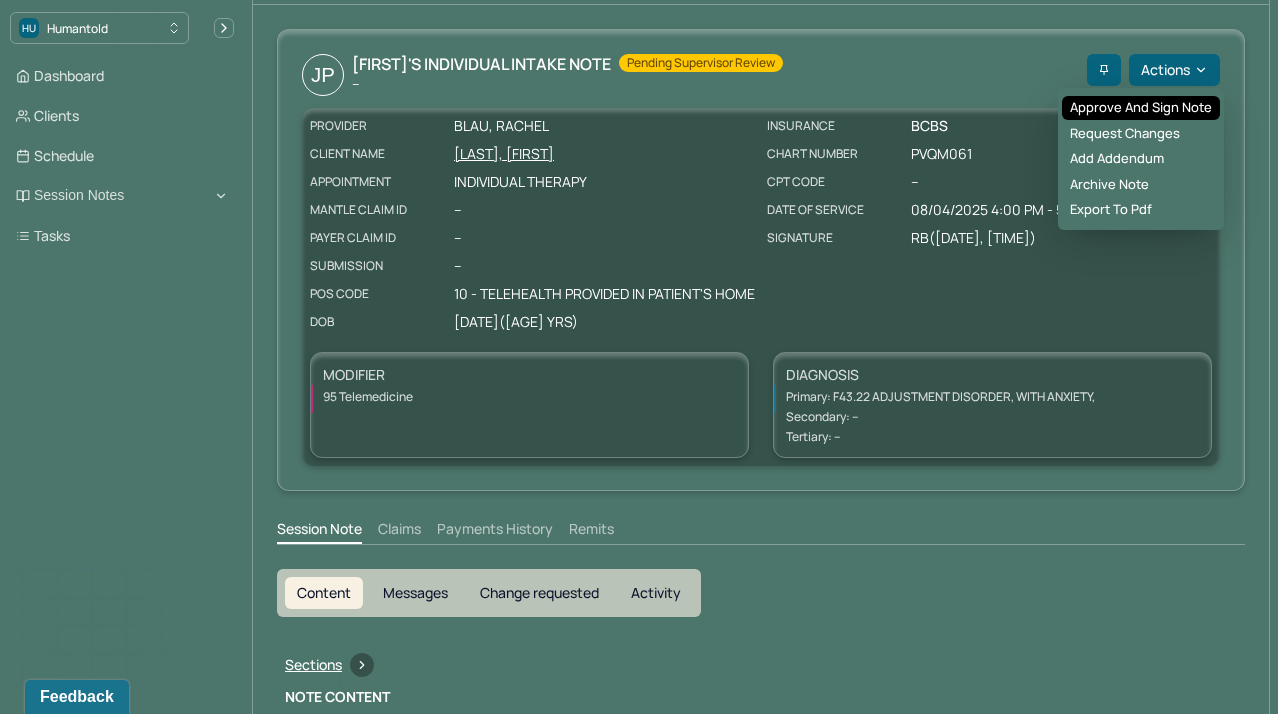 click on "Approve and sign note" at bounding box center [1141, 108] 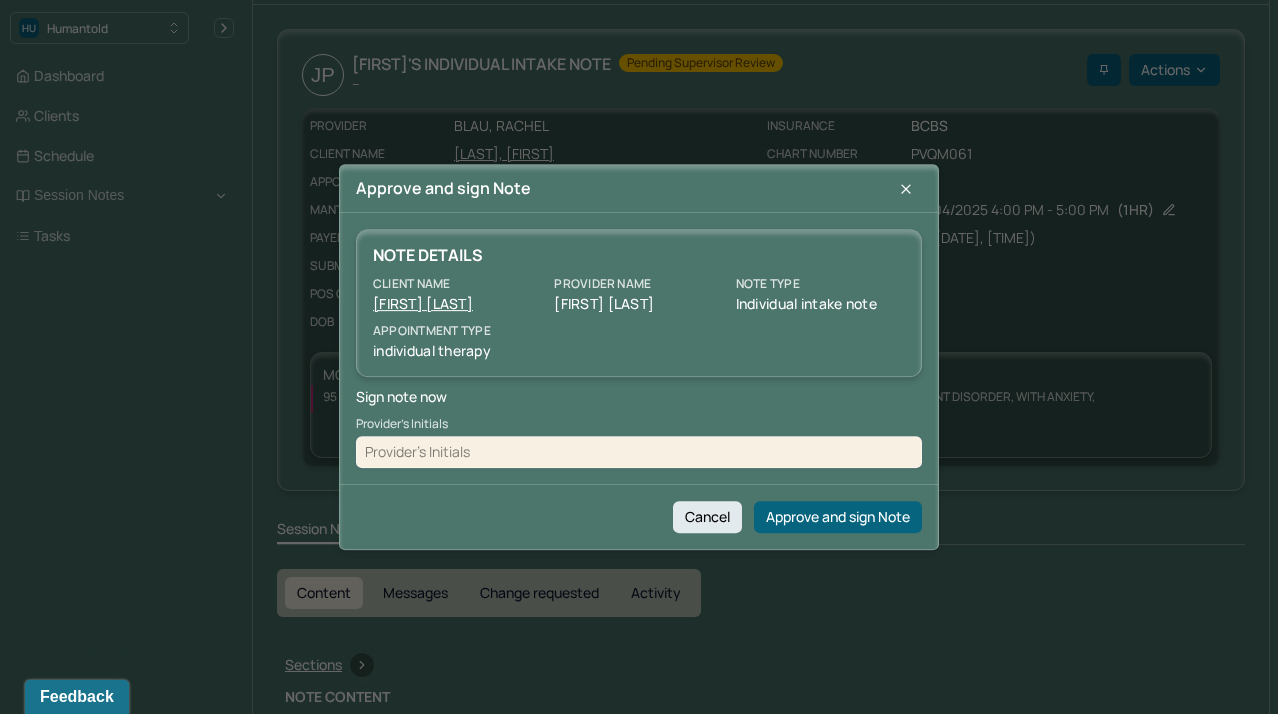 click at bounding box center (639, 452) 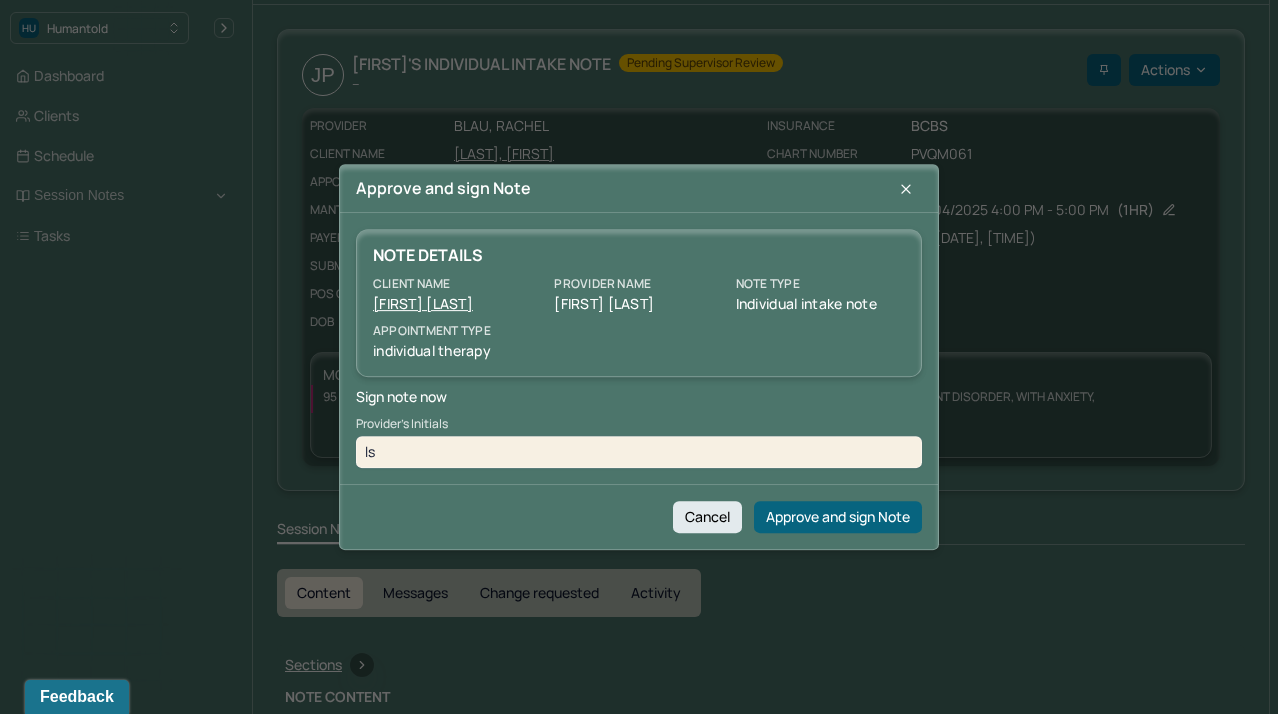 type on "ls" 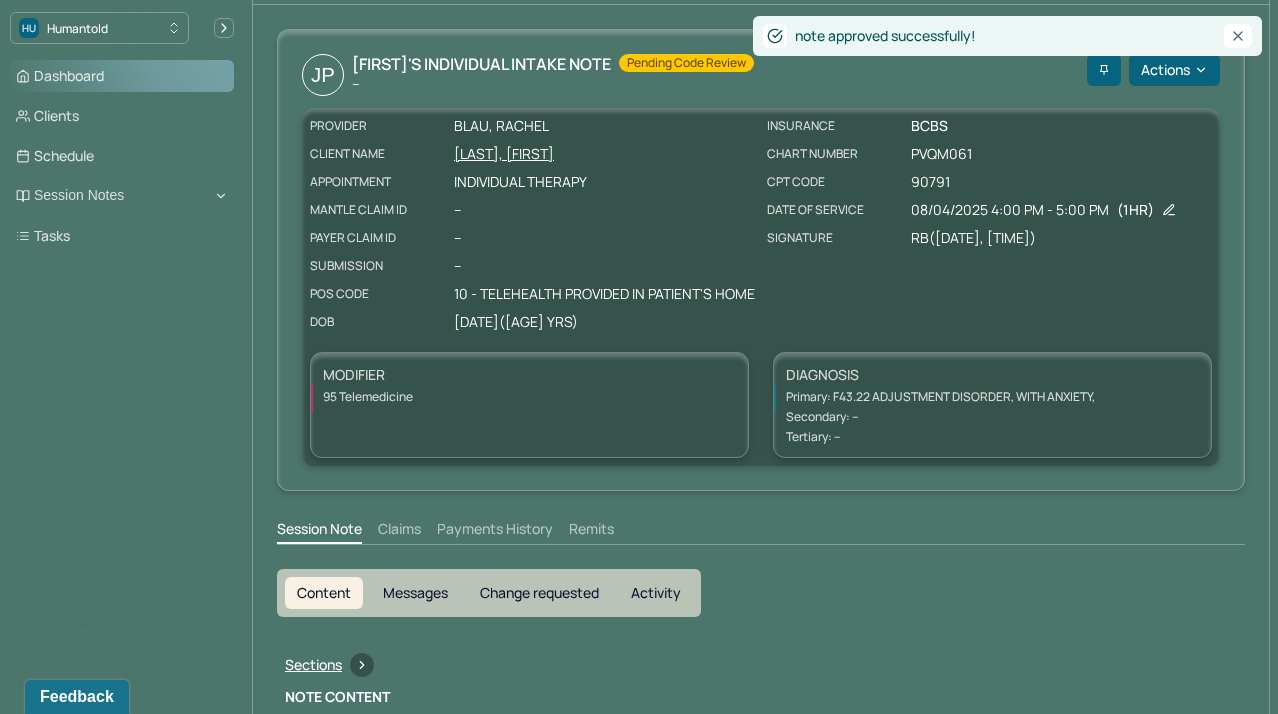click on "Dashboard" at bounding box center (122, 76) 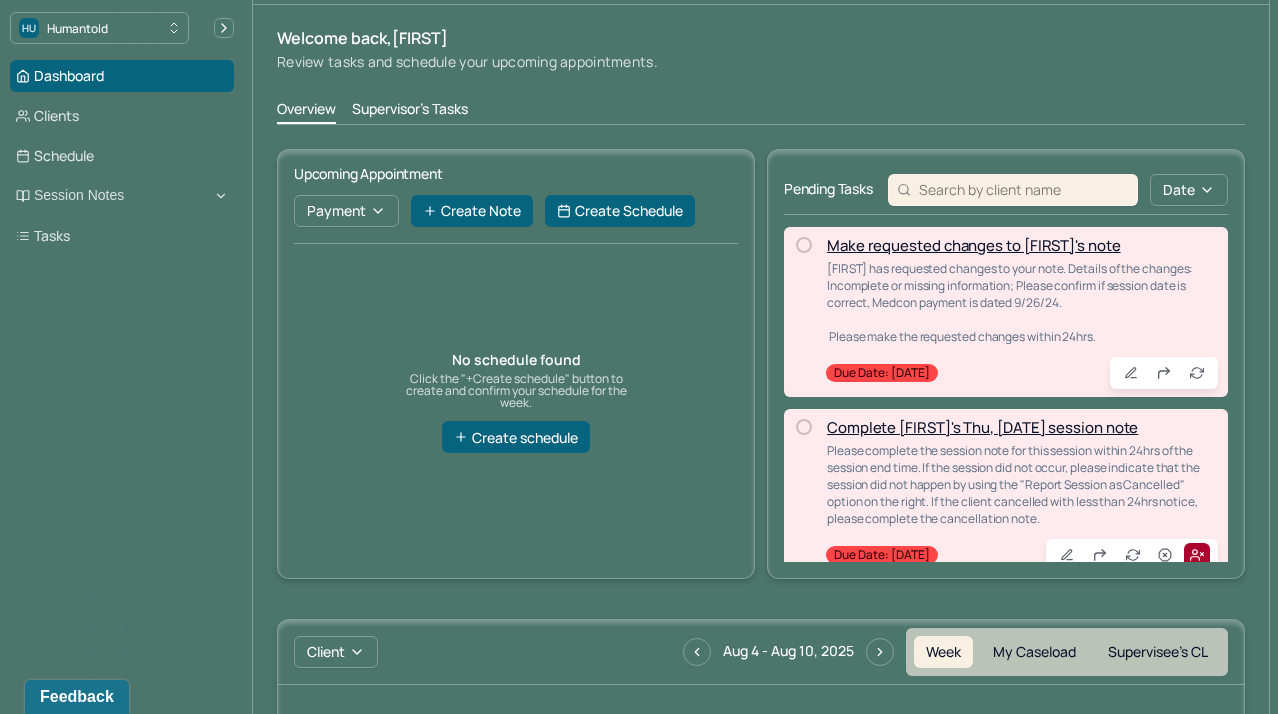 click on "Supervisor's Tasks" at bounding box center (410, 111) 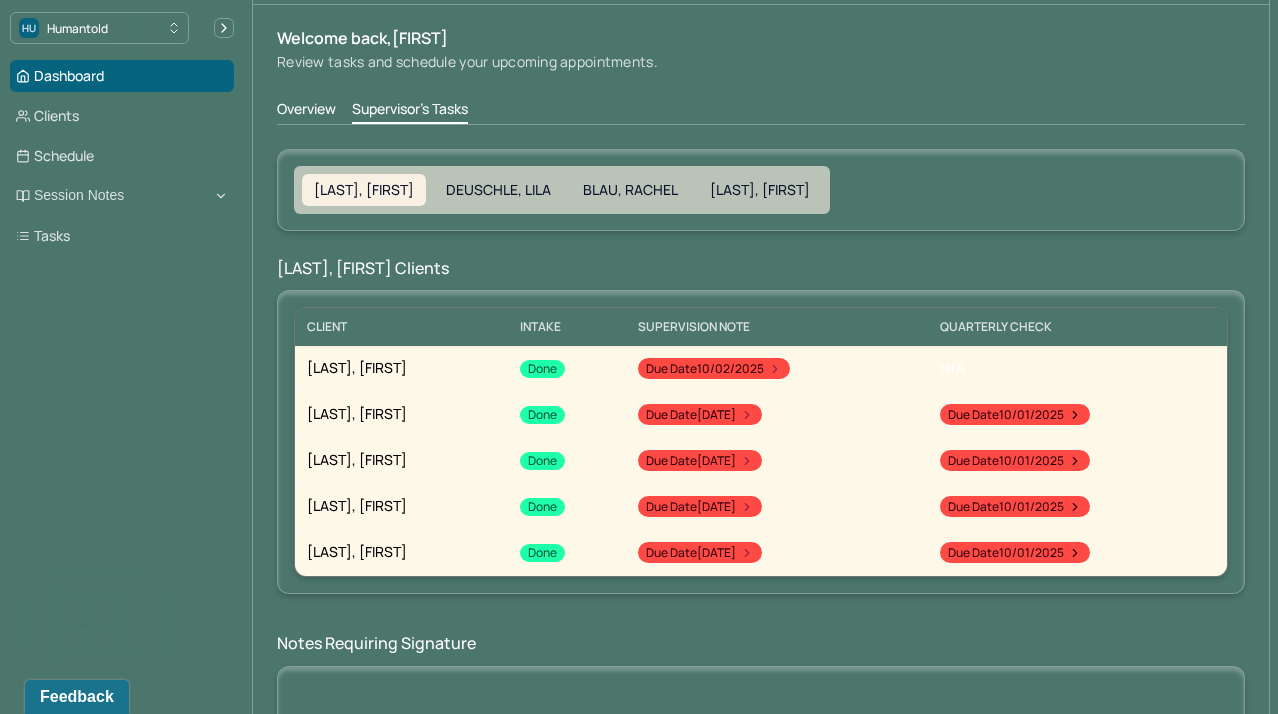click on "SALGADO, ANDRES DEUSCHLE, LILA BLAU, RACHEL FOPPIANO, BRIANNA SALGADO, ANDRES Clients CLIENT Intake SUPERVISION NOTE QUARTERLY CHECK ADAMES NUNEZ, KEVI Done Due date  10/02/2025 N/A MAGEE, KEVIN Done Due date  10/07/2025 Due date  10/01/2025 CUSCUNA III, ROCCO Done Due date  10/12/2025 Due date  10/01/2025 CRESCENZO, TIMOTHY Done Due date  10/12/2025 Due date  10/01/2025 TAGGART, ZAKARY Done Due date  10/27/2025 Due date  10/01/2025 Notes Requiring Signature No pending tasks No supervisee's pending tasks found" at bounding box center (761, 524) 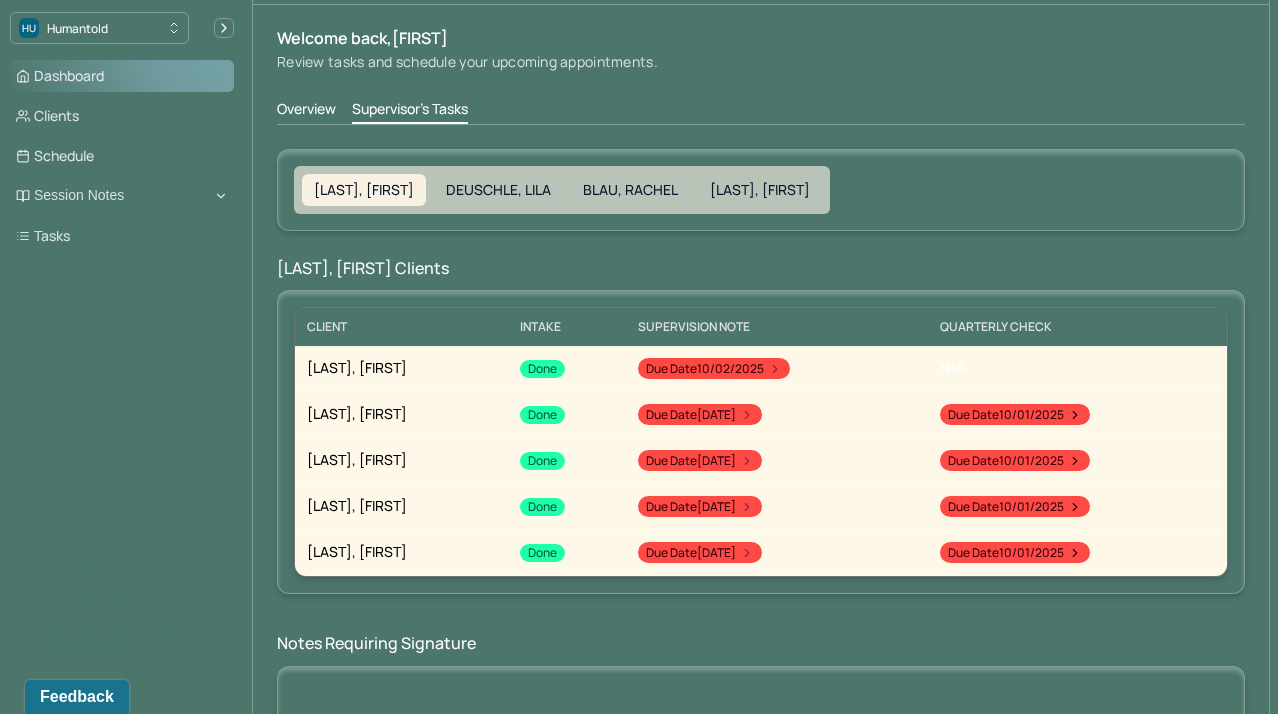 click on "Dashboard" at bounding box center [122, 76] 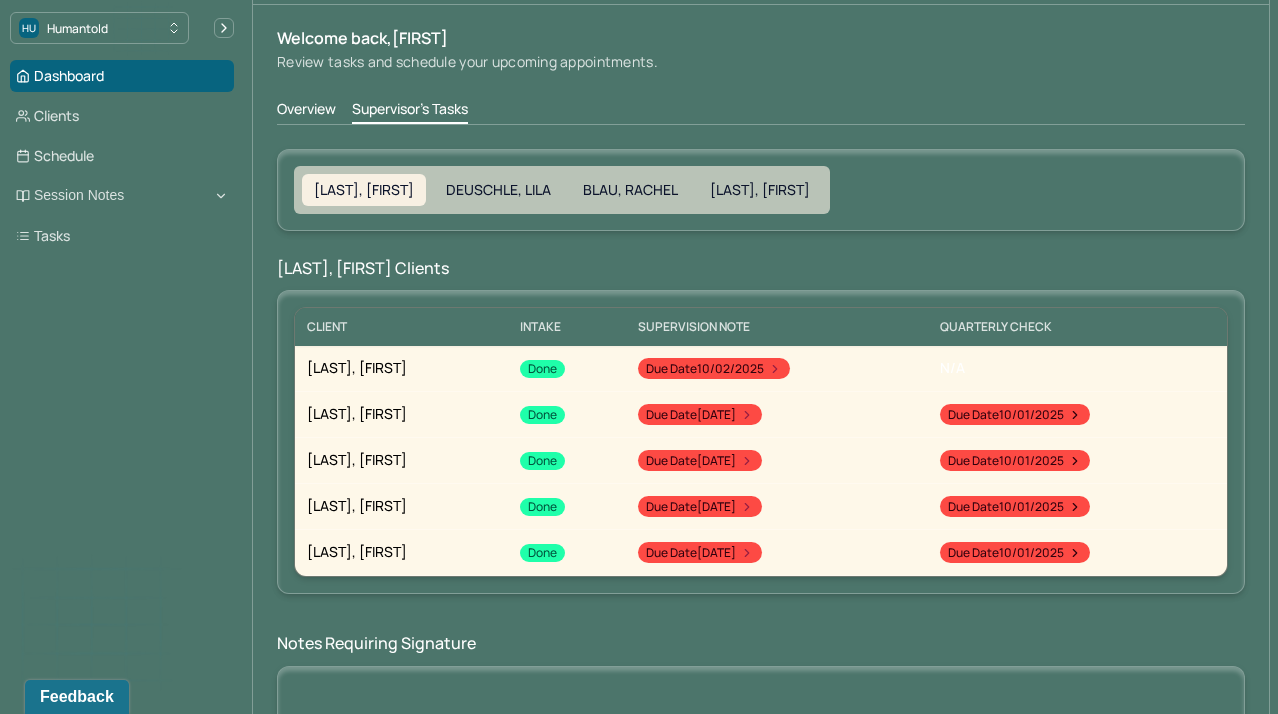 click on "[LAST], [FIRST] Clients" at bounding box center (761, 268) 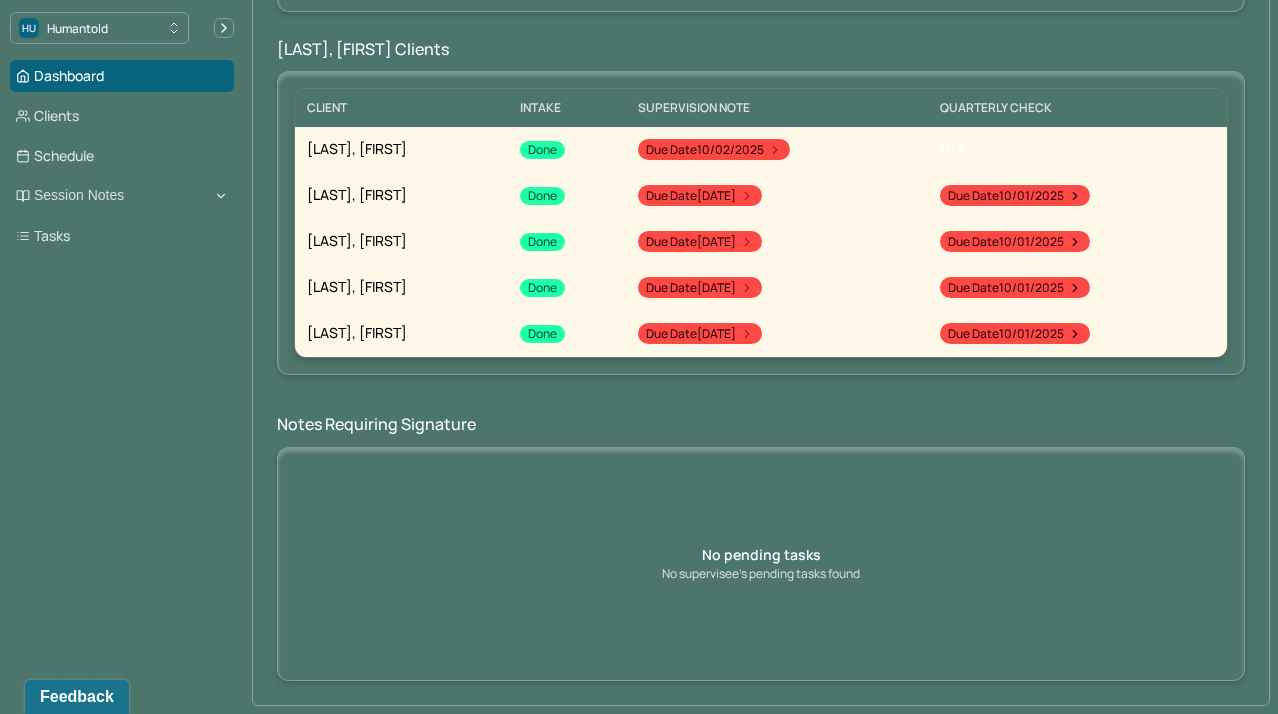 scroll, scrollTop: 292, scrollLeft: 0, axis: vertical 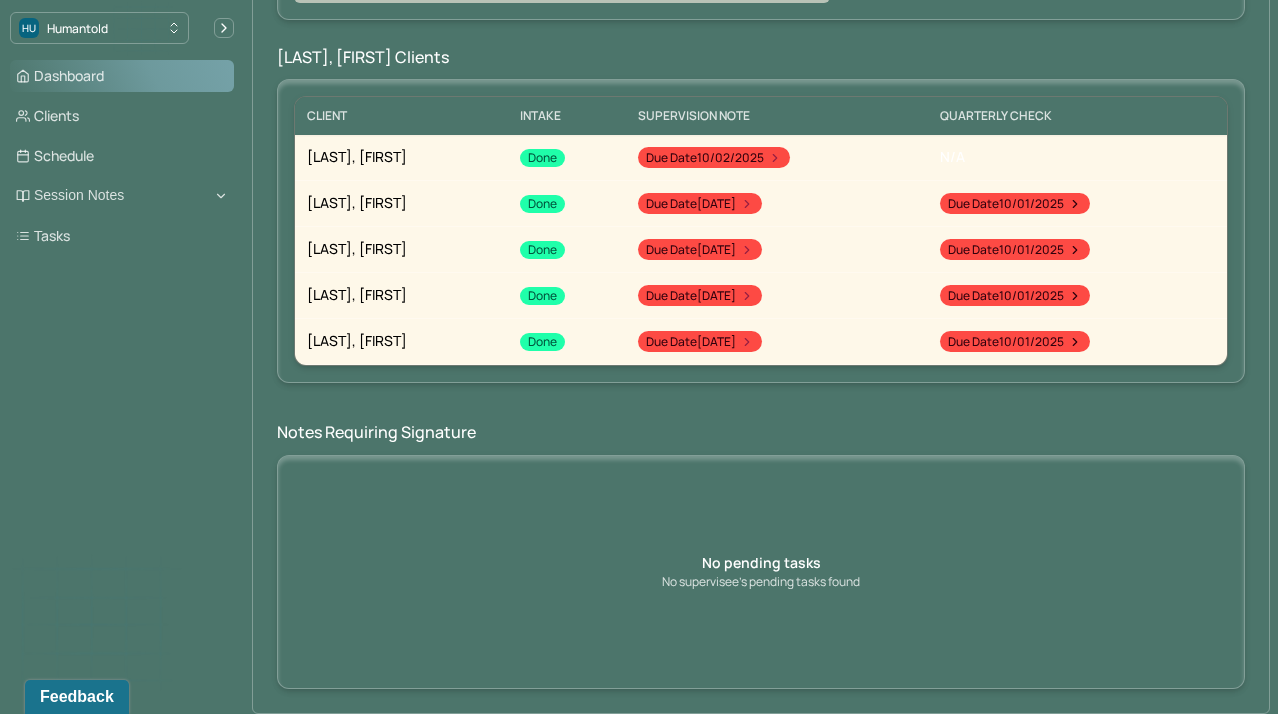 click on "Dashboard" at bounding box center [122, 76] 